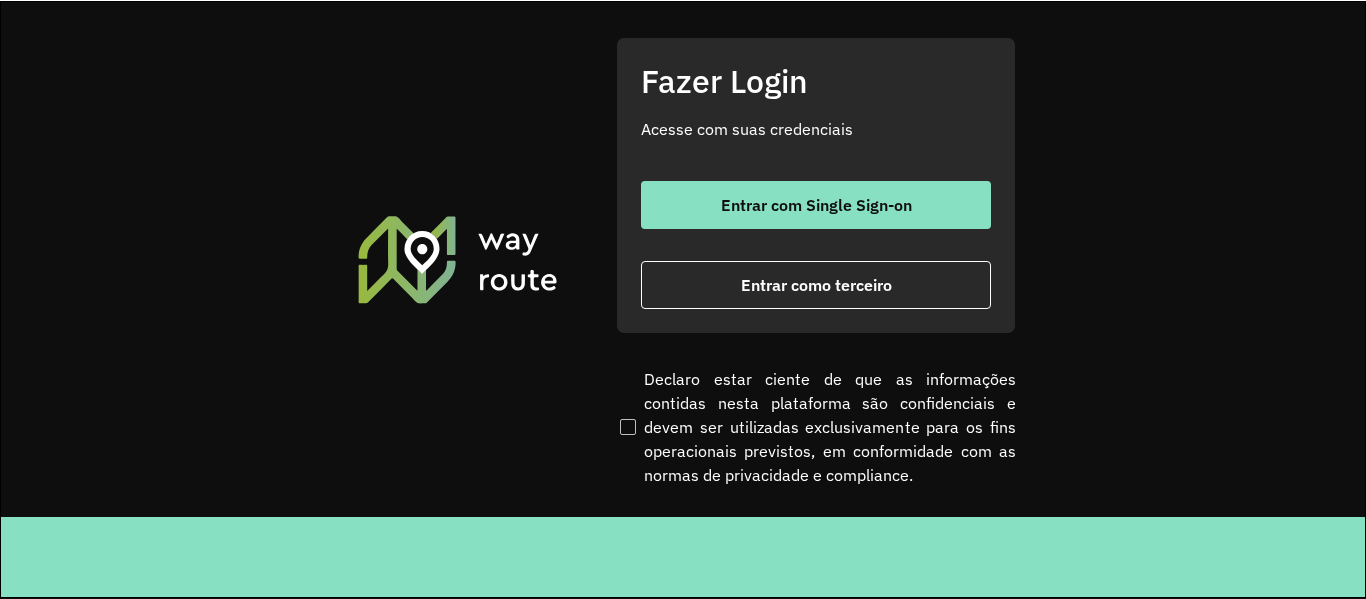 scroll, scrollTop: 0, scrollLeft: 0, axis: both 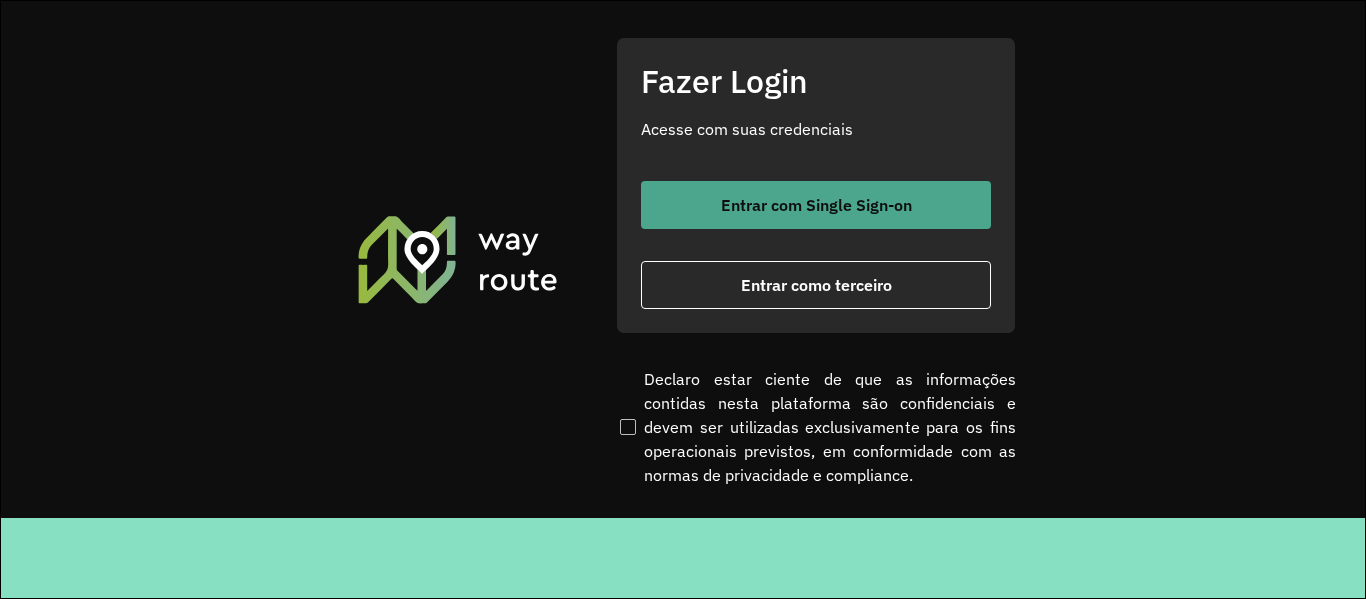click on "Entrar com Single Sign-on" at bounding box center (816, 205) 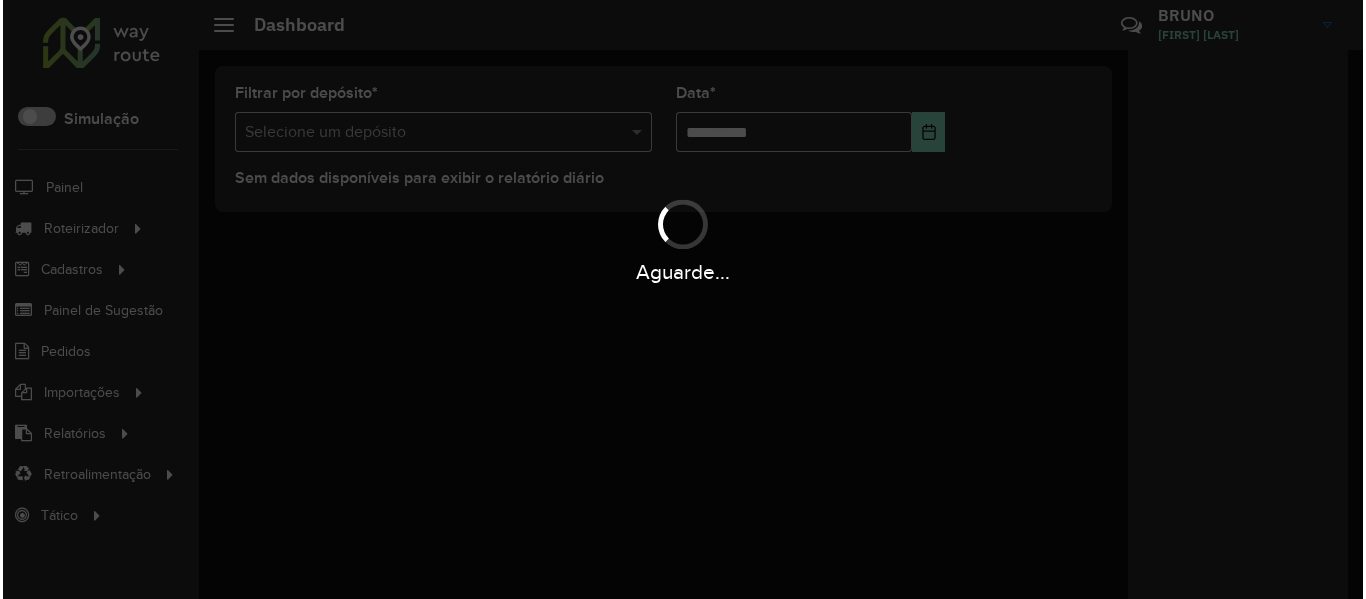 scroll, scrollTop: 0, scrollLeft: 0, axis: both 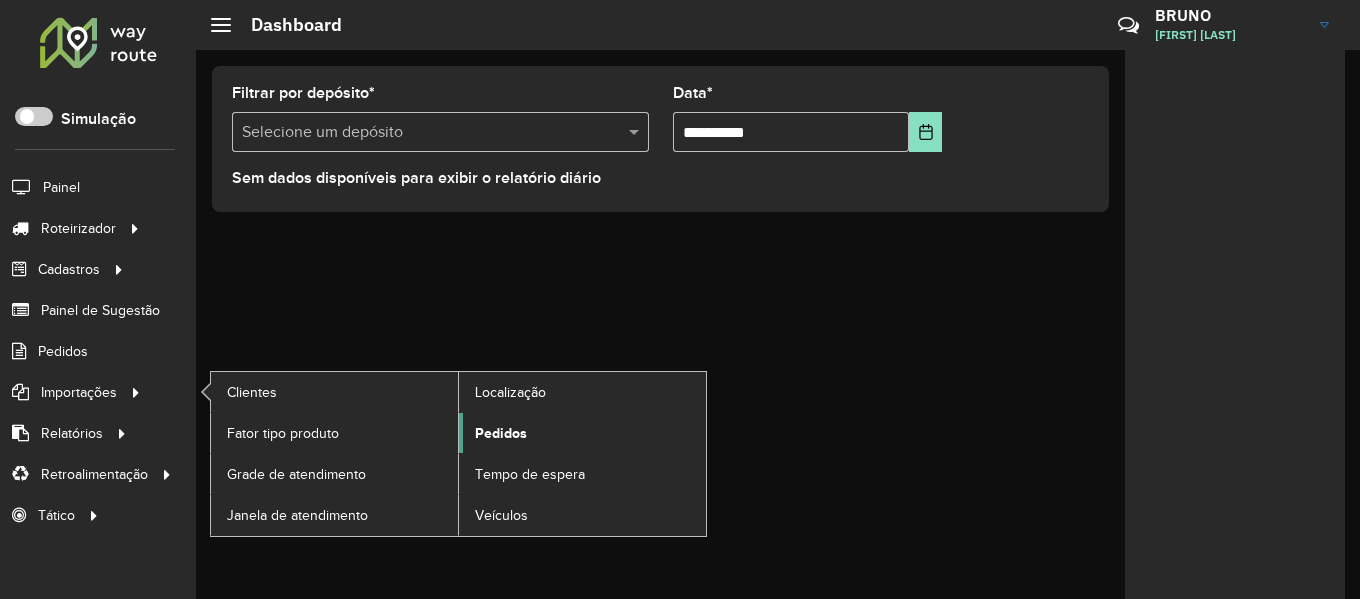 click on "Pedidos" 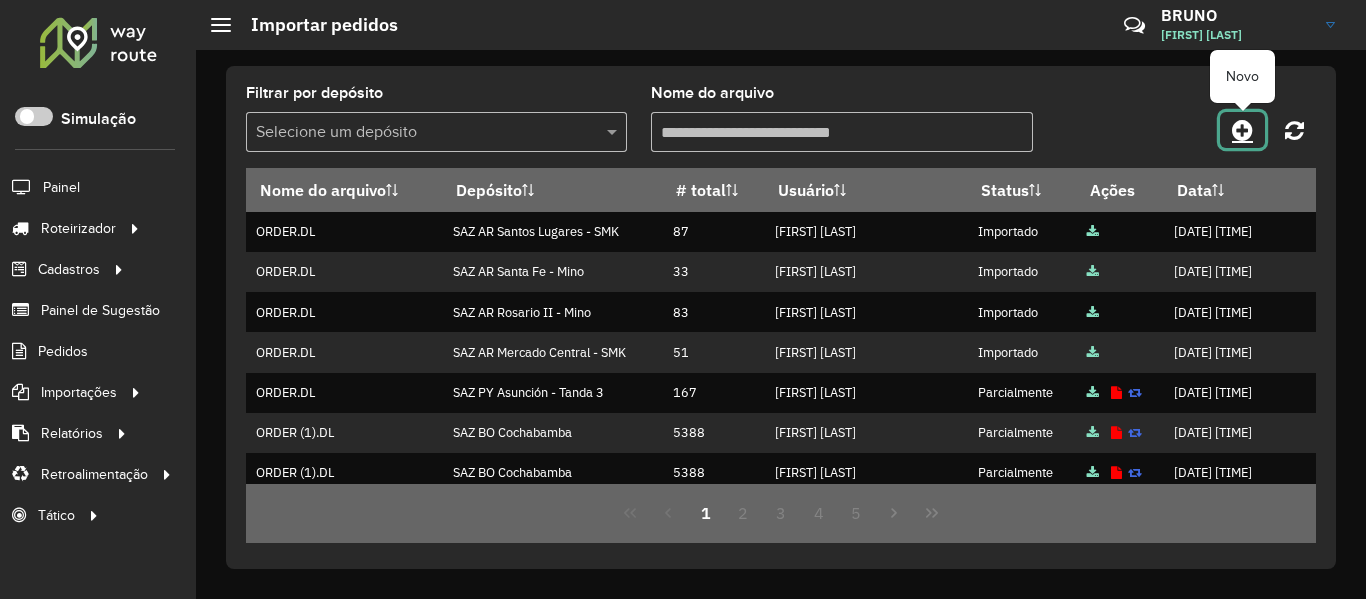 click 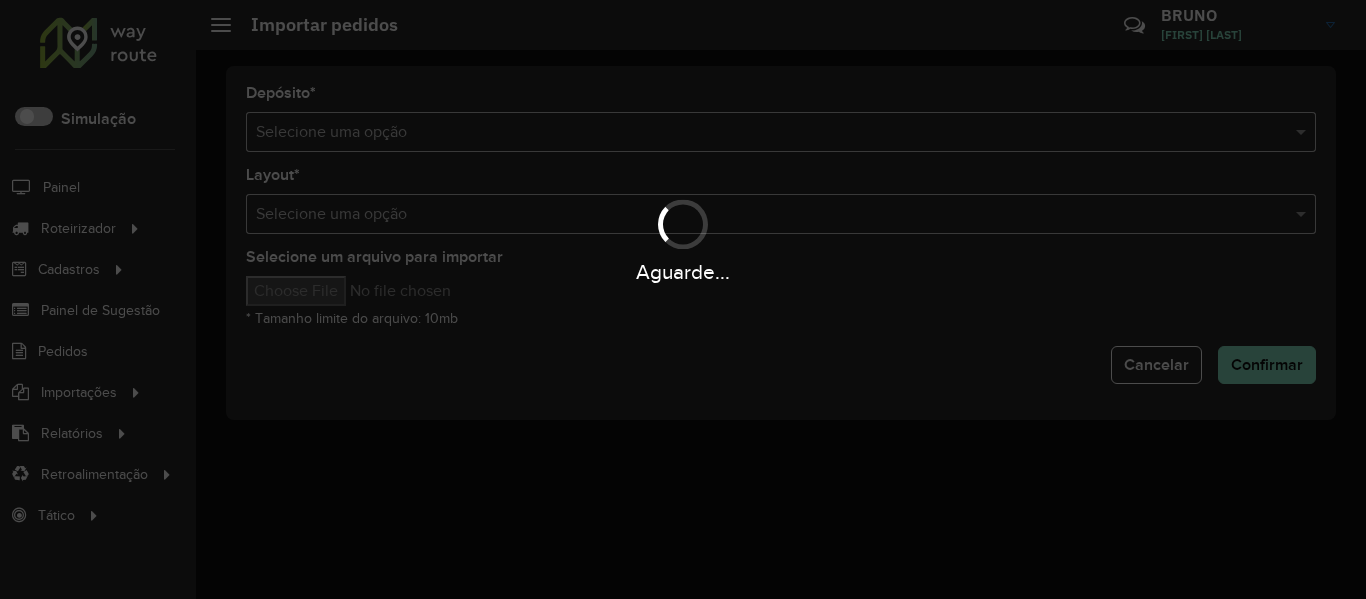 click on "Aguarde...  Pop-up bloqueado!  Seu navegador bloqueou automáticamente a abertura de uma nova janela.   Acesse as configurações e adicione o endereço do sistema a lista de permissão.   Fechar  Roteirizador AmbevTech Simulação Painel Roteirizador Entregas Cadastros Checkpoint Cliente Consulta de setores Depósito Disponibilidade de veículos Fator tipo de produto Grupo Rota Fator Tipo Produto Grupo de rotas exclusiva Grupo de setores Layout integração Modelo Parada Pedágio Ponto de apoio FAD Produto Rodízio de placa Rota exclusiva FAD Rótulo Setor Tipo de cliente Tipo de veículo Transportadora Veículo Painel de Sugestão Pedidos Importações Clientes Fator tipo produto Grade de atendimento Janela de atendimento Localização Pedidos Tempo de espera Veículos Relatórios Ações da sessão Clientes Clientes fora malha Exclusão pedido Fator tipo de produto Filtros da sessão Indicadores roteirização Integração automática Pedidos agrupados Pedidos não Roteirizados Romaneio Roteirização * *" at bounding box center [683, 299] 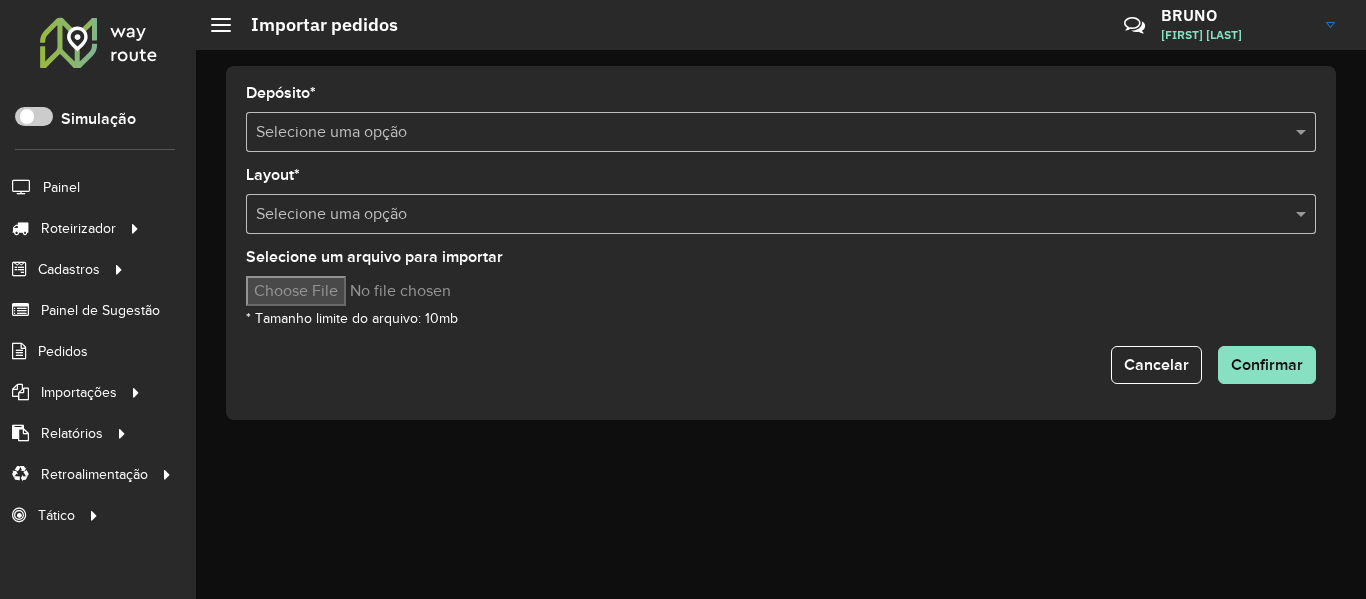 click at bounding box center [761, 133] 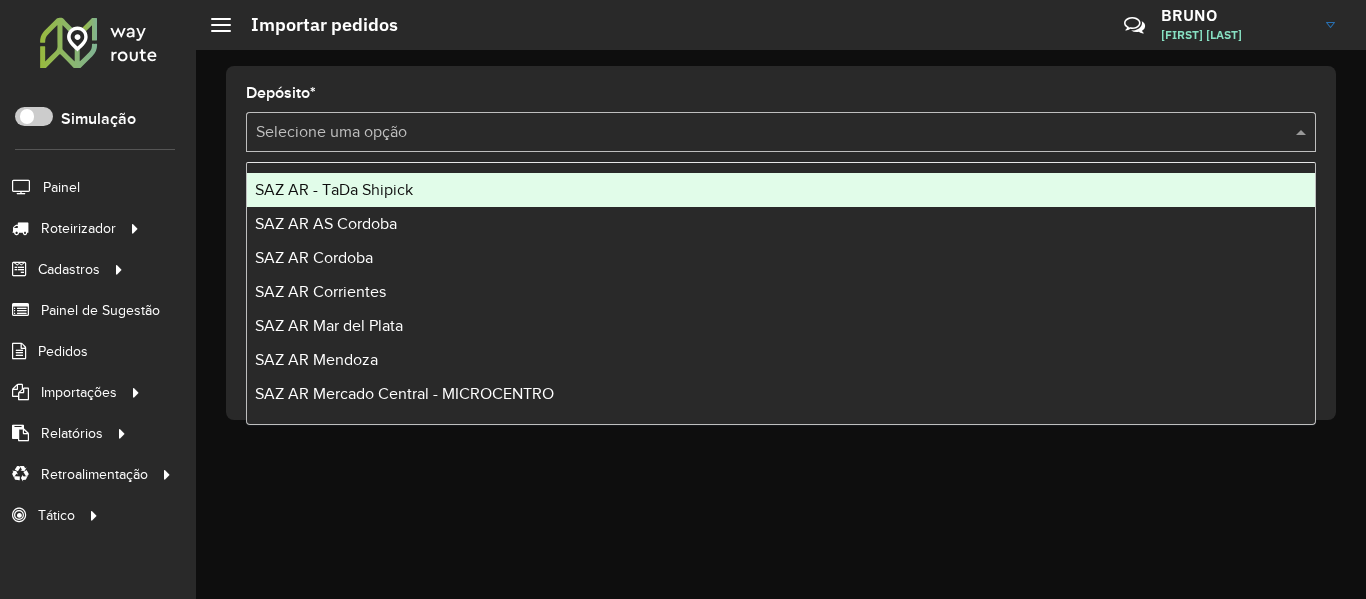 click at bounding box center (761, 133) 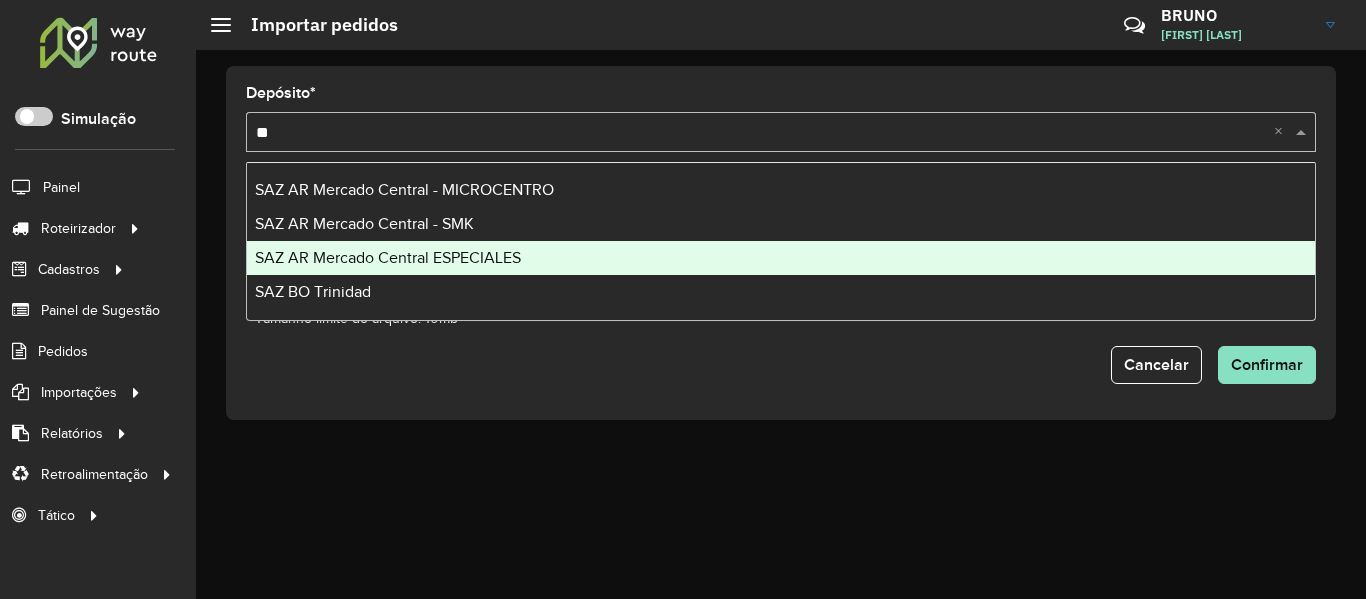 type on "***" 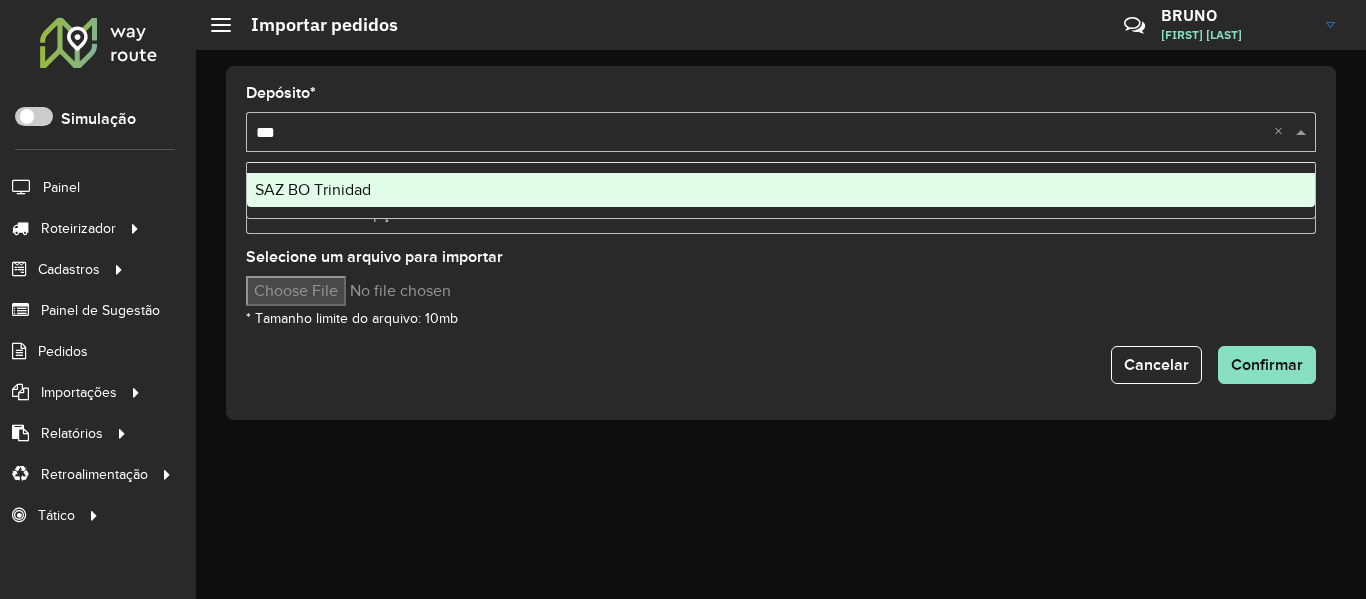 click on "SAZ BO Trinidad" at bounding box center [781, 190] 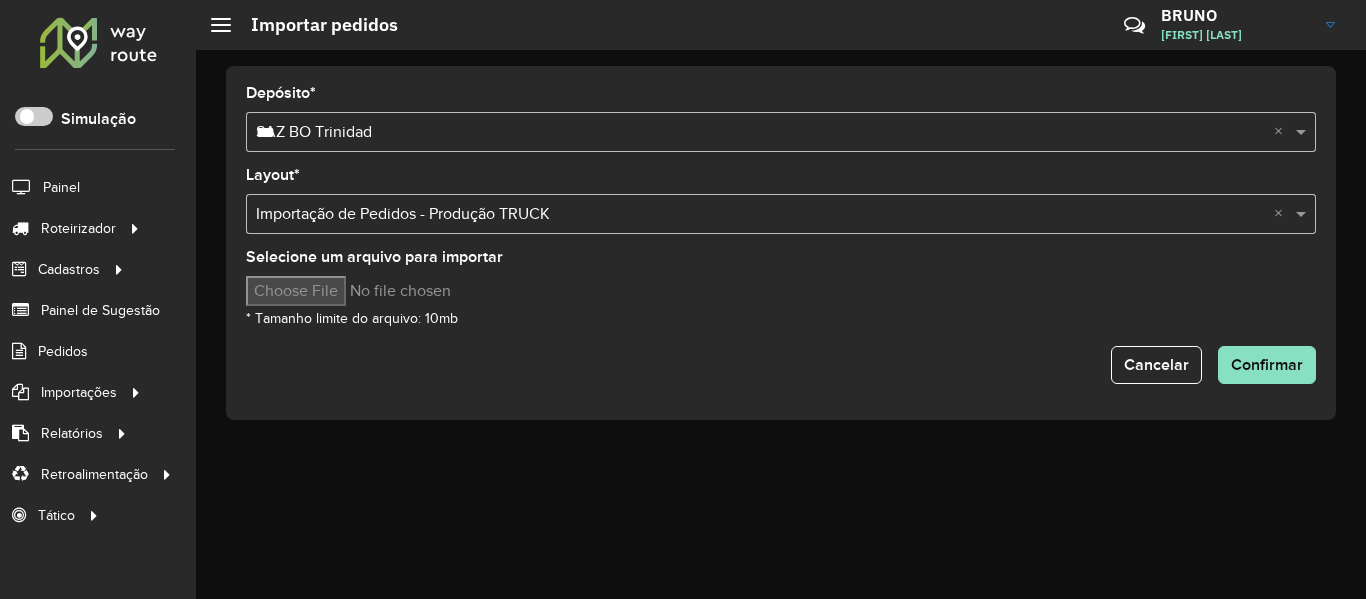 click on "Selecione um arquivo para importar" at bounding box center (416, 291) 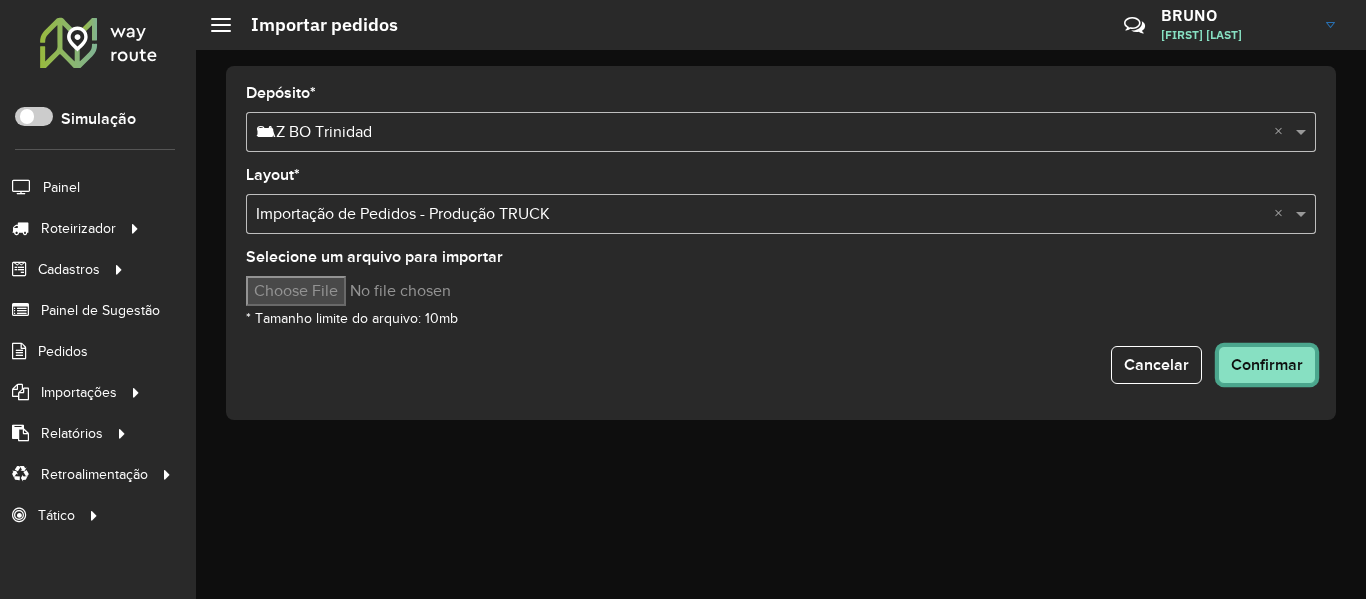 click on "Confirmar" 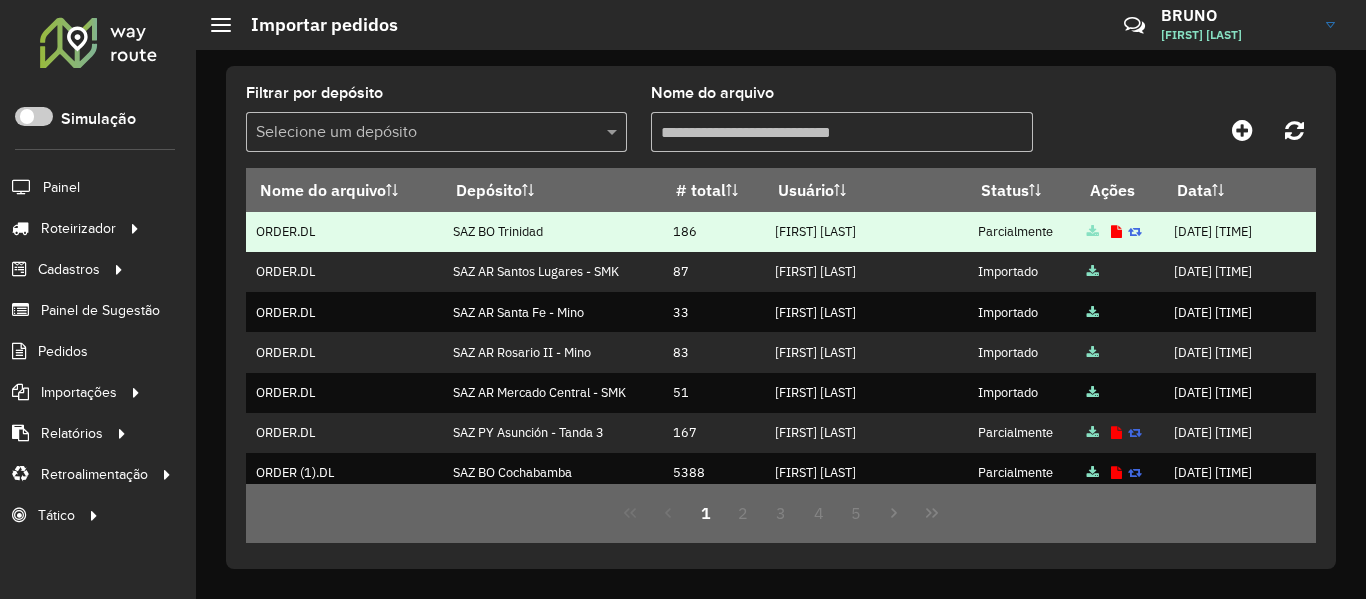 click at bounding box center [1116, 232] 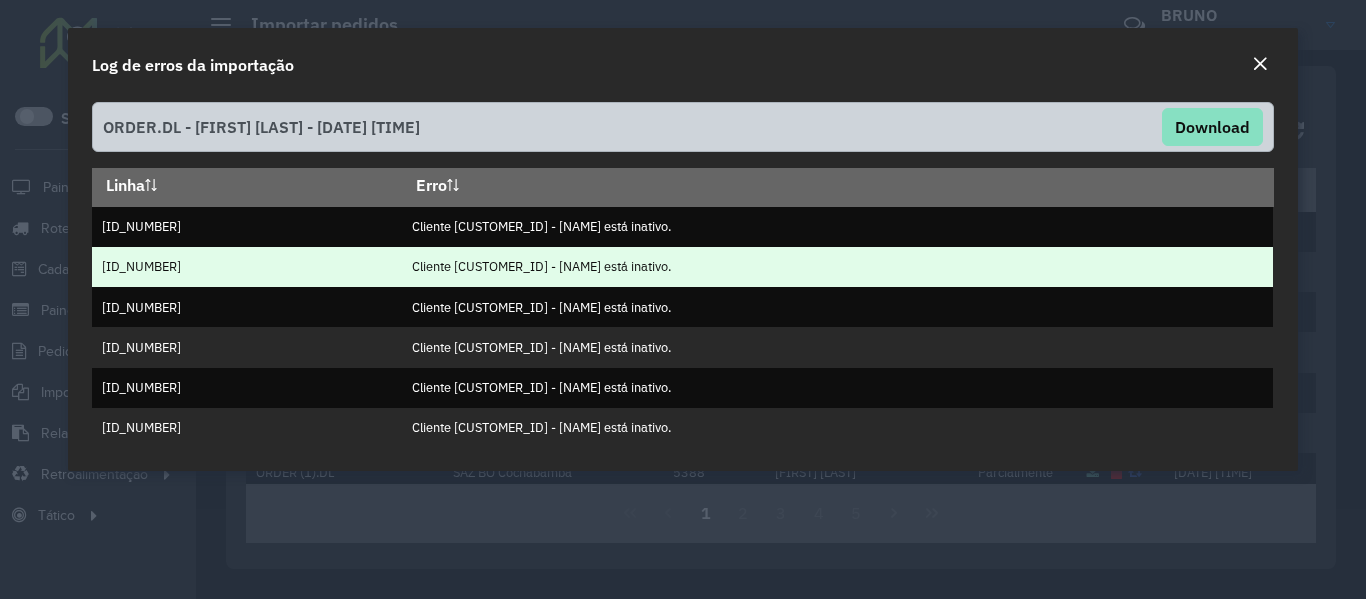 scroll, scrollTop: 6, scrollLeft: 0, axis: vertical 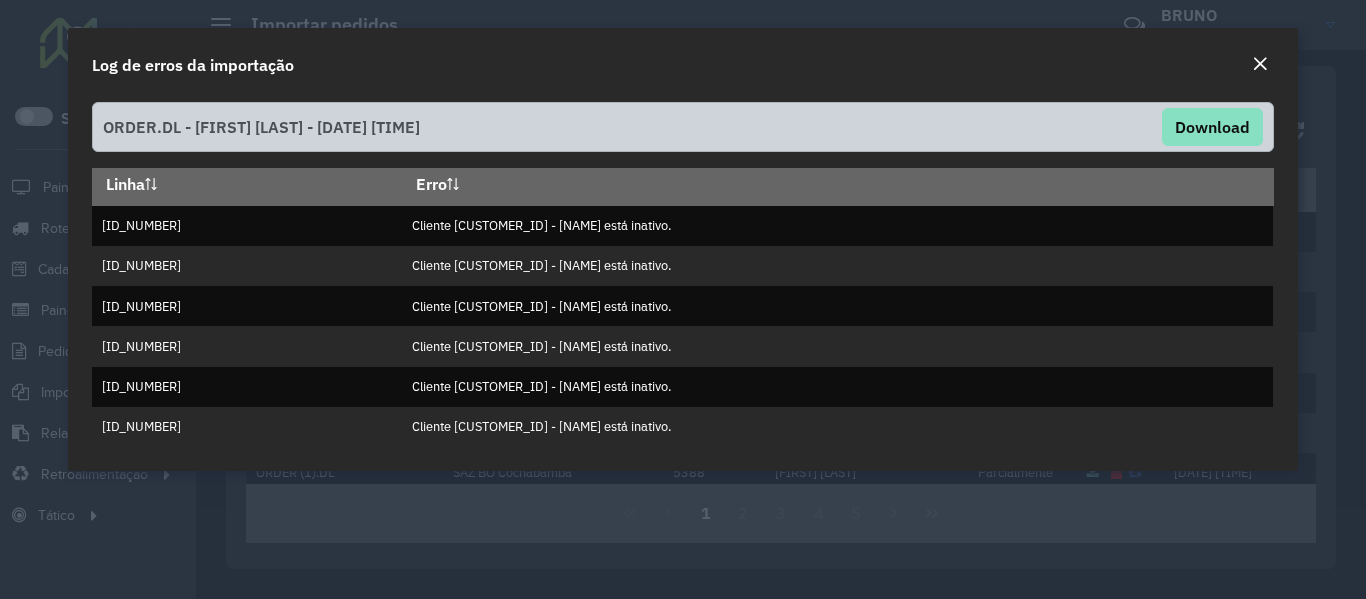 click 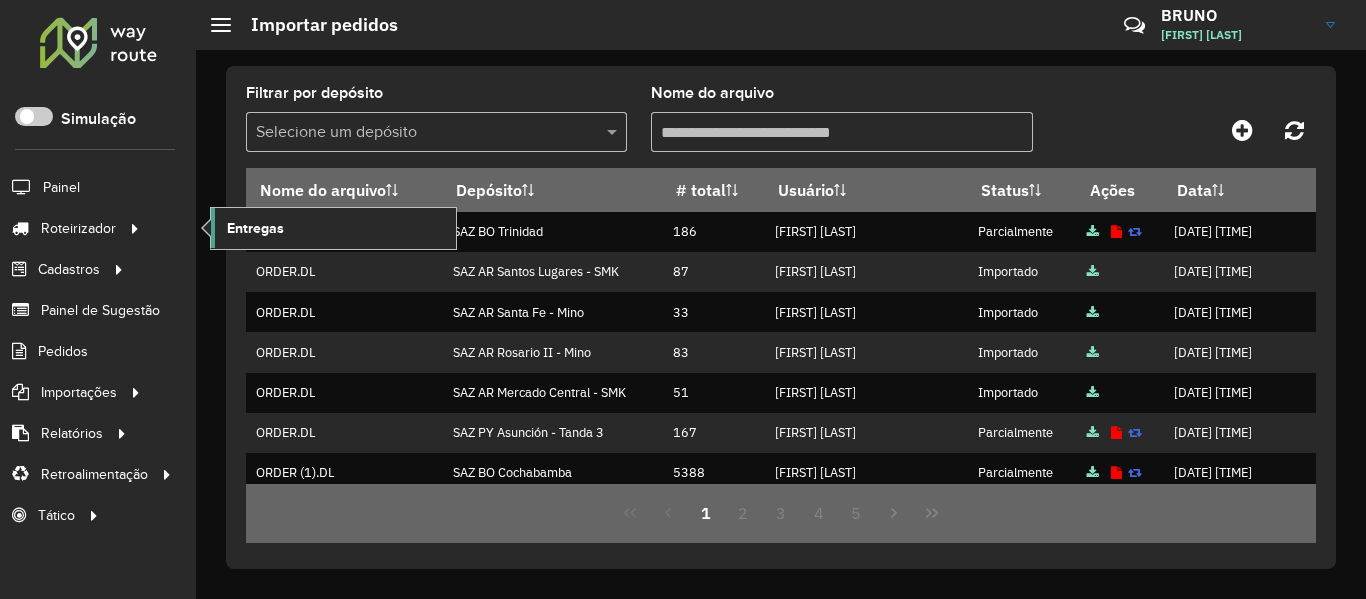 click on "Entregas" 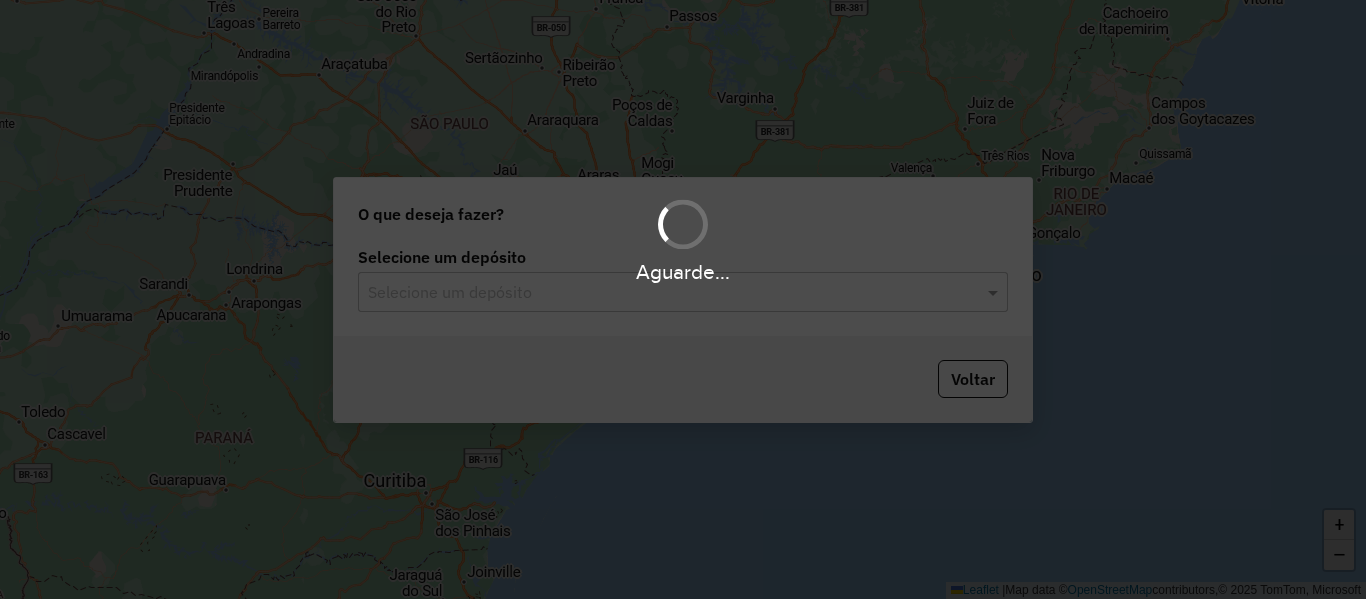 scroll, scrollTop: 0, scrollLeft: 0, axis: both 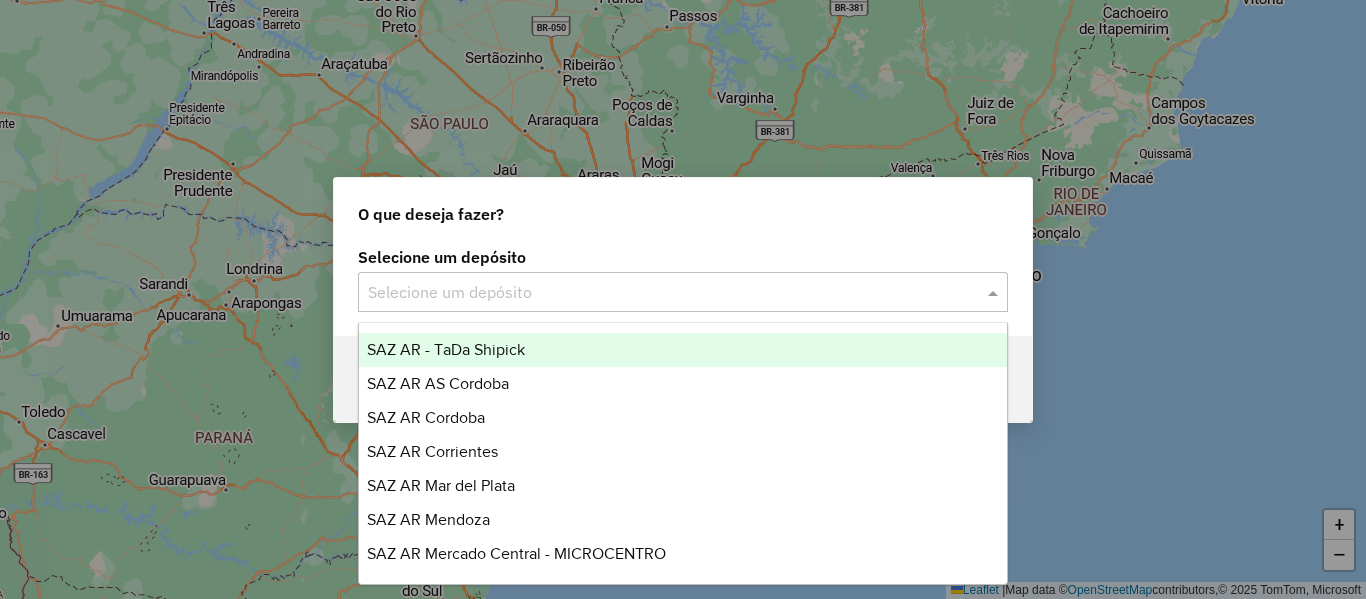 click 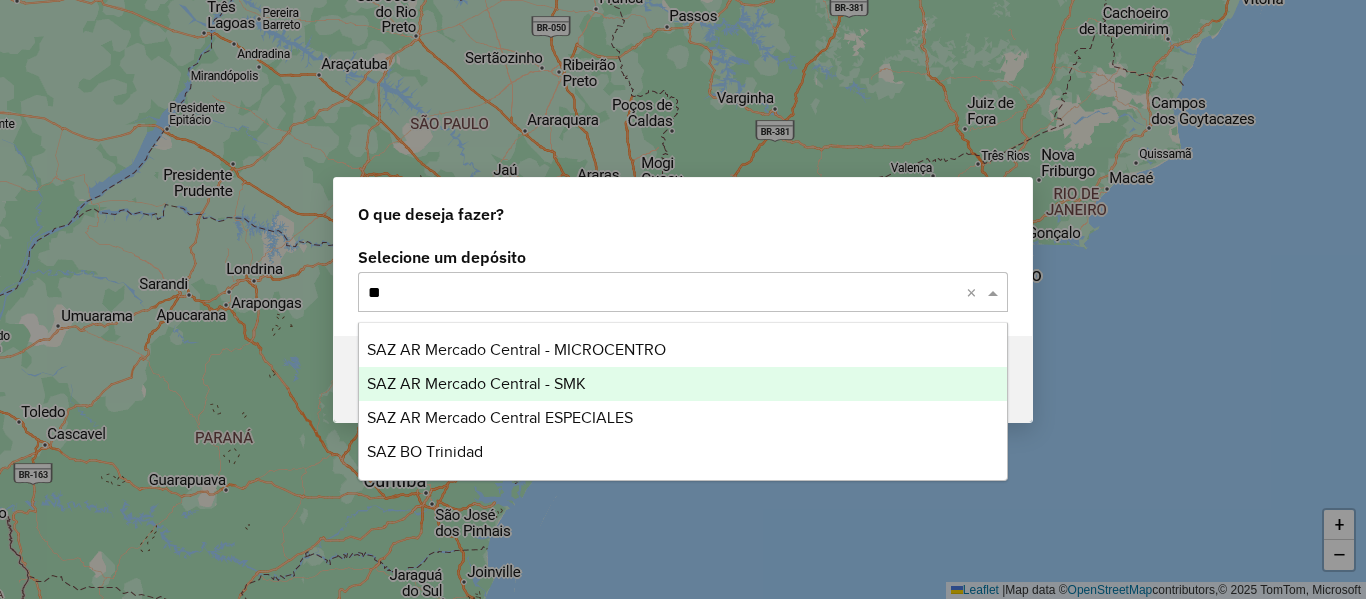 type on "***" 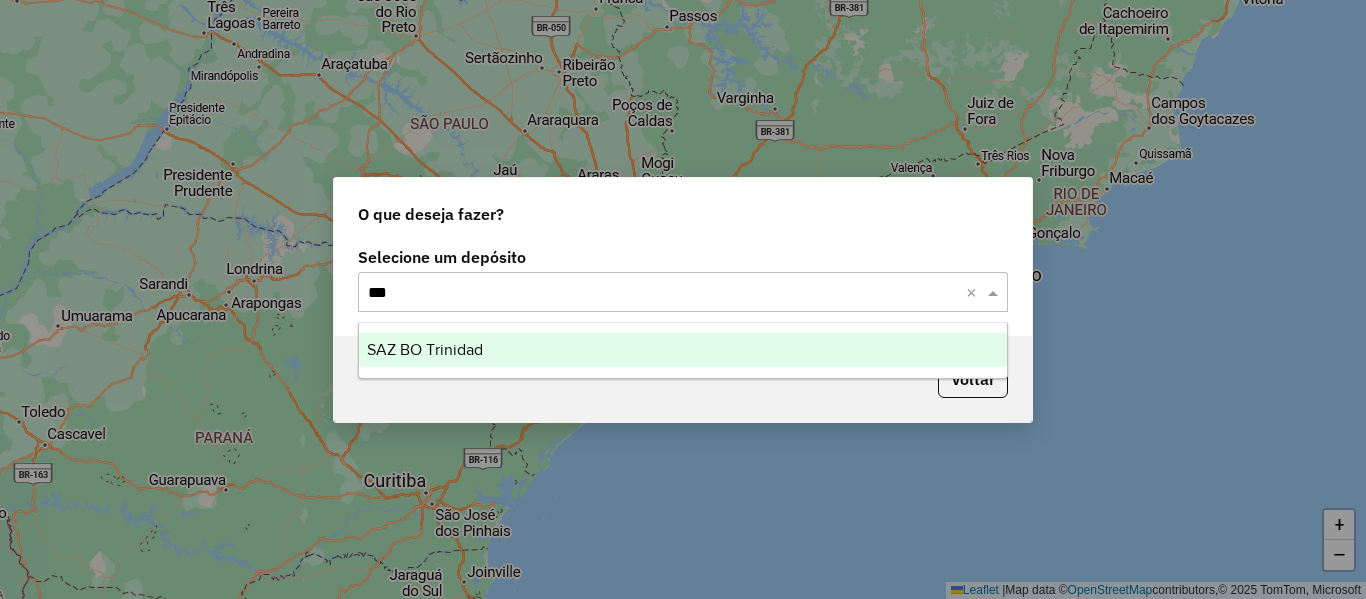 type 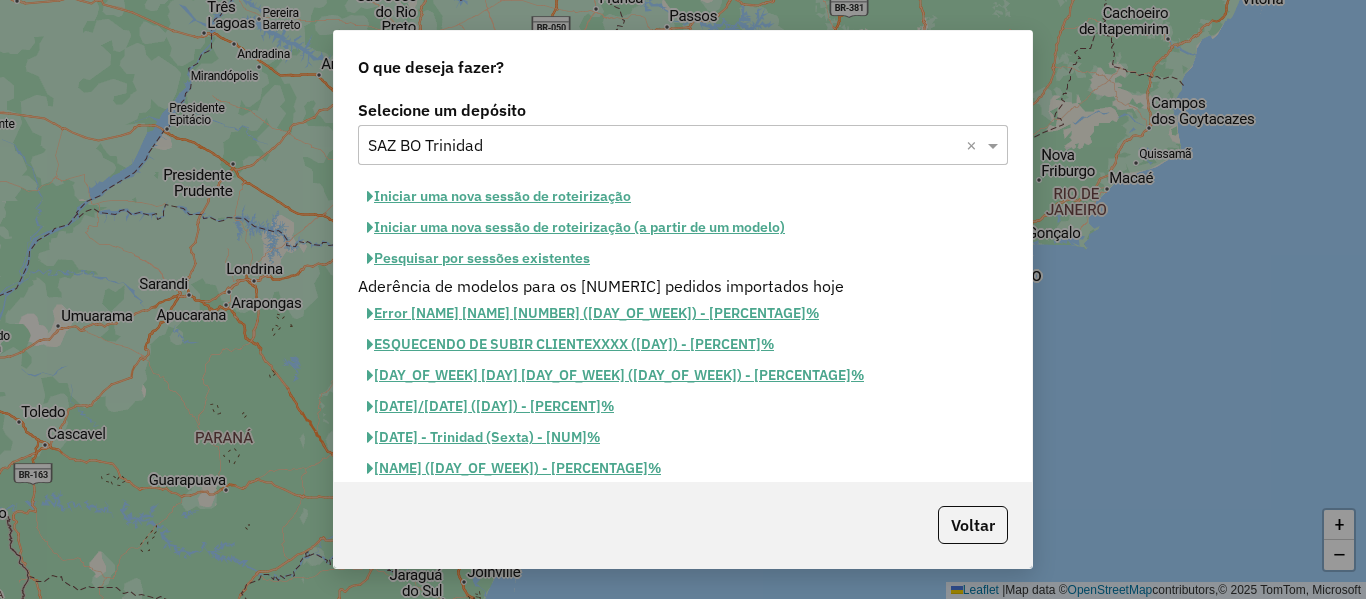 click on "Iniciar uma nova sessão de roteirização" 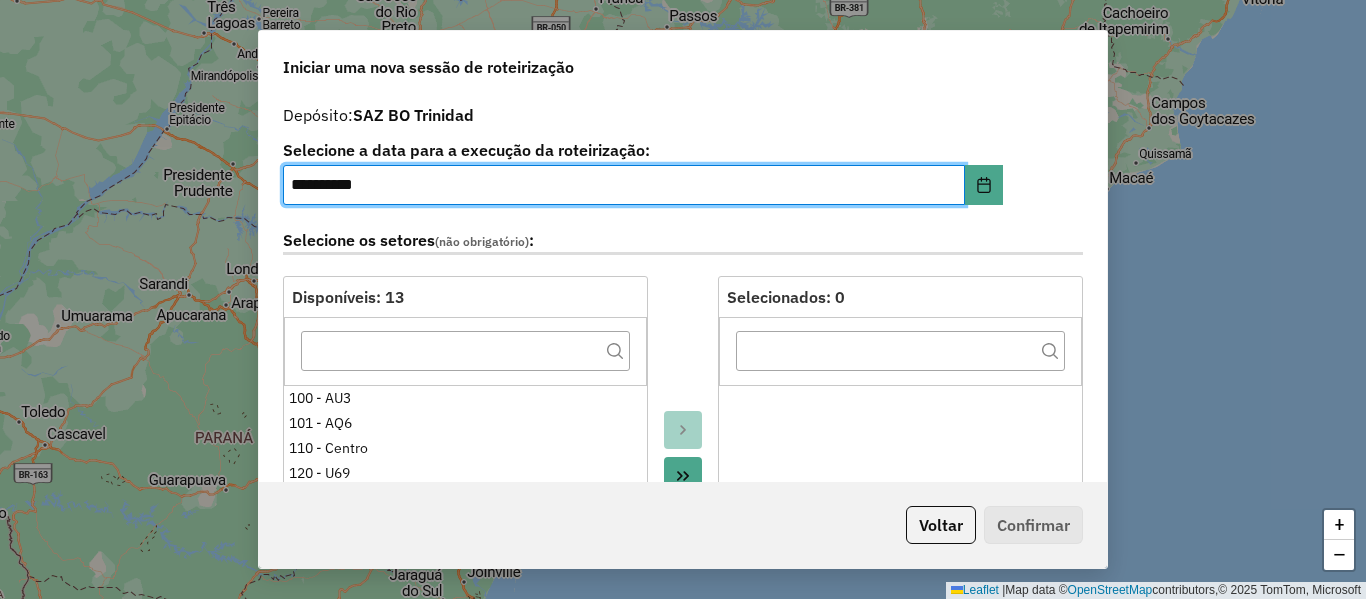 click on "Selecione os setores  (não obrigatório) :" 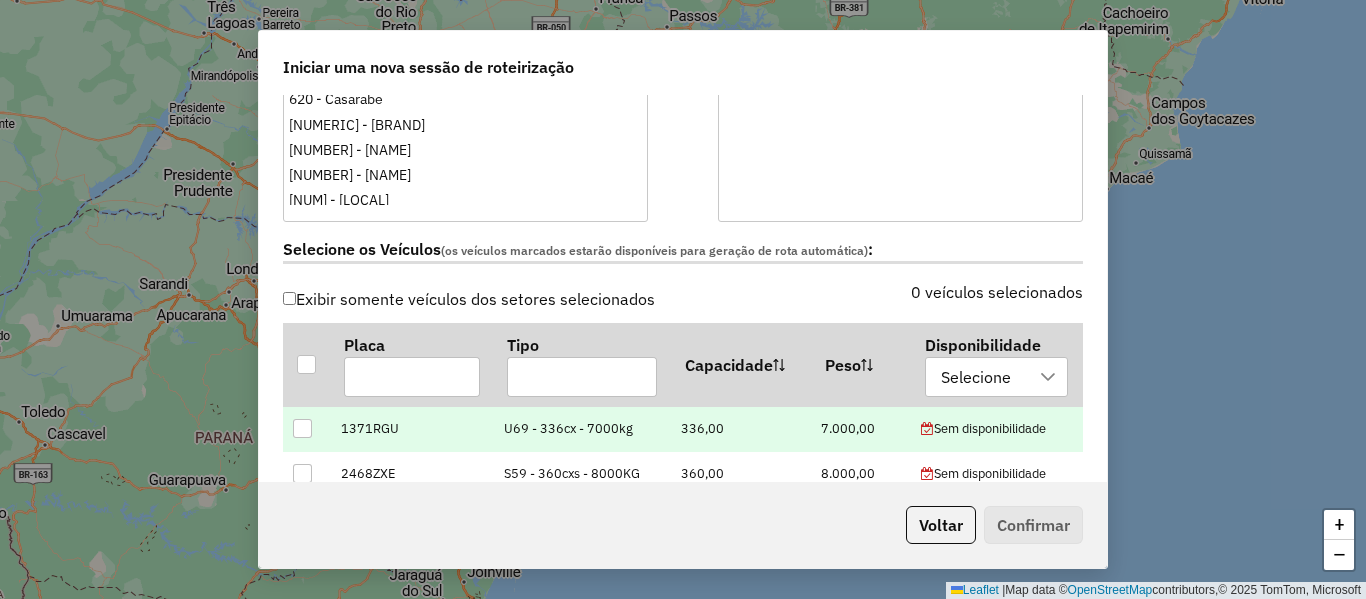 scroll, scrollTop: 600, scrollLeft: 0, axis: vertical 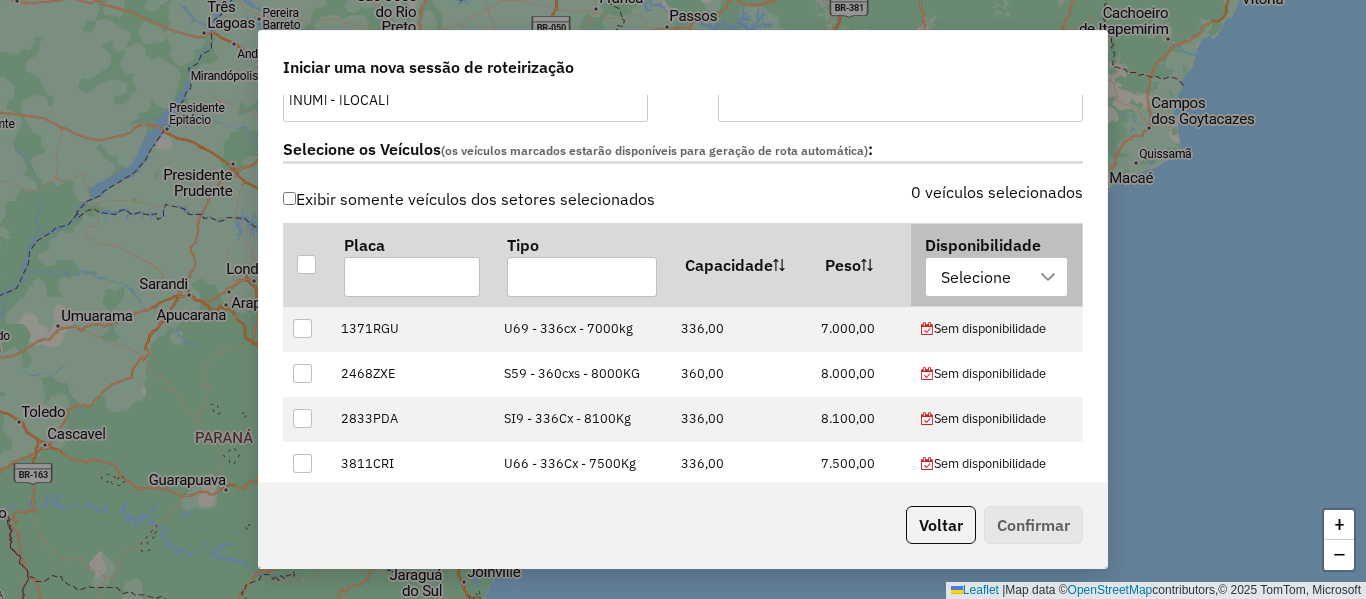 click on "Selecione" at bounding box center (976, 277) 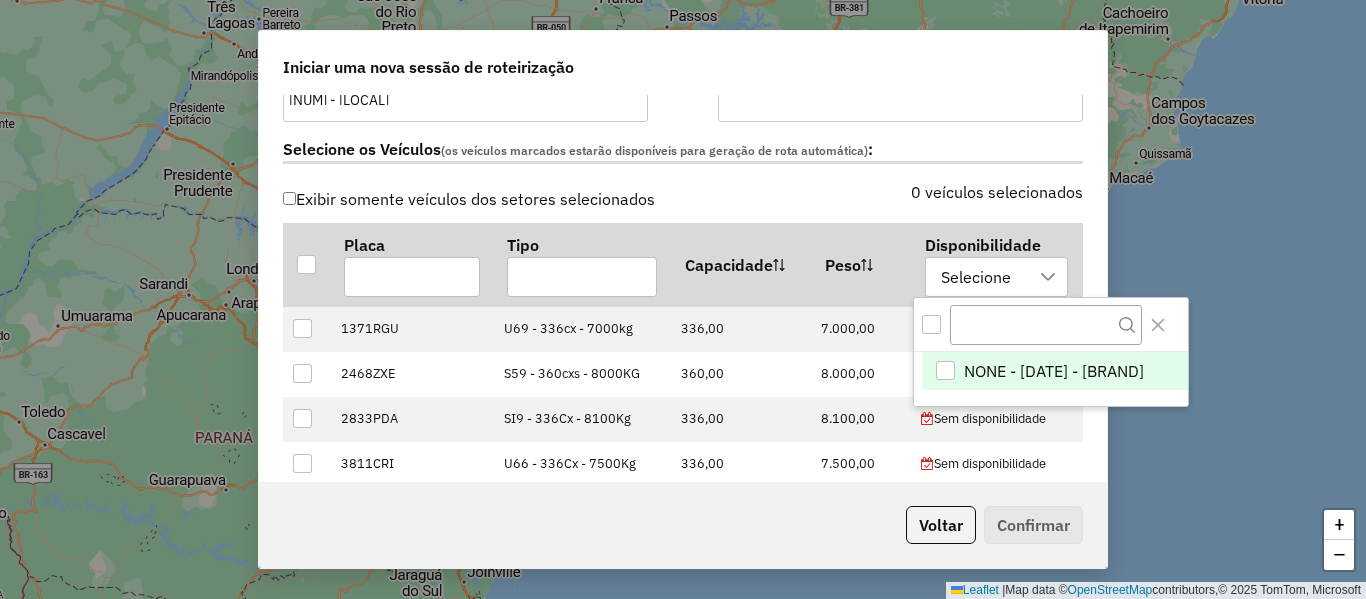 click on "NONE - [DATE] - [BRAND]" at bounding box center (1054, 371) 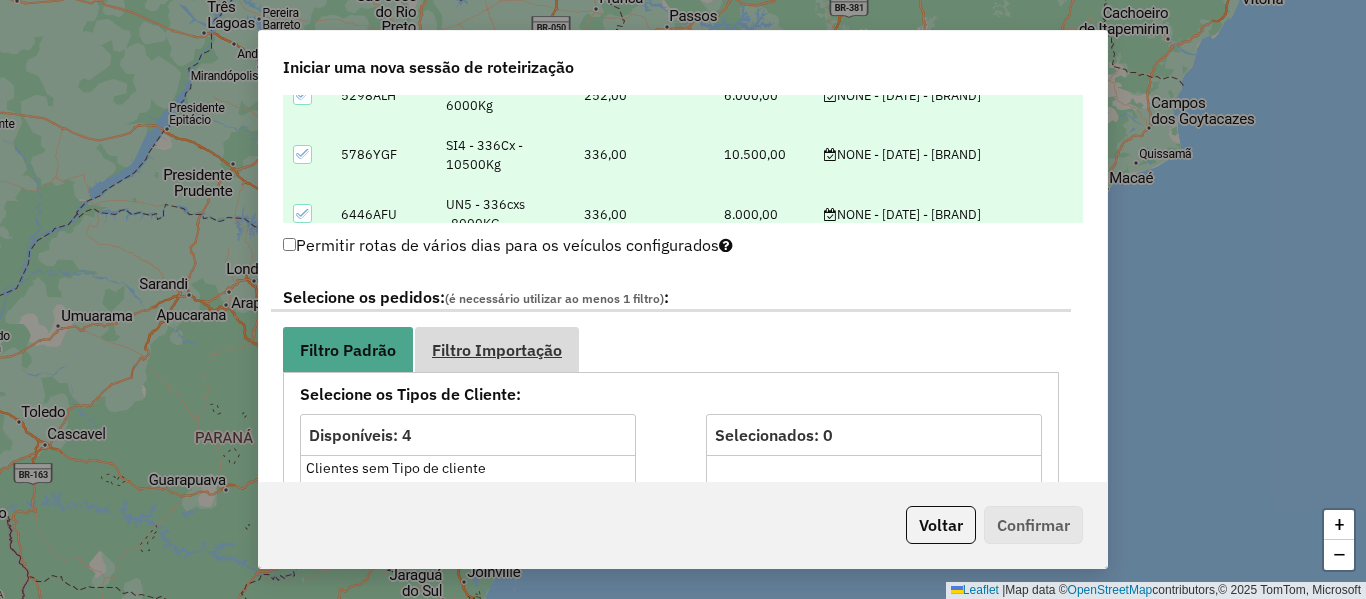 click on "Filtro Importação" at bounding box center (497, 350) 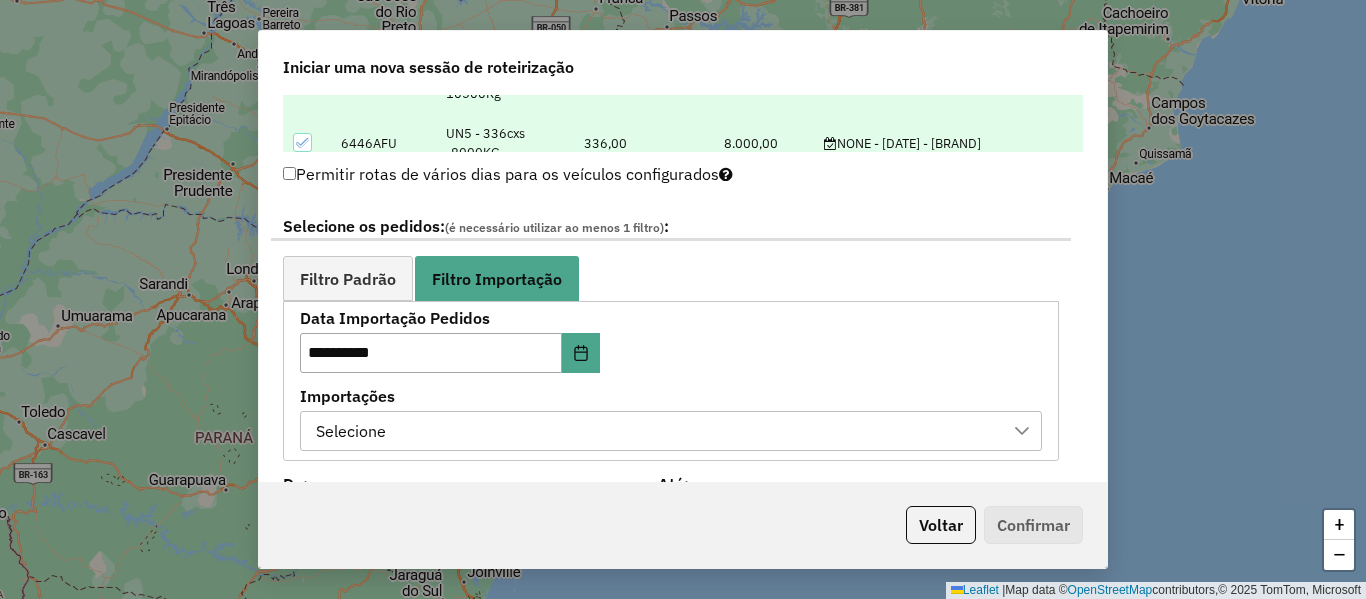 scroll, scrollTop: 1000, scrollLeft: 0, axis: vertical 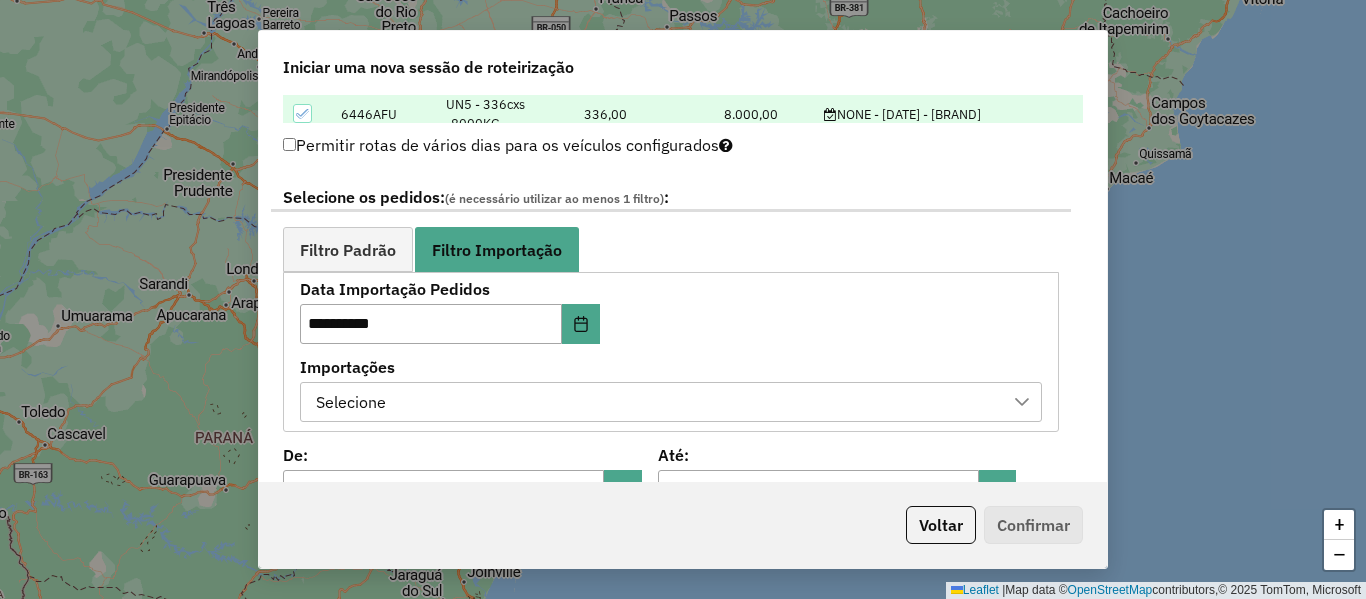 click on "Selecione" at bounding box center (656, 402) 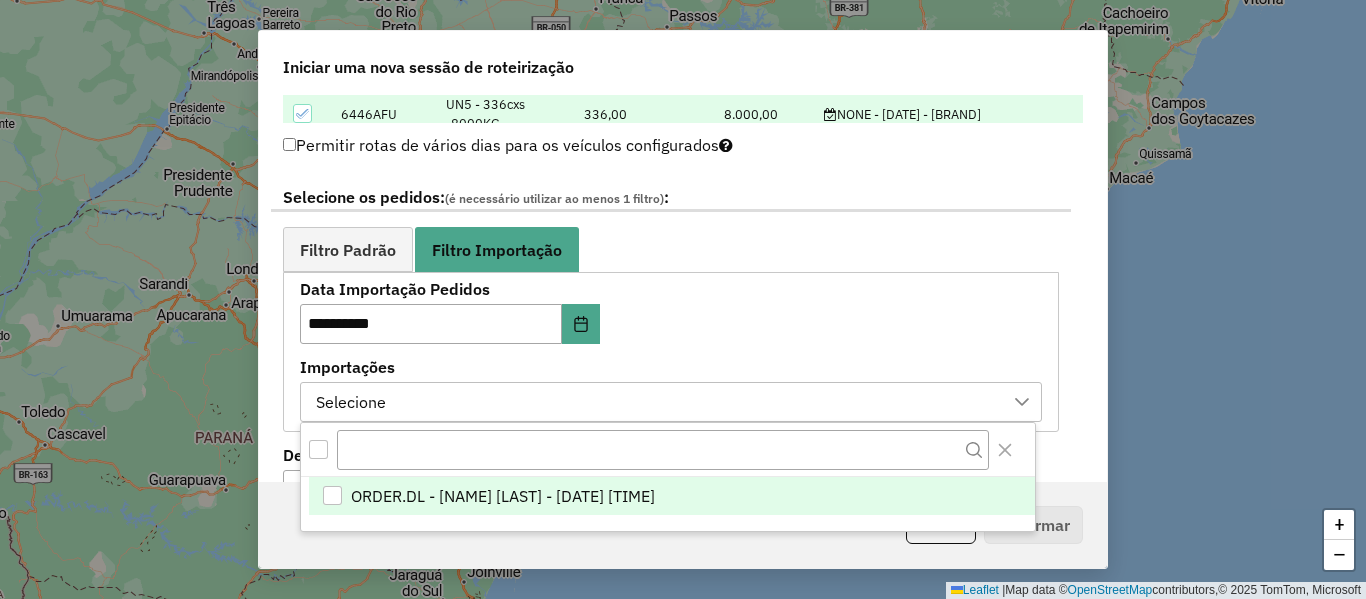 click on "ORDER.DL - [NAME] [LAST] - [DATE] [TIME]" at bounding box center [503, 496] 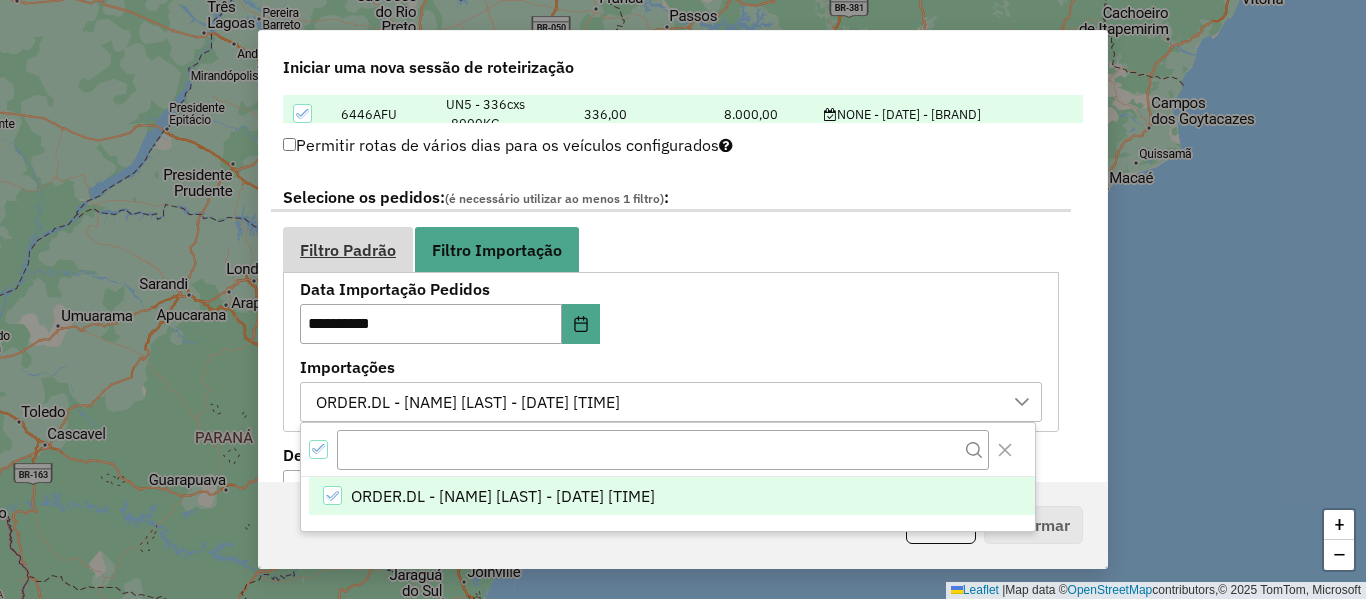 click on "Filtro Padrão" at bounding box center [348, 249] 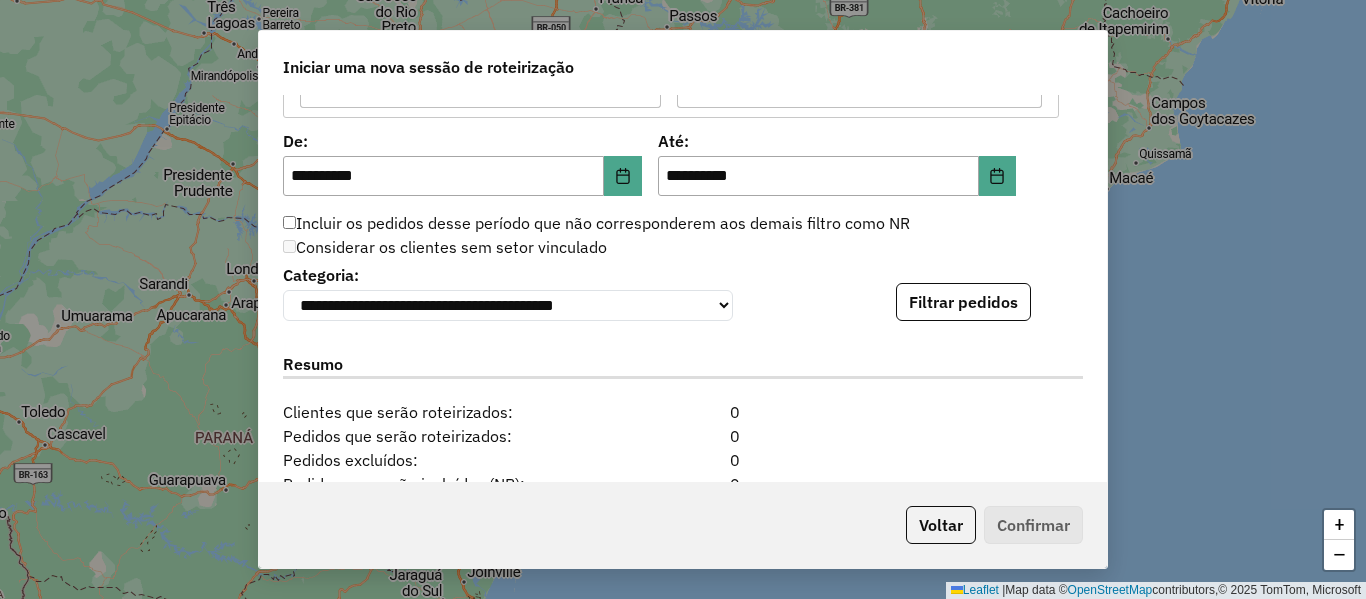 scroll, scrollTop: 1900, scrollLeft: 0, axis: vertical 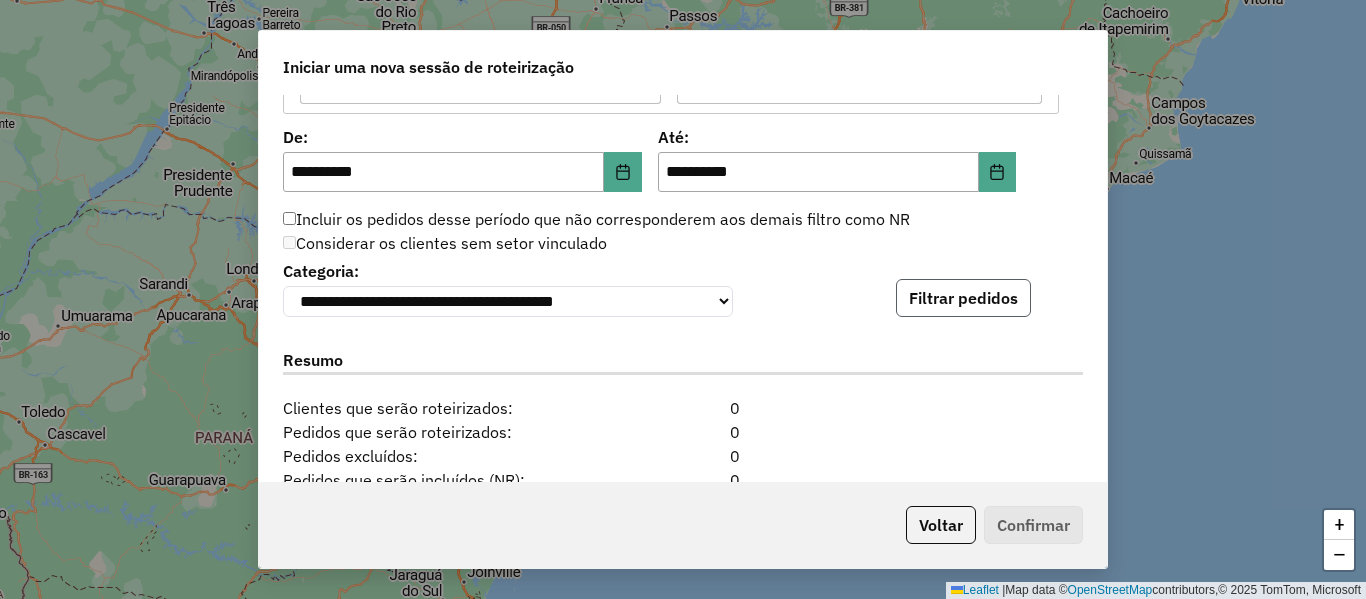 click on "Filtrar pedidos" 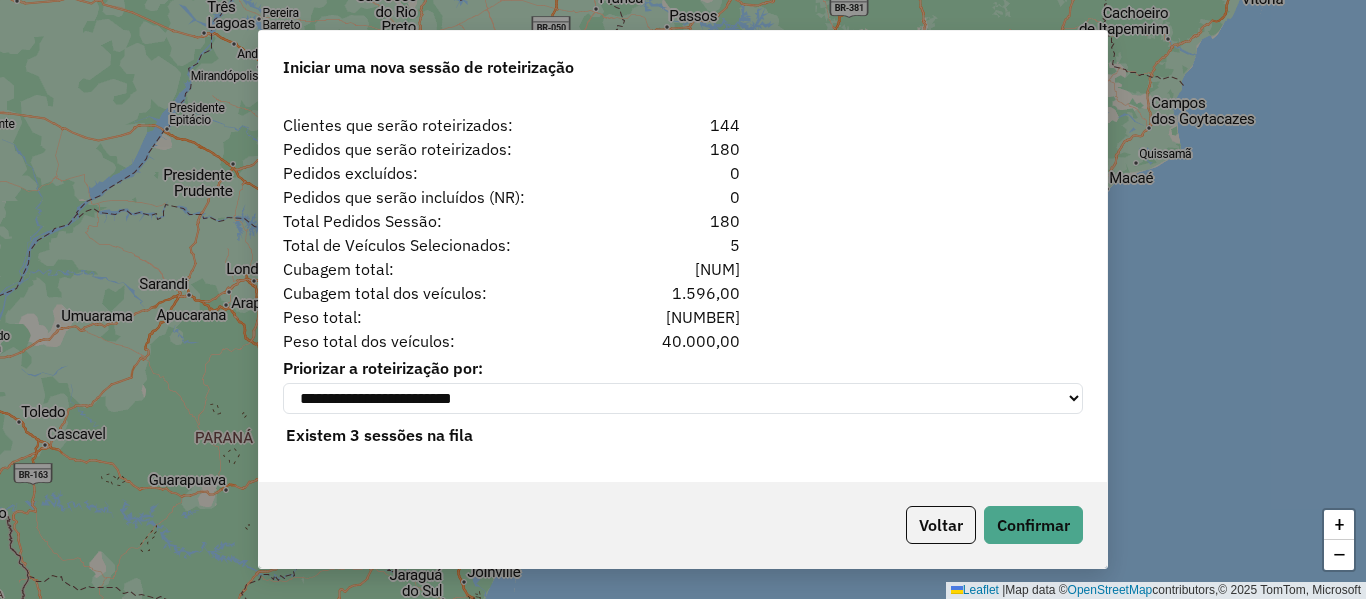 scroll, scrollTop: 2606, scrollLeft: 0, axis: vertical 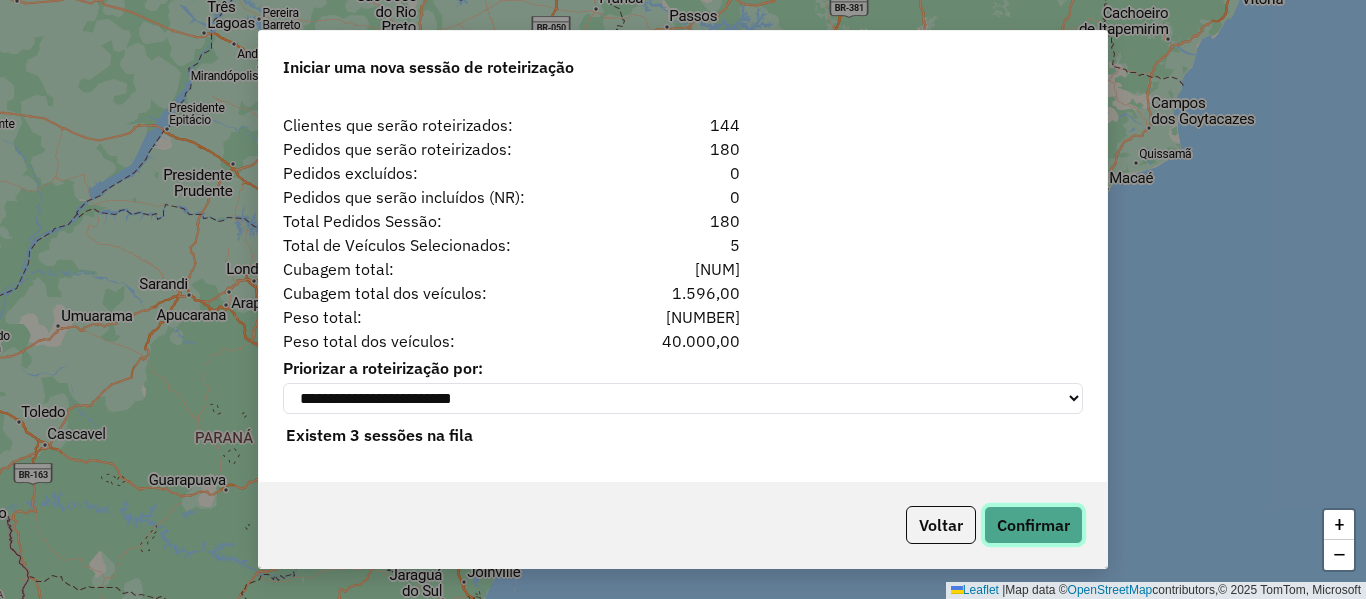 click on "Confirmar" 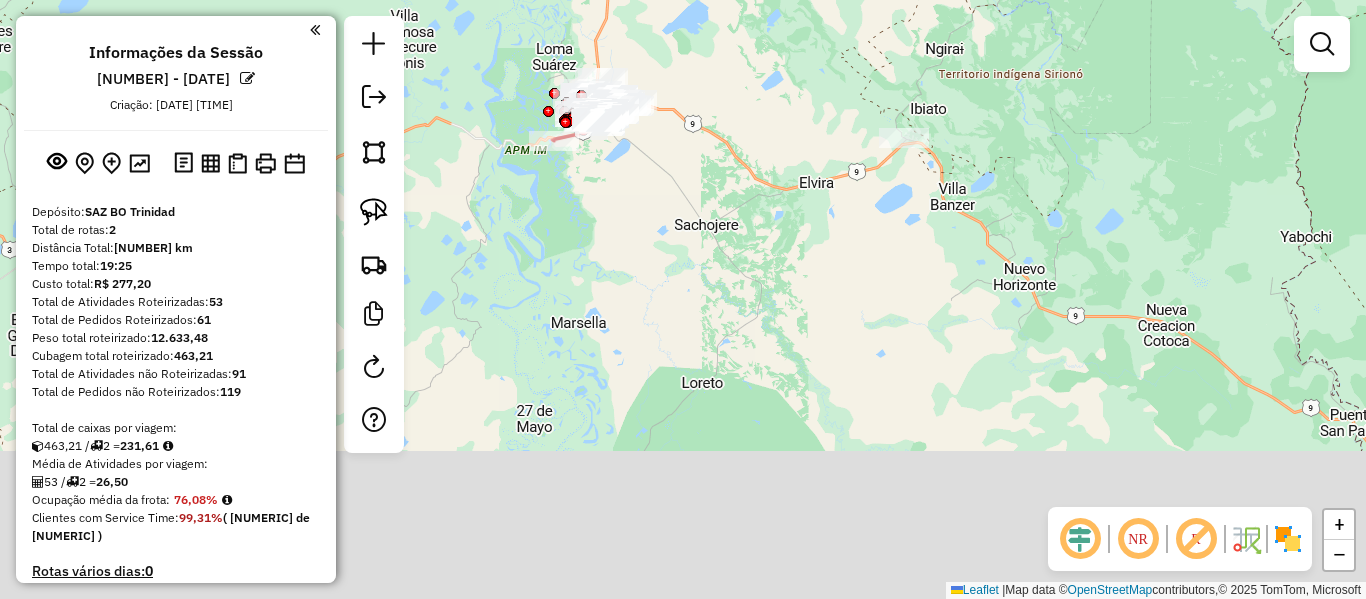 drag, startPoint x: 762, startPoint y: 338, endPoint x: 659, endPoint y: 99, distance: 260.24988 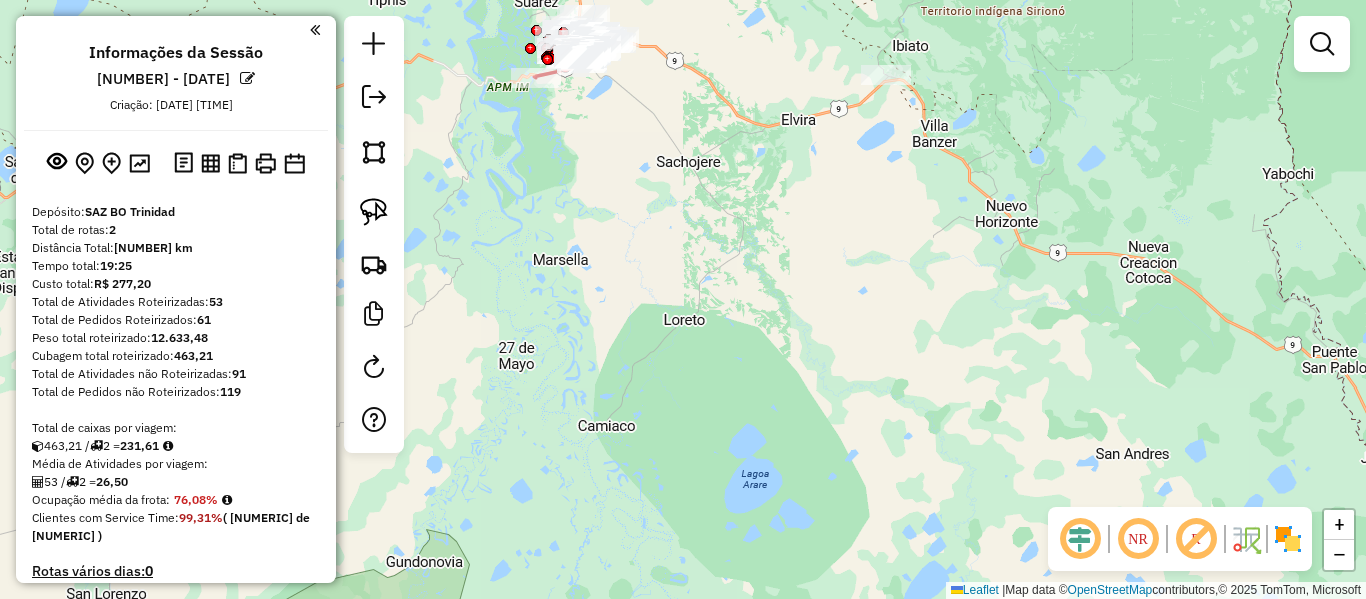 drag, startPoint x: 747, startPoint y: 148, endPoint x: 859, endPoint y: 323, distance: 207.77151 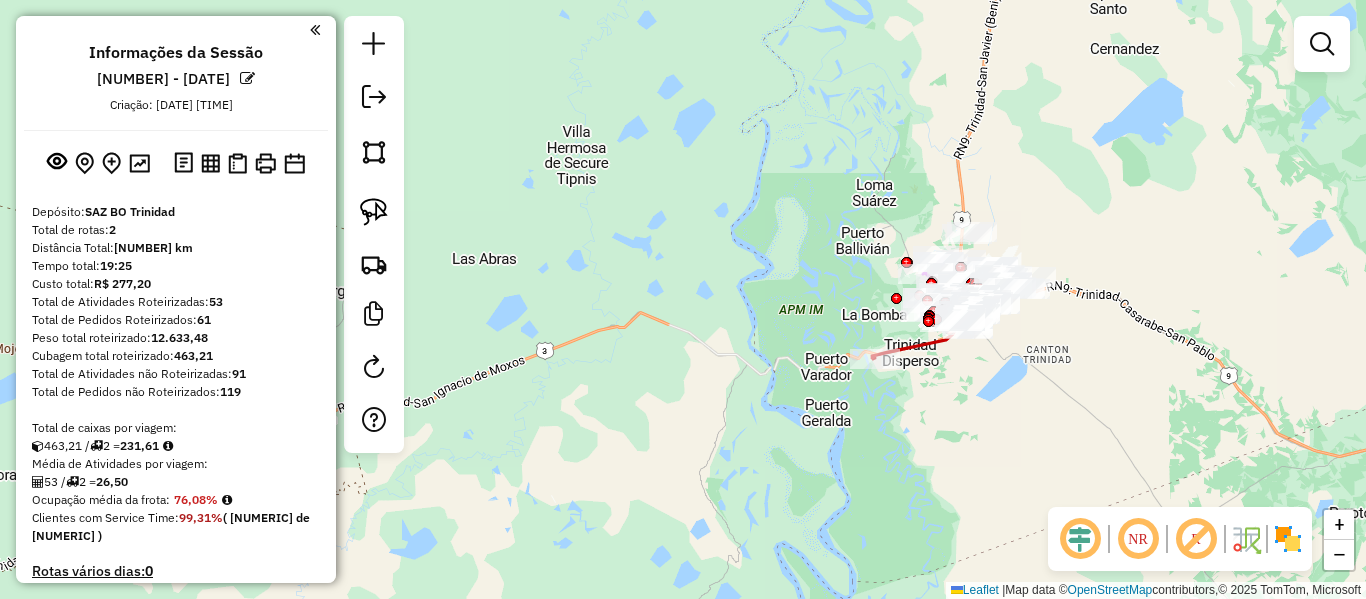 click 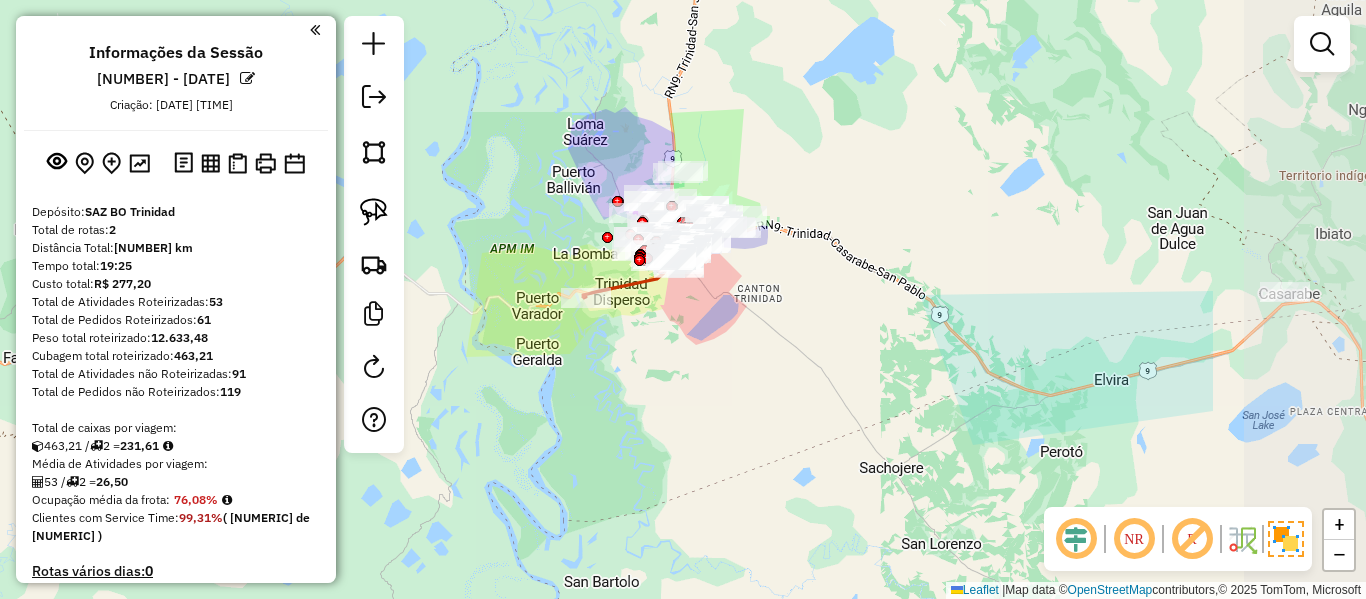 drag, startPoint x: 1069, startPoint y: 378, endPoint x: 899, endPoint y: 335, distance: 175.35393 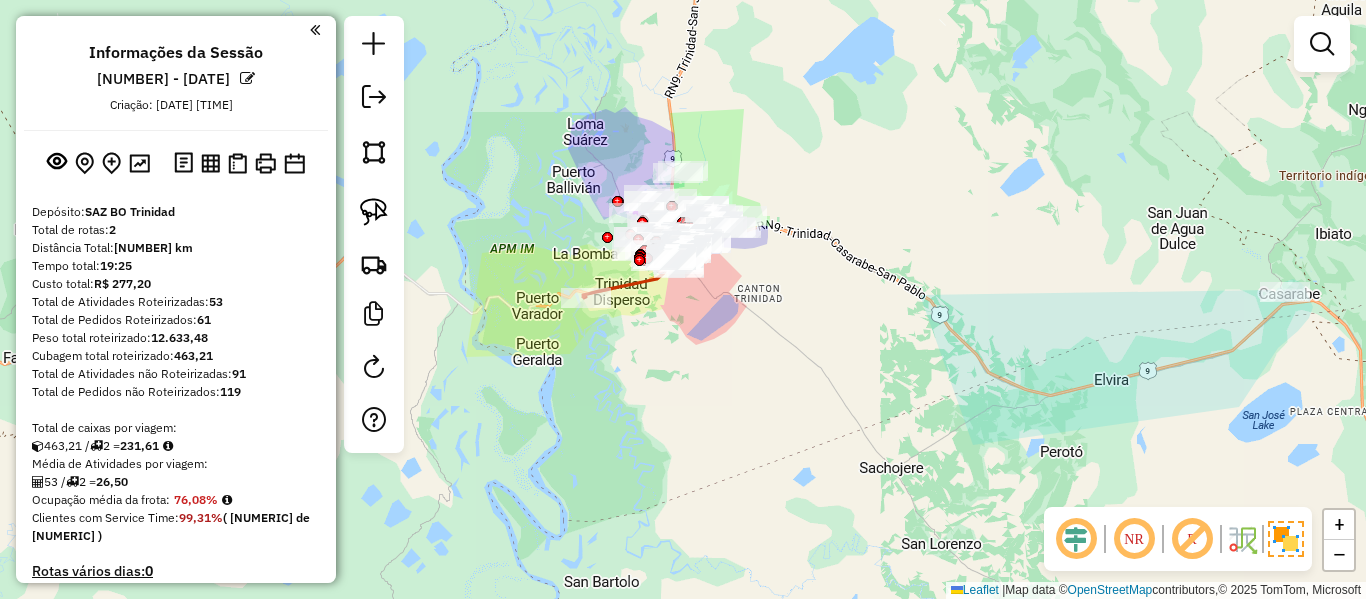 drag, startPoint x: 907, startPoint y: 309, endPoint x: 861, endPoint y: 316, distance: 46.52956 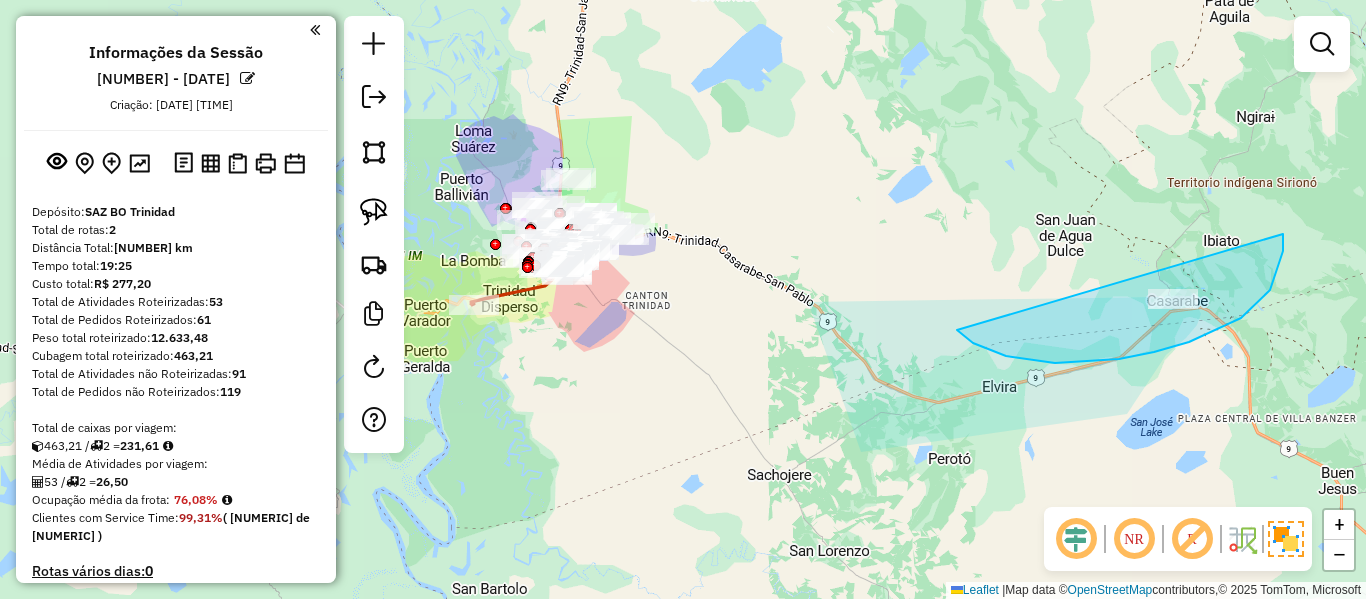 drag, startPoint x: 1189, startPoint y: 342, endPoint x: 1085, endPoint y: 203, distance: 173.60011 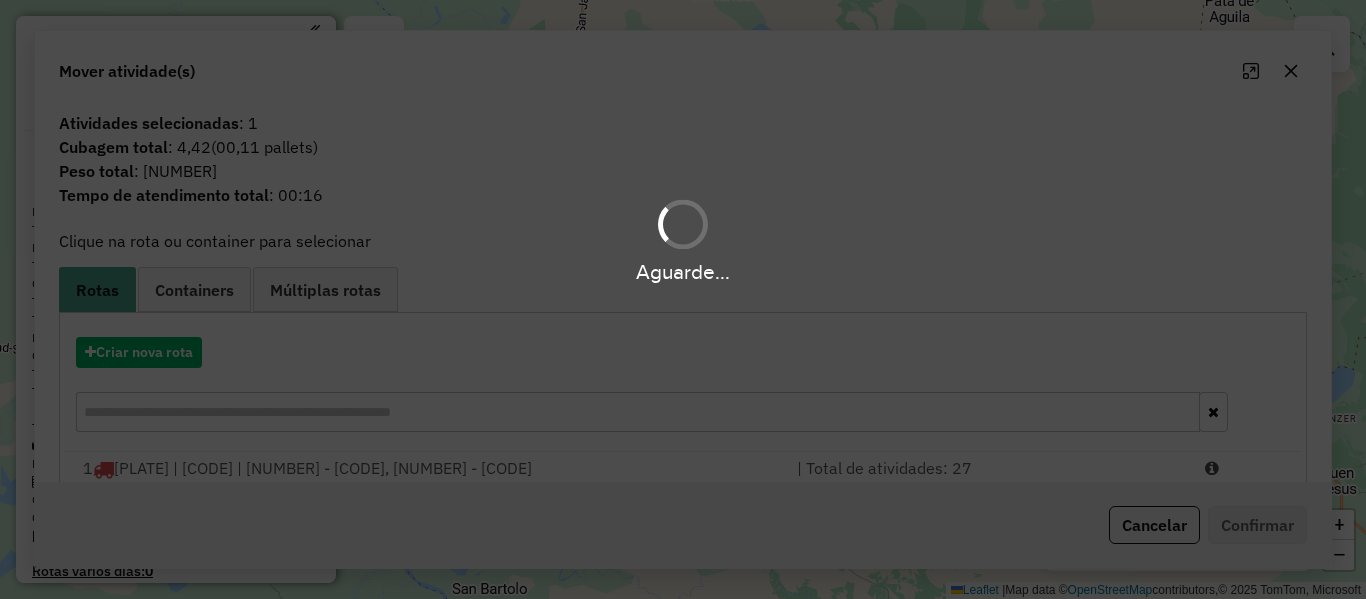 drag, startPoint x: 949, startPoint y: 167, endPoint x: 727, endPoint y: 126, distance: 225.75429 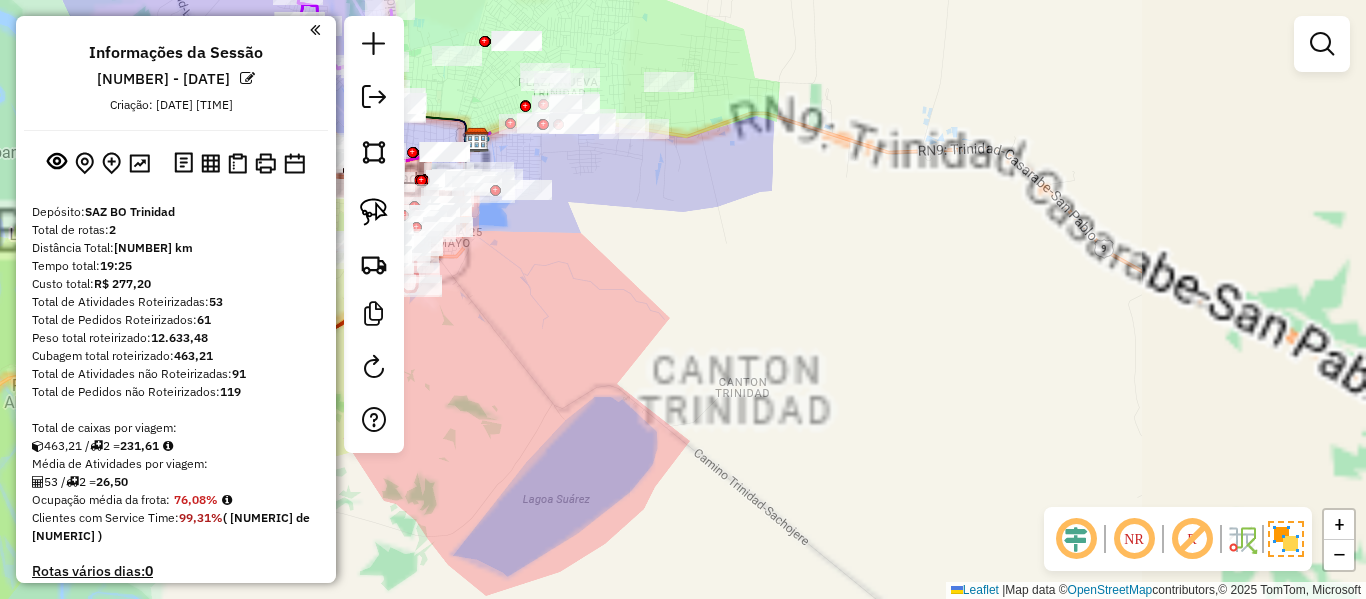 drag, startPoint x: 561, startPoint y: 329, endPoint x: 979, endPoint y: 364, distance: 419.46274 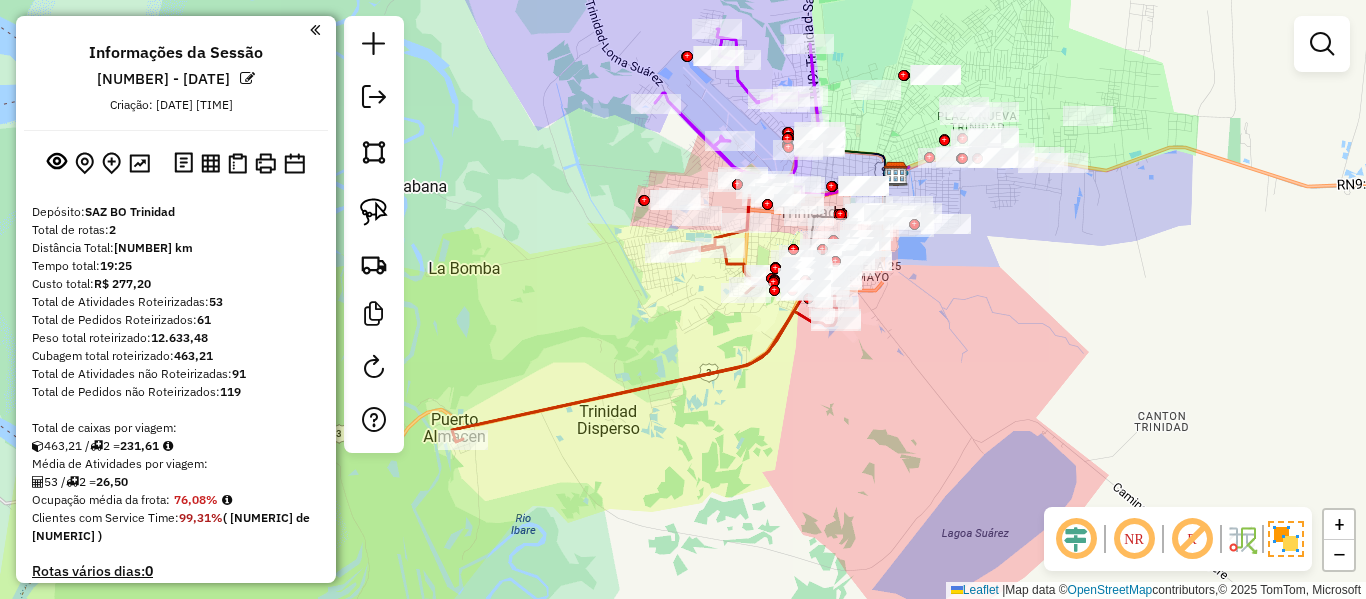 click 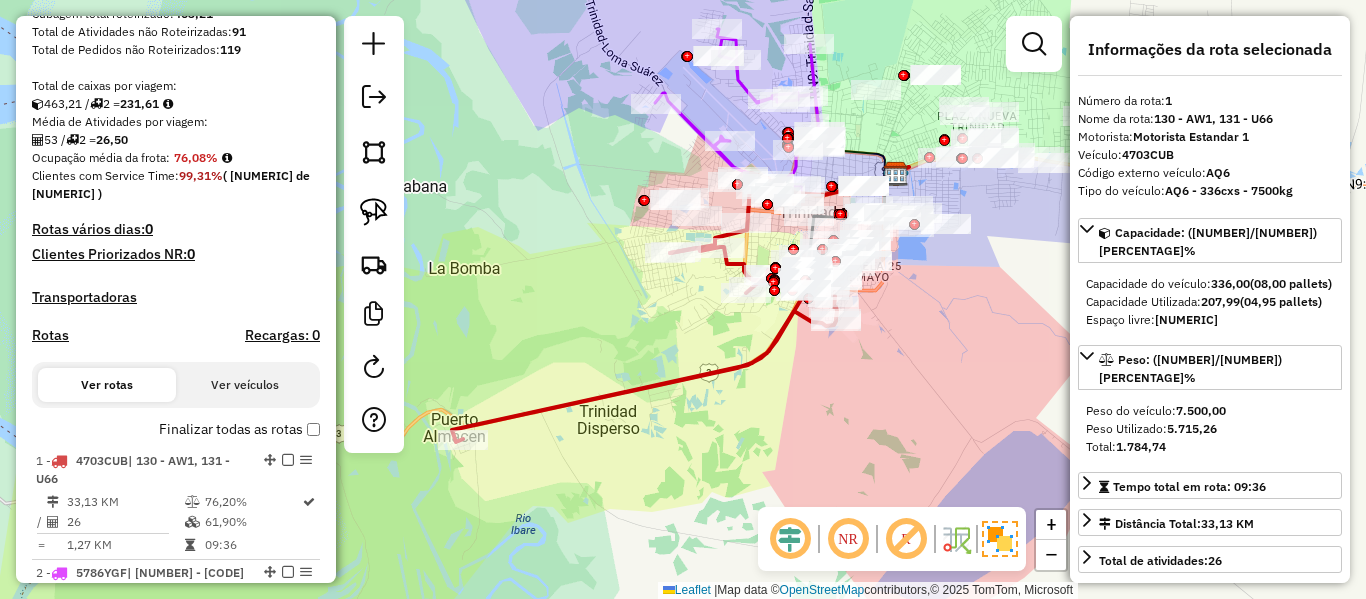scroll, scrollTop: 756, scrollLeft: 0, axis: vertical 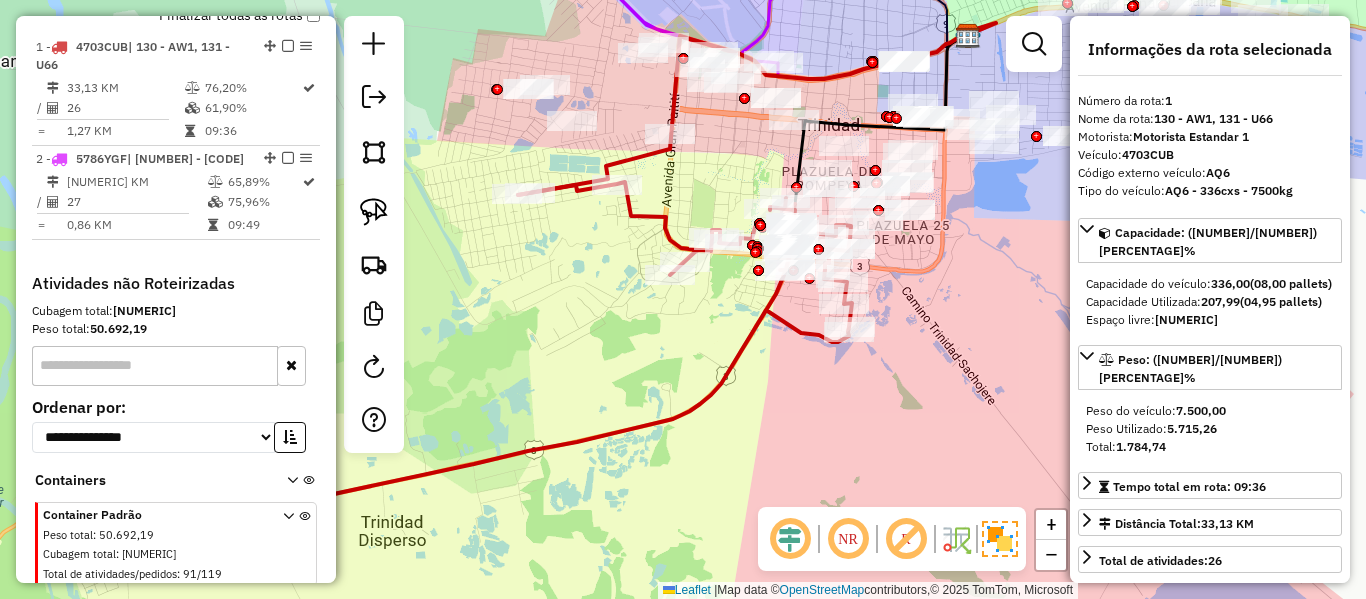 click 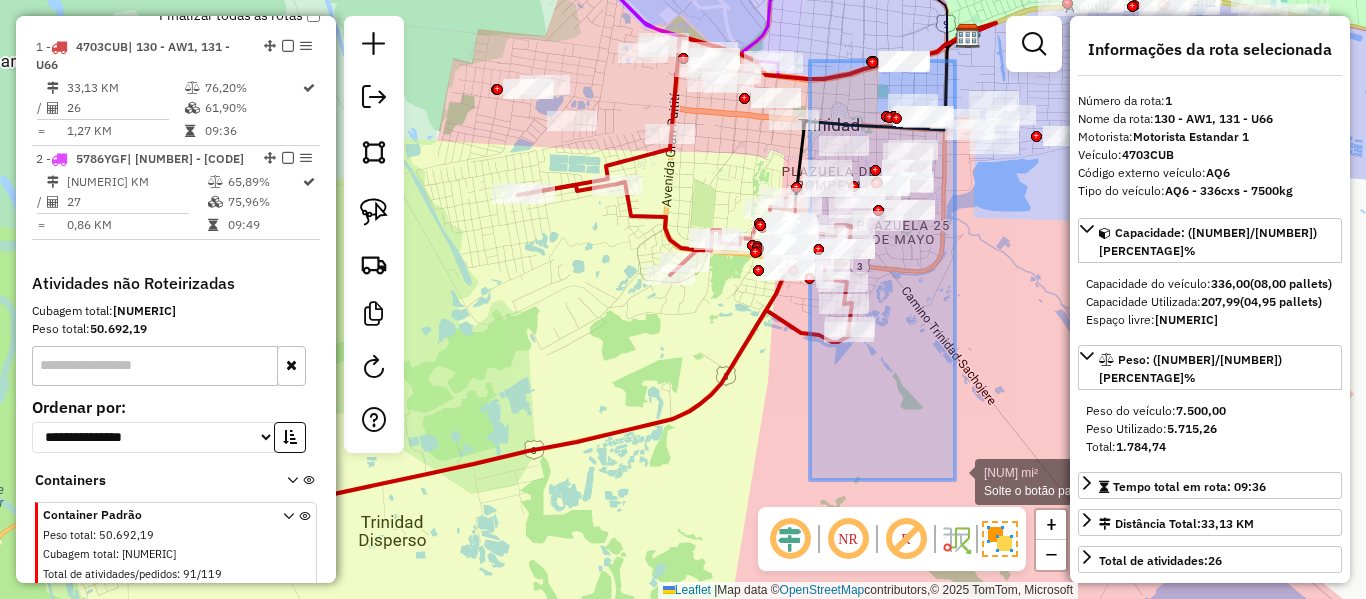drag, startPoint x: 812, startPoint y: 79, endPoint x: 958, endPoint y: 479, distance: 425.81216 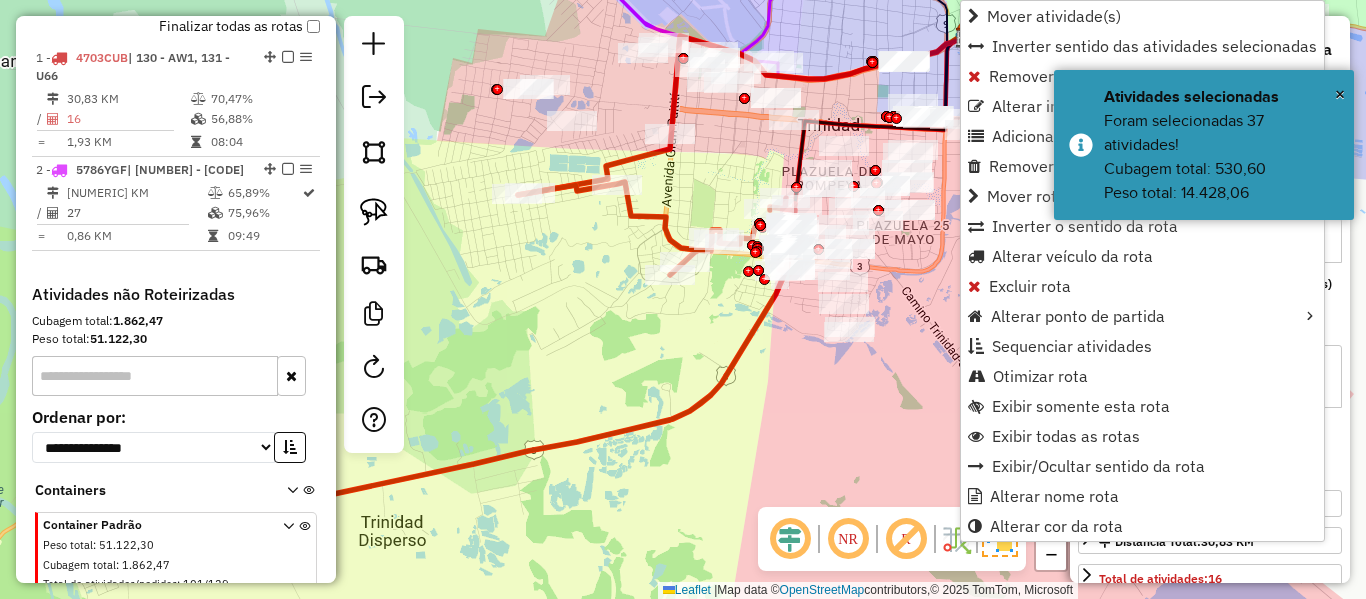 scroll, scrollTop: 756, scrollLeft: 0, axis: vertical 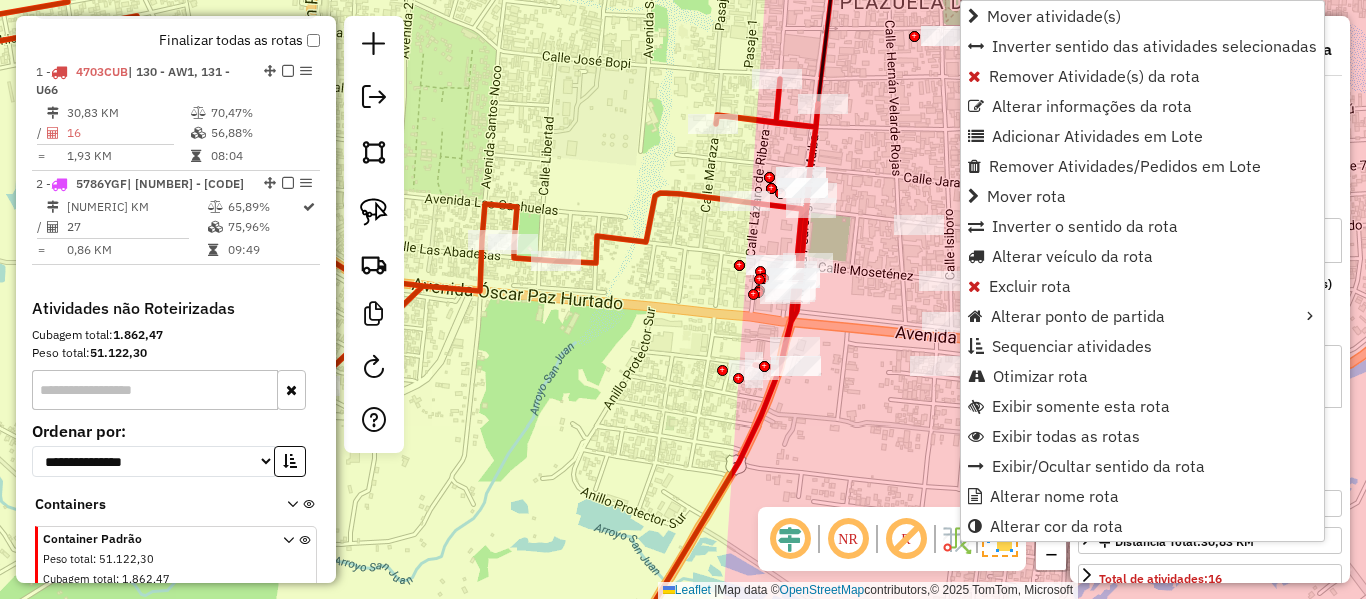 click 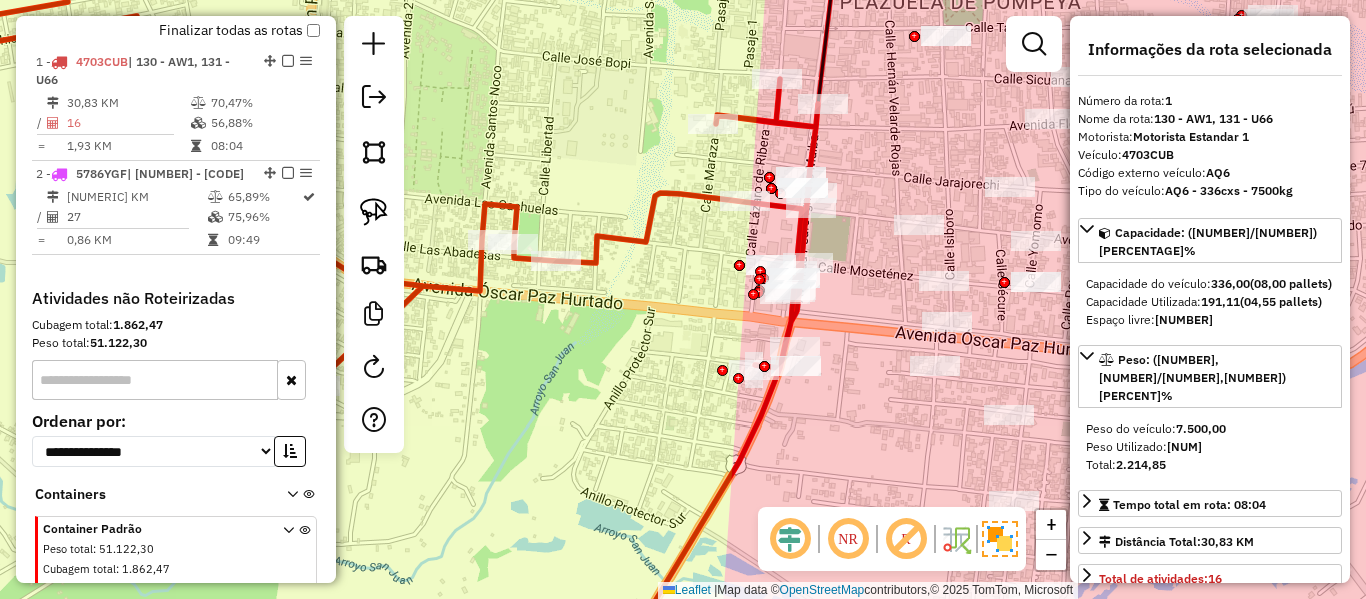 scroll, scrollTop: 781, scrollLeft: 0, axis: vertical 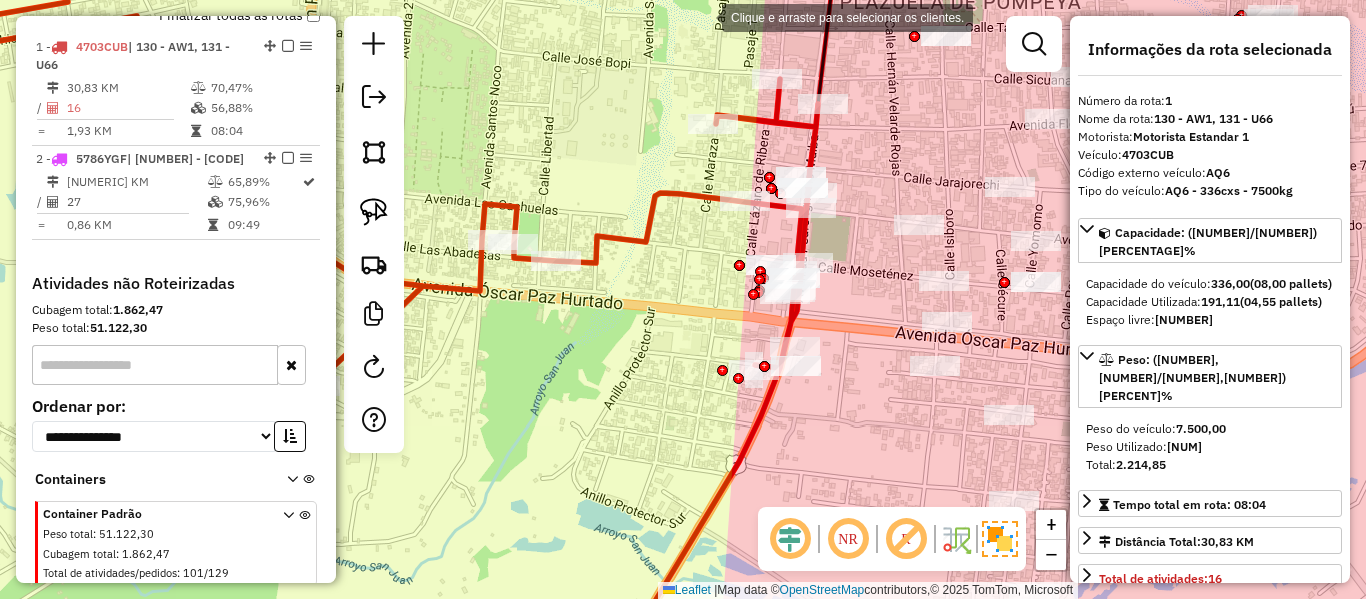 click on "Clique e arraste para selecionar os clientes. Janela de atendimento Grade de atendimento Capacidade Transportadoras Veículos Cliente Pedidos  Rotas Selecione os dias de semana para filtrar as janelas de atendimento  Seg   Ter   Qua   Qui   Sex   Sáb   Dom  Informe o período da janela de atendimento: De: Até:  Filtrar exatamente a janela do cliente  Considerar janela de atendimento padrão  Selecione os dias de semana para filtrar as grades de atendimento  Seg   Ter   Qua   Qui   Sex   Sáb   Dom   Considerar clientes sem dia de atendimento cadastrado  Clientes fora do dia de atendimento selecionado Filtrar as atividades entre os valores definidos abaixo:  Peso mínimo:   Peso máximo:   Cubagem mínima:   Cubagem máxima:   De:   Até:  Filtrar as atividades entre o tempo de atendimento definido abaixo:  De:   Até:   Considerar capacidade total dos clientes não roteirizados Transportadora: Selecione um ou mais itens Tipo de veículo: Selecione um ou mais itens Veículo: Selecione um ou mais itens Nome:" 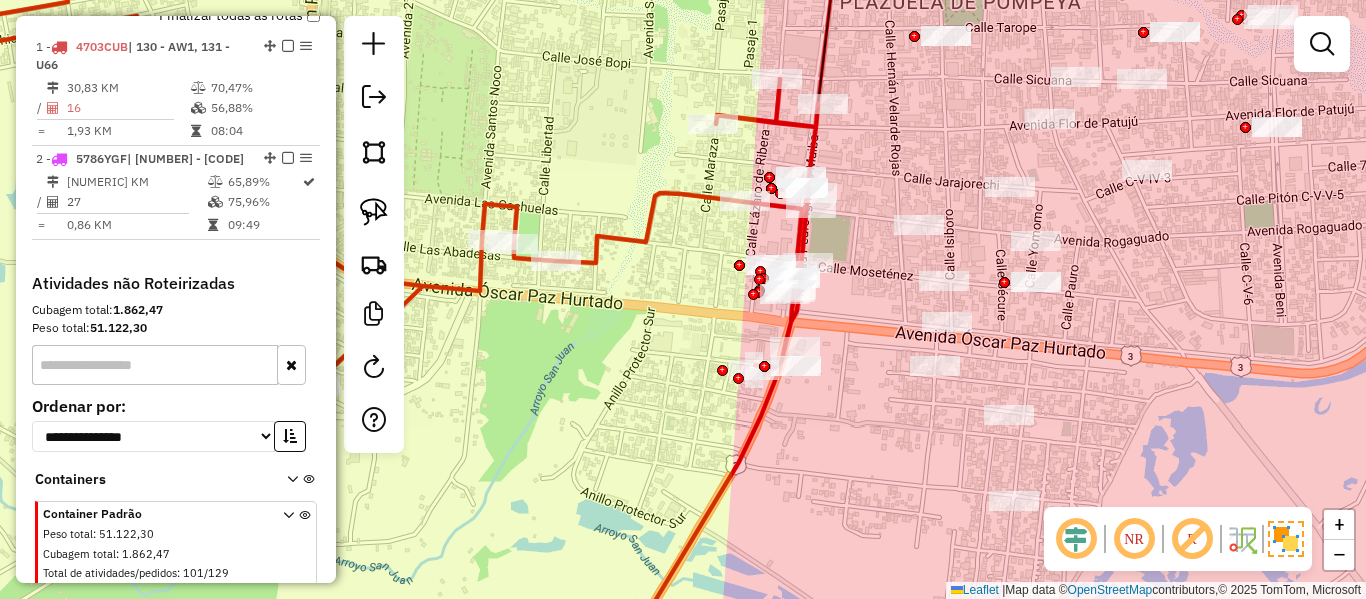 drag, startPoint x: 741, startPoint y: 98, endPoint x: 744, endPoint y: 125, distance: 27.166155 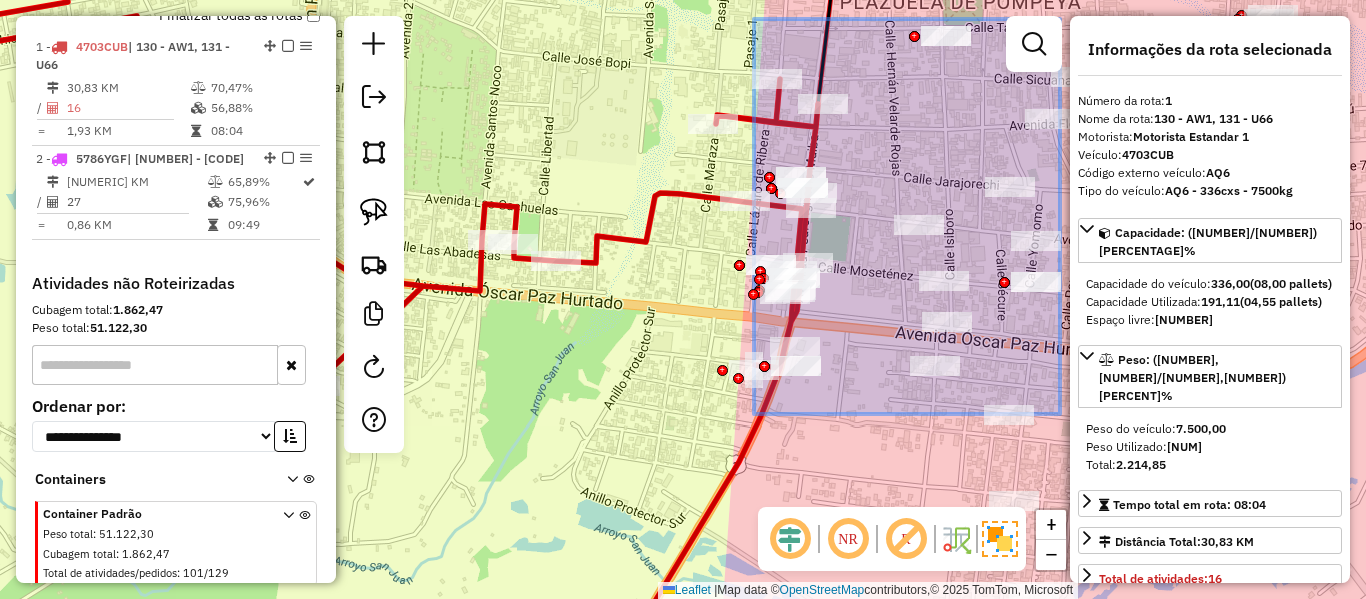 drag, startPoint x: 754, startPoint y: 19, endPoint x: 1176, endPoint y: 436, distance: 593.27313 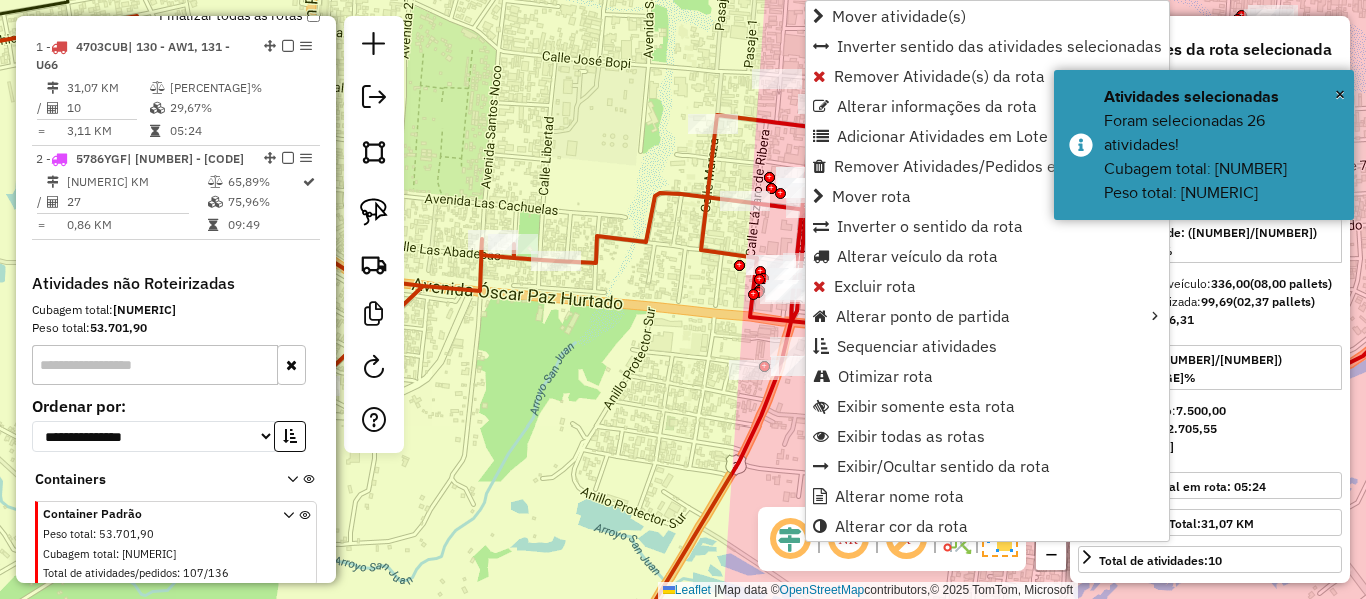 click on "Janela de atendimento Grade de atendimento Capacidade Transportadoras Veículos Cliente Pedidos  Rotas Selecione os dias de semana para filtrar as janelas de atendimento  Seg   Ter   Qua   Qui   Sex   Sáb   Dom  Informe o período da janela de atendimento: De: Até:  Filtrar exatamente a janela do cliente  Considerar janela de atendimento padrão  Selecione os dias de semana para filtrar as grades de atendimento  Seg   Ter   Qua   Qui   Sex   Sáb   Dom   Considerar clientes sem dia de atendimento cadastrado  Clientes fora do dia de atendimento selecionado Filtrar as atividades entre os valores definidos abaixo:  Peso mínimo:   Peso máximo:   Cubagem mínima:   Cubagem máxima:   De:   Até:  Filtrar as atividades entre o tempo de atendimento definido abaixo:  De:   Até:   Considerar capacidade total dos clientes não roteirizados Transportadora: Selecione um ou mais itens Tipo de veículo: Selecione um ou mais itens Veículo: Selecione um ou mais itens Motorista: Selecione um ou mais itens Nome: Rótulo:" 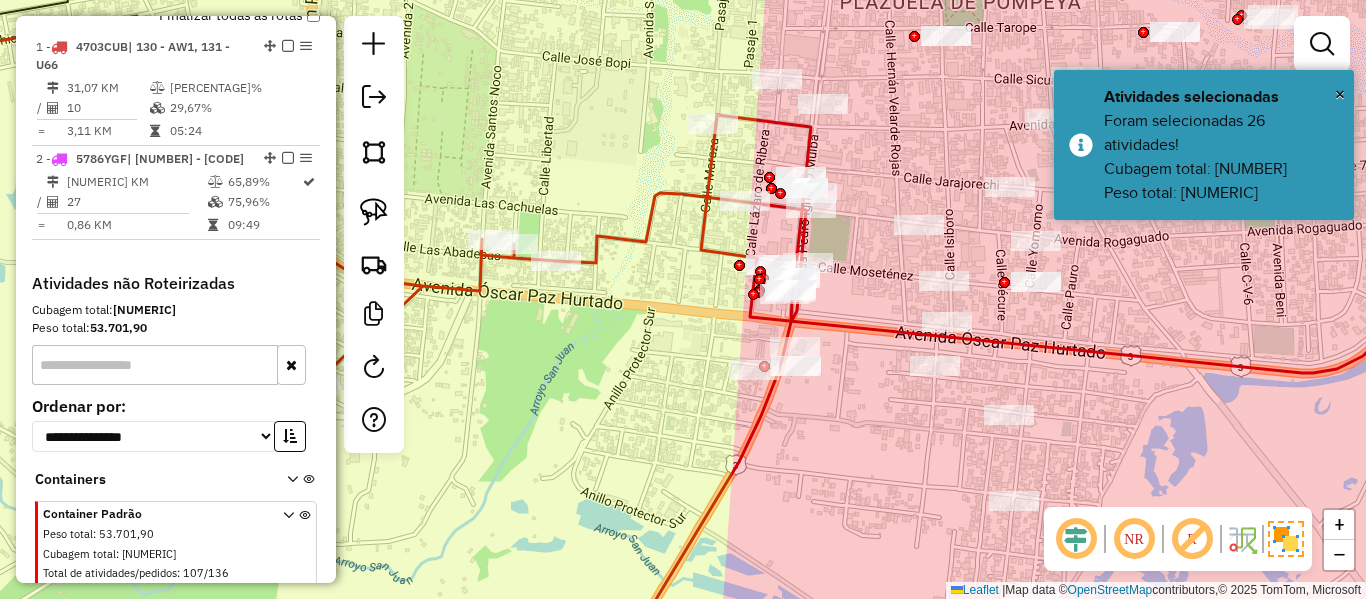 click on "Janela de atendimento Grade de atendimento Capacidade Transportadoras Veículos Cliente Pedidos  Rotas Selecione os dias de semana para filtrar as janelas de atendimento  Seg   Ter   Qua   Qui   Sex   Sáb   Dom  Informe o período da janela de atendimento: De: Até:  Filtrar exatamente a janela do cliente  Considerar janela de atendimento padrão  Selecione os dias de semana para filtrar as grades de atendimento  Seg   Ter   Qua   Qui   Sex   Sáb   Dom   Considerar clientes sem dia de atendimento cadastrado  Clientes fora do dia de atendimento selecionado Filtrar as atividades entre os valores definidos abaixo:  Peso mínimo:   Peso máximo:   Cubagem mínima:   Cubagem máxima:   De:   Até:  Filtrar as atividades entre o tempo de atendimento definido abaixo:  De:   Até:   Considerar capacidade total dos clientes não roteirizados Transportadora: Selecione um ou mais itens Tipo de veículo: Selecione um ou mais itens Veículo: Selecione um ou mais itens Motorista: Selecione um ou mais itens Nome: Rótulo:" 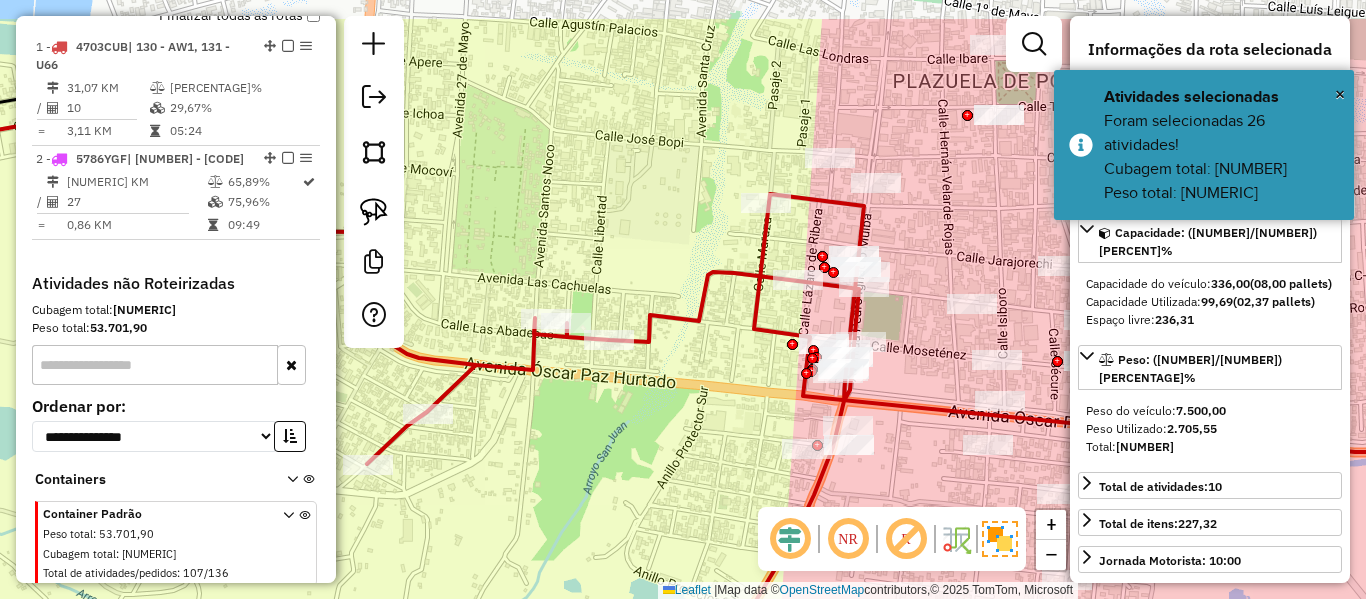drag, startPoint x: 733, startPoint y: 380, endPoint x: 746, endPoint y: 382, distance: 13.152946 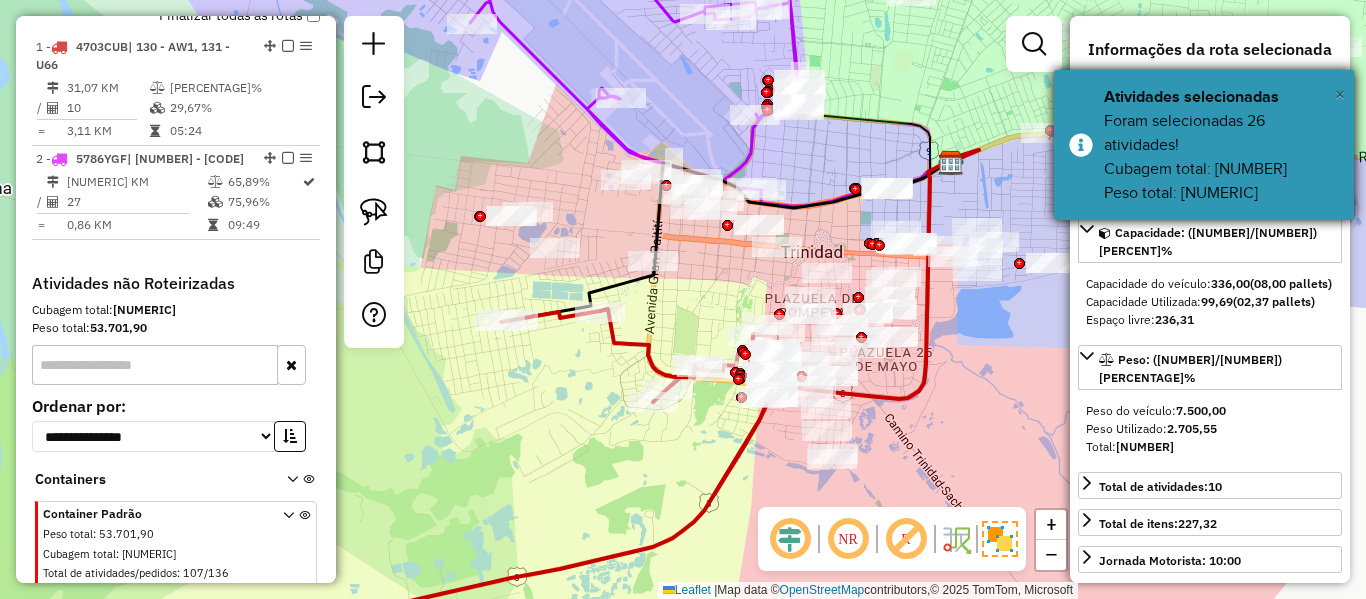 click on "×" at bounding box center [1340, 94] 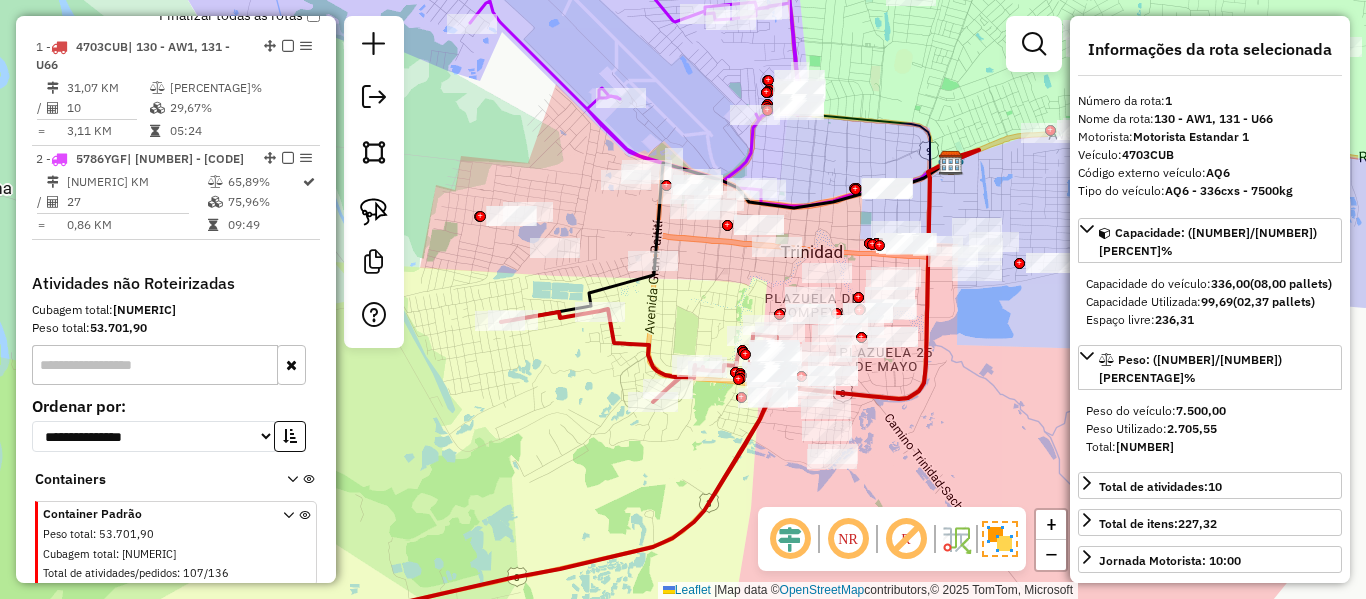 click on "Janela de atendimento Grade de atendimento Capacidade Transportadoras Veículos Cliente Pedidos  Rotas Selecione os dias de semana para filtrar as janelas de atendimento  Seg   Ter   Qua   Qui   Sex   Sáb   Dom  Informe o período da janela de atendimento: De: Até:  Filtrar exatamente a janela do cliente  Considerar janela de atendimento padrão  Selecione os dias de semana para filtrar as grades de atendimento  Seg   Ter   Qua   Qui   Sex   Sáb   Dom   Considerar clientes sem dia de atendimento cadastrado  Clientes fora do dia de atendimento selecionado Filtrar as atividades entre os valores definidos abaixo:  Peso mínimo:   Peso máximo:   Cubagem mínima:   Cubagem máxima:   De:   Até:  Filtrar as atividades entre o tempo de atendimento definido abaixo:  De:   Até:   Considerar capacidade total dos clientes não roteirizados Transportadora: Selecione um ou mais itens Tipo de veículo: Selecione um ou mais itens Veículo: Selecione um ou mais itens Motorista: Selecione um ou mais itens Nome: Rótulo:" 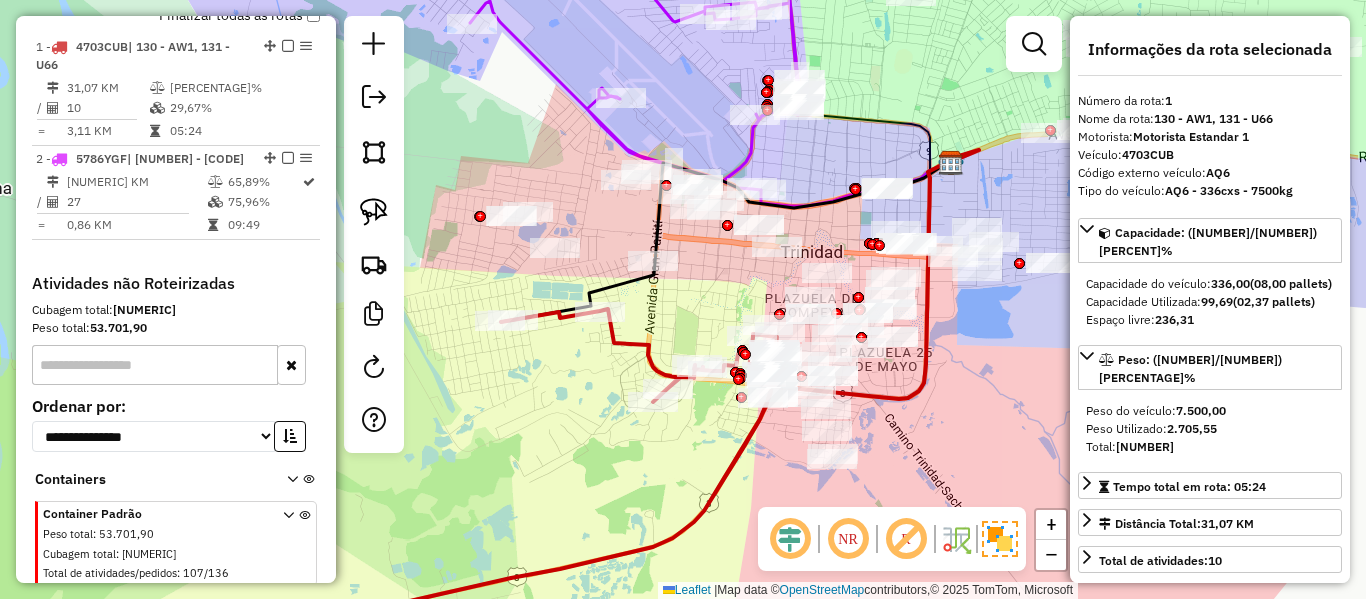 click 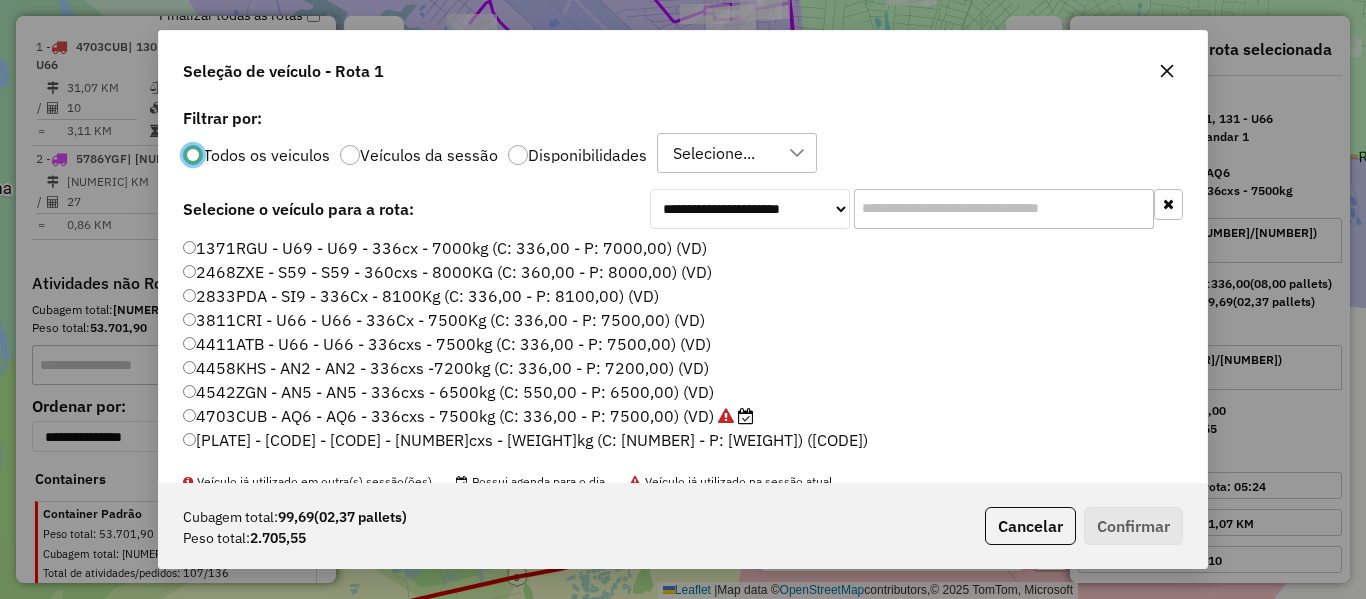 scroll, scrollTop: 11, scrollLeft: 6, axis: both 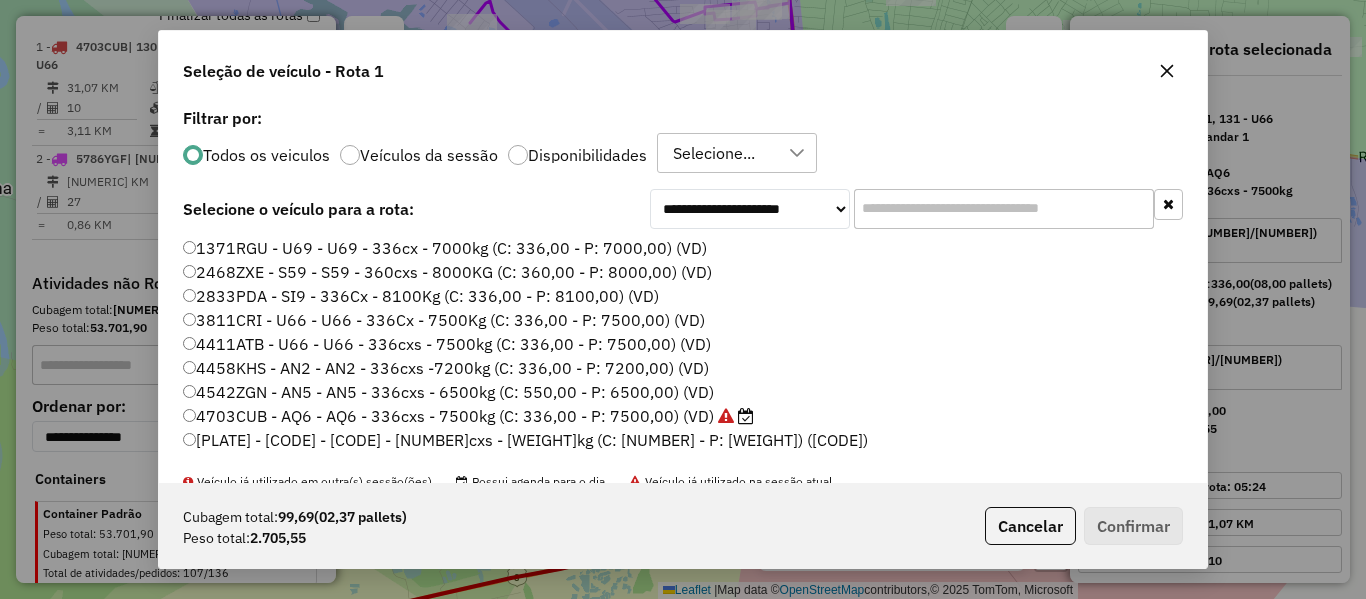 click on "Disponibilidades" 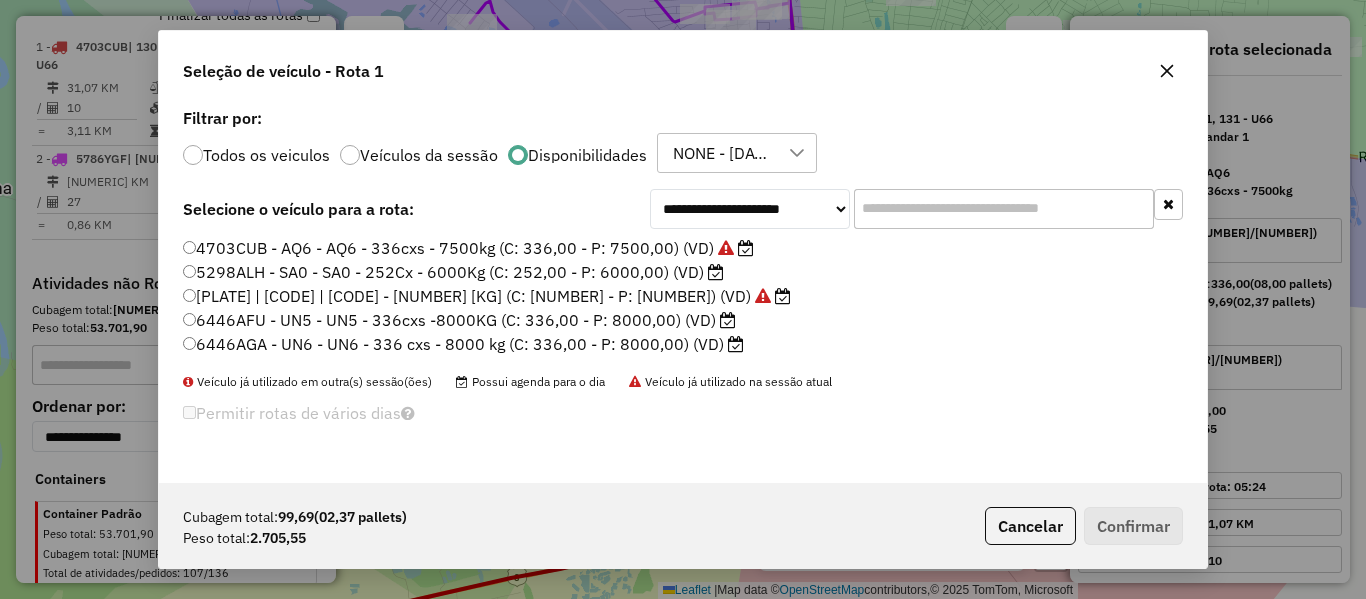 click on "6446AFU - UN5 - UN5 - 336cxs -8000KG (C: 336,00 - P: 8000,00) (VD)" 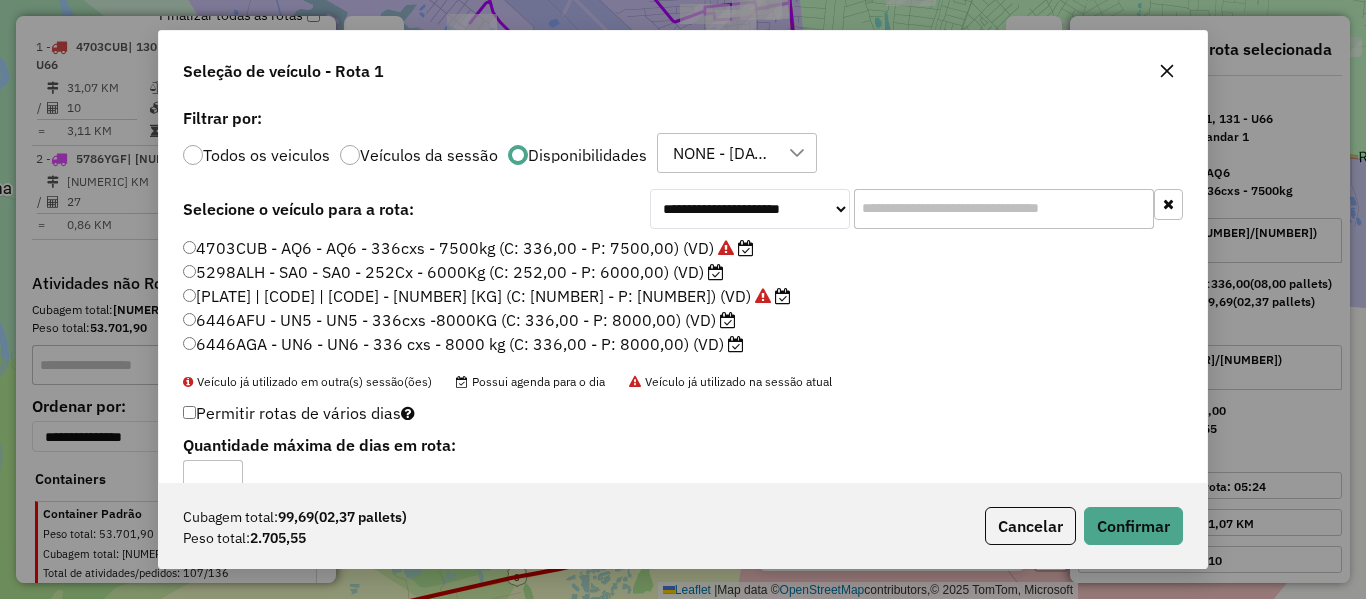 click 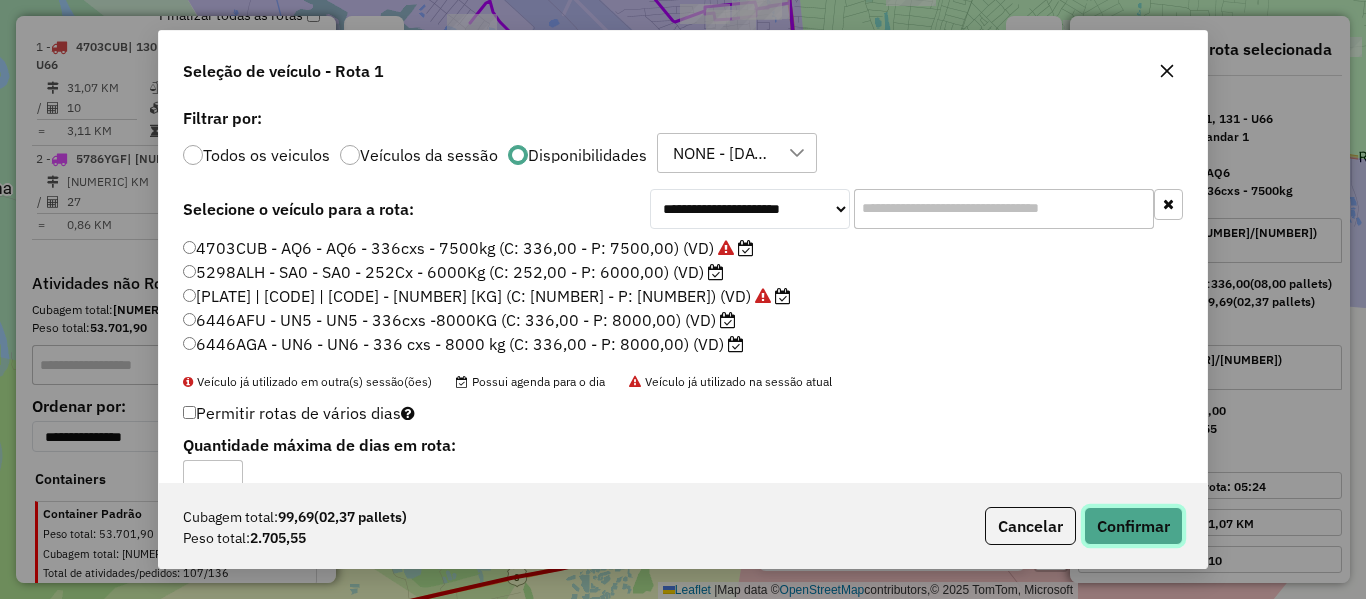 click on "Confirmar" 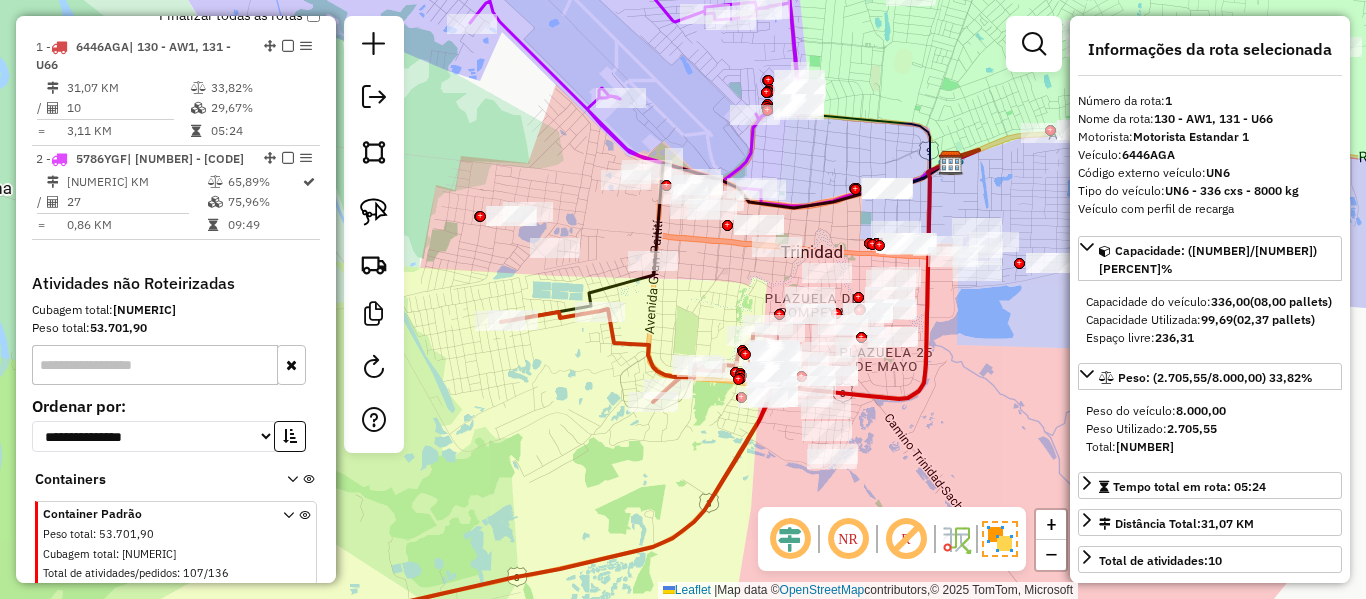click 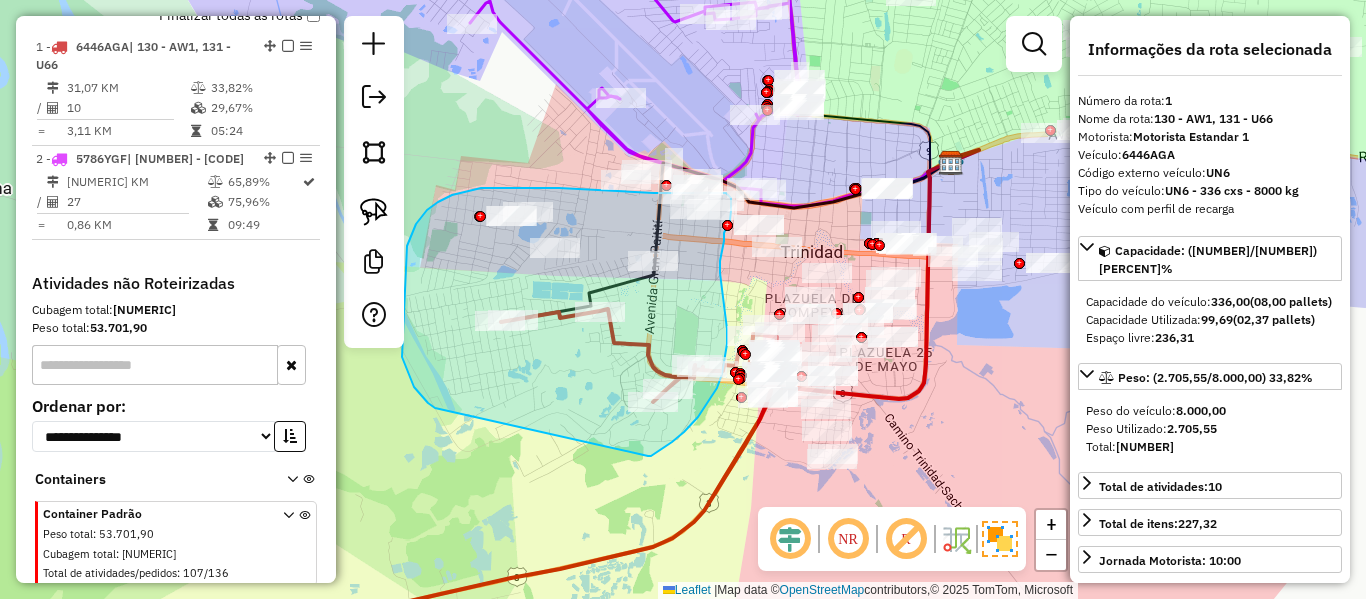 drag, startPoint x: 648, startPoint y: 456, endPoint x: 467, endPoint y: 423, distance: 183.98369 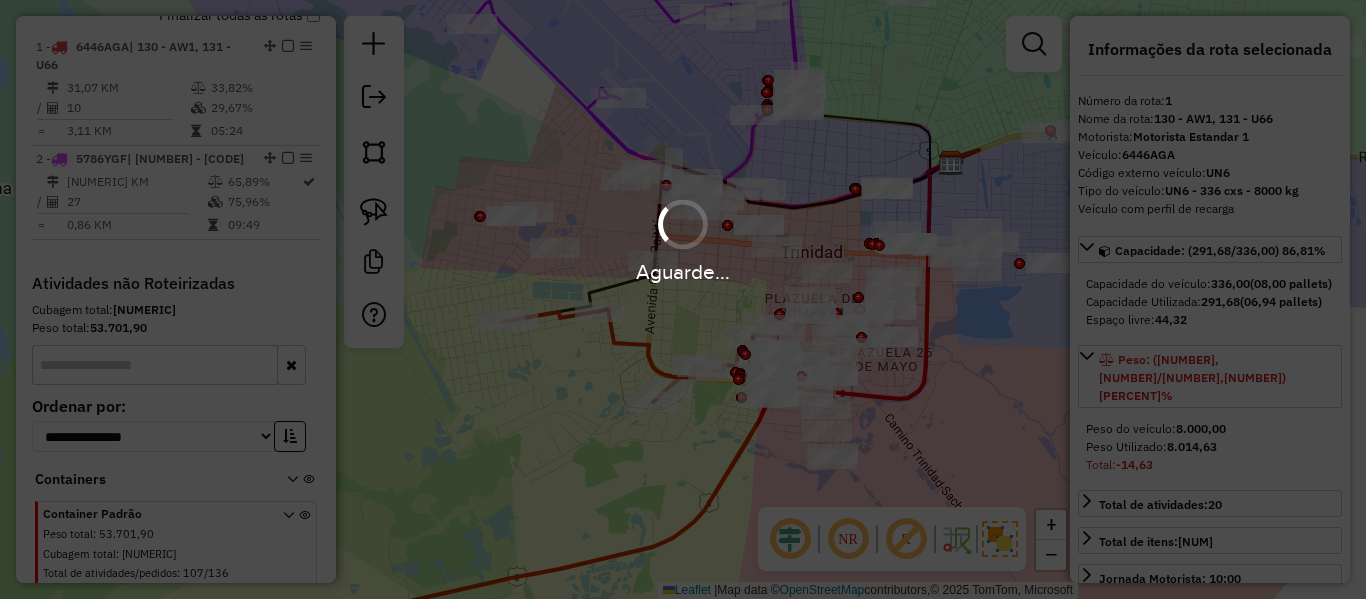 select on "**********" 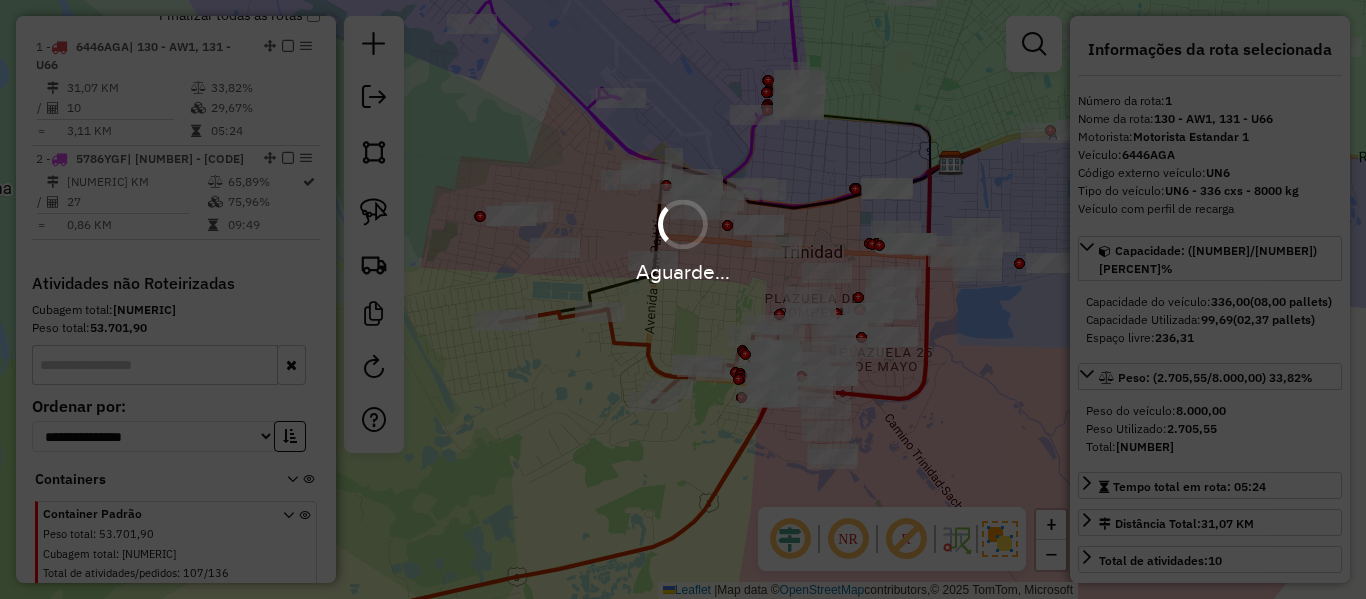 click on "Aguarde..." at bounding box center (683, 299) 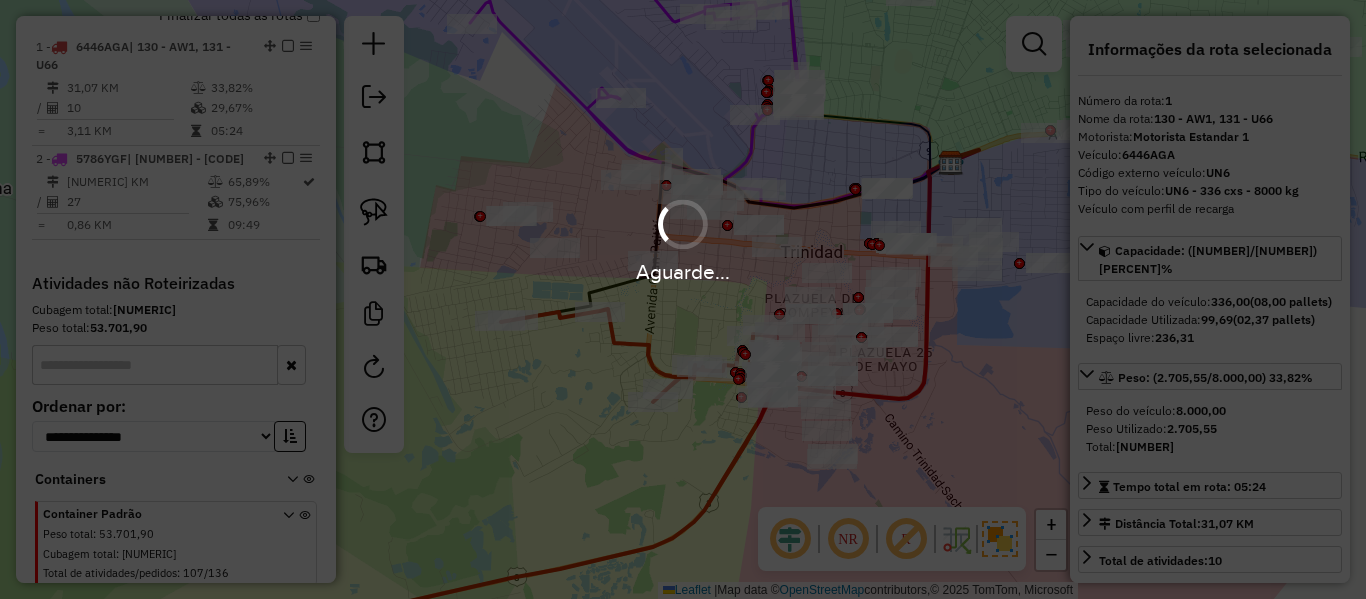 click on "Janela de atendimento Grade de atendimento Capacidade Transportadoras Veículos Cliente Pedidos  Rotas Selecione os dias de semana para filtrar as janelas de atendimento  Seg   Ter   Qua   Qui   Sex   Sáb   Dom  Informe o período da janela de atendimento: De: Até:  Filtrar exatamente a janela do cliente  Considerar janela de atendimento padrão  Selecione os dias de semana para filtrar as grades de atendimento  Seg   Ter   Qua   Qui   Sex   Sáb   Dom   Considerar clientes sem dia de atendimento cadastrado  Clientes fora do dia de atendimento selecionado Filtrar as atividades entre os valores definidos abaixo:  Peso mínimo:   Peso máximo:   Cubagem mínima:   Cubagem máxima:   De:   Até:  Filtrar as atividades entre o tempo de atendimento definido abaixo:  De:   Até:   Considerar capacidade total dos clientes não roteirizados Transportadora: Selecione um ou mais itens Tipo de veículo: Selecione um ou mais itens Veículo: Selecione um ou mais itens Motorista: Selecione um ou mais itens Nome: Rótulo:" 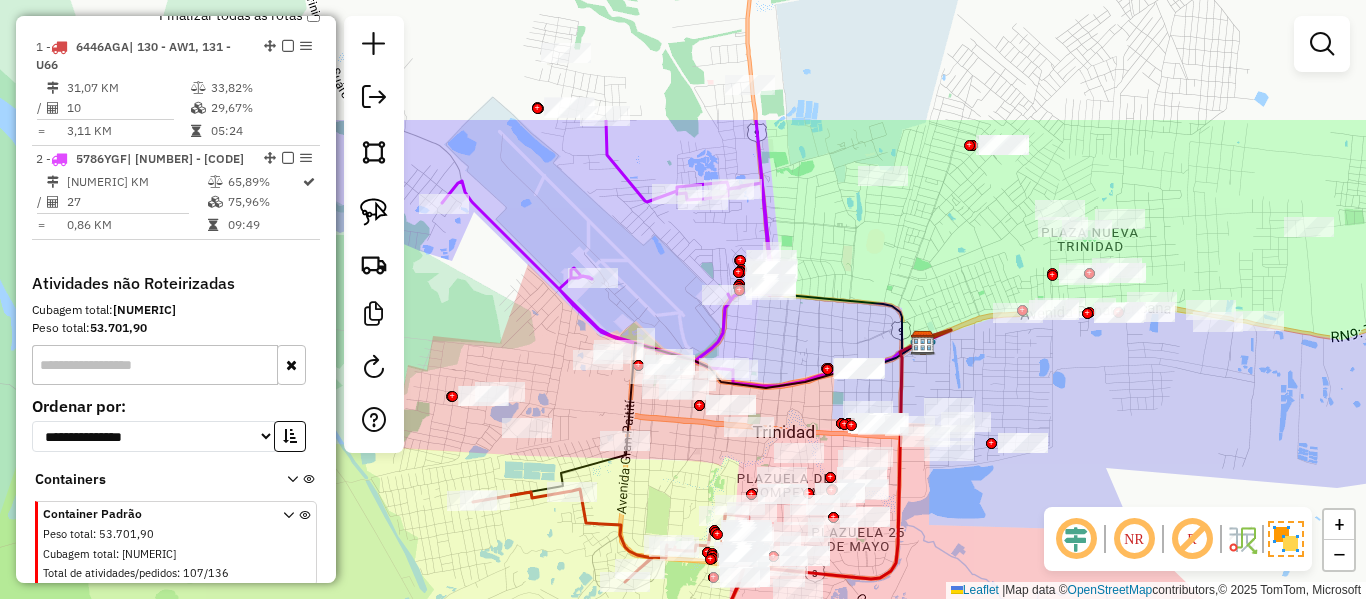 drag, startPoint x: 536, startPoint y: 500, endPoint x: 571, endPoint y: 485, distance: 38.078865 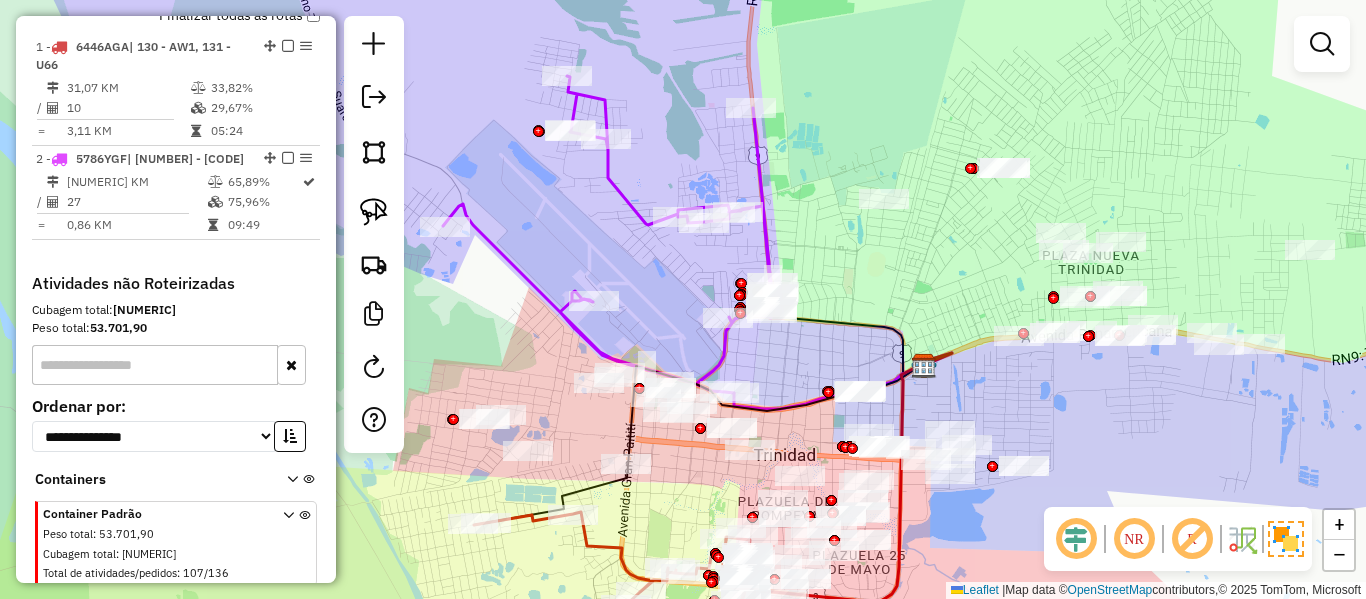 click 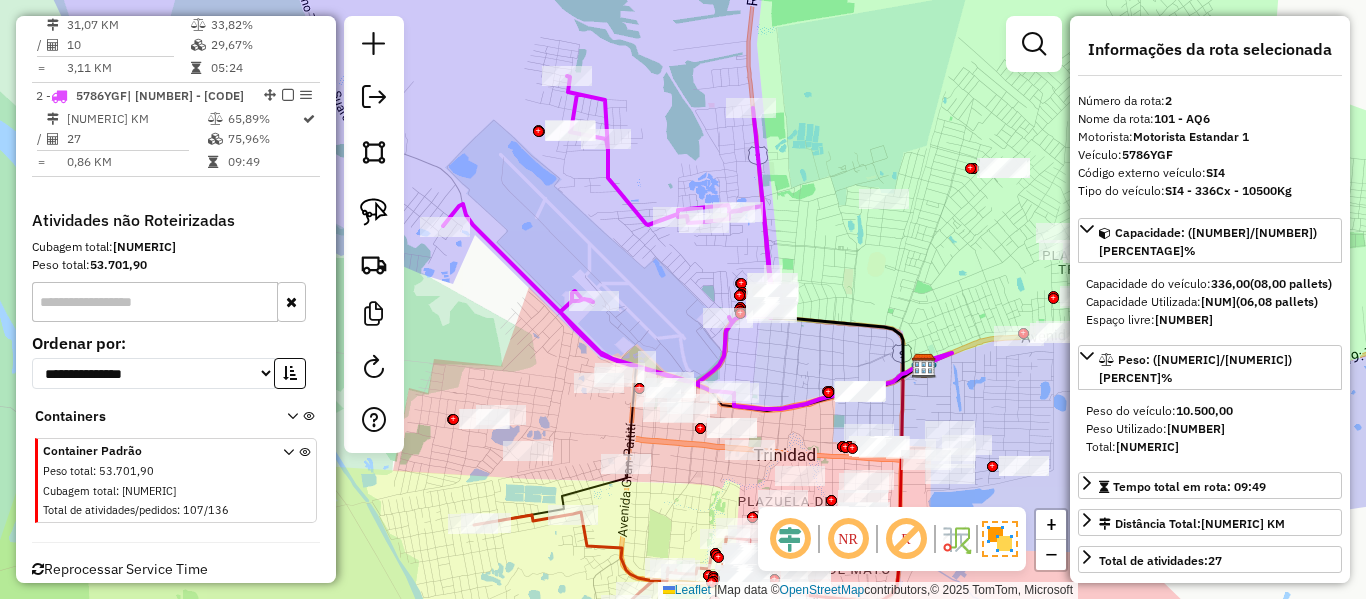 scroll, scrollTop: 868, scrollLeft: 0, axis: vertical 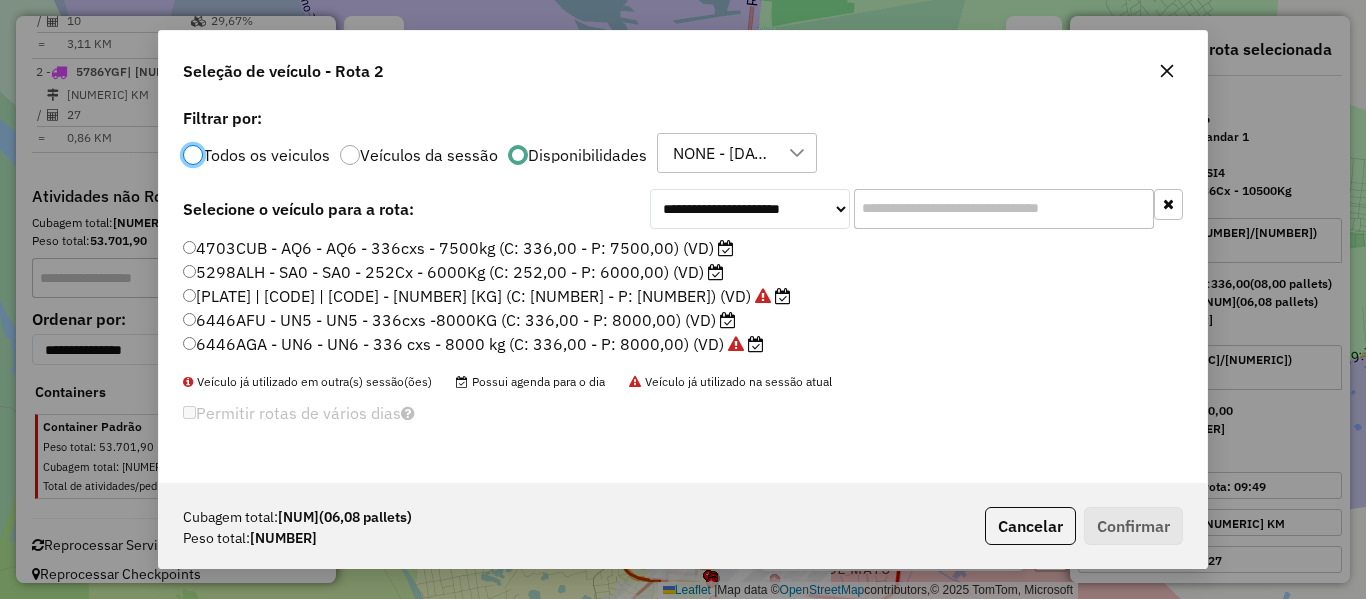 drag, startPoint x: 855, startPoint y: 222, endPoint x: 866, endPoint y: 215, distance: 13.038404 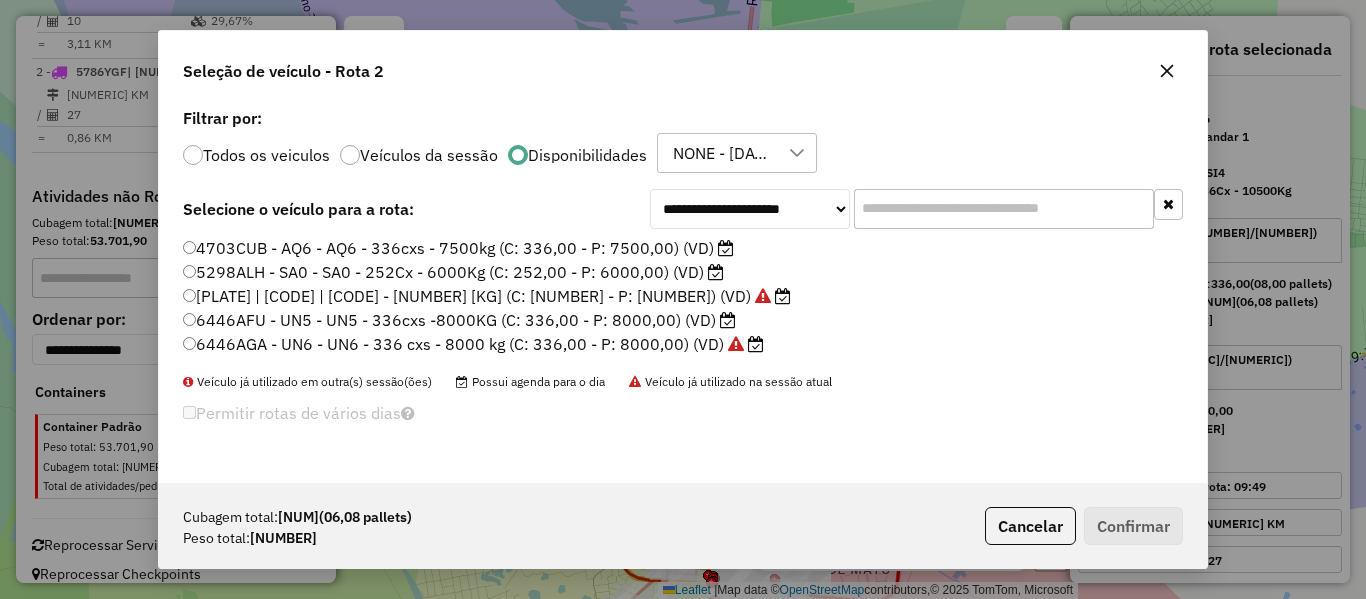 click on "4703CUB - AQ6 - AQ6 - 336cxs - 7500kg (C: 336,00 - P: 7500,00) (VD)" 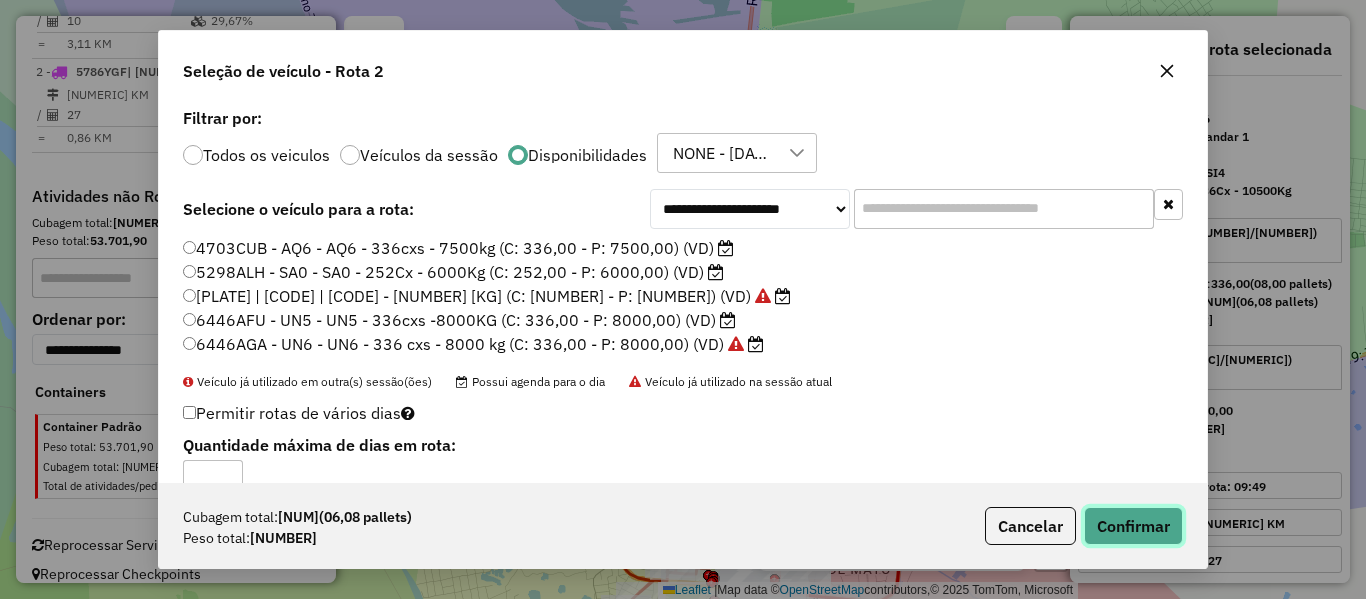 click on "Confirmar" 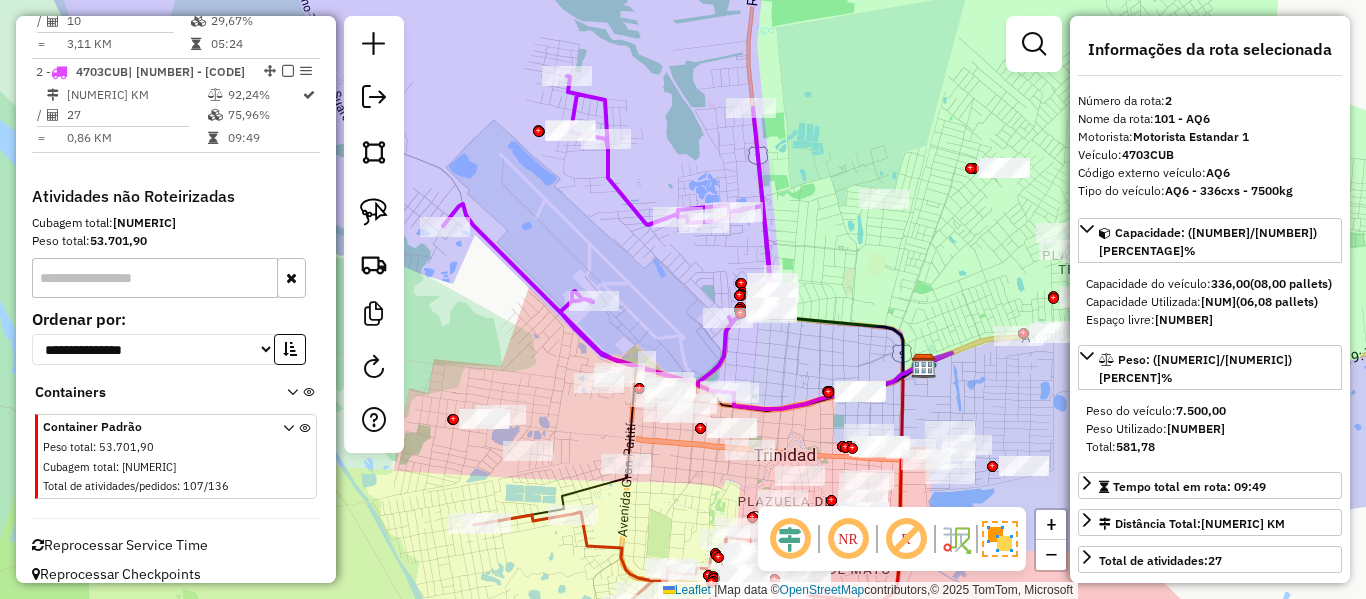 click 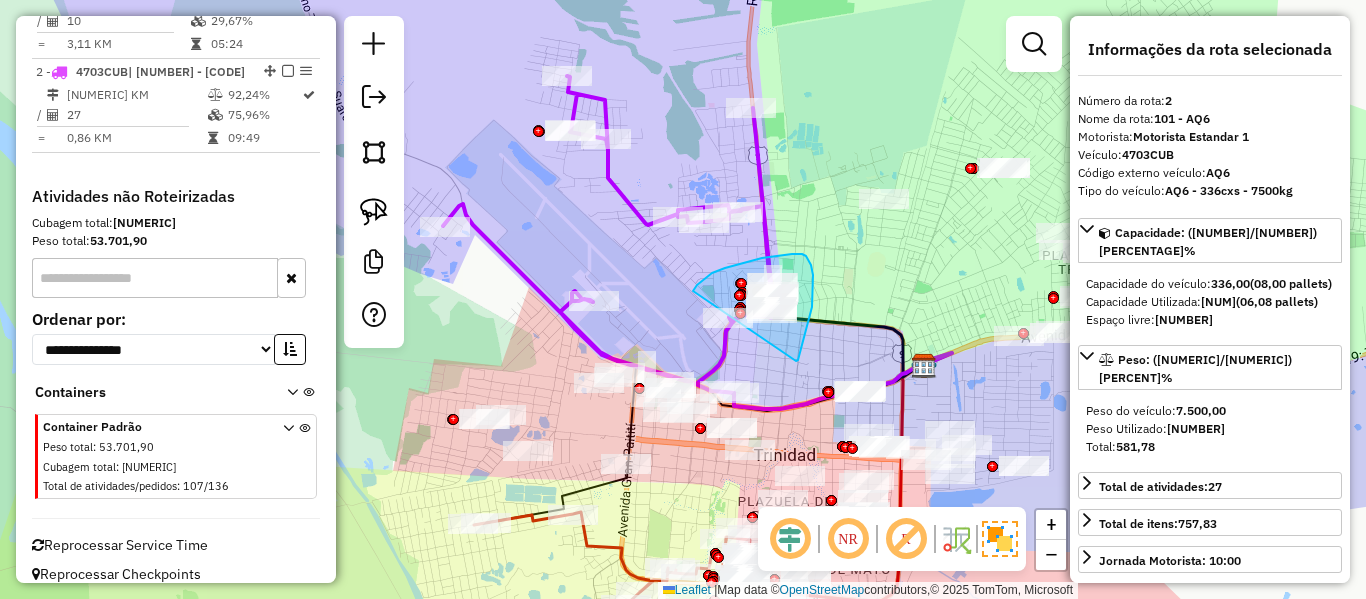 drag, startPoint x: 798, startPoint y: 360, endPoint x: 687, endPoint y: 320, distance: 117.98729 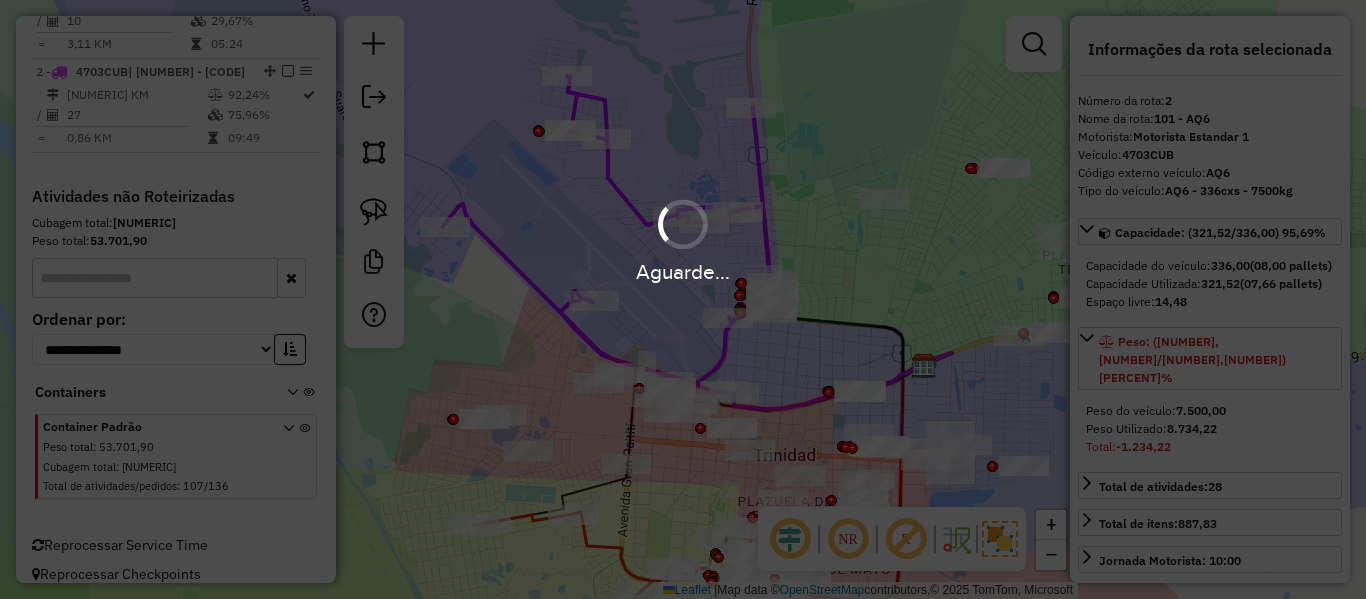 select on "**********" 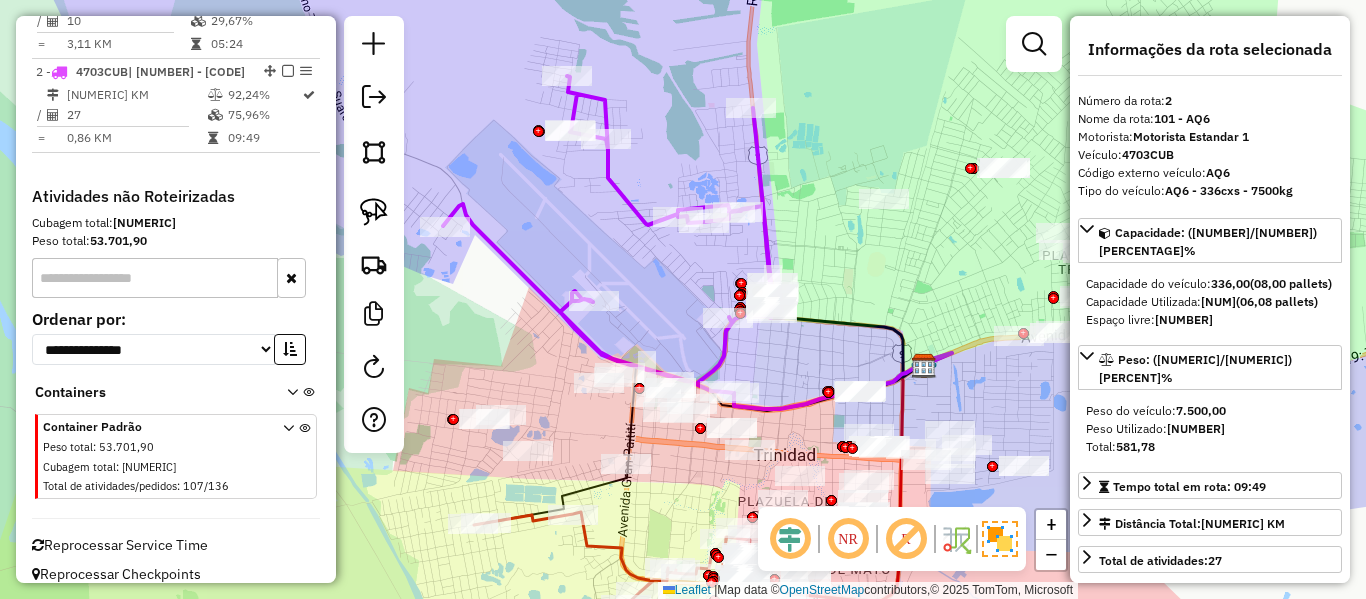 click 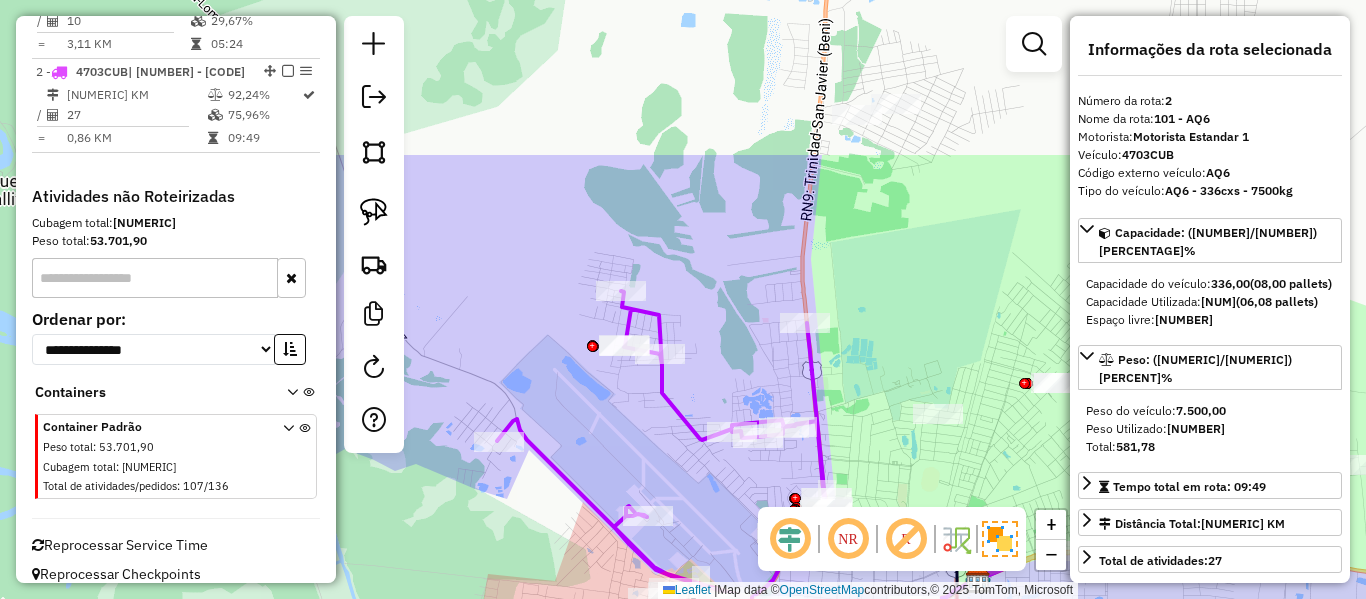 drag, startPoint x: 667, startPoint y: 338, endPoint x: 711, endPoint y: 387, distance: 65.8559 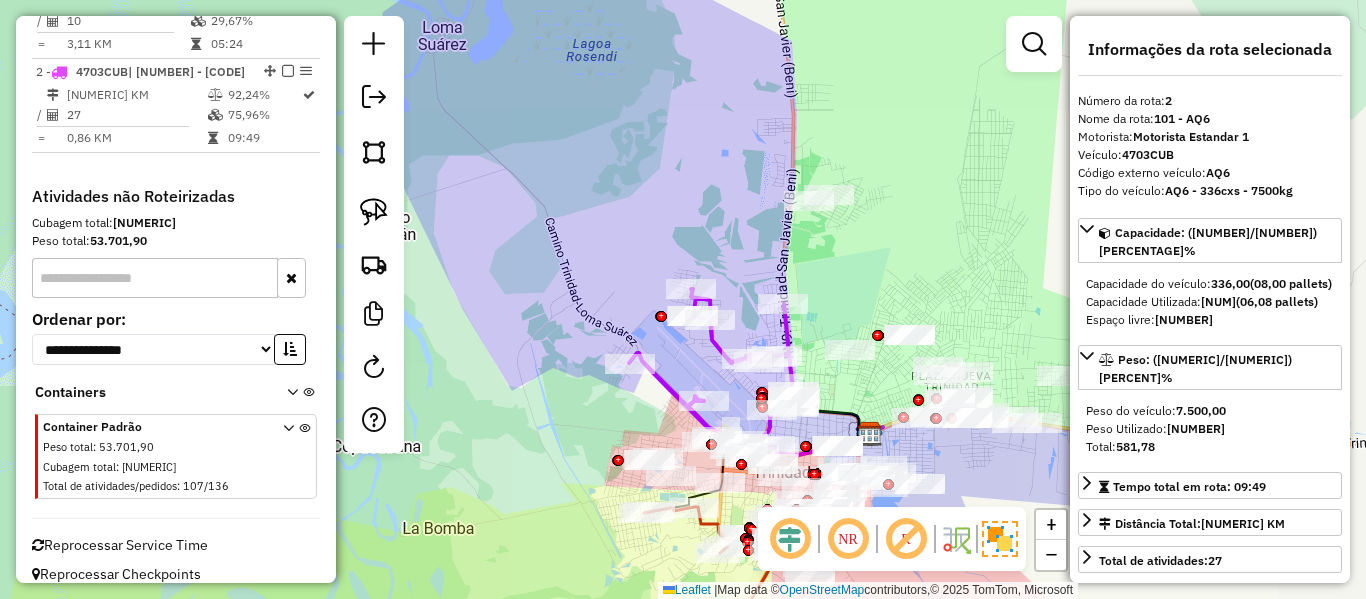 drag, startPoint x: 759, startPoint y: 259, endPoint x: 739, endPoint y: 264, distance: 20.615528 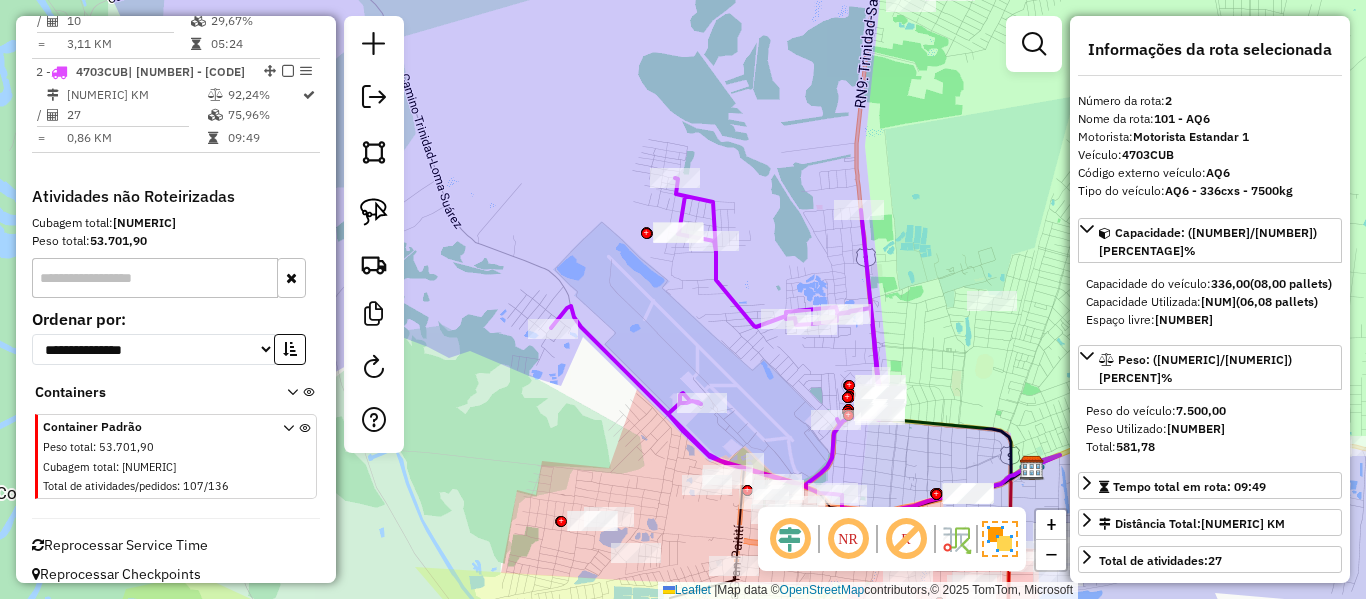 click 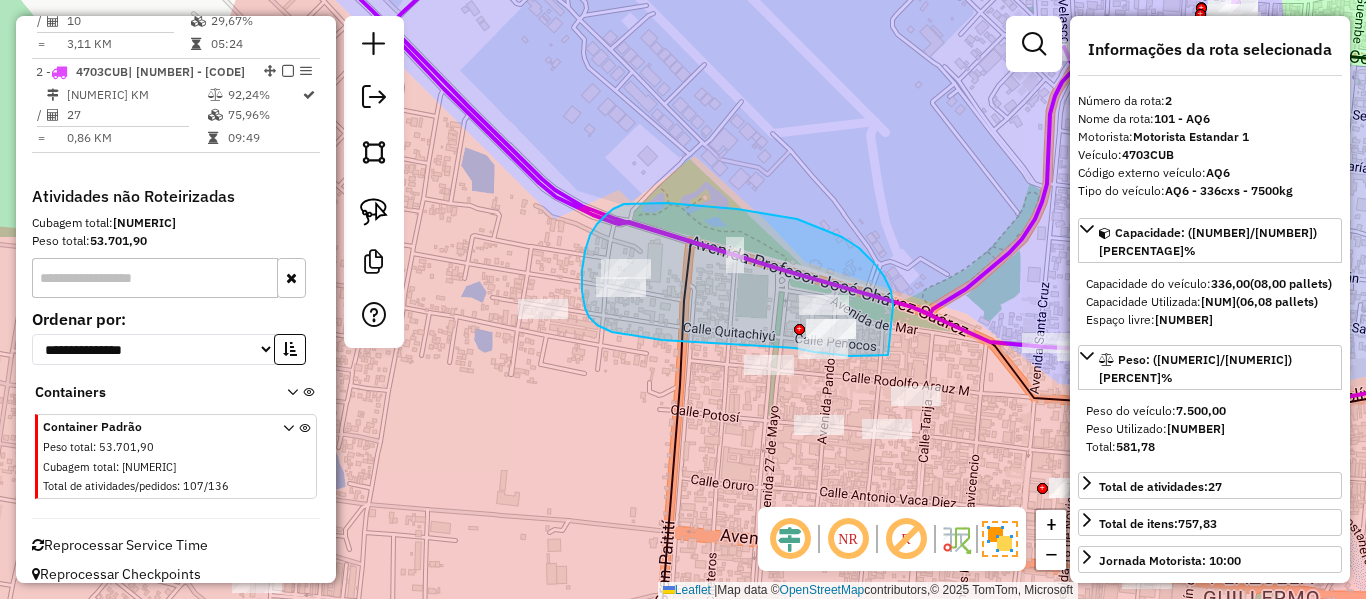 drag, startPoint x: 891, startPoint y: 291, endPoint x: 888, endPoint y: 355, distance: 64.070274 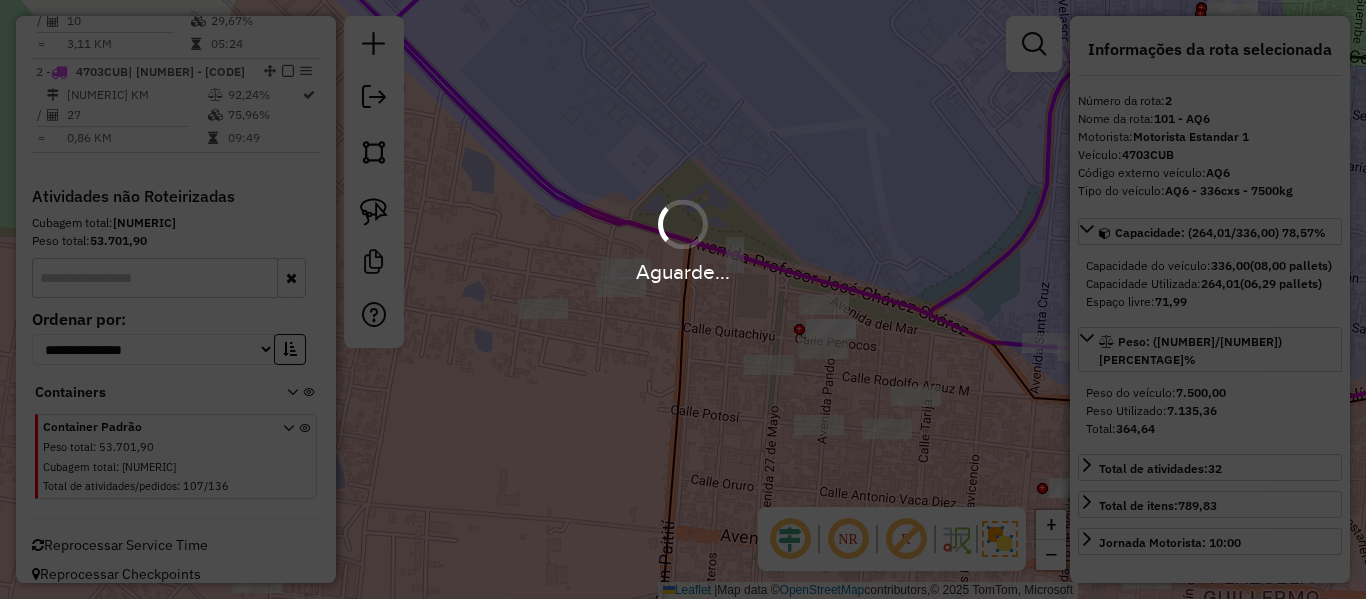 select on "**********" 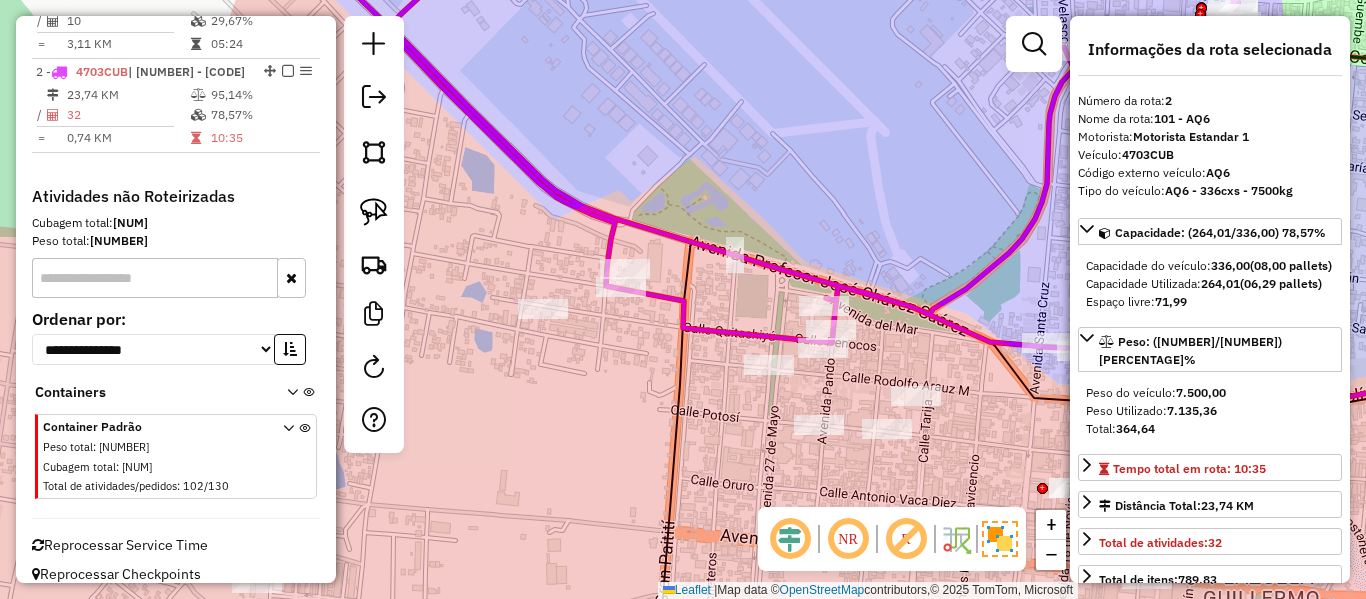 click 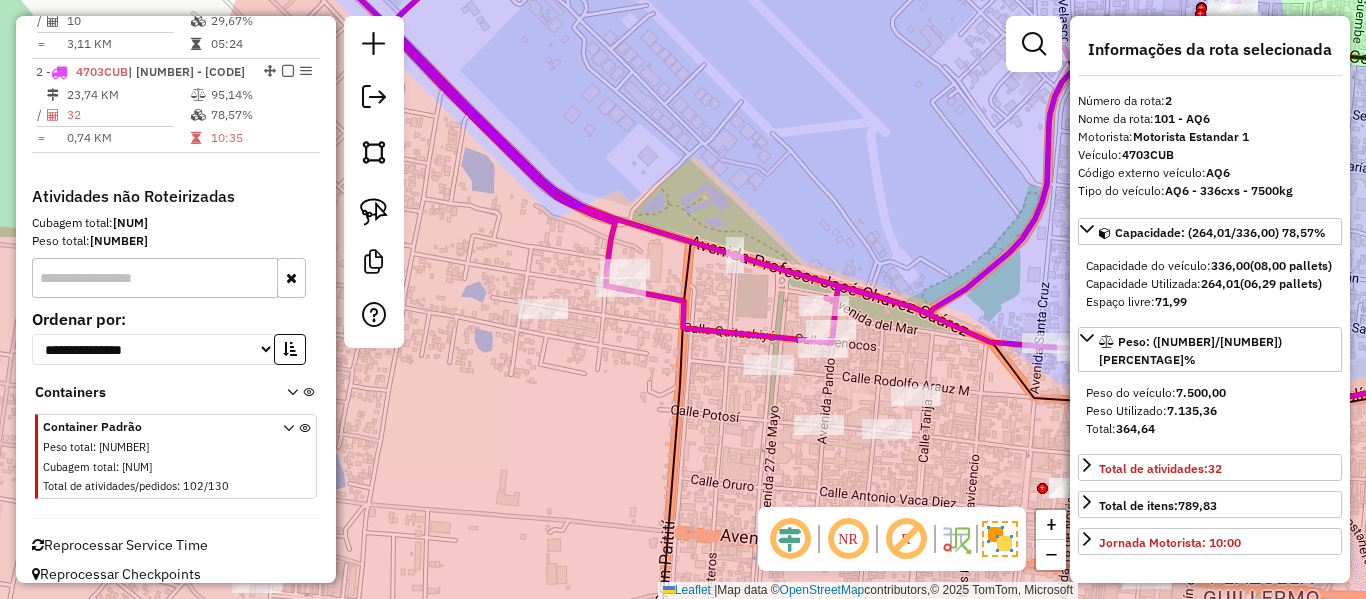 select on "**********" 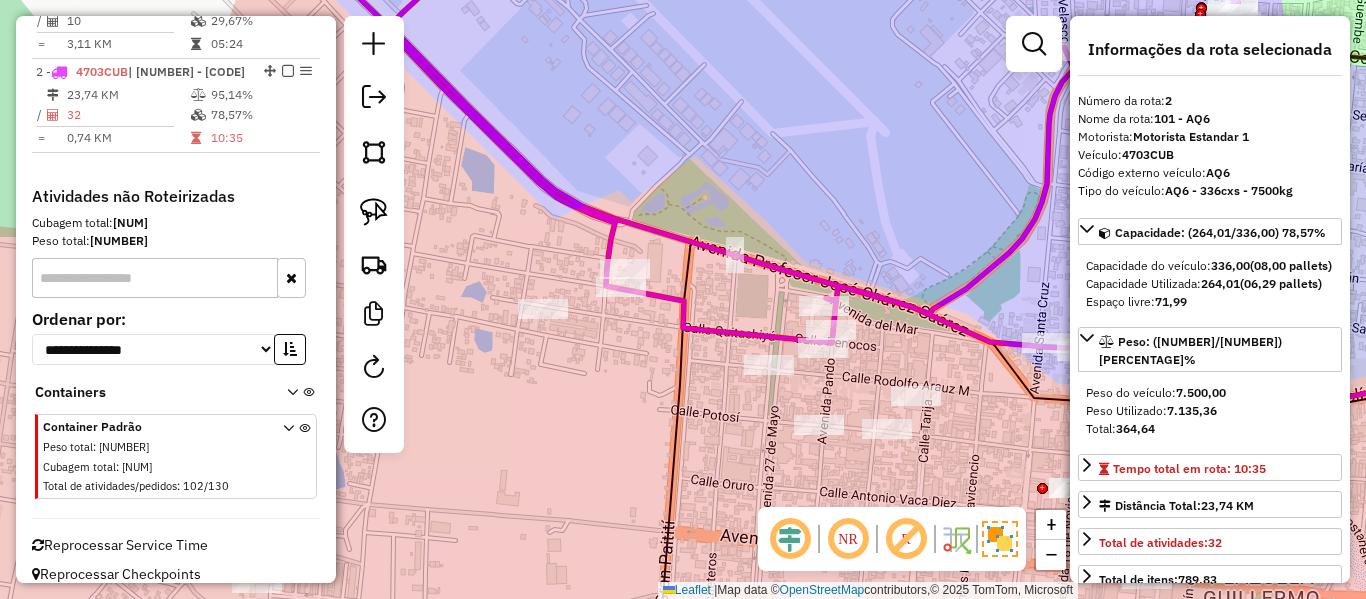 click 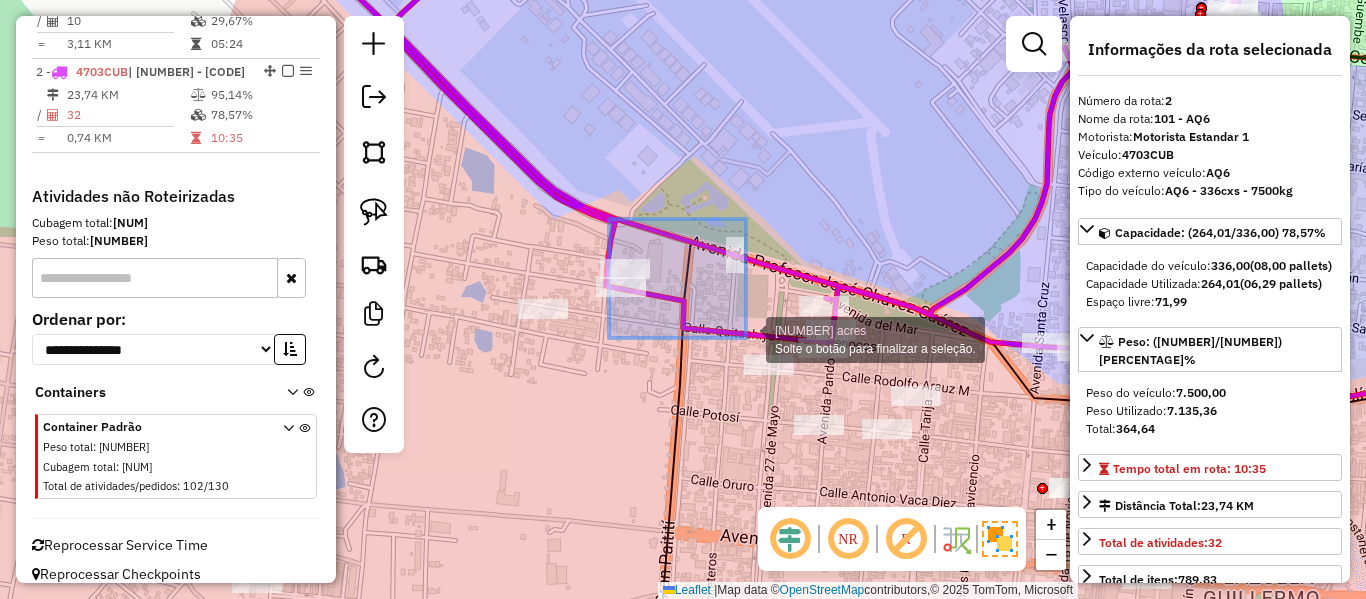 drag, startPoint x: 620, startPoint y: 235, endPoint x: 890, endPoint y: 449, distance: 344.52286 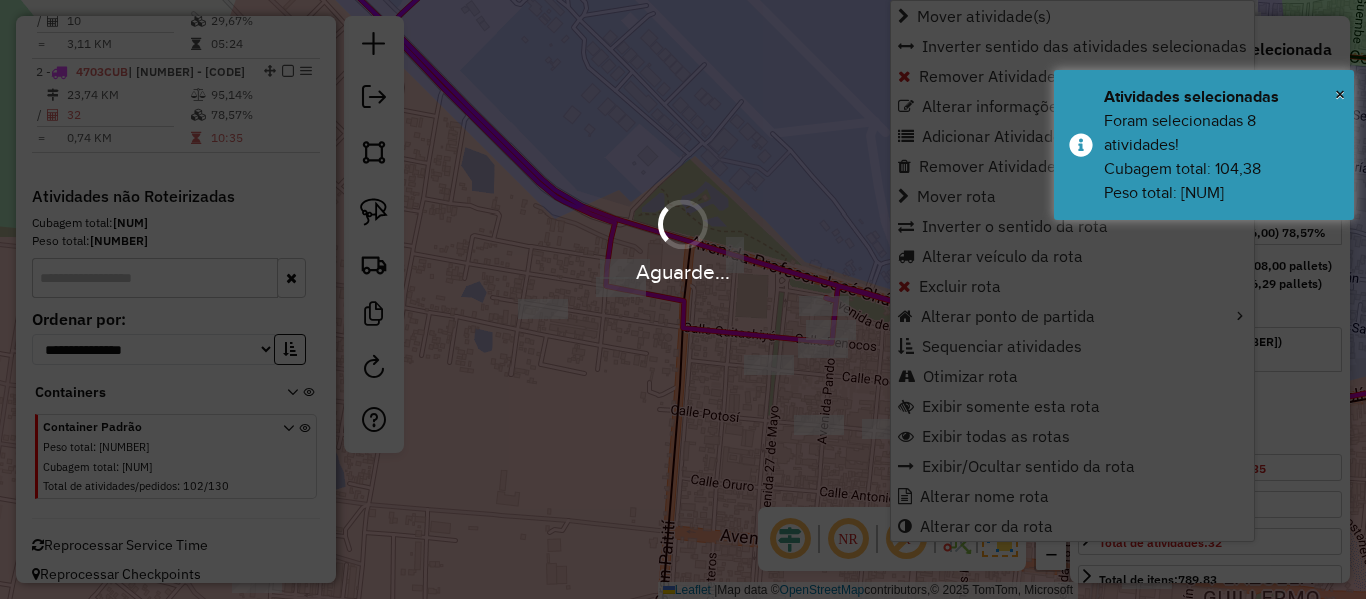click on "Aguarde..." at bounding box center (683, 239) 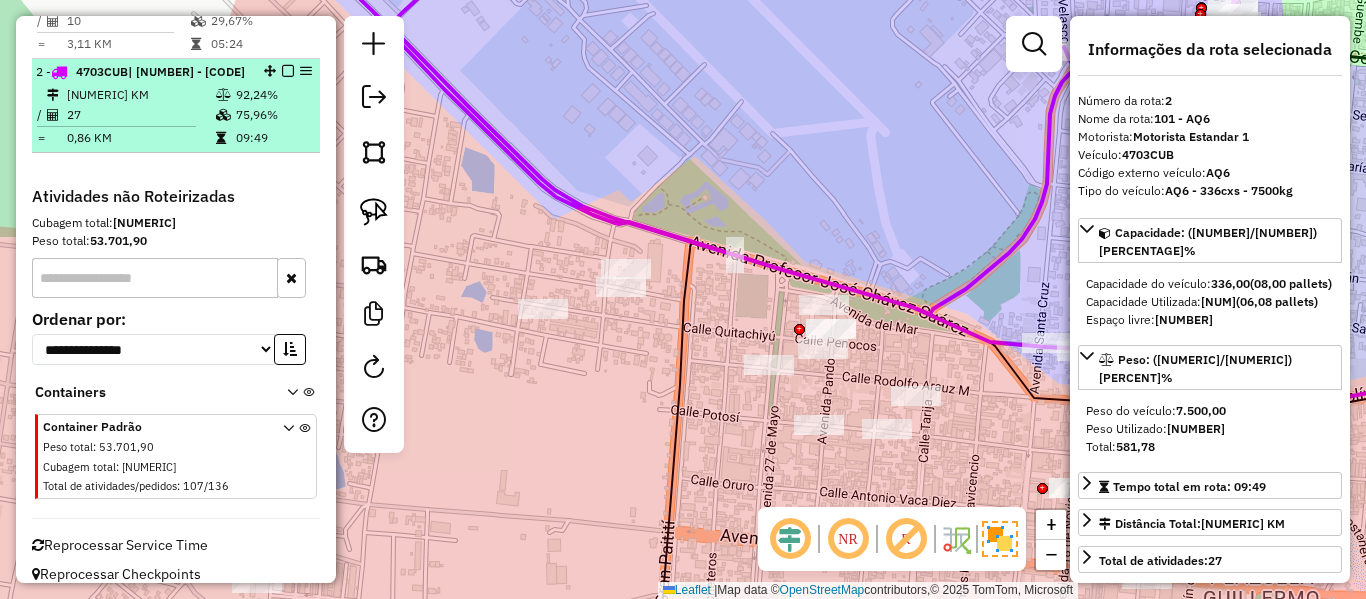 click at bounding box center (288, 71) 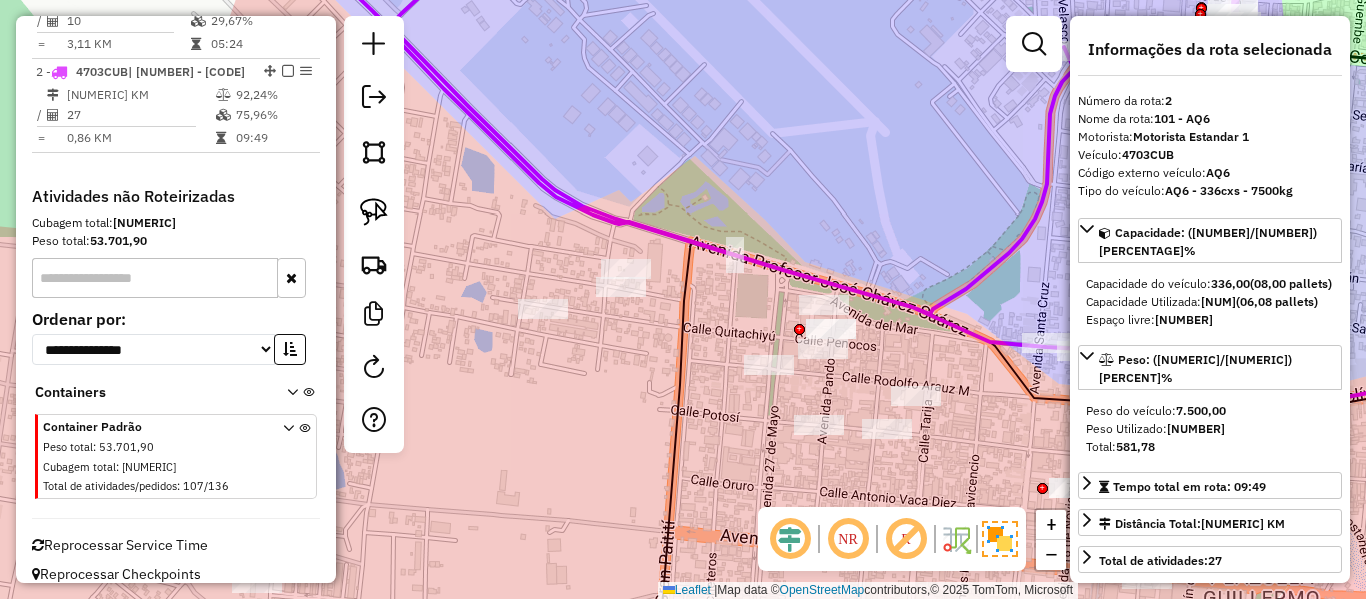scroll, scrollTop: 801, scrollLeft: 0, axis: vertical 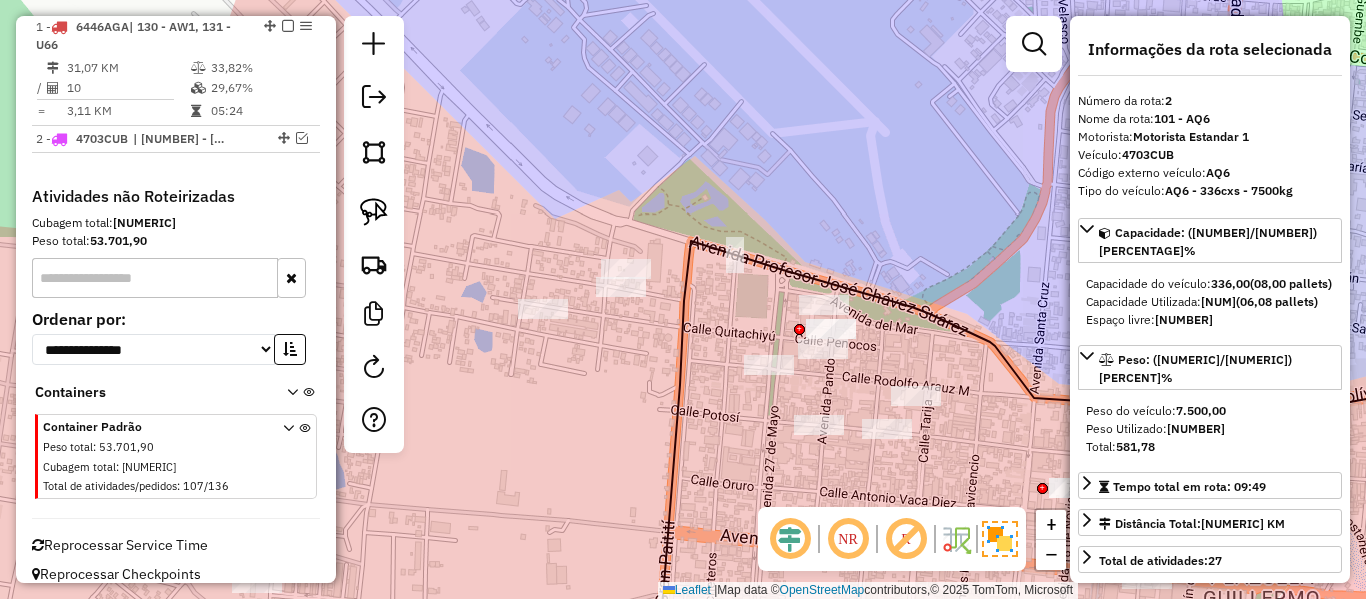 click on "Janela de atendimento Grade de atendimento Capacidade Transportadoras Veículos Cliente Pedidos  Rotas Selecione os dias de semana para filtrar as janelas de atendimento  Seg   Ter   Qua   Qui   Sex   Sáb   Dom  Informe o período da janela de atendimento: De: Até:  Filtrar exatamente a janela do cliente  Considerar janela de atendimento padrão  Selecione os dias de semana para filtrar as grades de atendimento  Seg   Ter   Qua   Qui   Sex   Sáb   Dom   Considerar clientes sem dia de atendimento cadastrado  Clientes fora do dia de atendimento selecionado Filtrar as atividades entre os valores definidos abaixo:  Peso mínimo:   Peso máximo:   Cubagem mínima:   Cubagem máxima:   De:   Até:  Filtrar as atividades entre o tempo de atendimento definido abaixo:  De:   Até:   Considerar capacidade total dos clientes não roteirizados Transportadora: Selecione um ou mais itens Tipo de veículo: Selecione um ou mais itens Veículo: Selecione um ou mais itens Motorista: Selecione um ou mais itens Nome: Rótulo:" 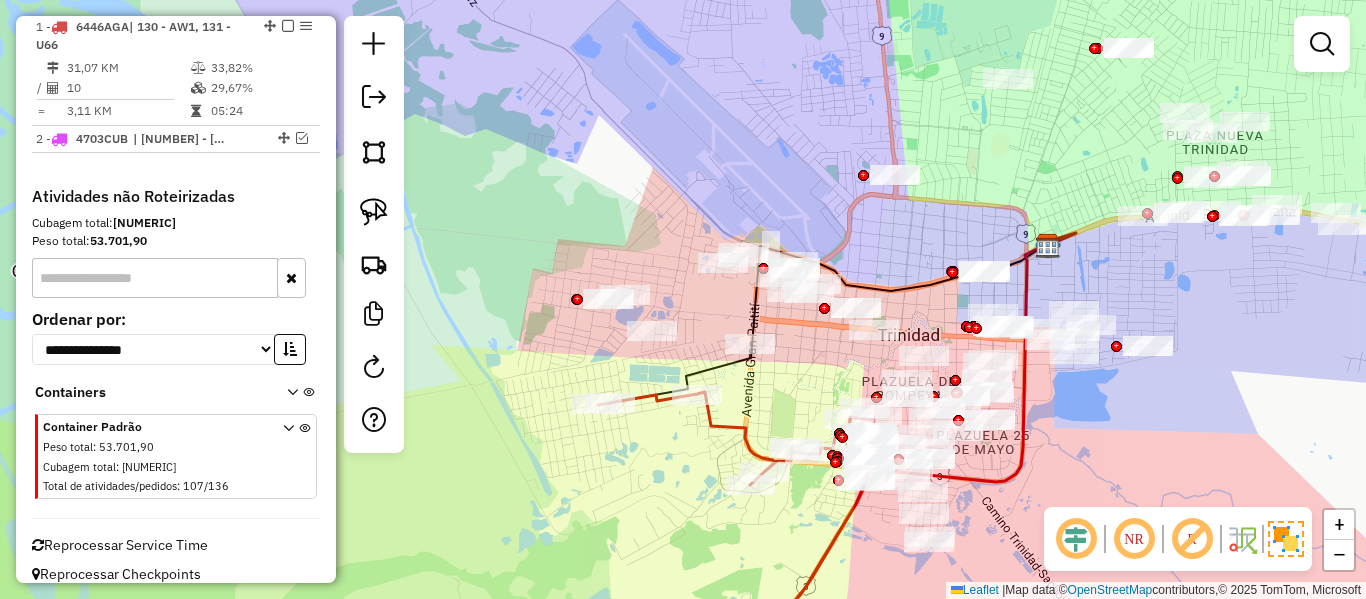 click 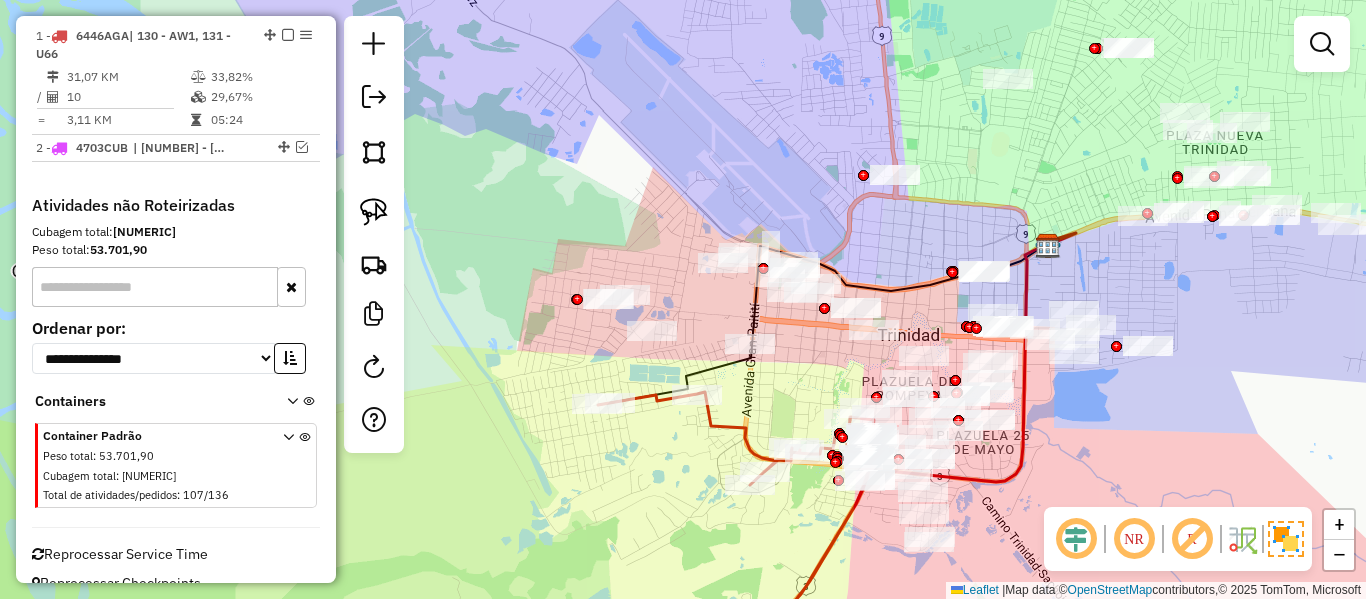select on "**********" 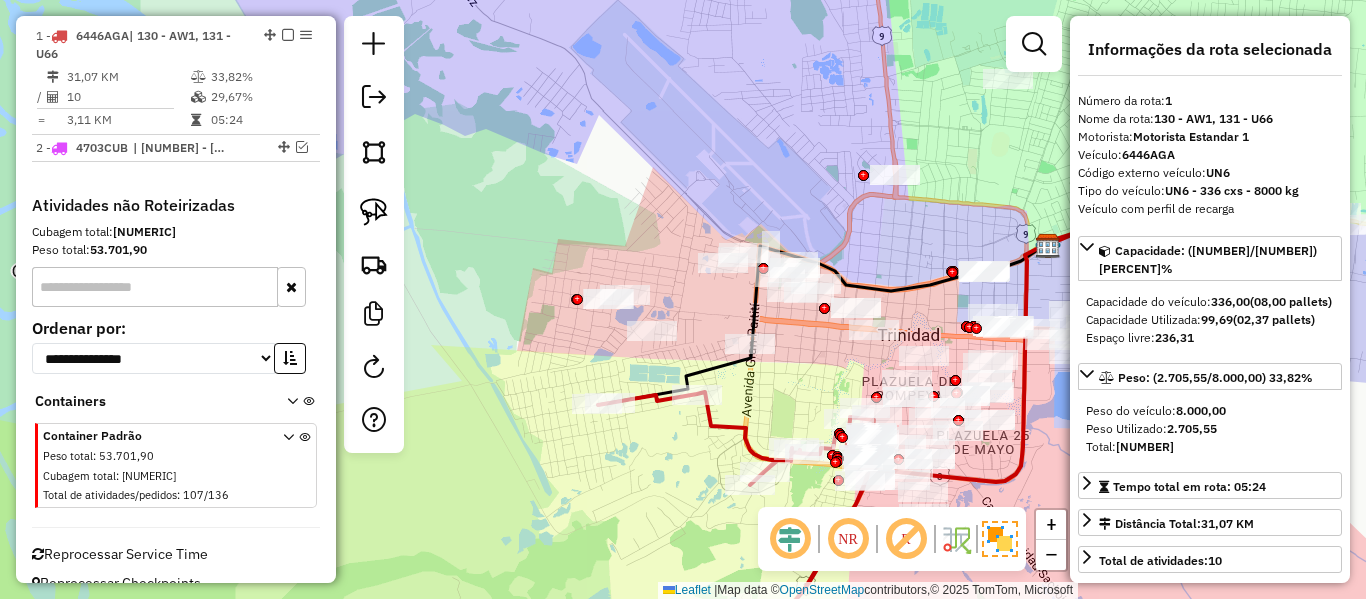 scroll, scrollTop: 781, scrollLeft: 0, axis: vertical 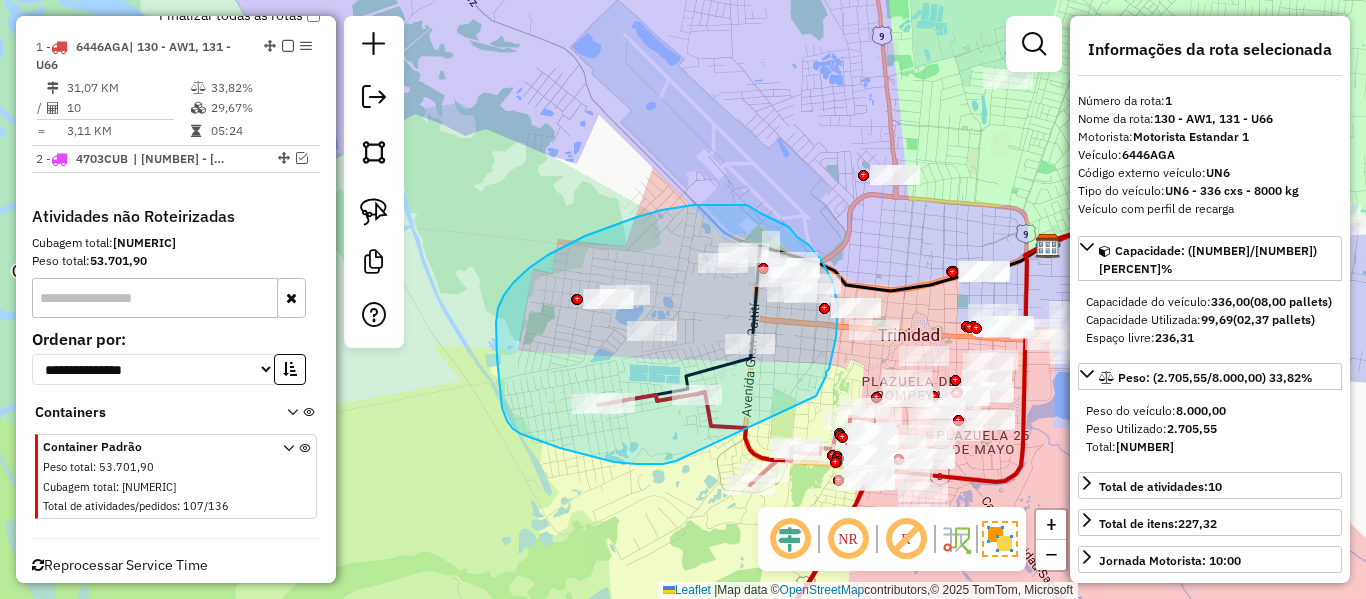 drag, startPoint x: 663, startPoint y: 464, endPoint x: 816, endPoint y: 396, distance: 167.43059 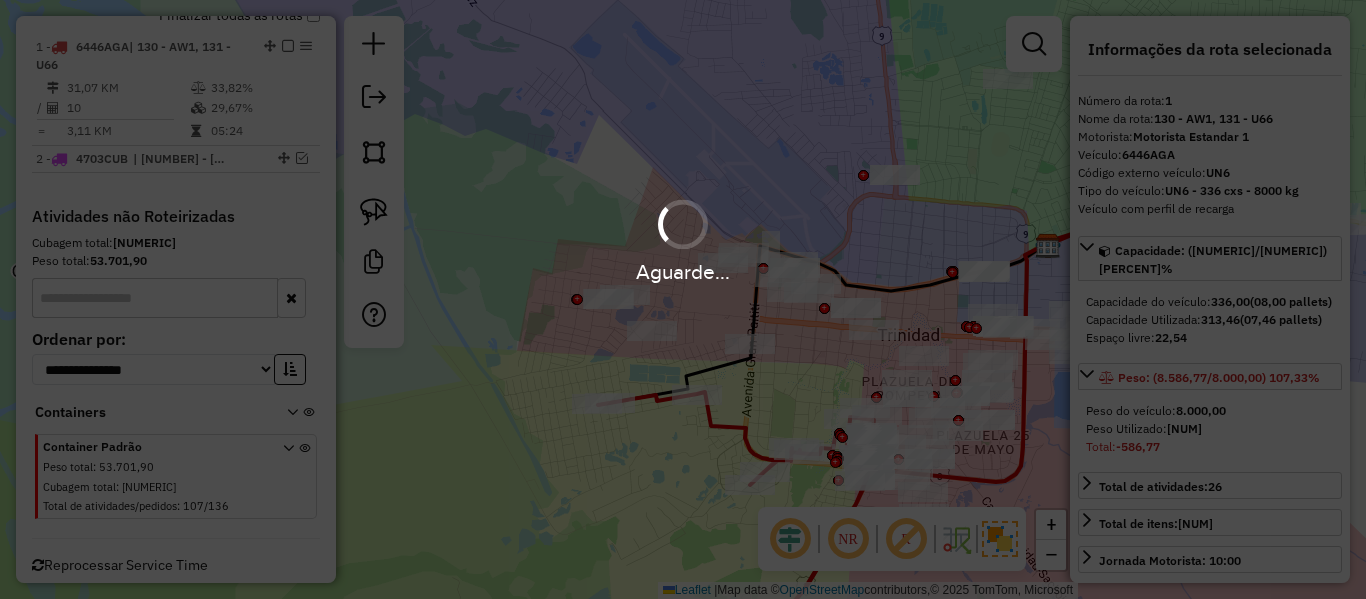 select on "**********" 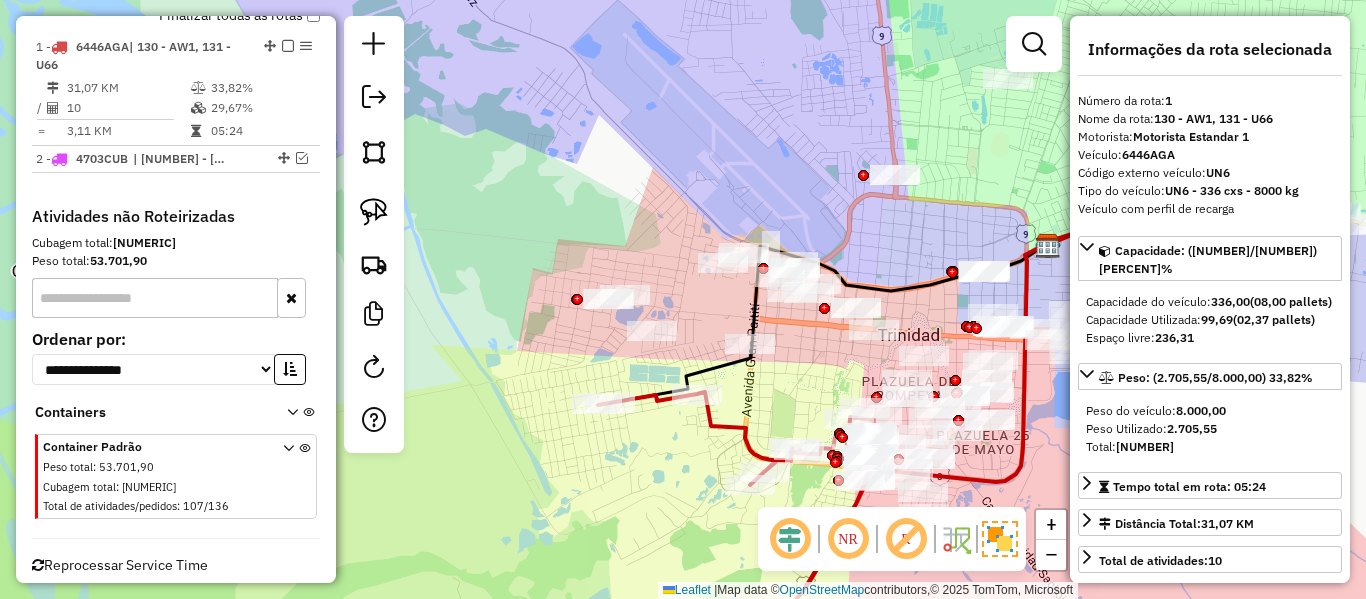 click 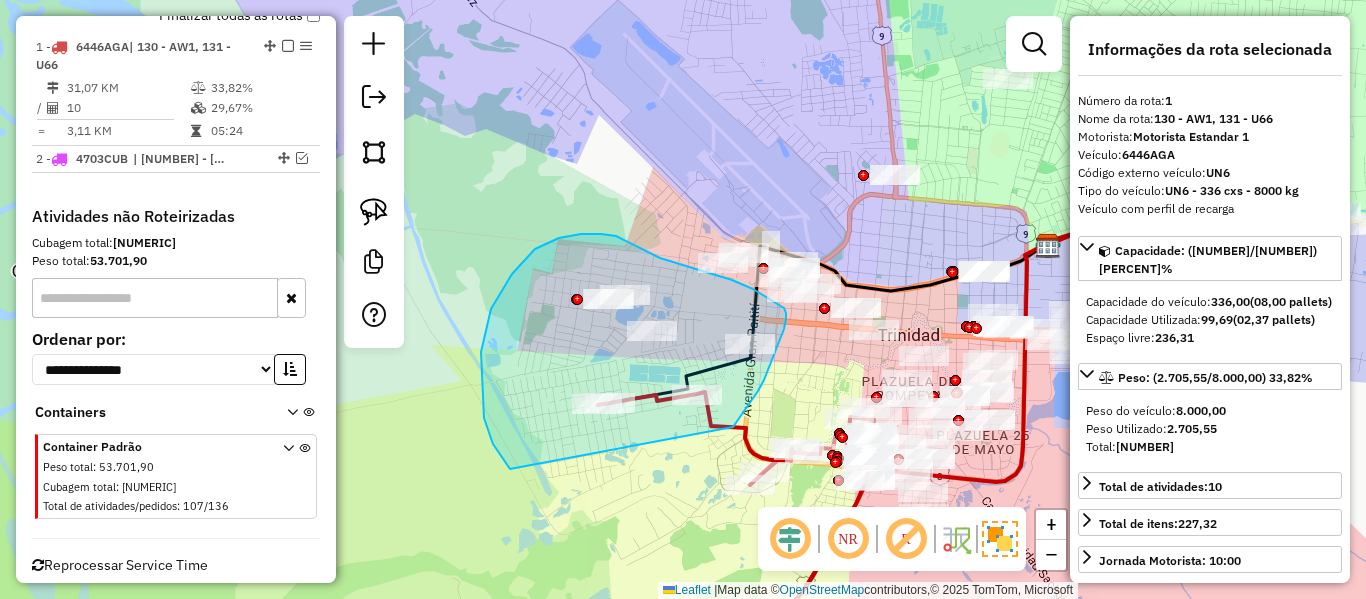 drag, startPoint x: 733, startPoint y: 427, endPoint x: 607, endPoint y: 498, distance: 144.6271 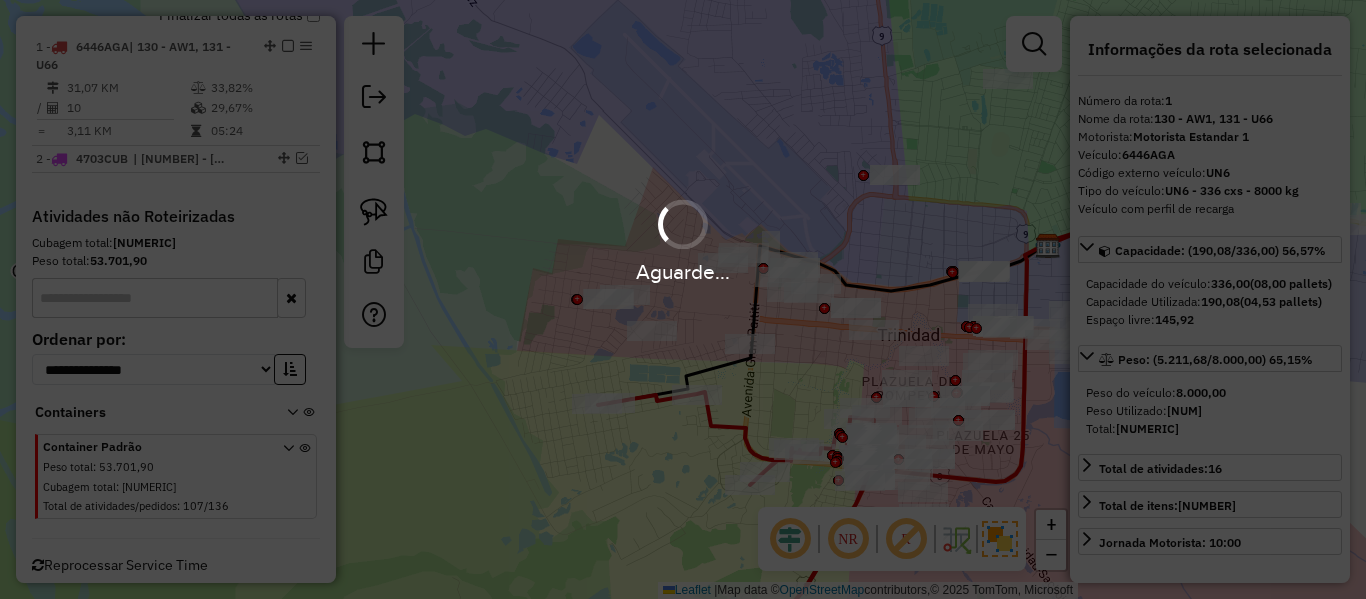 select on "**********" 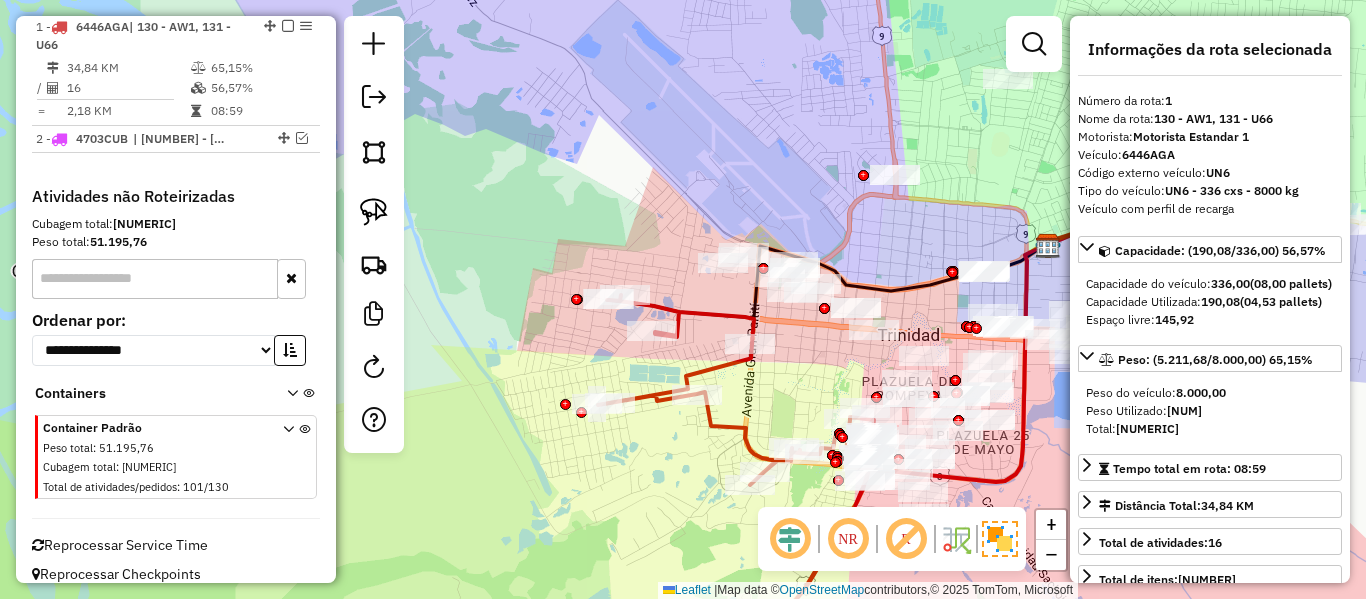 click 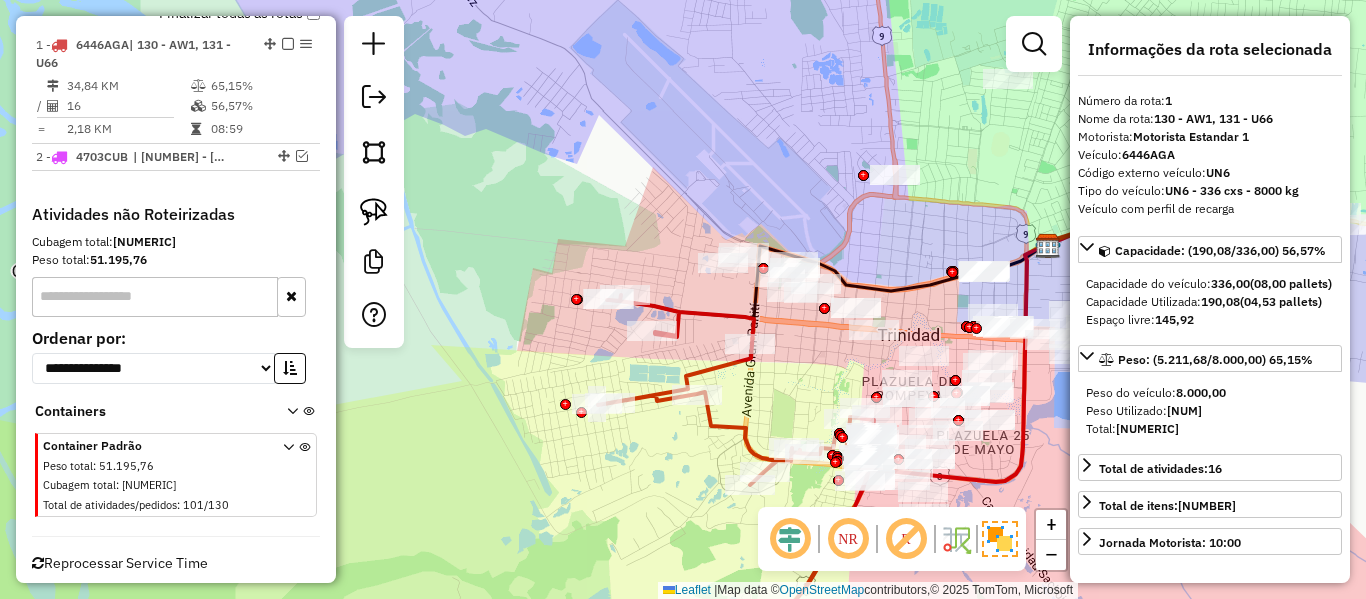 scroll, scrollTop: 756, scrollLeft: 0, axis: vertical 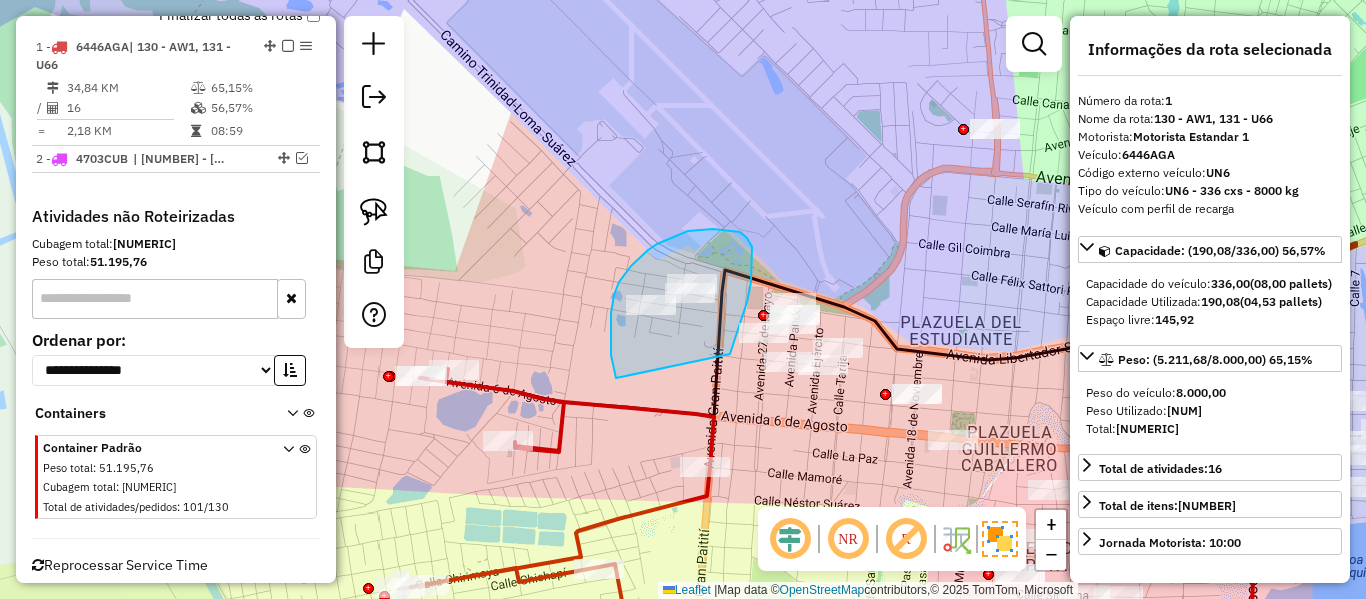 drag, startPoint x: 730, startPoint y: 354, endPoint x: 620, endPoint y: 400, distance: 119.230865 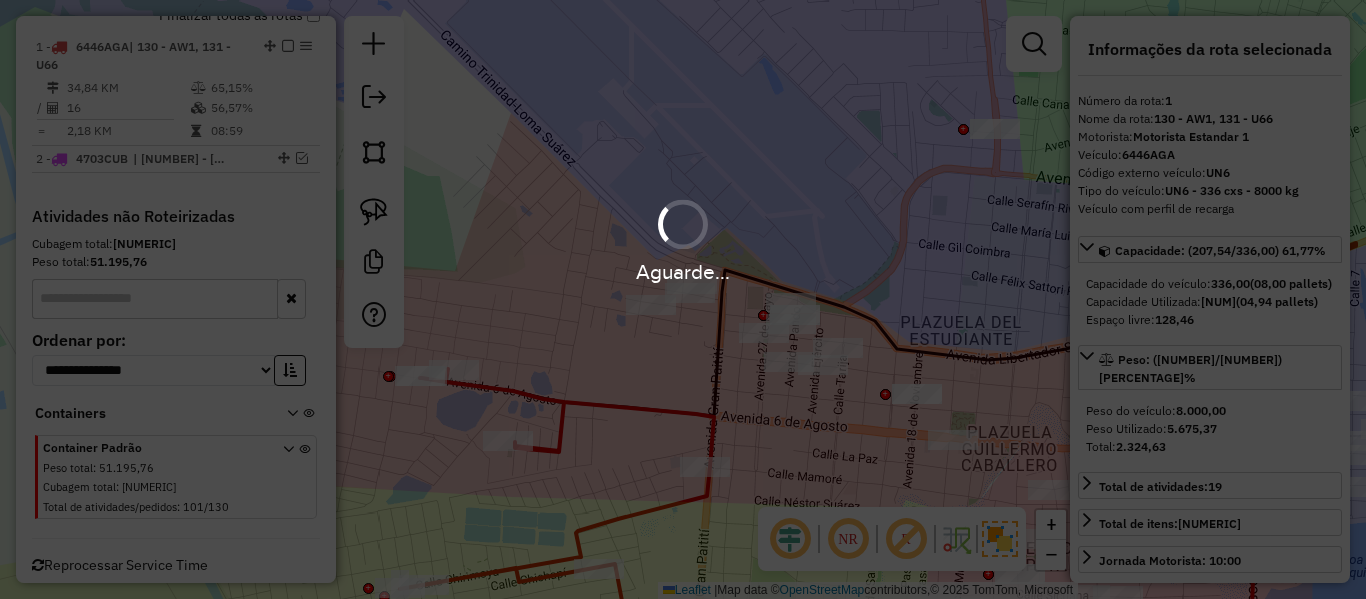 select on "**********" 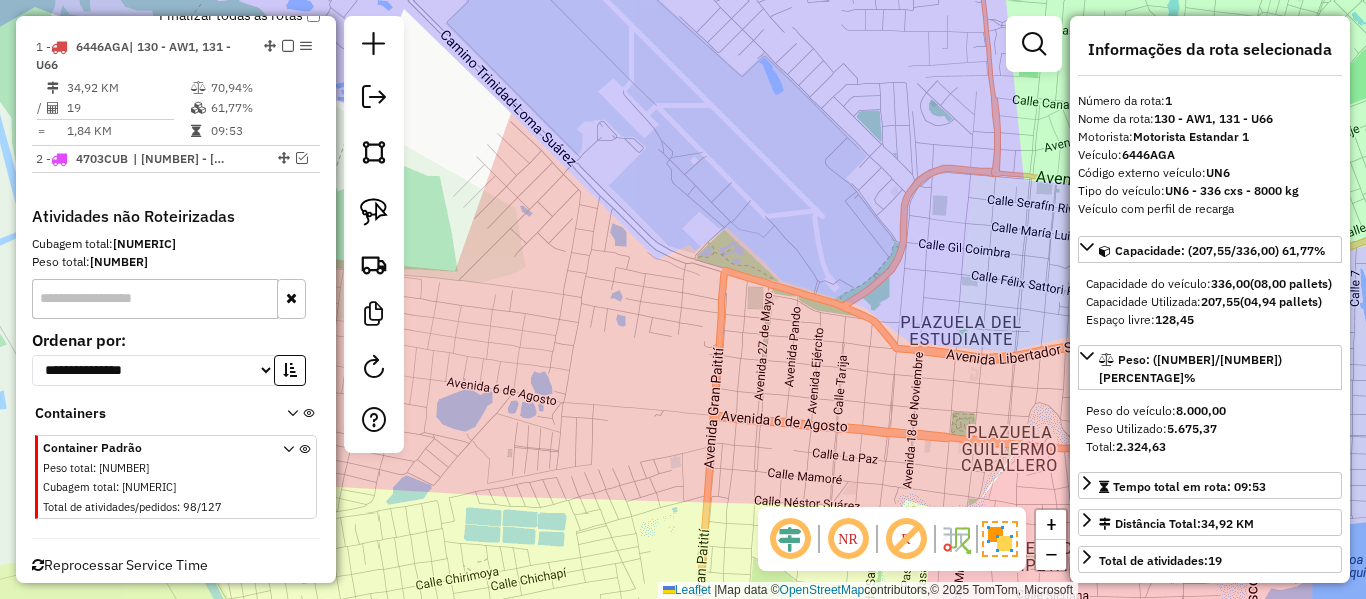 click on "Janela de atendimento Grade de atendimento Capacidade Transportadoras Veículos Cliente Pedidos  Rotas Selecione os dias de semana para filtrar as janelas de atendimento  Seg   Ter   Qua   Qui   Sex   Sáb   Dom  Informe o período da janela de atendimento: De: Até:  Filtrar exatamente a janela do cliente  Considerar janela de atendimento padrão  Selecione os dias de semana para filtrar as grades de atendimento  Seg   Ter   Qua   Qui   Sex   Sáb   Dom   Considerar clientes sem dia de atendimento cadastrado  Clientes fora do dia de atendimento selecionado Filtrar as atividades entre os valores definidos abaixo:  Peso mínimo:   Peso máximo:   Cubagem mínima:   Cubagem máxima:   De:   Até:  Filtrar as atividades entre o tempo de atendimento definido abaixo:  De:   Até:   Considerar capacidade total dos clientes não roteirizados Transportadora: Selecione um ou mais itens Tipo de veículo: Selecione um ou mais itens Veículo: Selecione um ou mais itens Motorista: Selecione um ou mais itens Nome: Rótulo:" 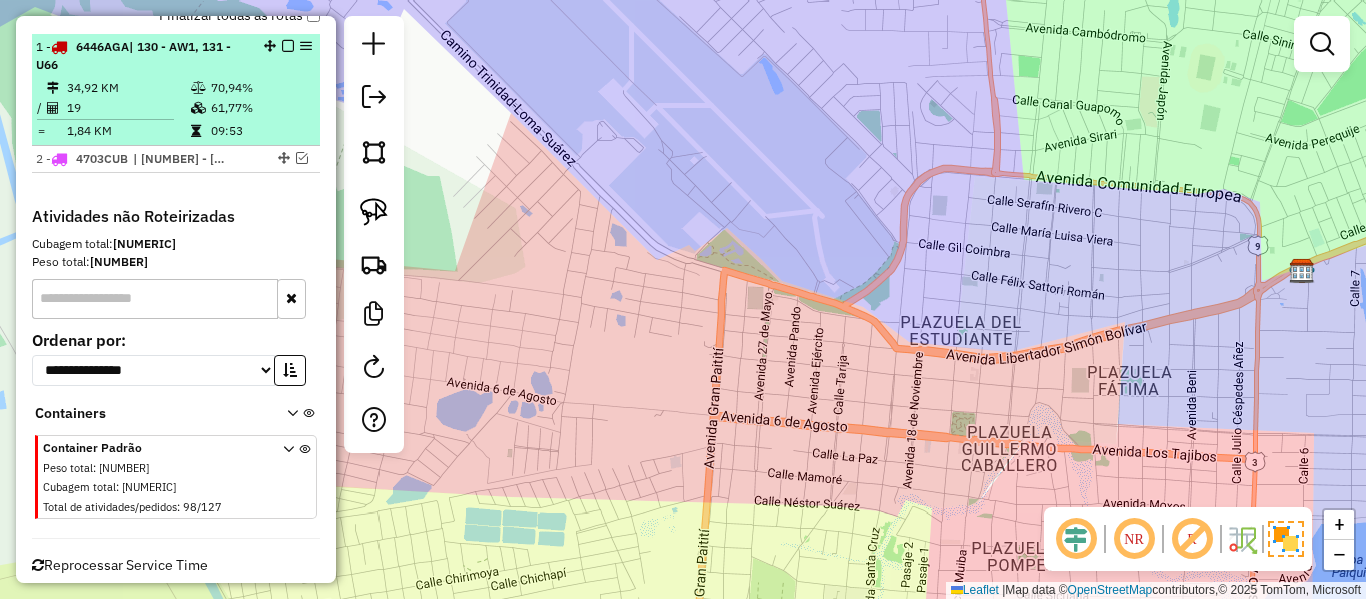 click on "70,94%" at bounding box center (260, 88) 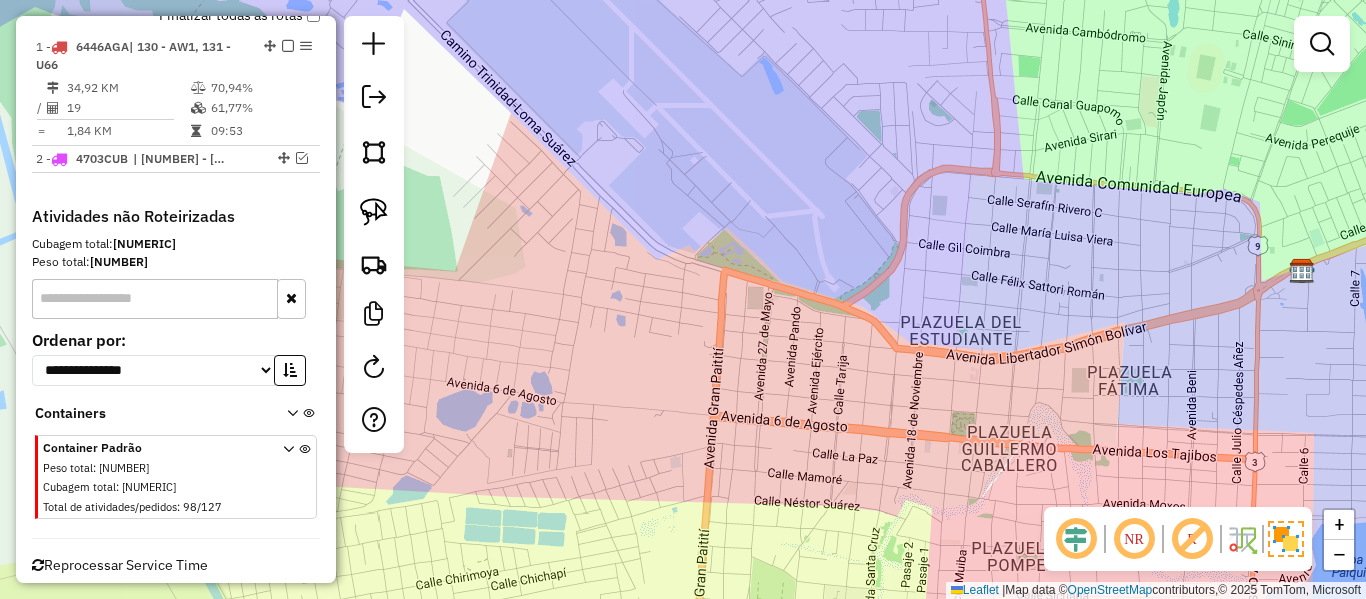 select on "**********" 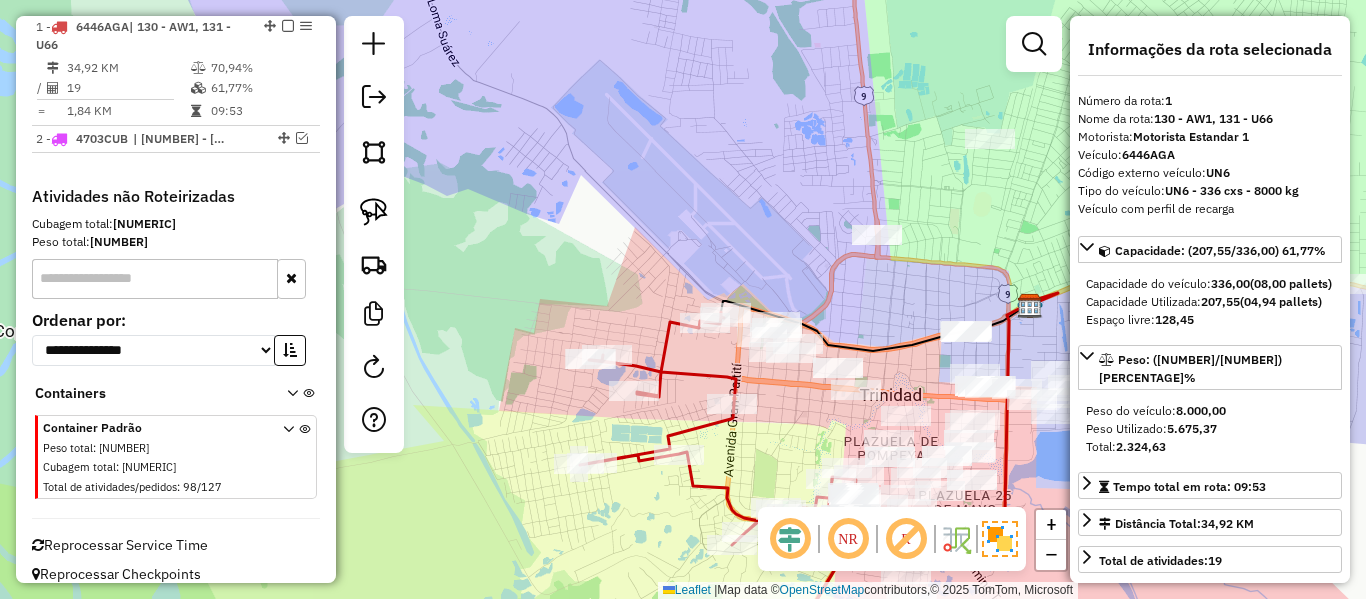click 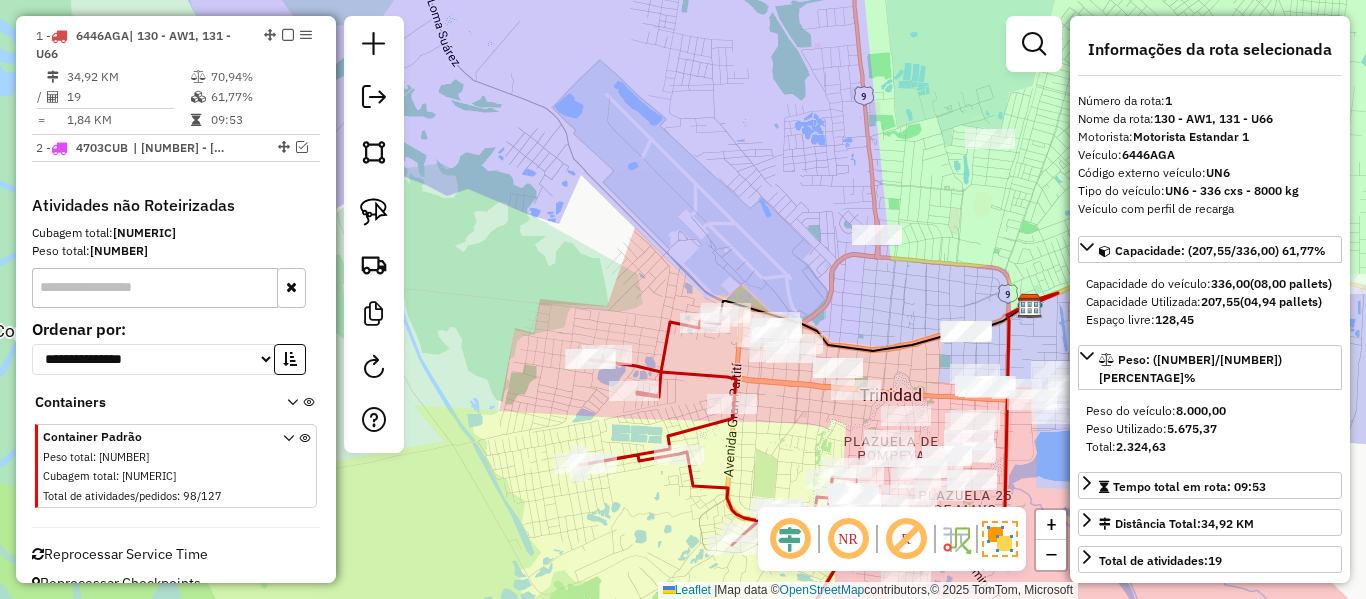 scroll, scrollTop: 756, scrollLeft: 0, axis: vertical 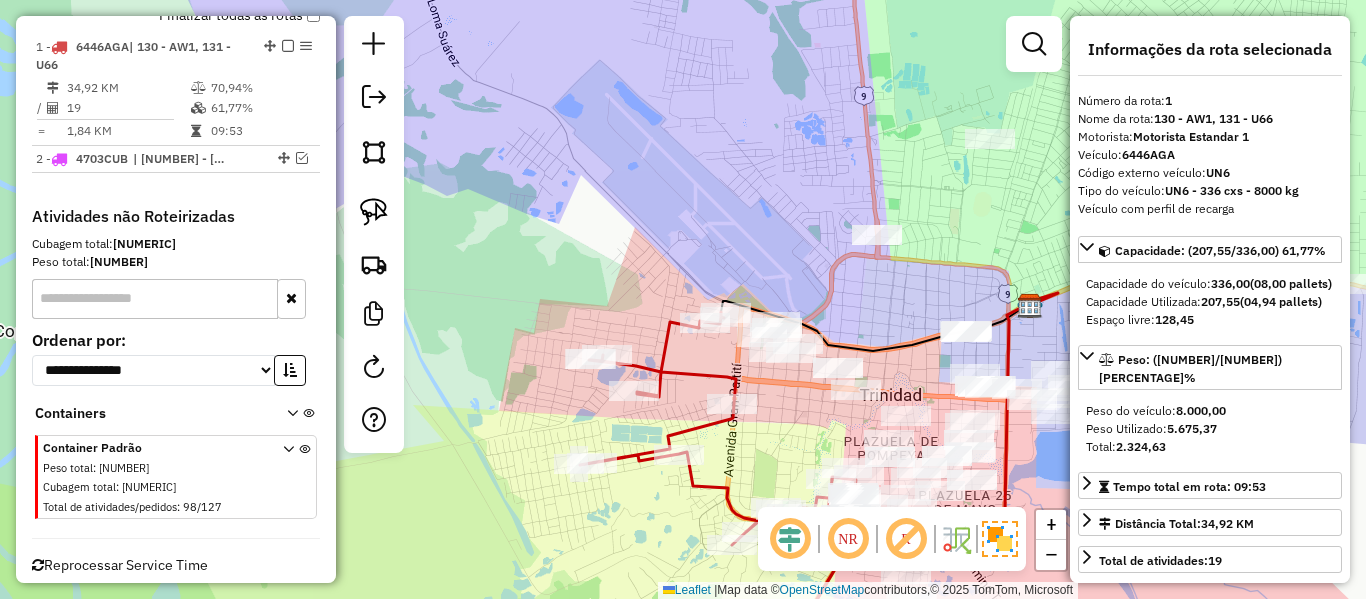 drag, startPoint x: 753, startPoint y: 455, endPoint x: 703, endPoint y: 213, distance: 247.11131 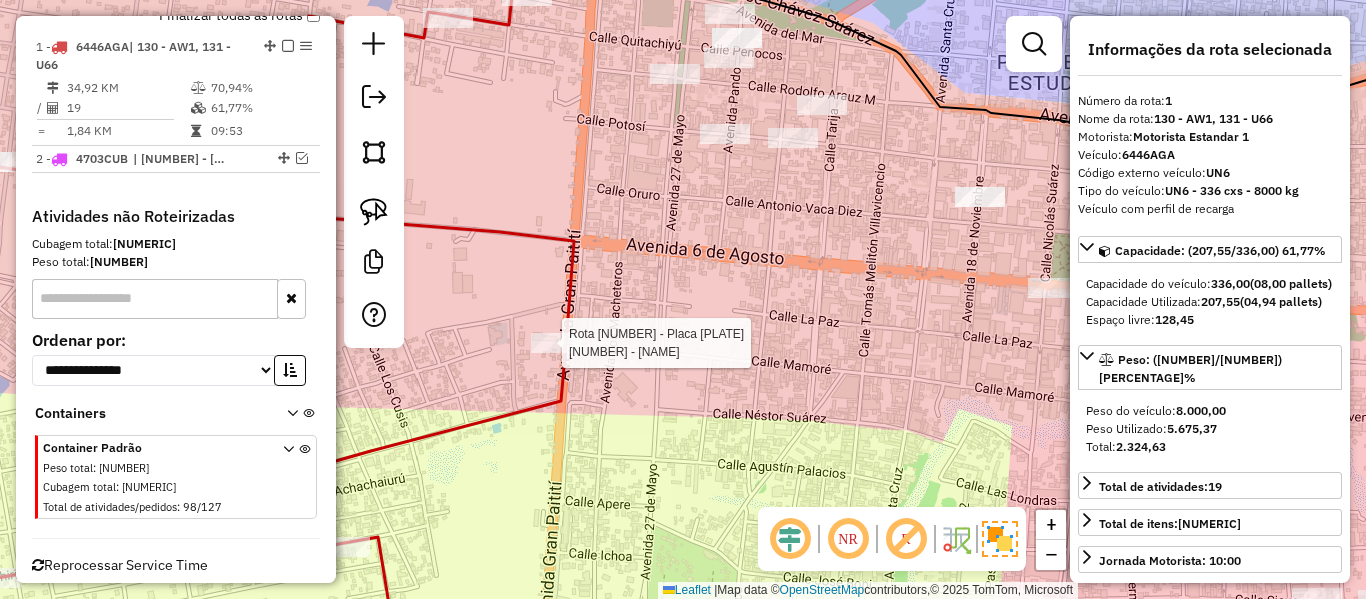 drag, startPoint x: 681, startPoint y: 240, endPoint x: 655, endPoint y: 310, distance: 74.672615 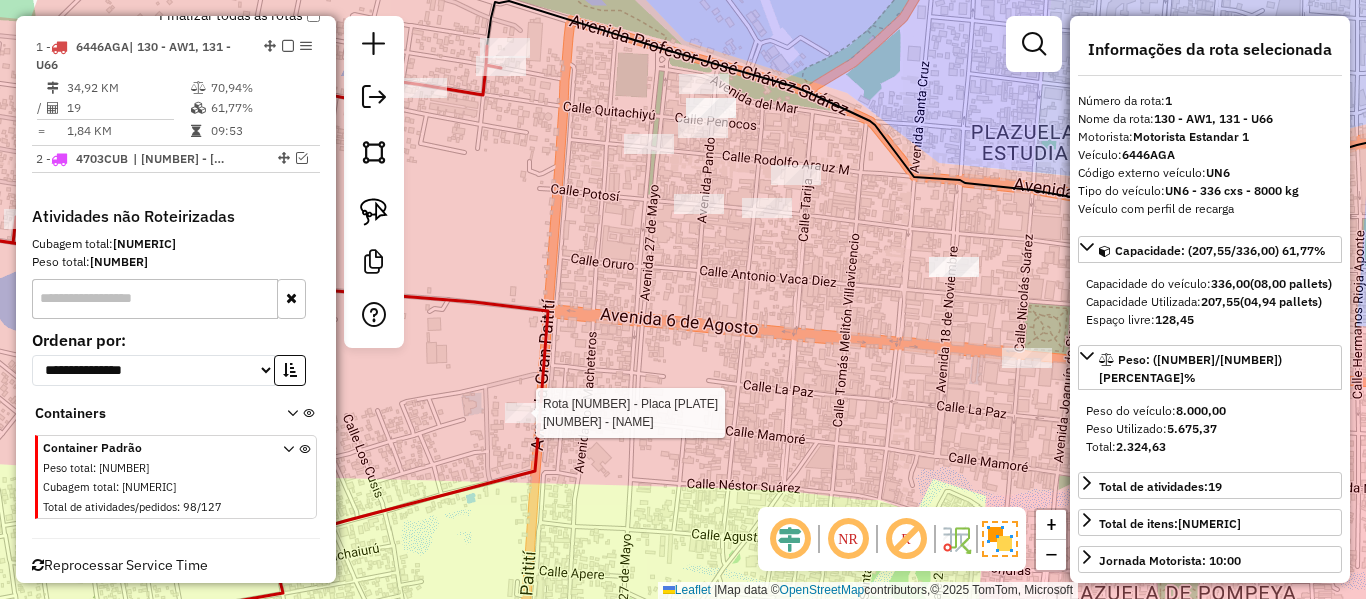 select on "**********" 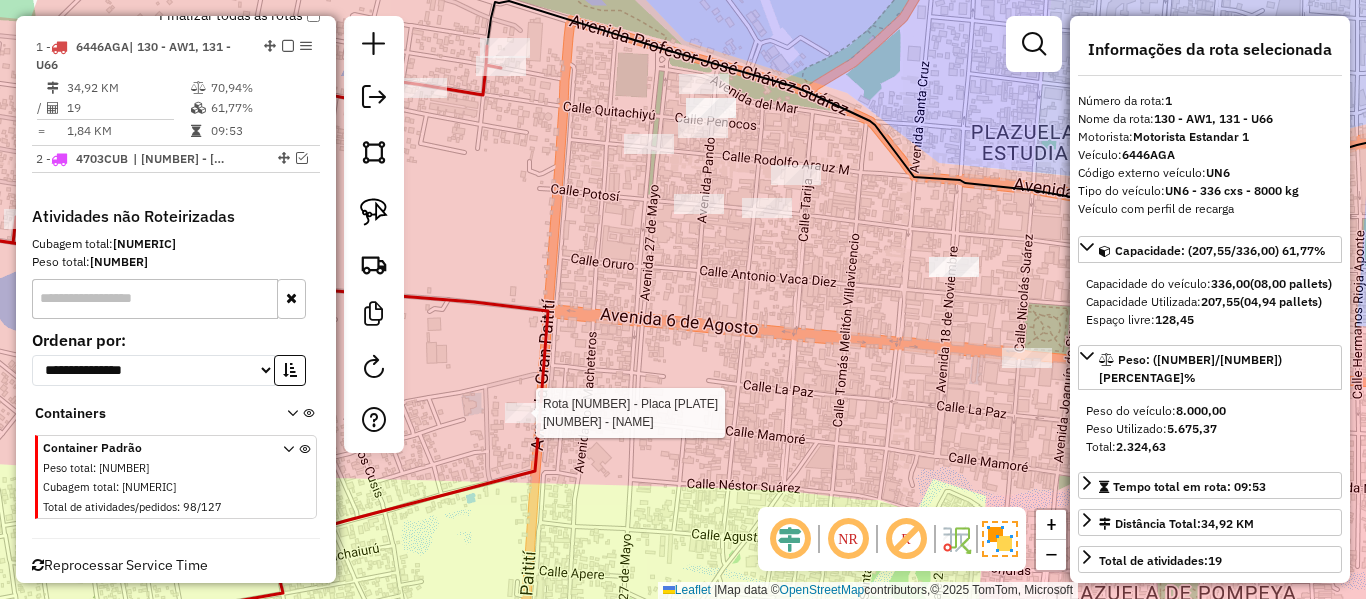 click 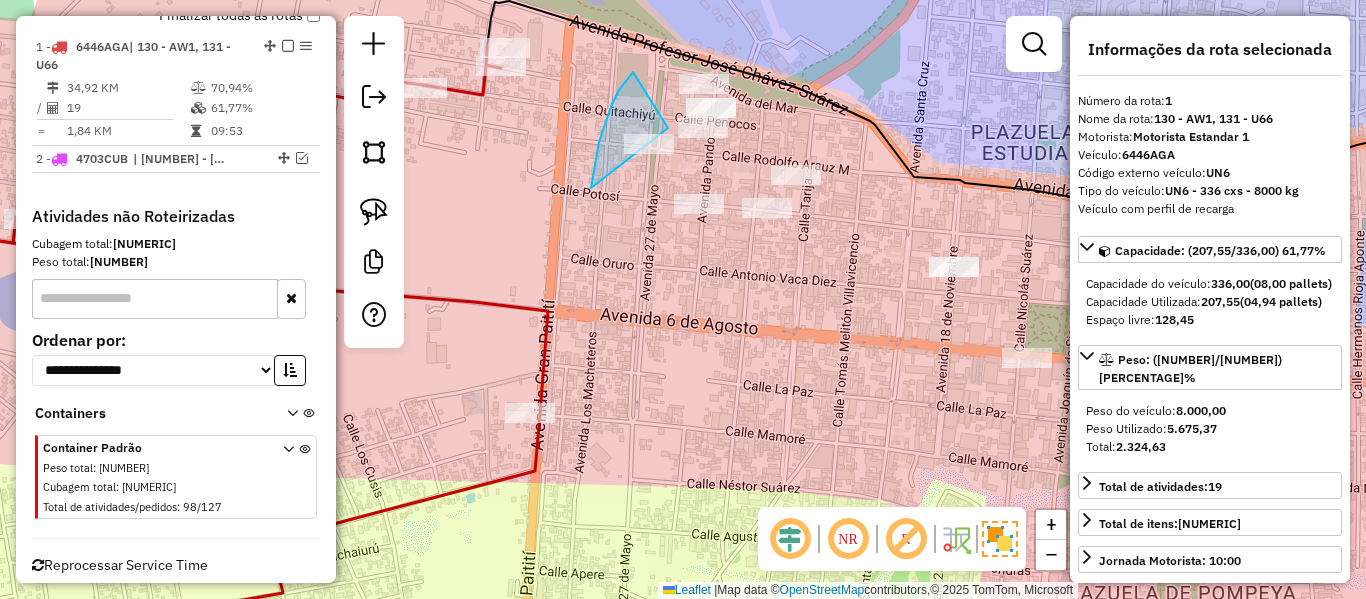 drag, startPoint x: 599, startPoint y: 142, endPoint x: 676, endPoint y: 192, distance: 91.809586 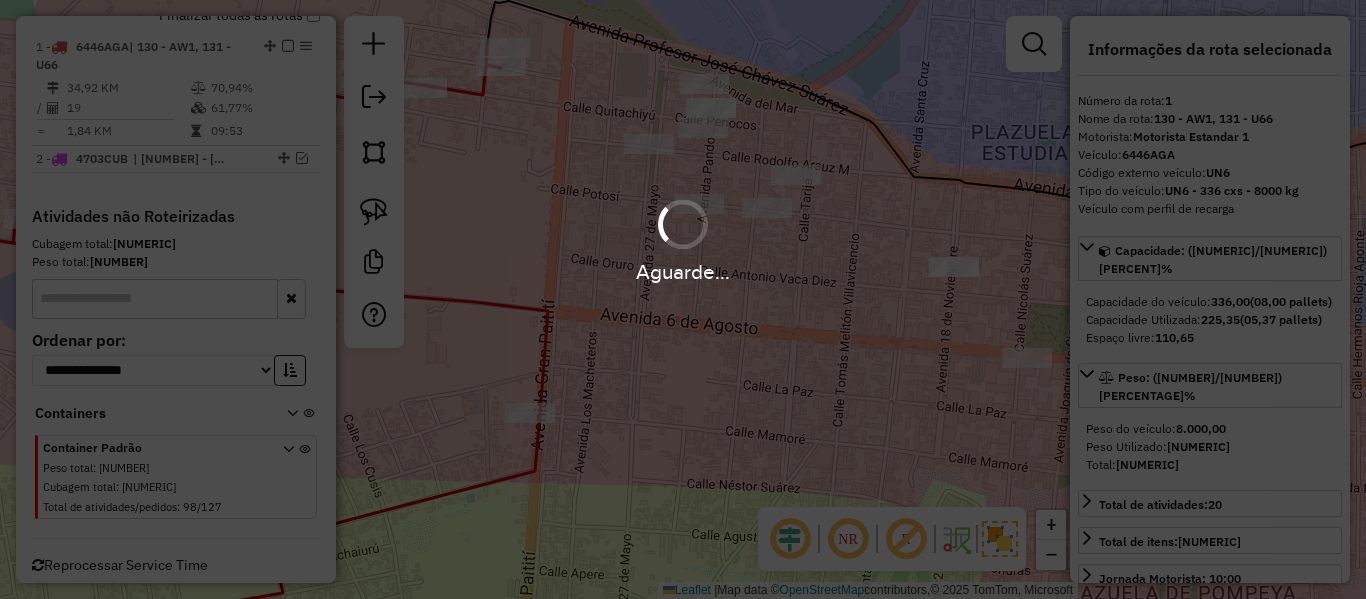 select on "**********" 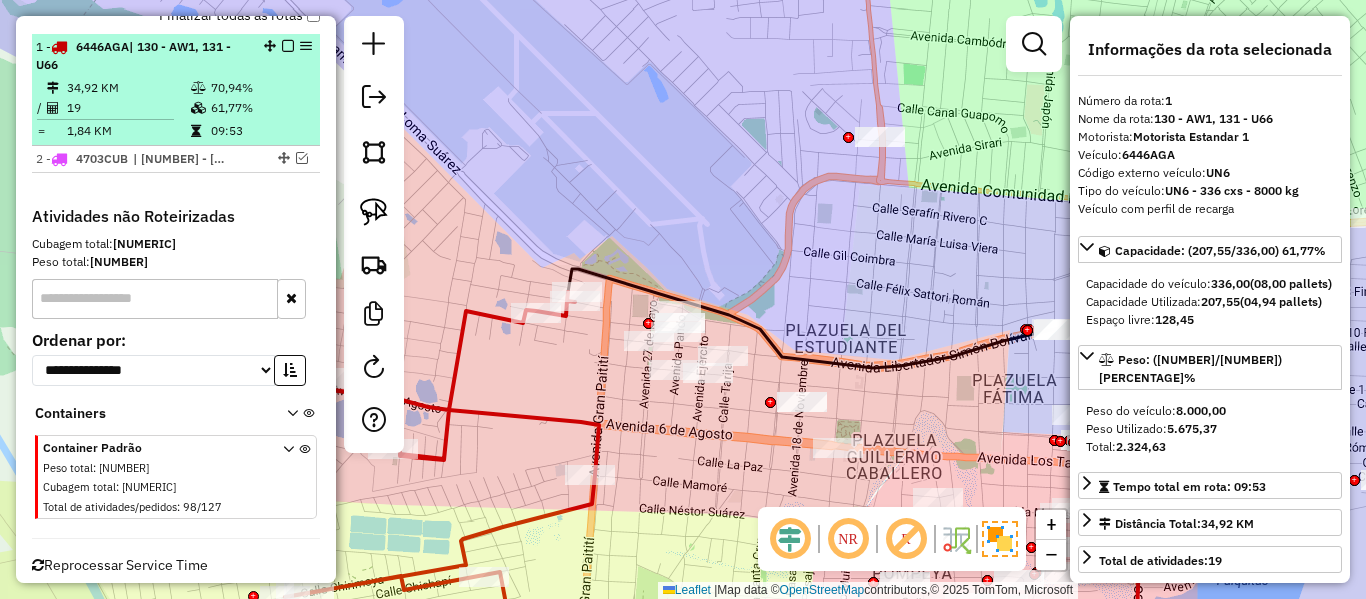 click at bounding box center (288, 46) 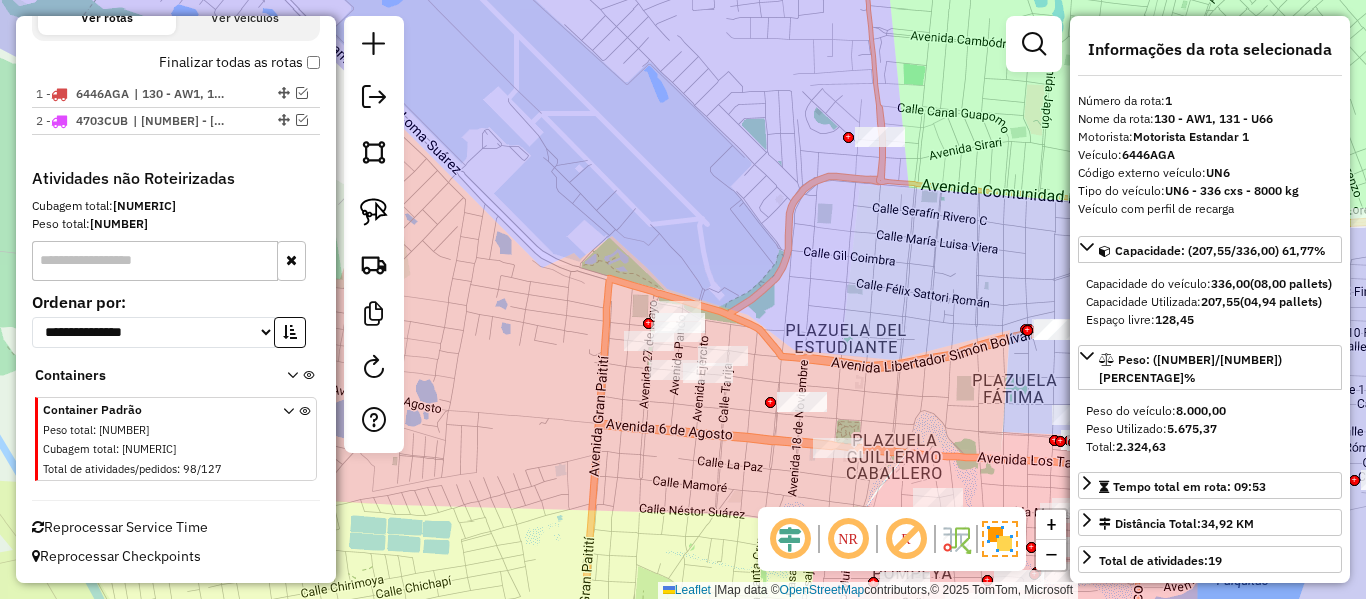 scroll, scrollTop: 691, scrollLeft: 0, axis: vertical 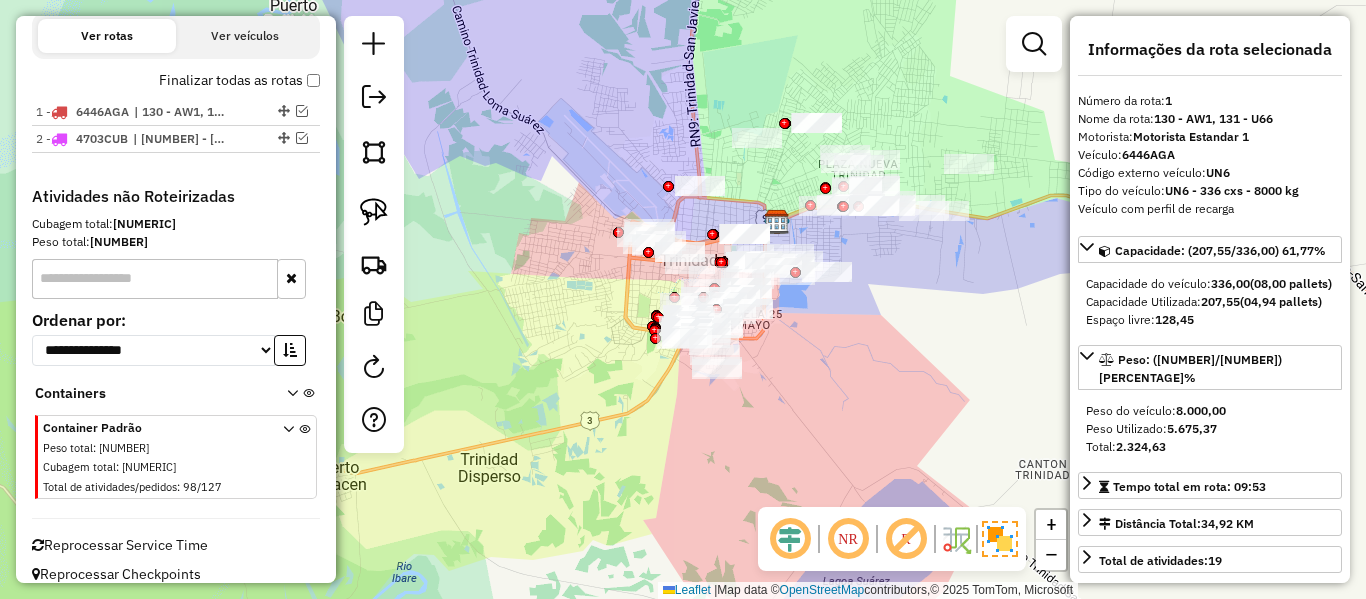 drag, startPoint x: 612, startPoint y: 294, endPoint x: 616, endPoint y: 279, distance: 15.524175 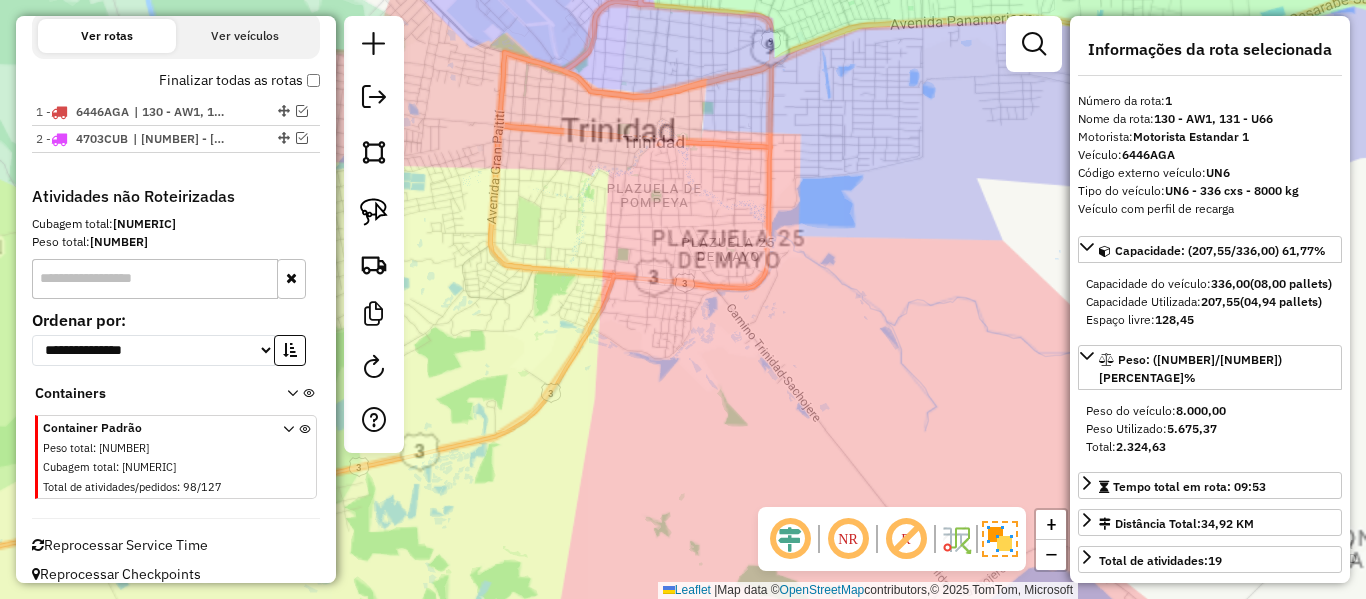 click on "Janela de atendimento Grade de atendimento Capacidade Transportadoras Veículos Cliente Pedidos  Rotas Selecione os dias de semana para filtrar as janelas de atendimento  Seg   Ter   Qua   Qui   Sex   Sáb   Dom  Informe o período da janela de atendimento: De: Até:  Filtrar exatamente a janela do cliente  Considerar janela de atendimento padrão  Selecione os dias de semana para filtrar as grades de atendimento  Seg   Ter   Qua   Qui   Sex   Sáb   Dom   Considerar clientes sem dia de atendimento cadastrado  Clientes fora do dia de atendimento selecionado Filtrar as atividades entre os valores definidos abaixo:  Peso mínimo:   Peso máximo:   Cubagem mínima:   Cubagem máxima:   De:   Até:  Filtrar as atividades entre o tempo de atendimento definido abaixo:  De:   Até:   Considerar capacidade total dos clientes não roteirizados Transportadora: Selecione um ou mais itens Tipo de veículo: Selecione um ou mais itens Veículo: Selecione um ou mais itens Motorista: Selecione um ou mais itens Nome: Rótulo:" 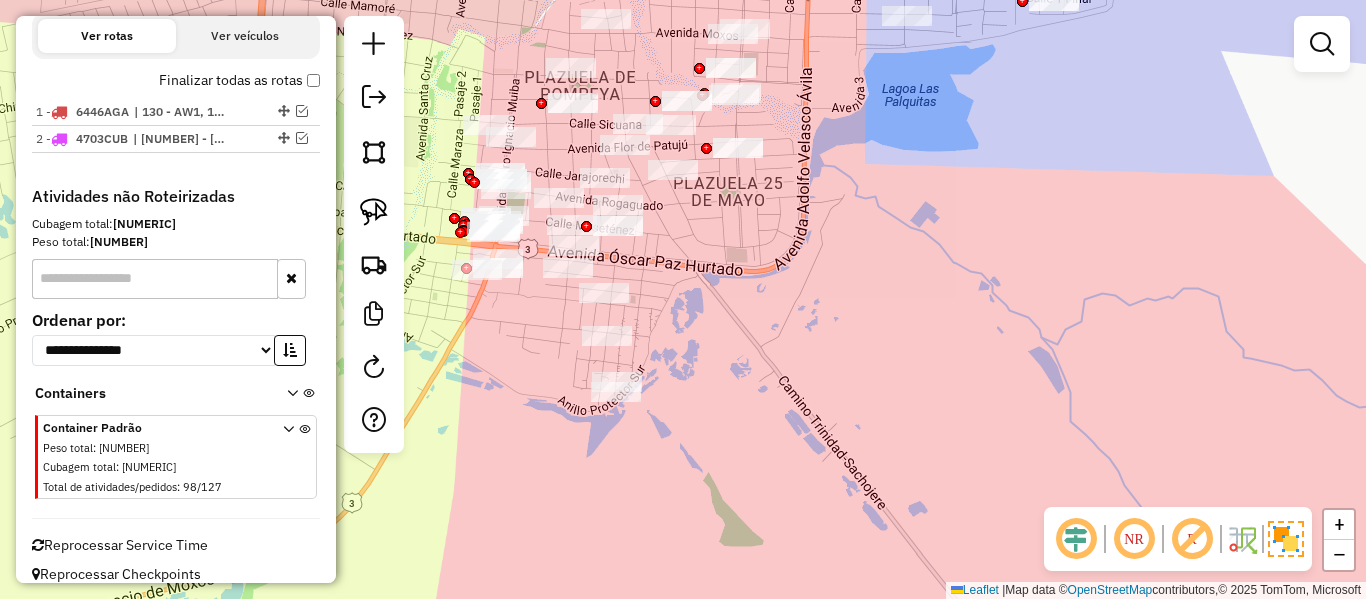 drag, startPoint x: 738, startPoint y: 335, endPoint x: 819, endPoint y: 369, distance: 87.84646 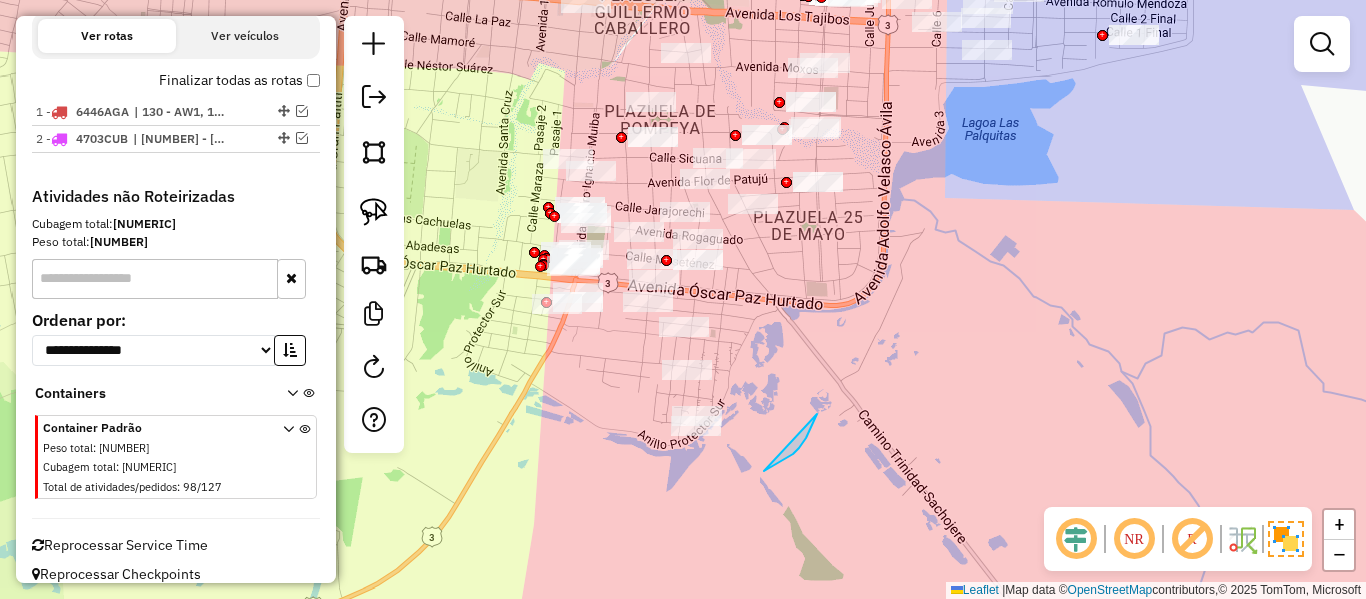 drag, startPoint x: 815, startPoint y: 419, endPoint x: 696, endPoint y: 497, distance: 142.28493 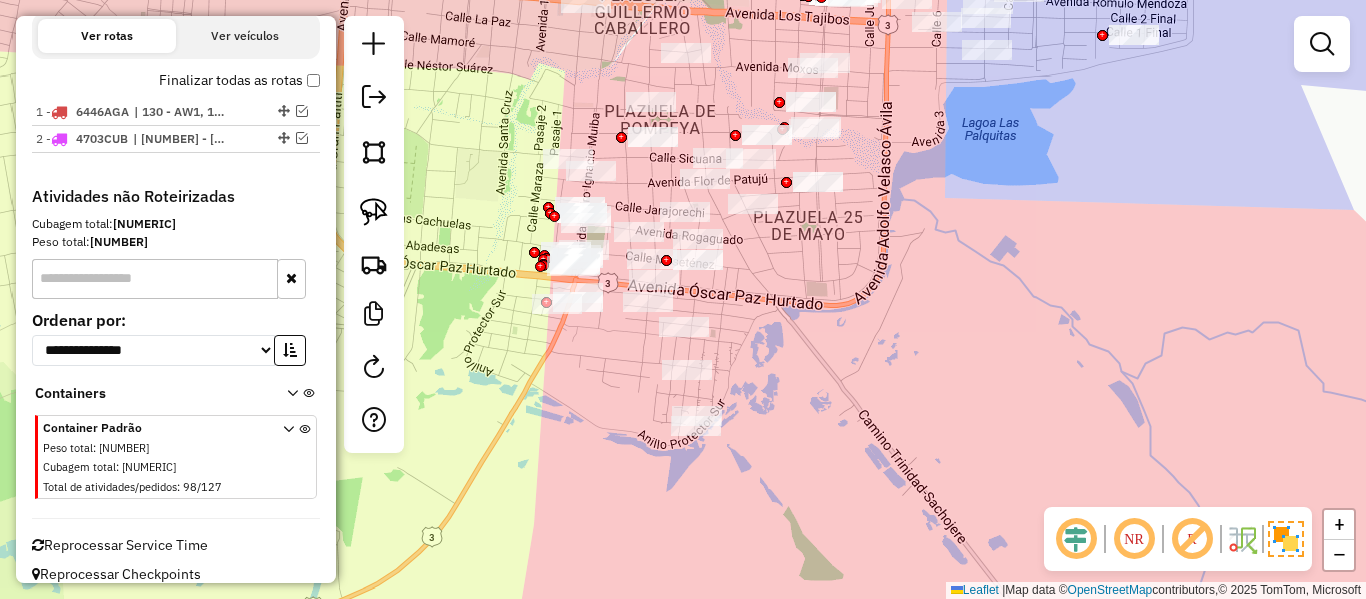 drag, startPoint x: 677, startPoint y: 500, endPoint x: 568, endPoint y: 483, distance: 110.317726 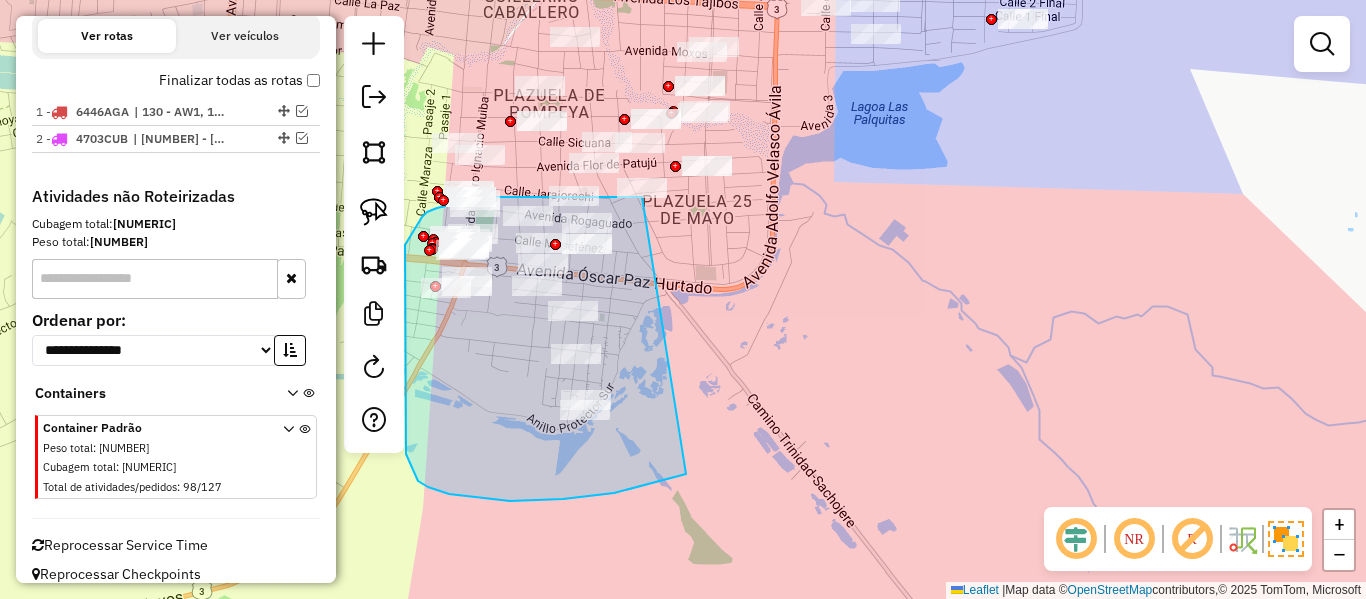 drag, startPoint x: 652, startPoint y: 484, endPoint x: 683, endPoint y: 217, distance: 268.7936 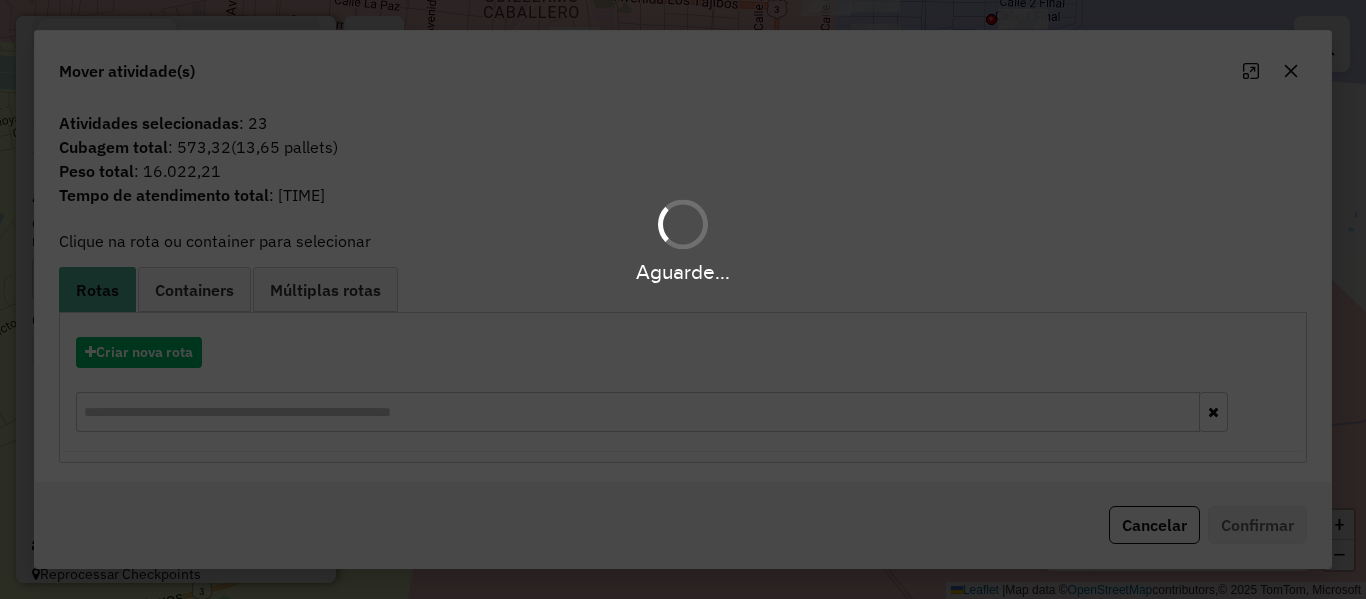 click on "Aguarde..." at bounding box center (683, 299) 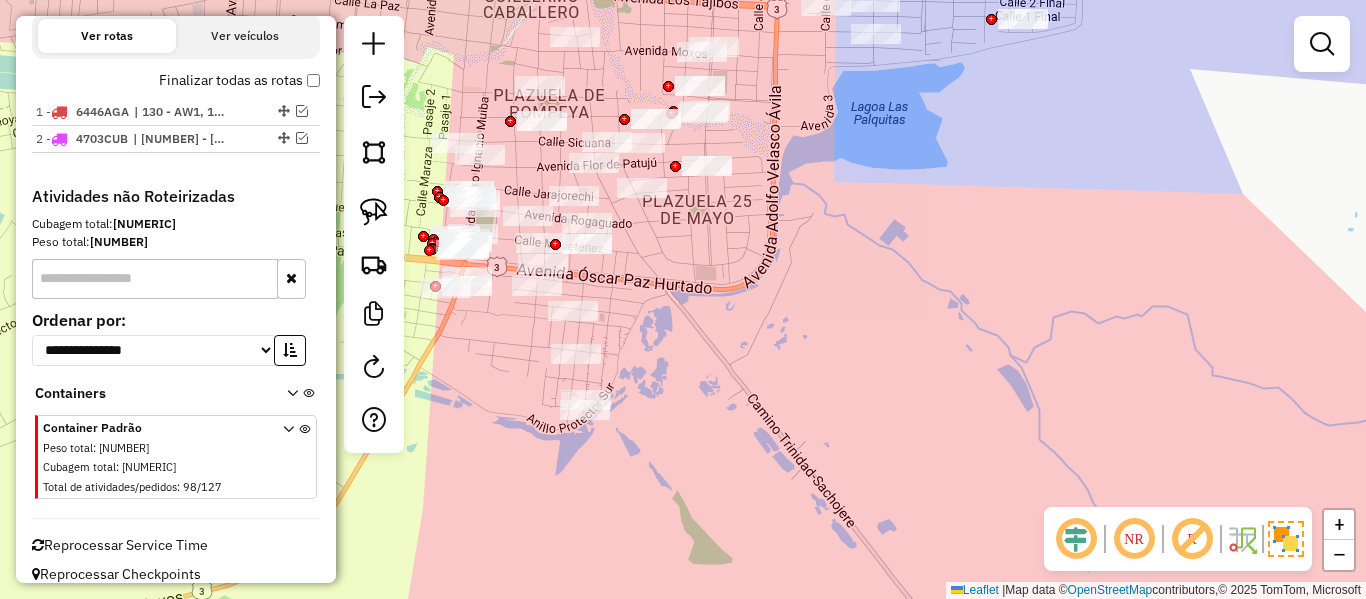 drag, startPoint x: 470, startPoint y: 381, endPoint x: 521, endPoint y: 393, distance: 52.392746 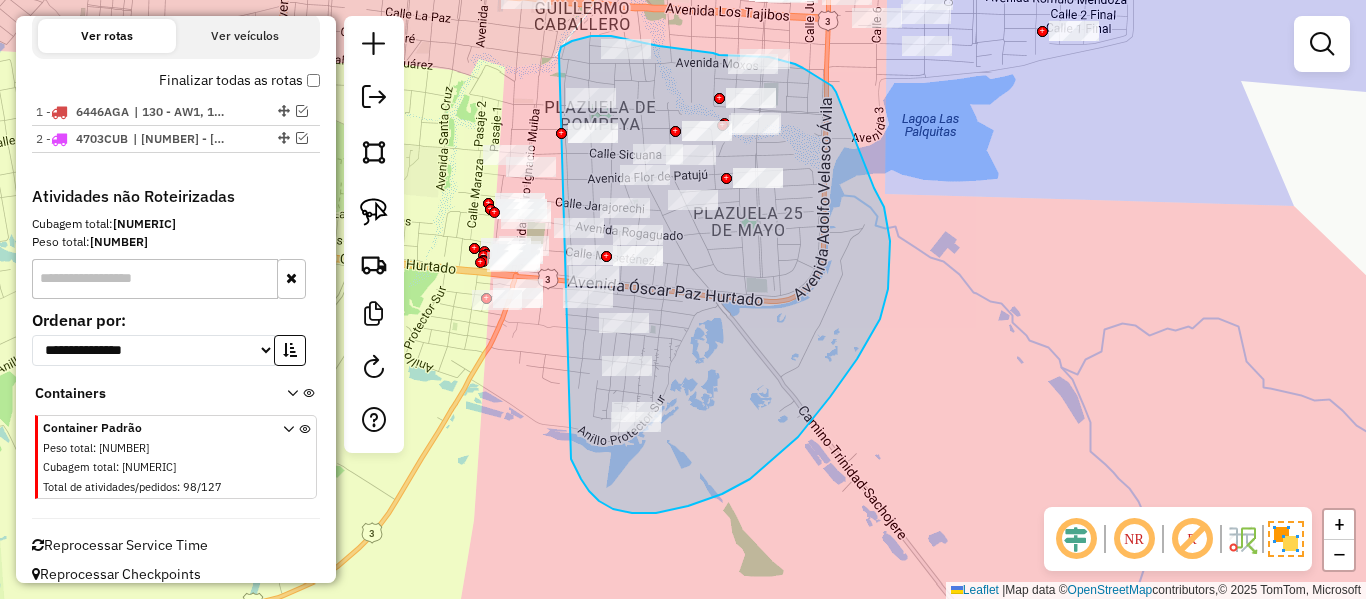drag, startPoint x: 656, startPoint y: 513, endPoint x: 555, endPoint y: 91, distance: 433.91818 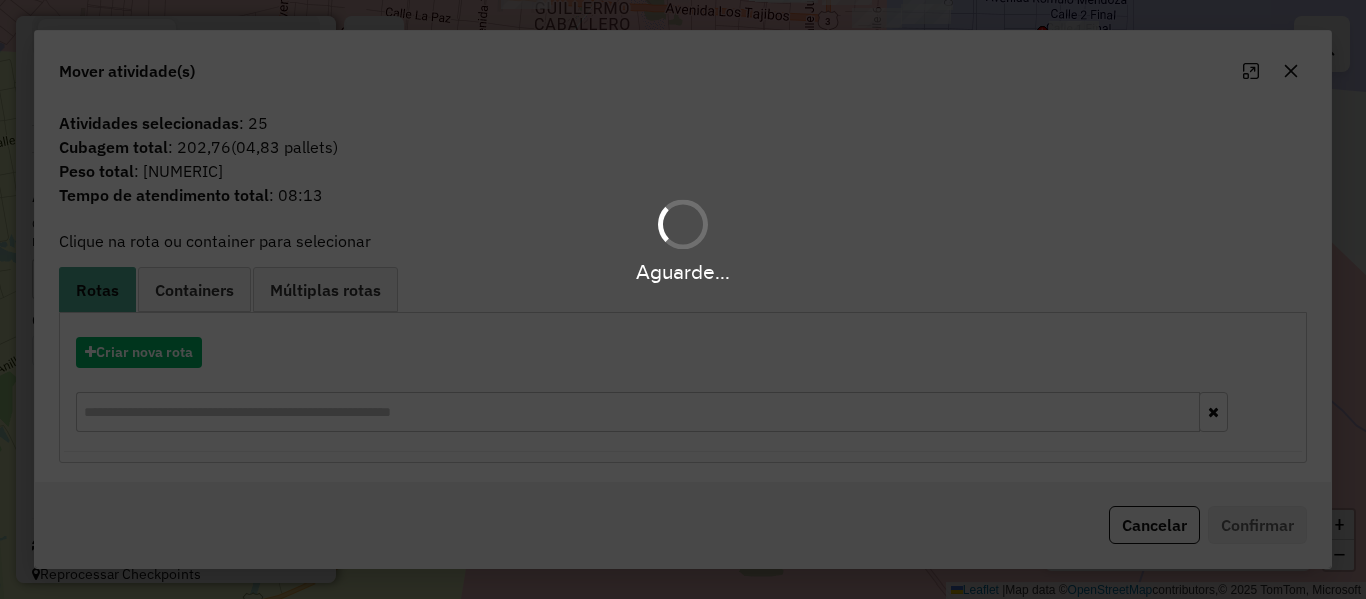 click on "Aguarde...  Pop-up bloqueado!  Seu navegador bloqueou automáticamente a abertura de uma nova janela.   Acesse as configurações e adicione o endereço do sistema a lista de permissão.   Fechar  Informações da Sessão [NUM] - [DATE]     Criação: [DATE] [TIME]   Depósito:  SAZ BO Trinidad  Total de rotas:  2  Distância Total:  [NUM] km  Tempo total:  [TIME]  Custo total:  R$ [NUM]  Total de Atividades Roteirizadas:  46  Total de Pedidos Roteirizados:  53  Peso total roteirizado:  [NUM]  Cubagem total roteirizado:  [NUM]  Total de Atividades não Roteirizadas:  98  Total de Pedidos não Roteirizados:  127 Total de caixas por viagem:  [NUM] /   2 =  [NUM] Média de Atividades por viagem:  46 /   2 =  23,00 Ocupação média da frota:  81,59%  Clientes com Service Time:  99,31%   (143 de 144)   Rotas vários dias:  0  Clientes Priorizados NR:  0  Transportadoras  Rotas  Recargas: 1   Ver rotas   Ver veículos  Finalizar todas as rotas   1 -       6446AGA   | 130 - AW1, 131 - U66   2 -  :" at bounding box center (683, 299) 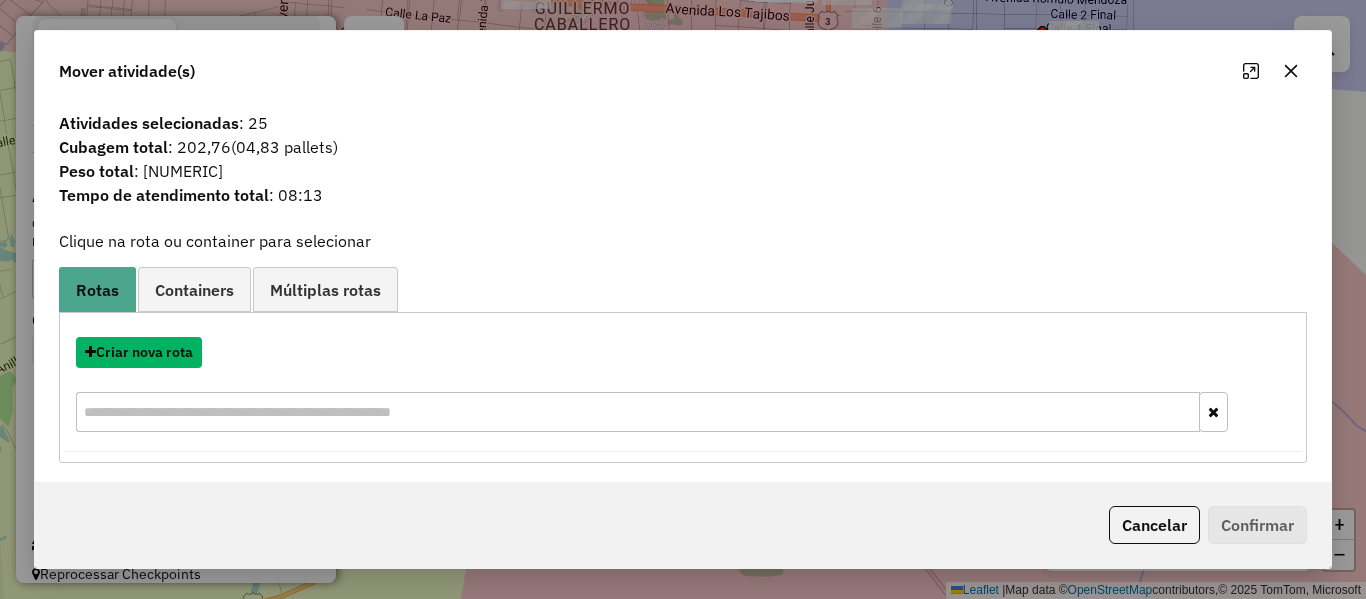 click on "Criar nova rota" at bounding box center [139, 352] 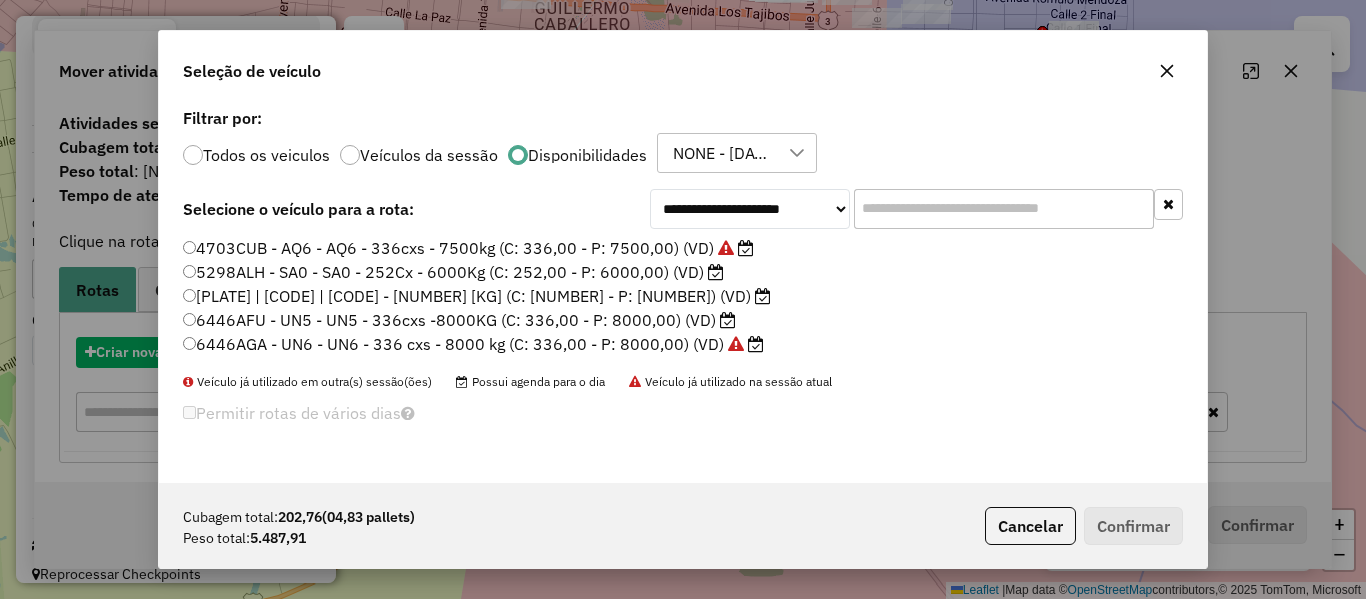 scroll, scrollTop: 11, scrollLeft: 6, axis: both 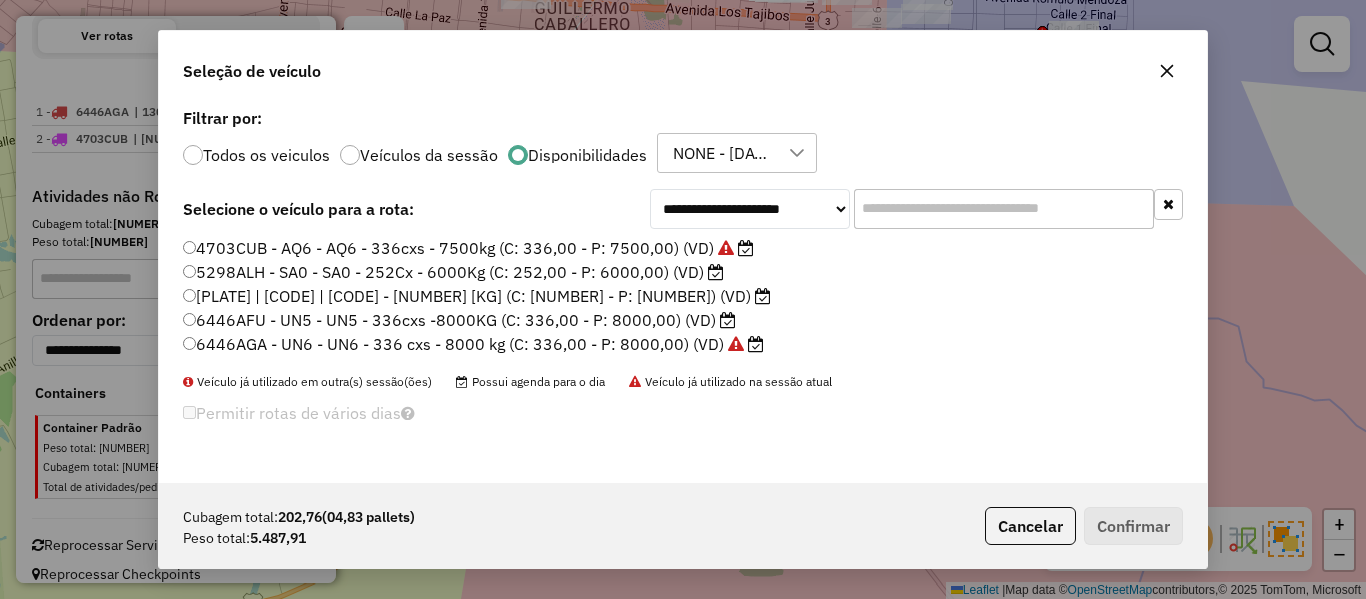 click on "6446AFU - UN5 - UN5 - 336cxs -8000KG (C: 336,00 - P: 8000,00) (VD)" 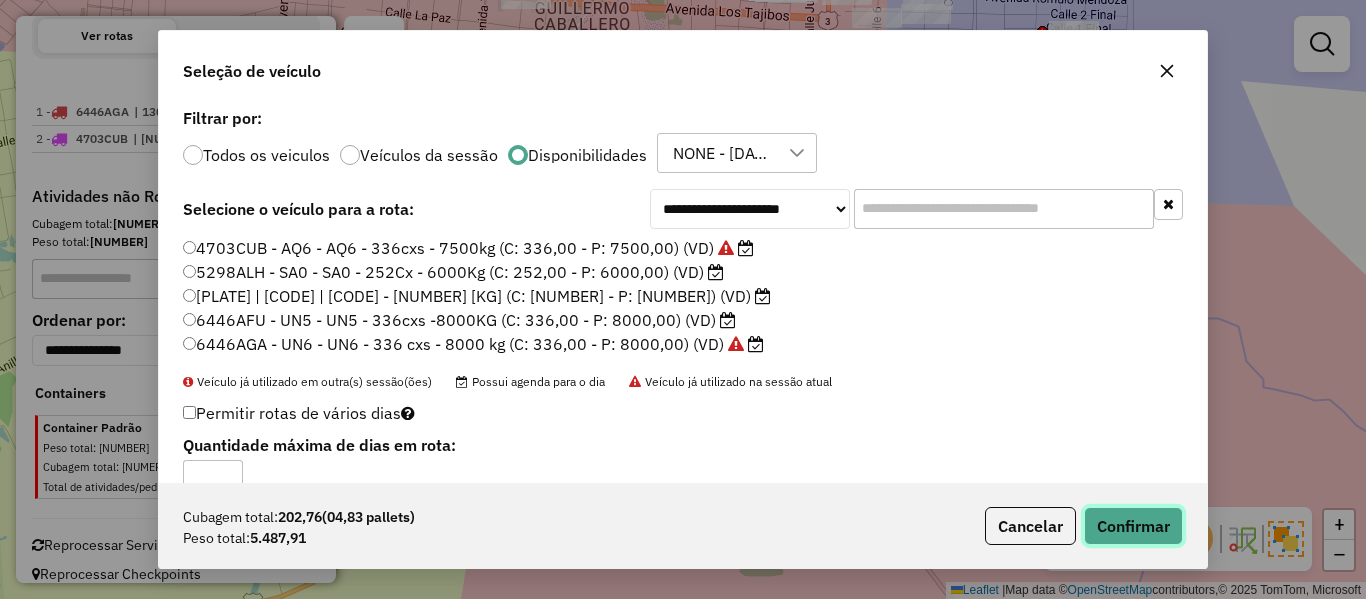 click on "Confirmar" 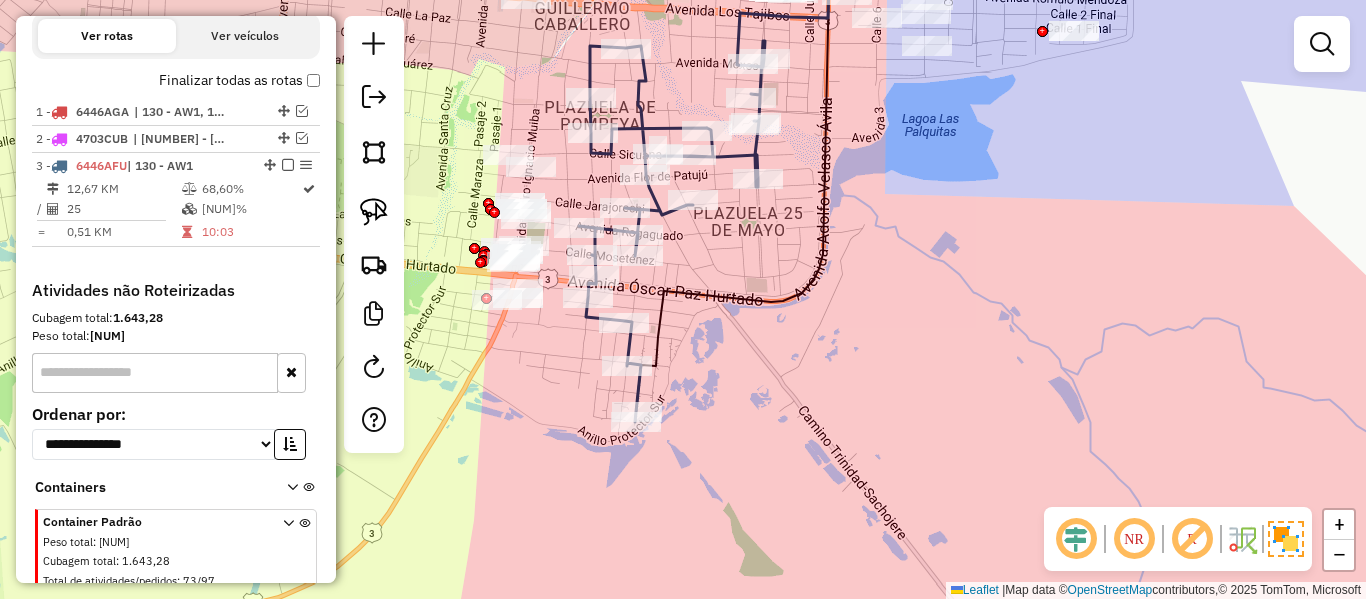 scroll, scrollTop: 756, scrollLeft: 0, axis: vertical 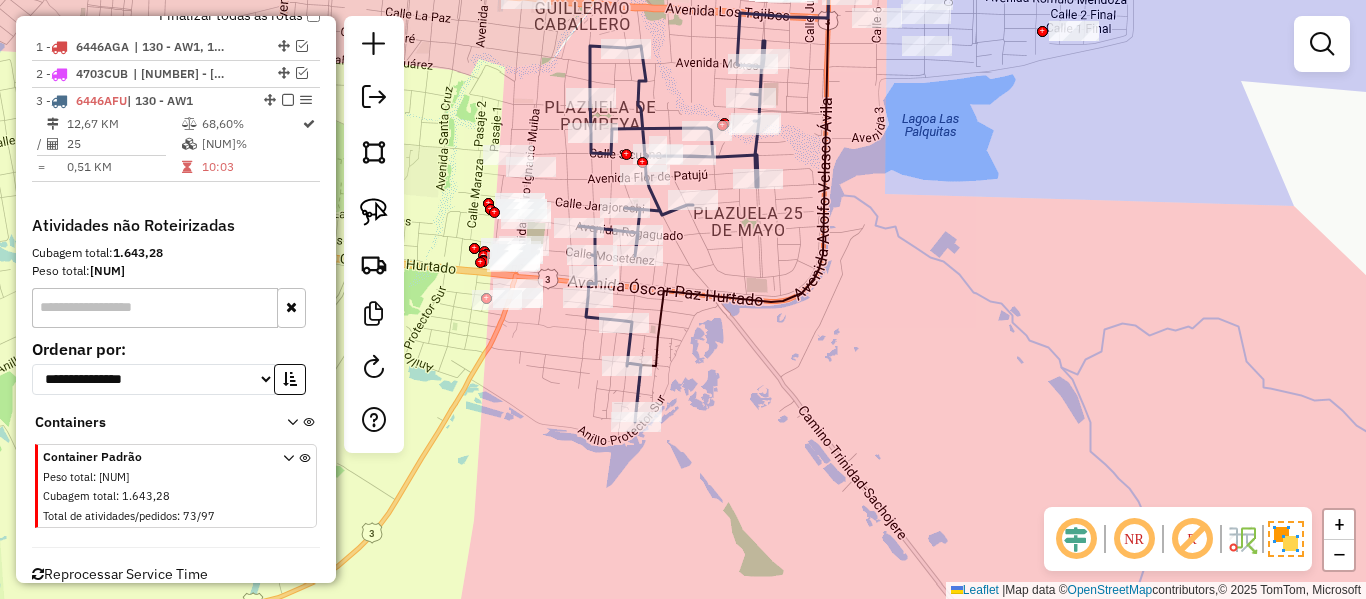 click 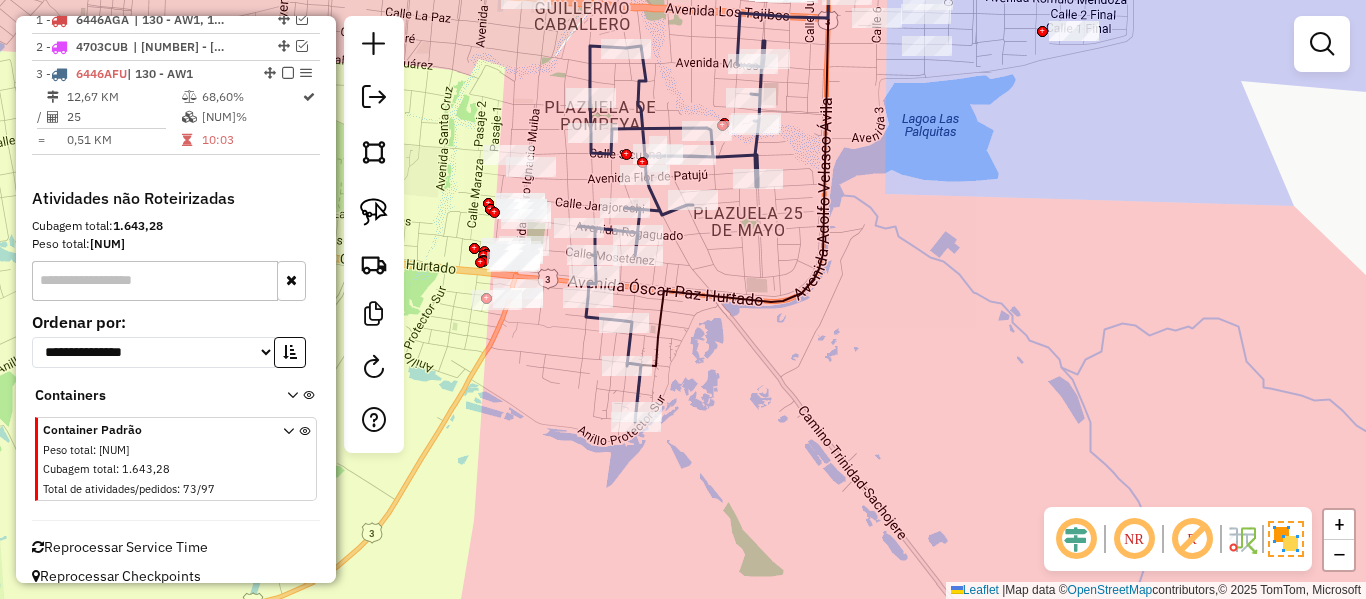 select on "**********" 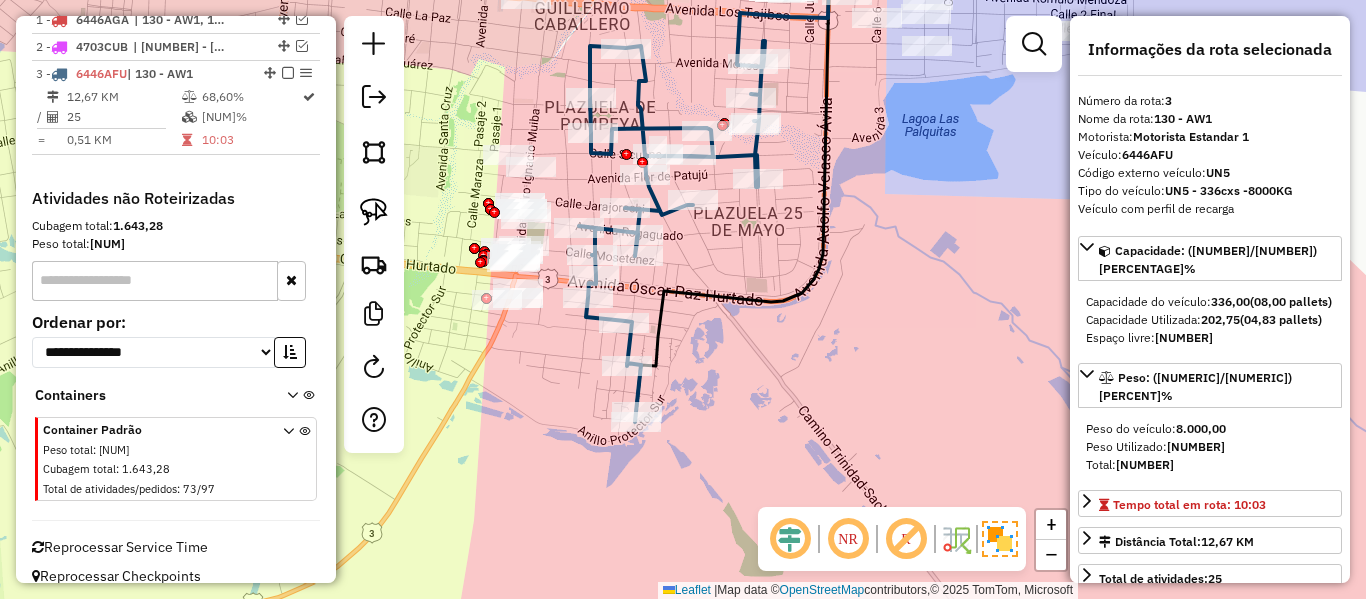 scroll, scrollTop: 785, scrollLeft: 0, axis: vertical 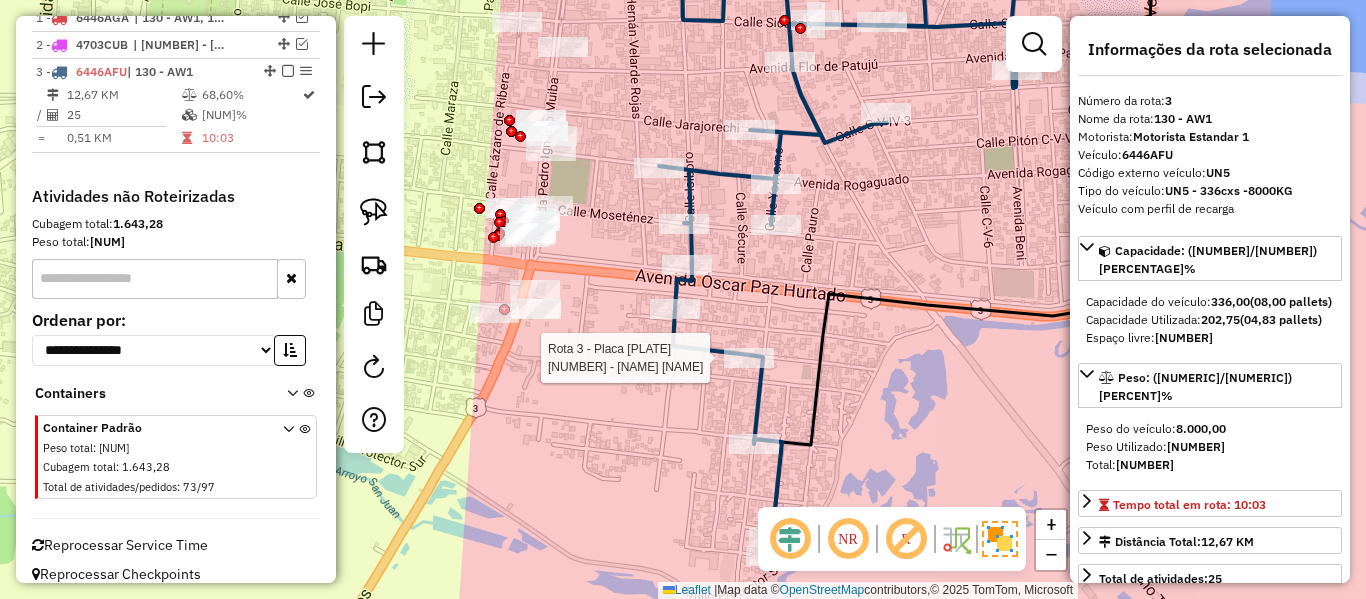 click 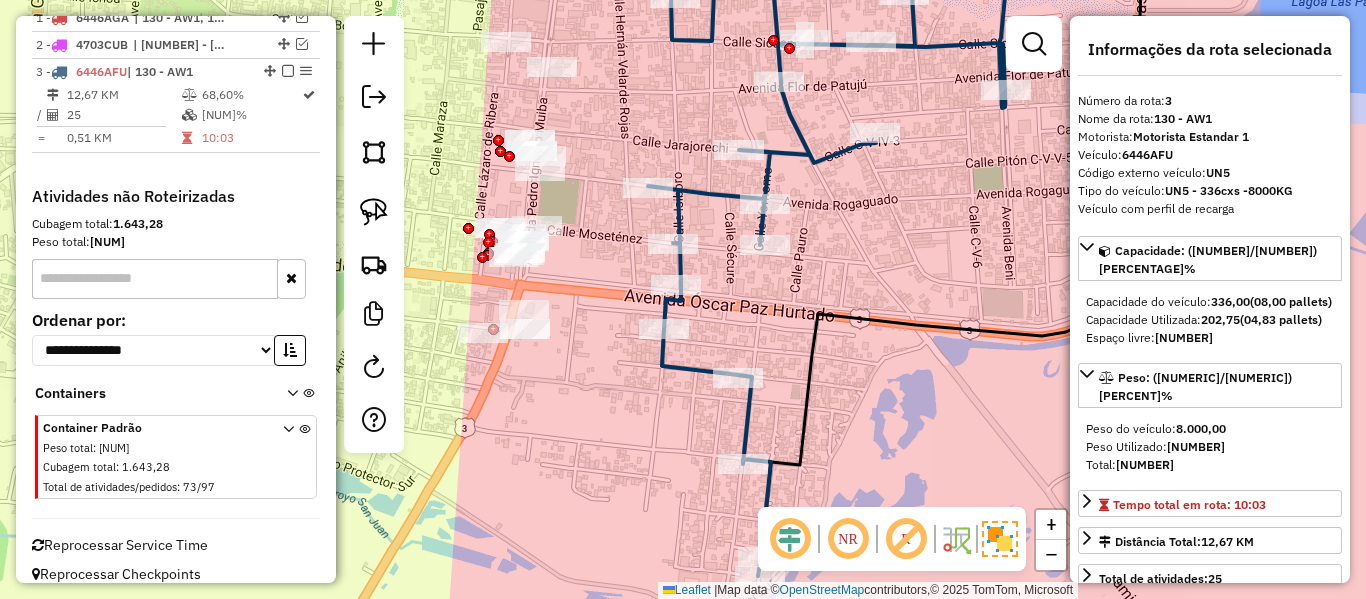 drag, startPoint x: 746, startPoint y: 322, endPoint x: 580, endPoint y: 626, distance: 346.36975 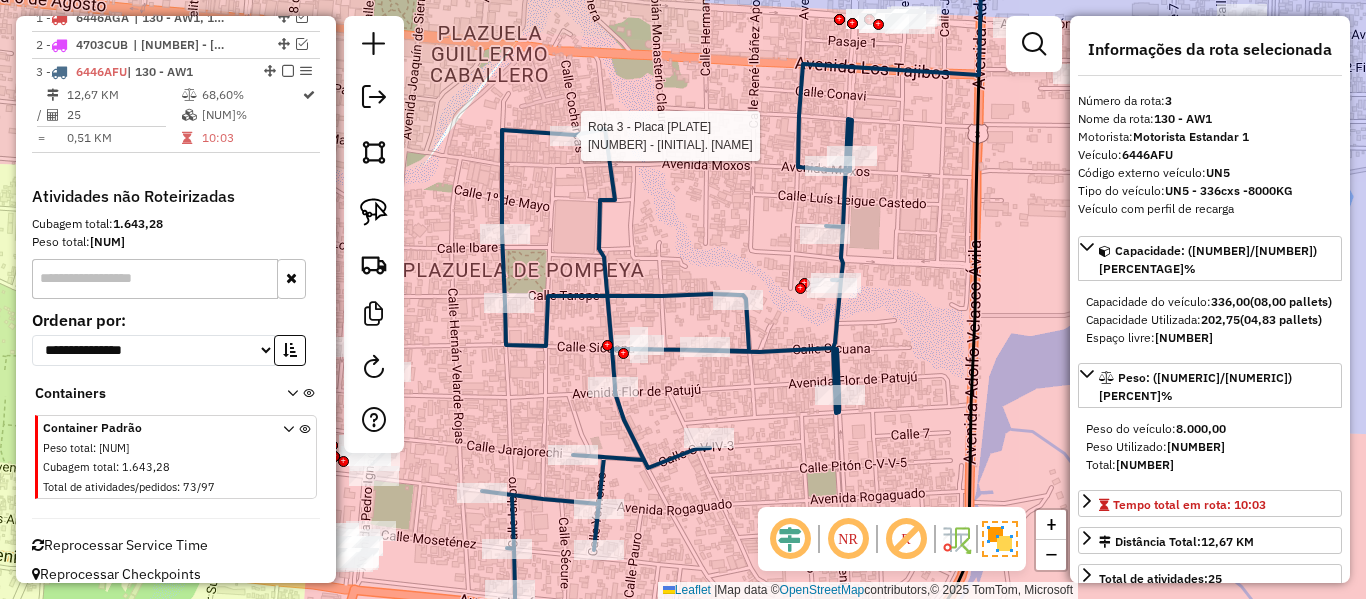 click 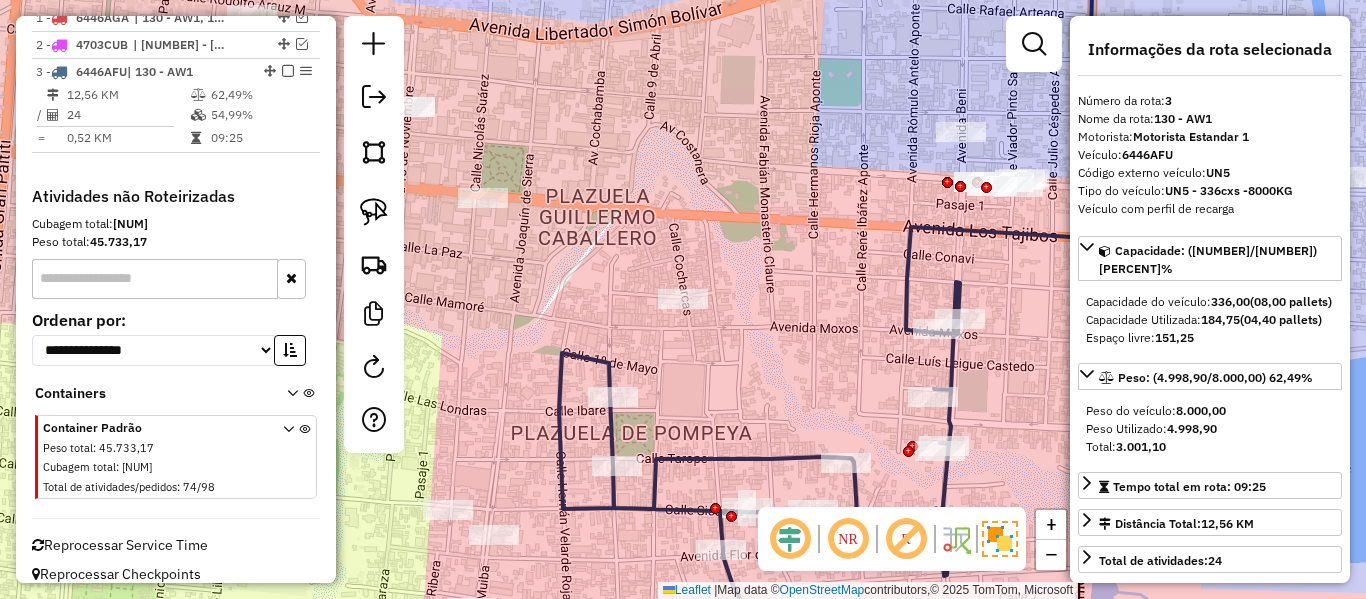 click 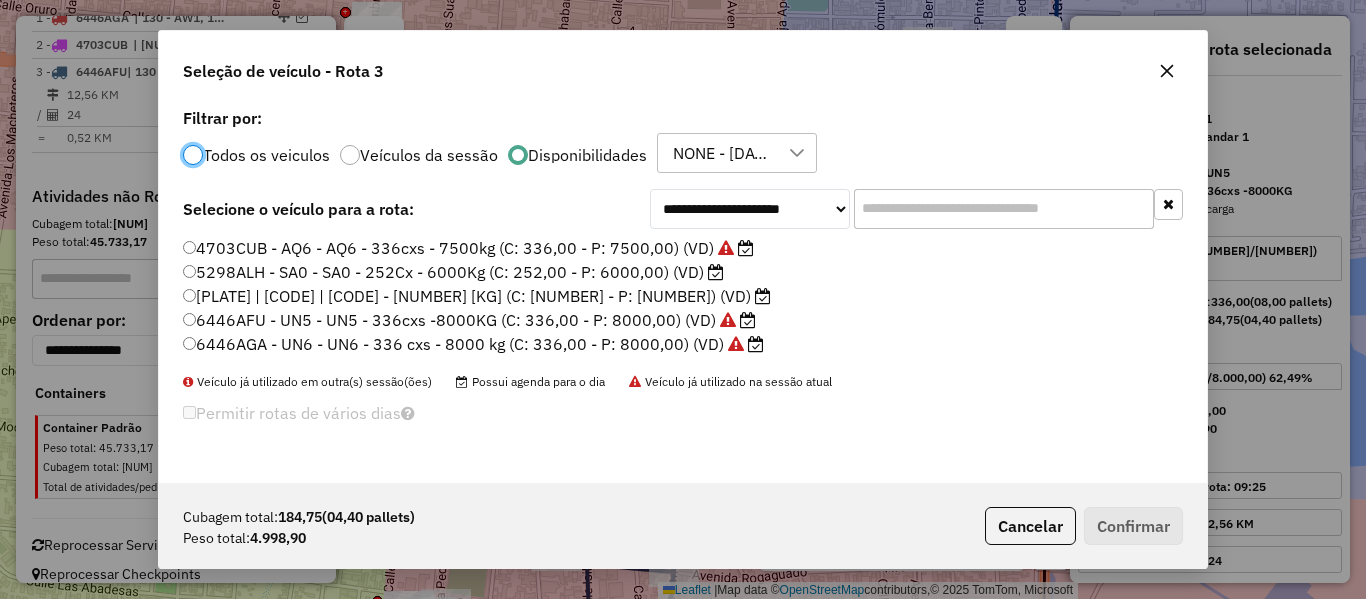 scroll, scrollTop: 11, scrollLeft: 6, axis: both 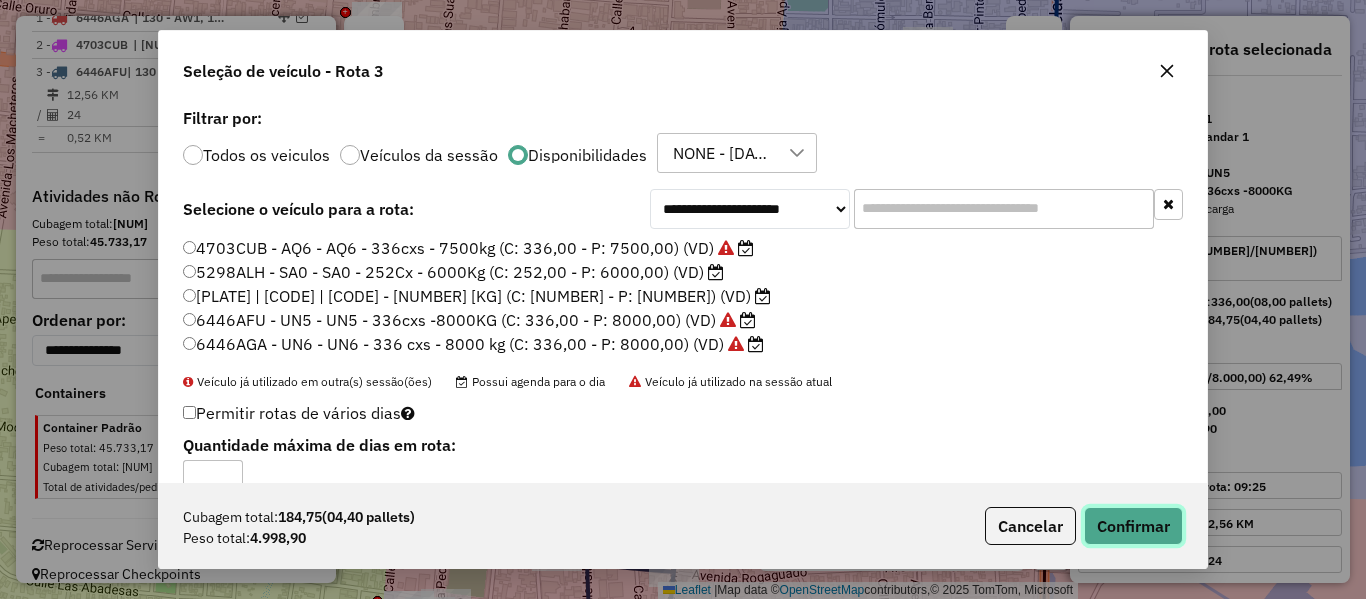 click on "Confirmar" 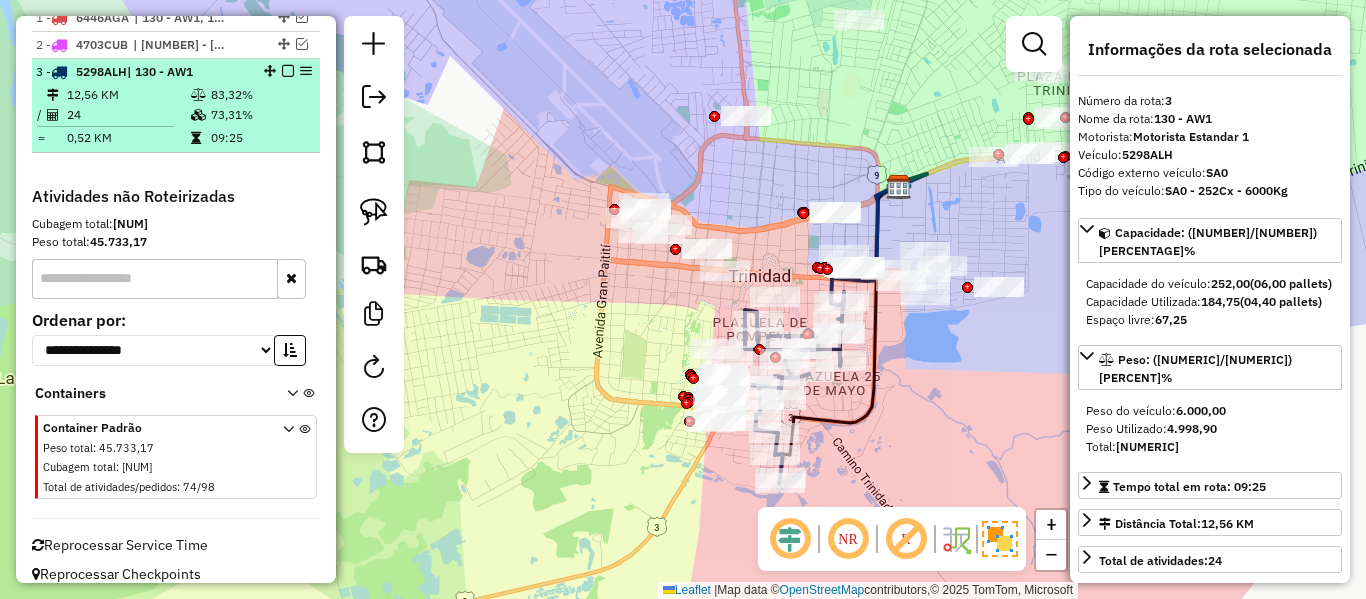 click at bounding box center [288, 71] 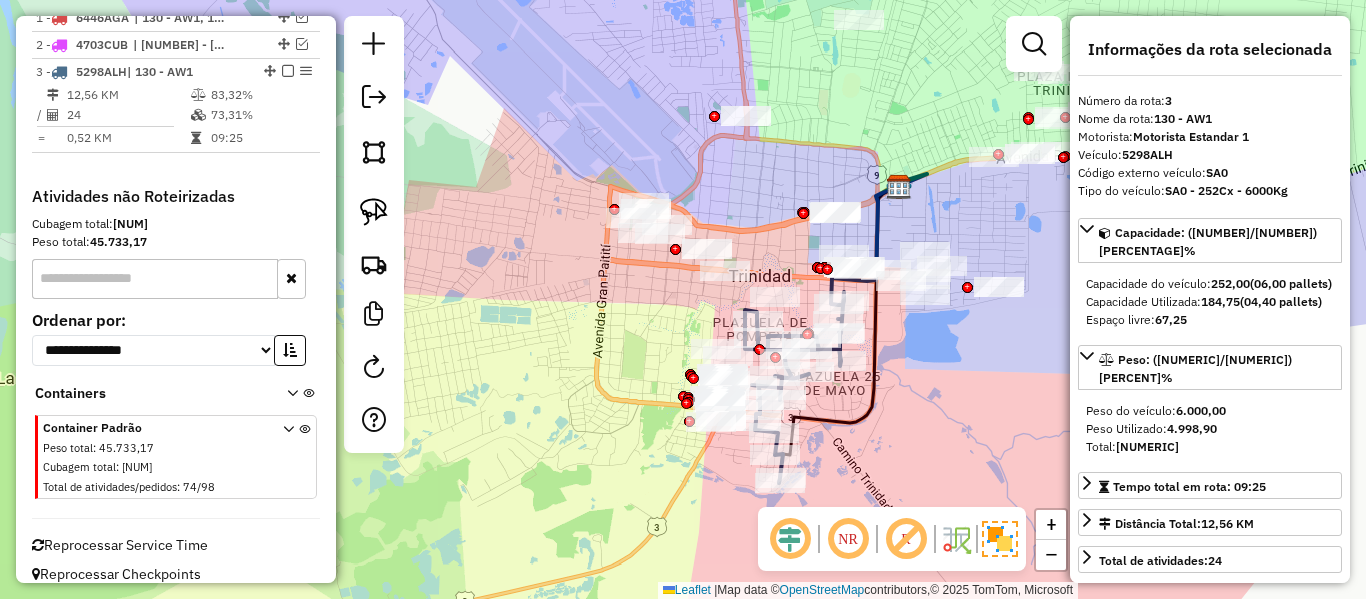 scroll, scrollTop: 718, scrollLeft: 0, axis: vertical 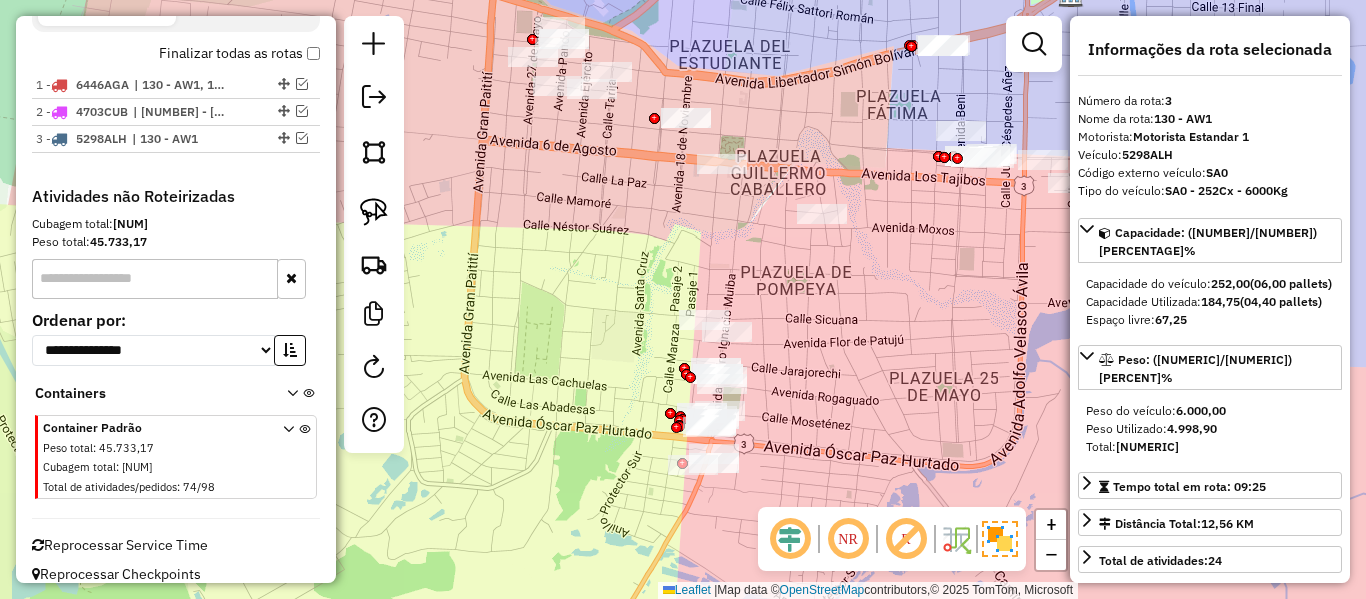 click on "Janela de atendimento Grade de atendimento Capacidade Transportadoras Veículos Cliente Pedidos  Rotas Selecione os dias de semana para filtrar as janelas de atendimento  Seg   Ter   Qua   Qui   Sex   Sáb   Dom  Informe o período da janela de atendimento: De: Até:  Filtrar exatamente a janela do cliente  Considerar janela de atendimento padrão  Selecione os dias de semana para filtrar as grades de atendimento  Seg   Ter   Qua   Qui   Sex   Sáb   Dom   Considerar clientes sem dia de atendimento cadastrado  Clientes fora do dia de atendimento selecionado Filtrar as atividades entre os valores definidos abaixo:  Peso mínimo:   Peso máximo:   Cubagem mínima:   Cubagem máxima:   De:   Até:  Filtrar as atividades entre o tempo de atendimento definido abaixo:  De:   Até:   Considerar capacidade total dos clientes não roteirizados Transportadora: Selecione um ou mais itens Tipo de veículo: Selecione um ou mais itens Veículo: Selecione um ou mais itens Motorista: Selecione um ou mais itens Nome: Rótulo:" 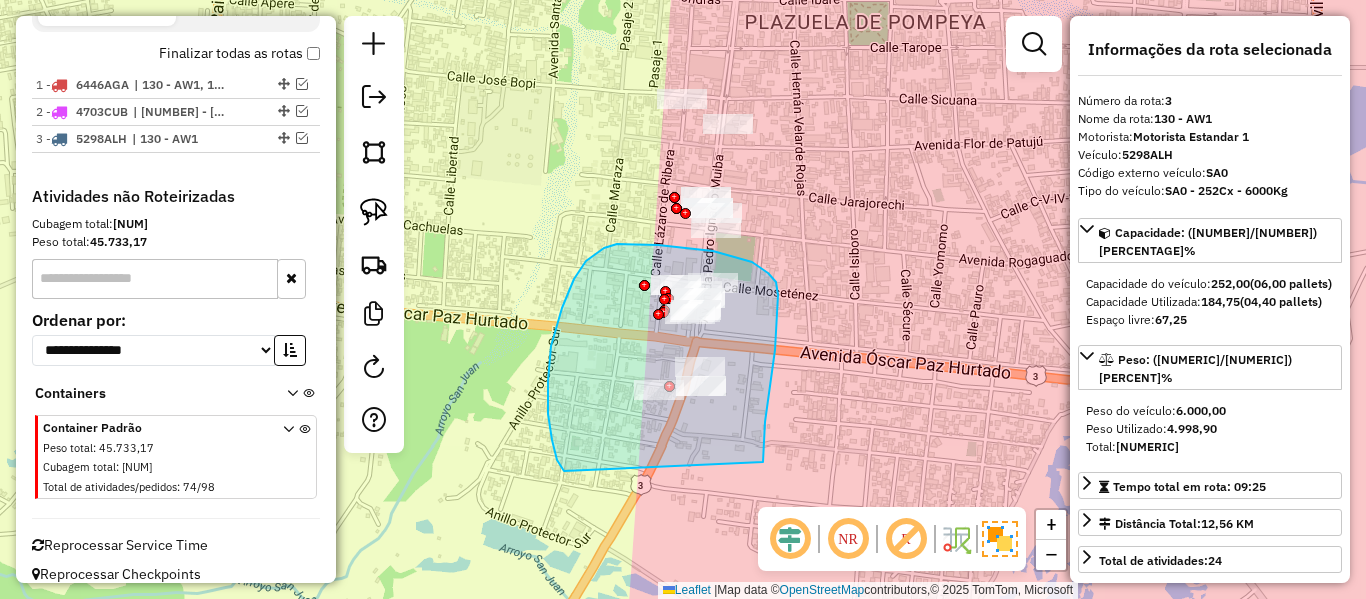 drag, startPoint x: 763, startPoint y: 462, endPoint x: 586, endPoint y: 484, distance: 178.36198 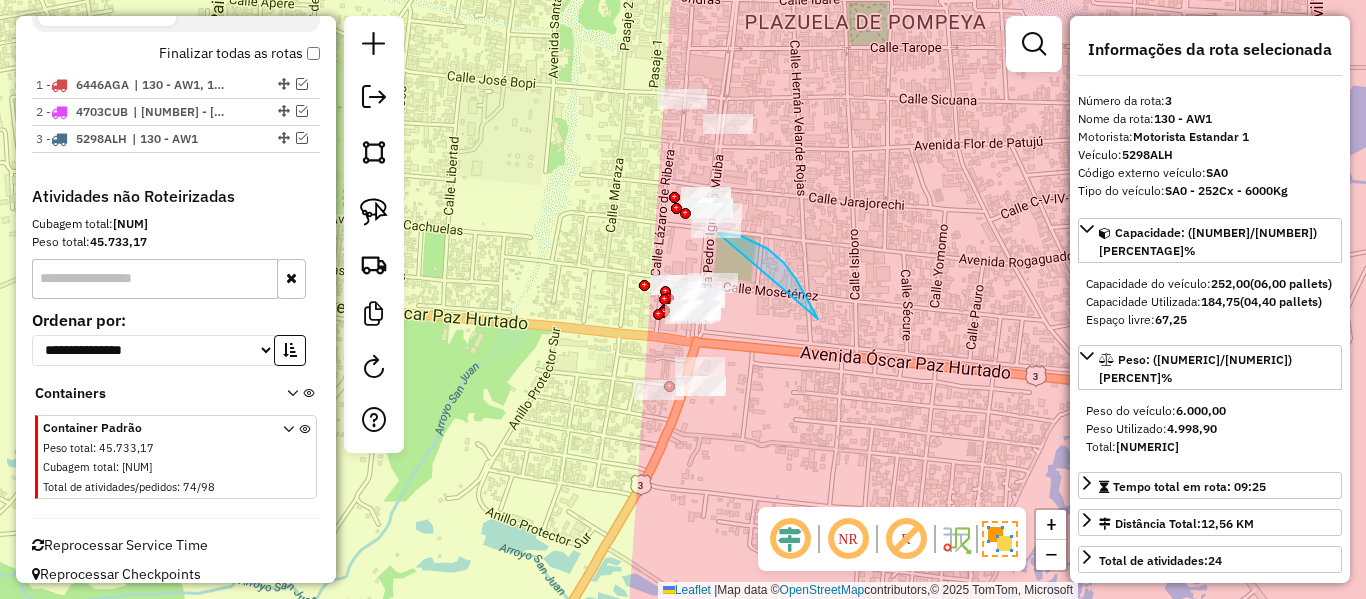 drag, startPoint x: 806, startPoint y: 296, endPoint x: 590, endPoint y: 332, distance: 218.97945 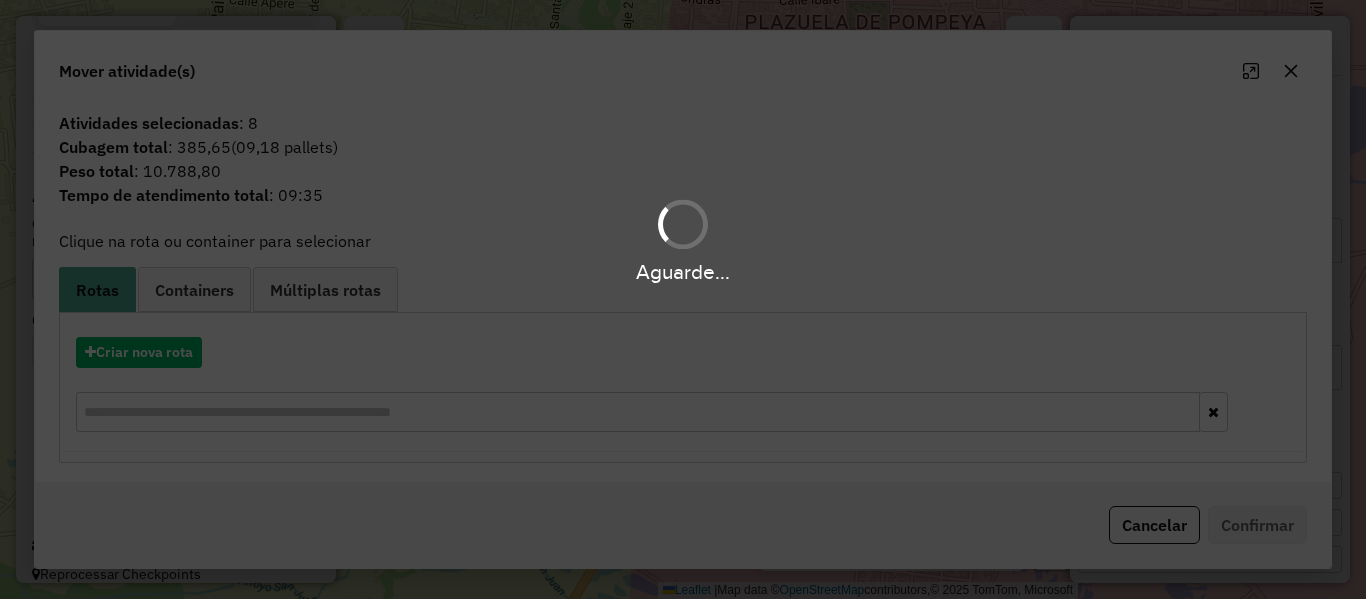 click on "Aguarde...  Pop-up bloqueado!  Seu navegador bloqueou automáticamente a abertura de uma nova janela.   Acesse as configurações e adicione o endereço do sistema a lista de permissão.   Fechar  Informações da Sessão [NUMBER] - [DATE]     Criação: [DATE] [TIME]   Depósito:  SAZ BO [CITY]  Total de rotas:  3  Distância Total:  70,71 km  Tempo total:  29:07  Custo total:  R$ 277,20  Total de Atividades Roteirizadas:  70  Total de Pedidos Roteirizados:  82  Peso total roteirizado:  17.592,49  Cubagem total roteirizado:  647,52  Total de Atividades não Roteirizadas:  74  Total de Pedidos não Roteirizados:  98 Total de caixas por viagem:  647,52 /   3 =  215,84 Média de Atividades por viagem:  70 /   3 =  23,33 Ocupação média da frota:  82,17%  Clientes com Service Time:  99,31%   (143 de 144)   Rotas vários dias:  0  Clientes Priorizados NR:  0  Transportadoras  Rotas  Recargas: 1   Ver rotas   Ver veículos  Finalizar todas as rotas   1 -       6446AGA   | 130 - AW1, 131 - U66   2 -  :" at bounding box center [683, 299] 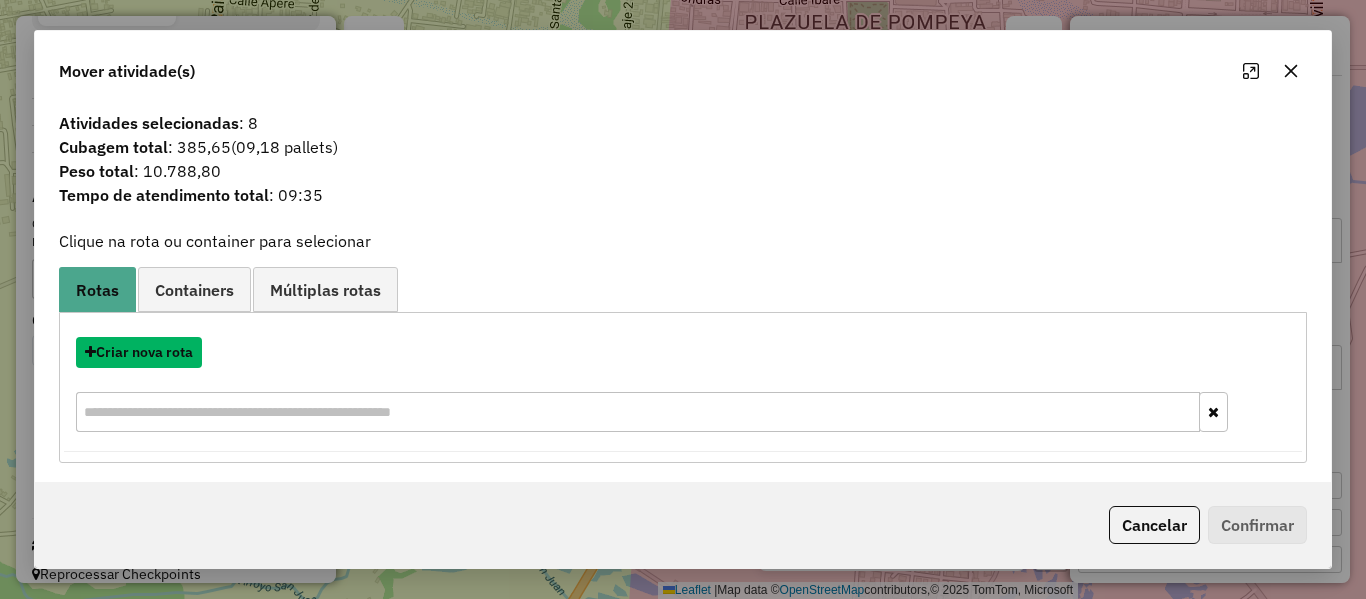 click on "Criar nova rota" at bounding box center [139, 352] 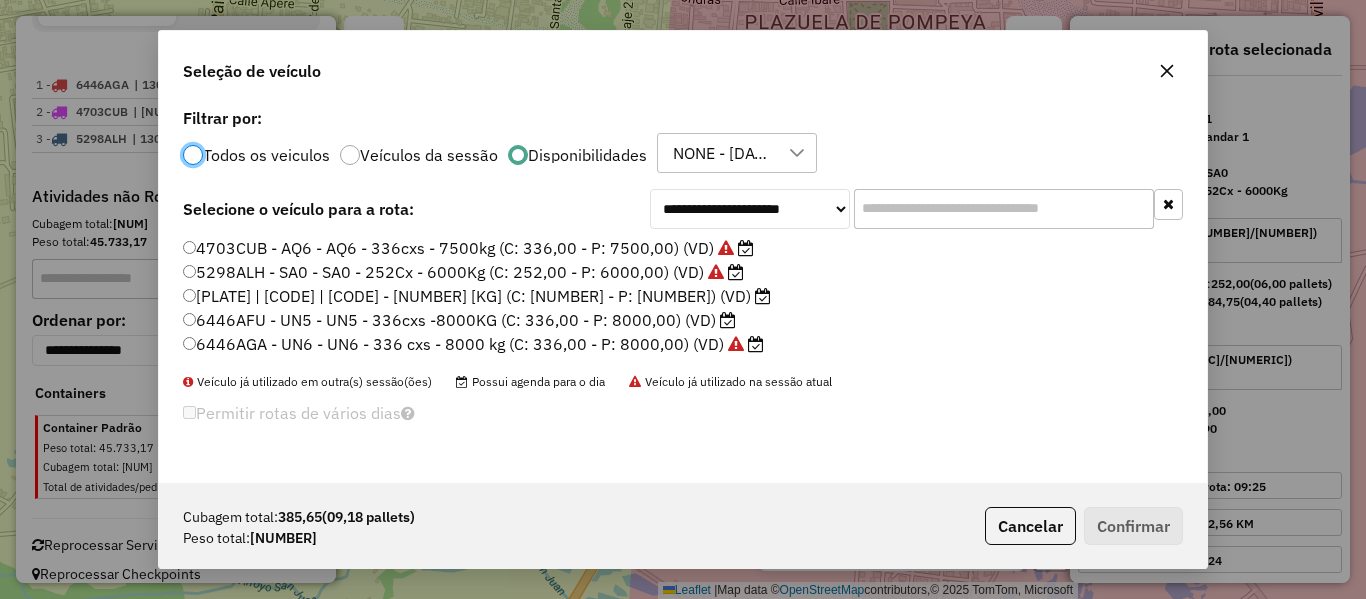 scroll, scrollTop: 11, scrollLeft: 6, axis: both 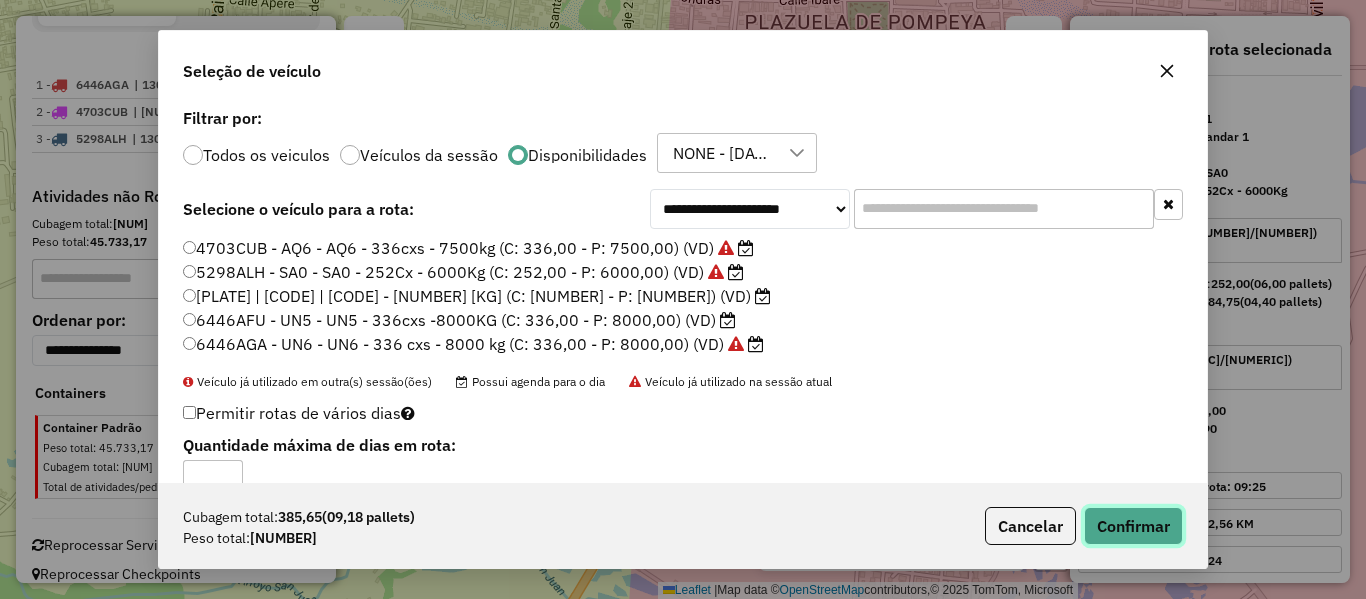 click on "Confirmar" 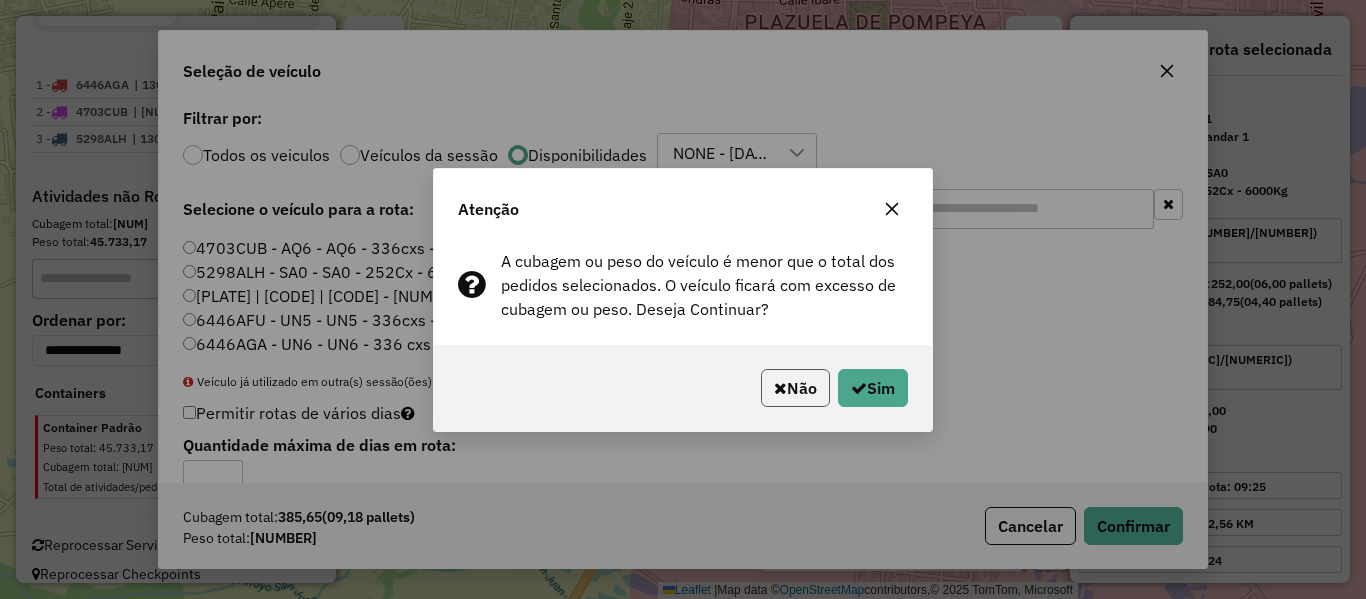 click on "Não" 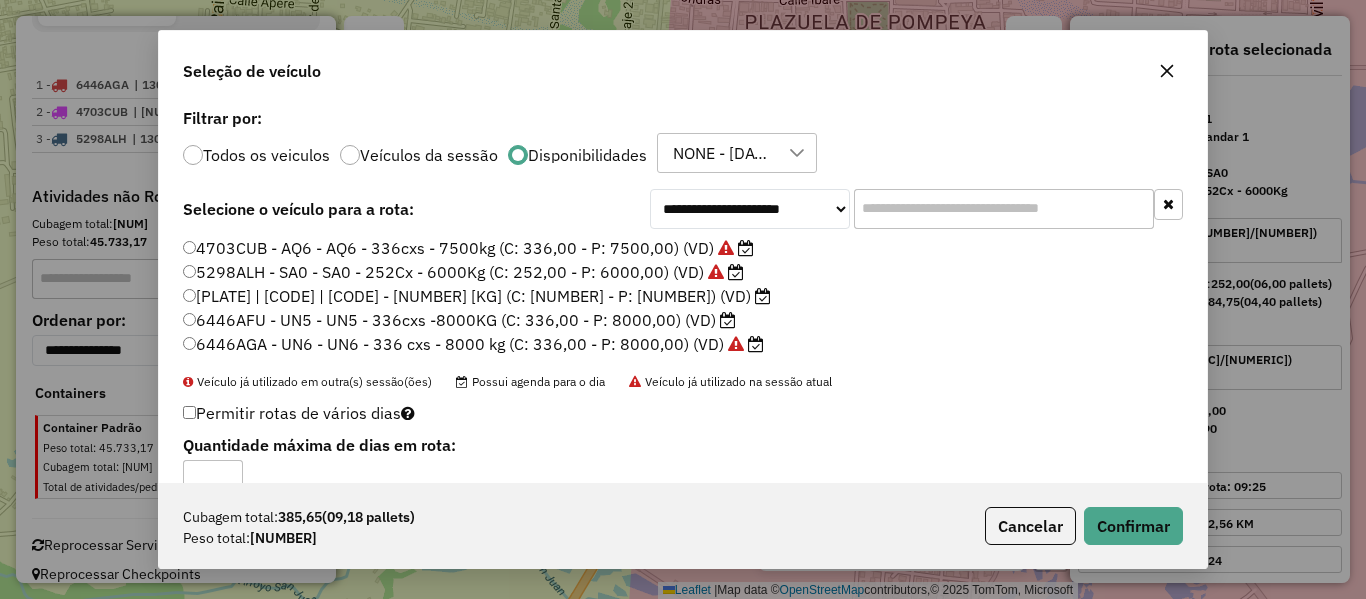 click on "Veículo já utilizado em outra(s) sessão(ões) Possui agenda para o dia Veículo já utilizado na sessão atual" 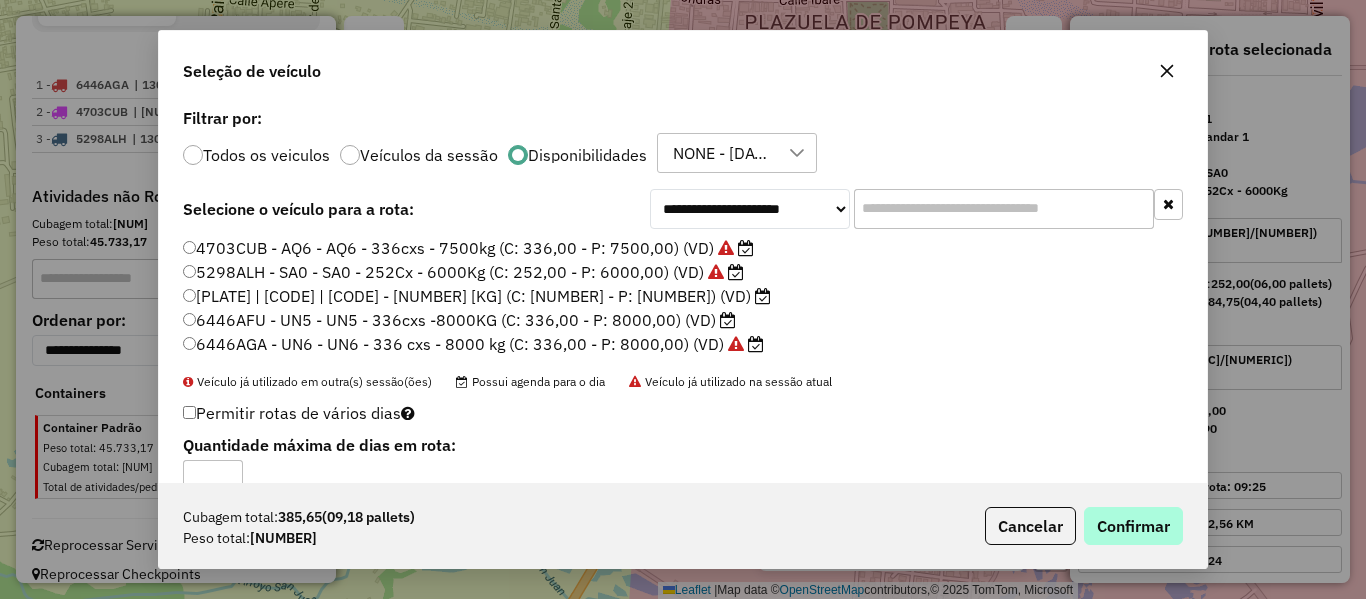 drag, startPoint x: 1141, startPoint y: 499, endPoint x: 1141, endPoint y: 519, distance: 20 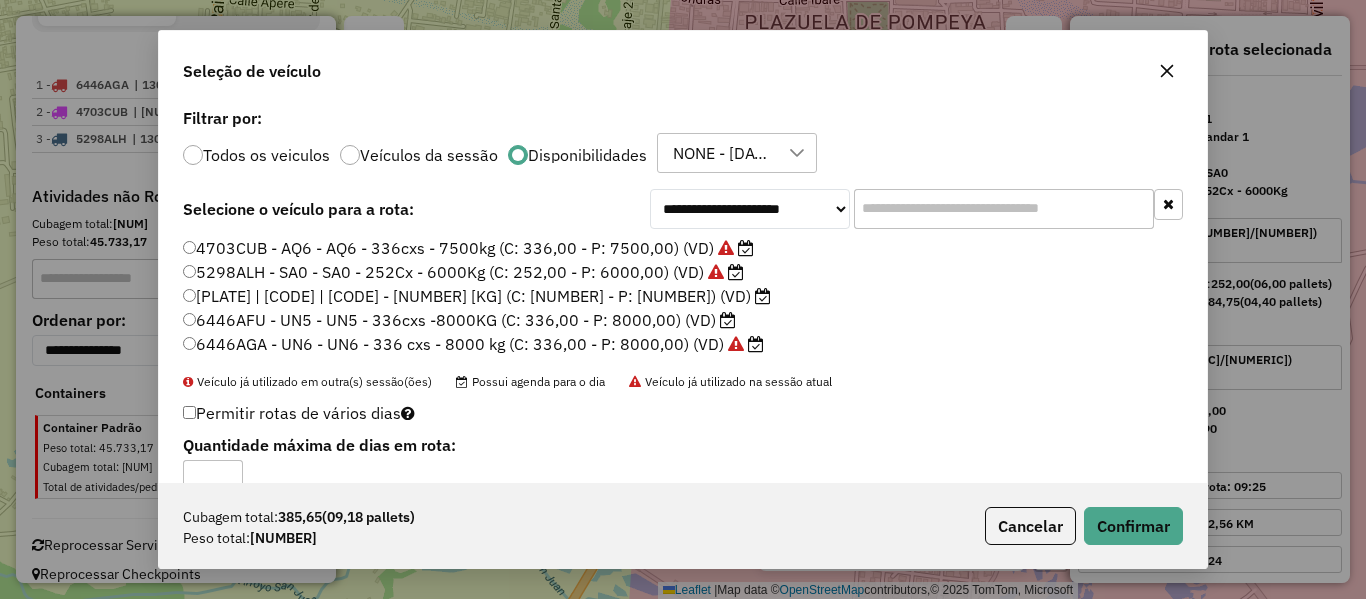 click on "[PLATE] | [CODE] | [CODE] - [NUMBER] [KG] (C: [NUMBER] - P: [NUMBER]) (VD)" 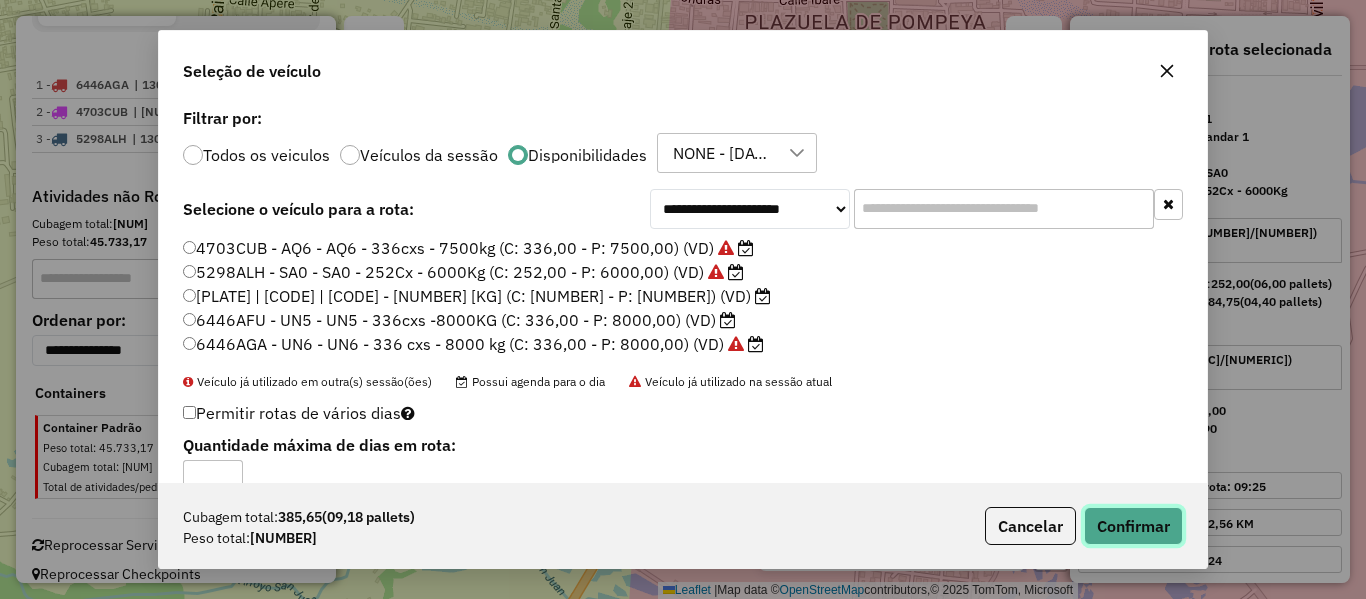 click on "Confirmar" 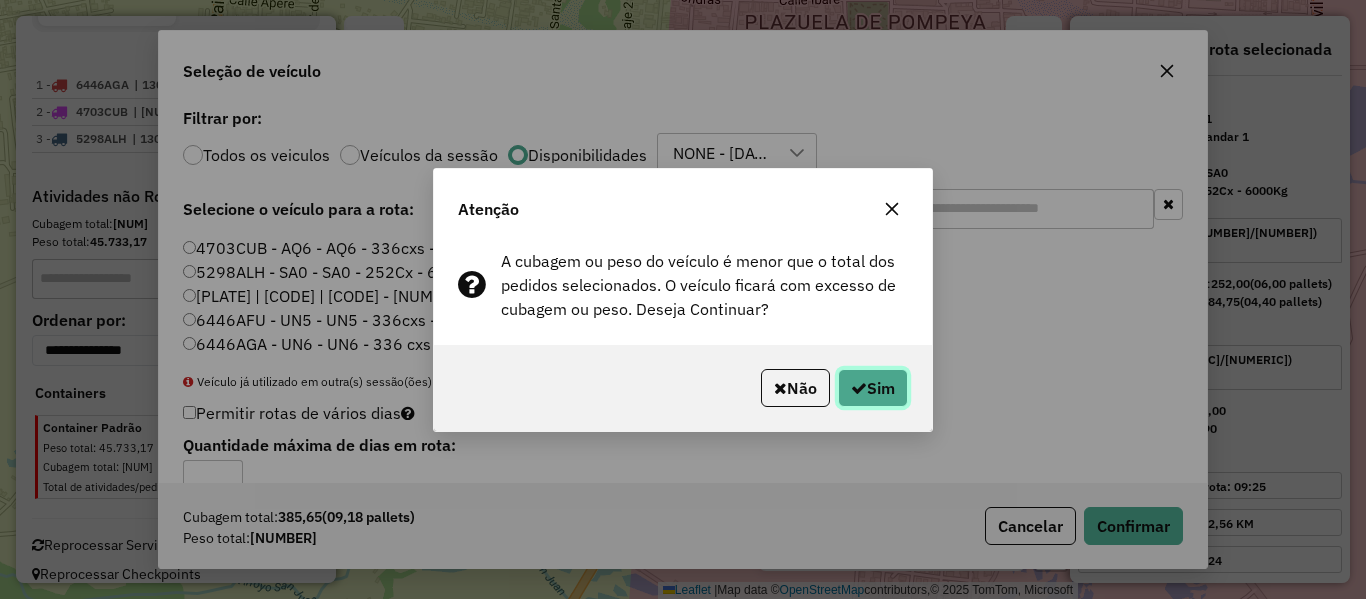 click on "Sim" 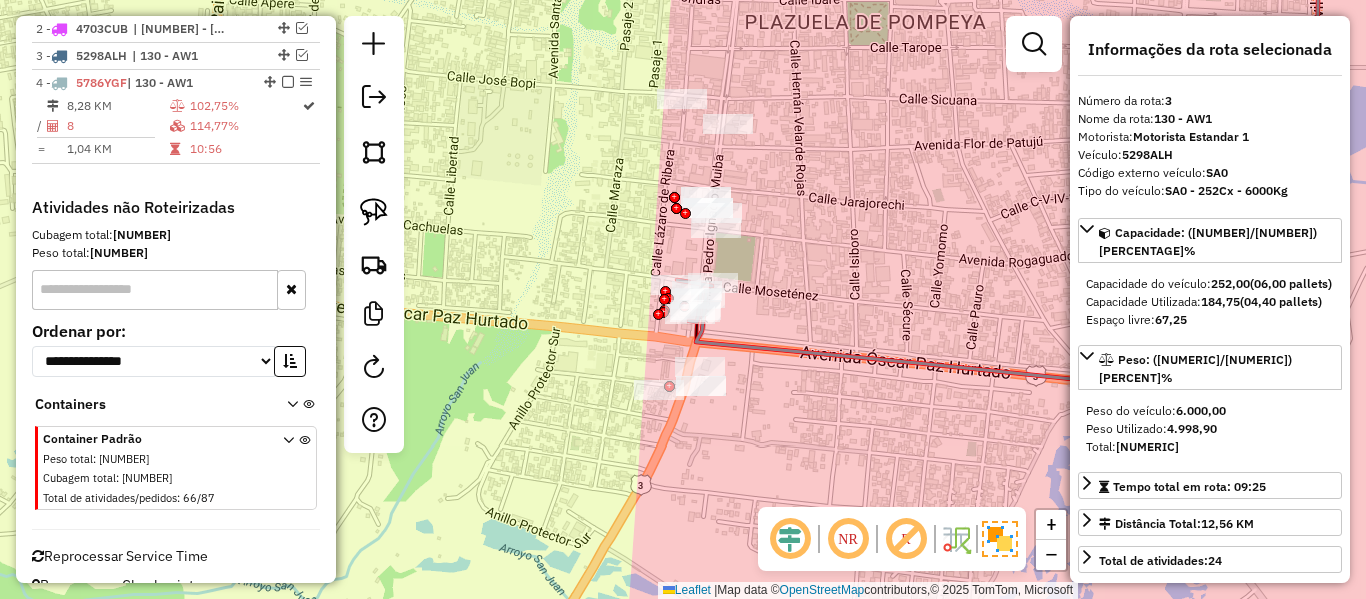 scroll, scrollTop: 810, scrollLeft: 0, axis: vertical 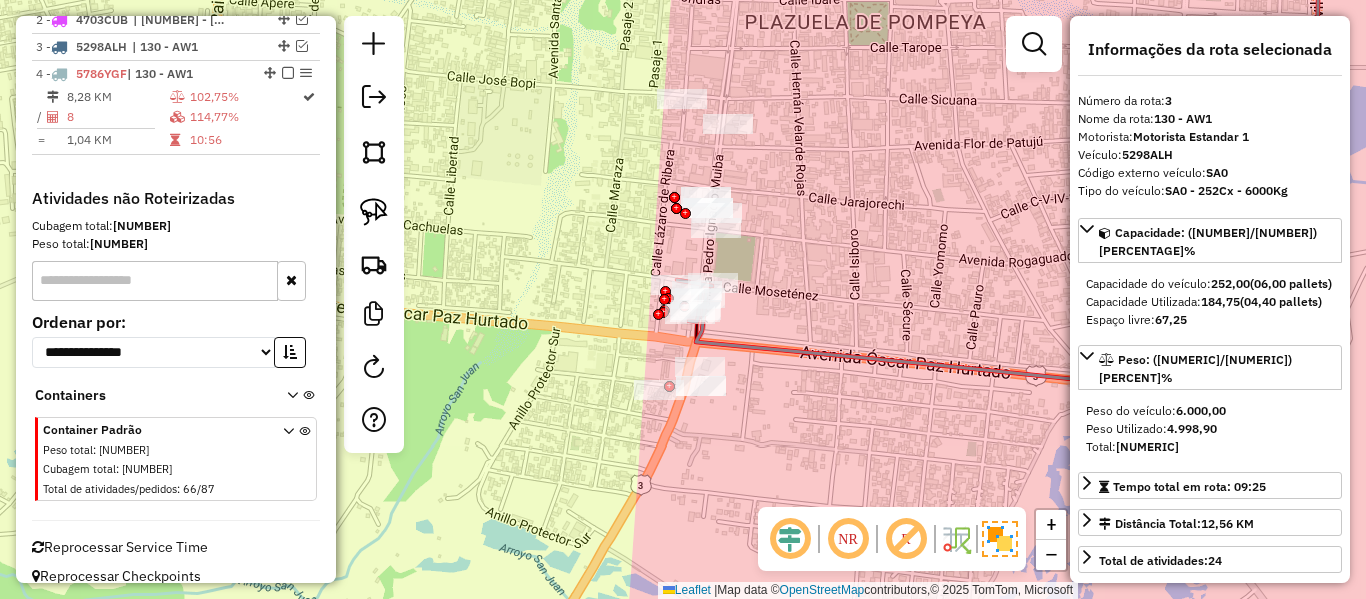 click 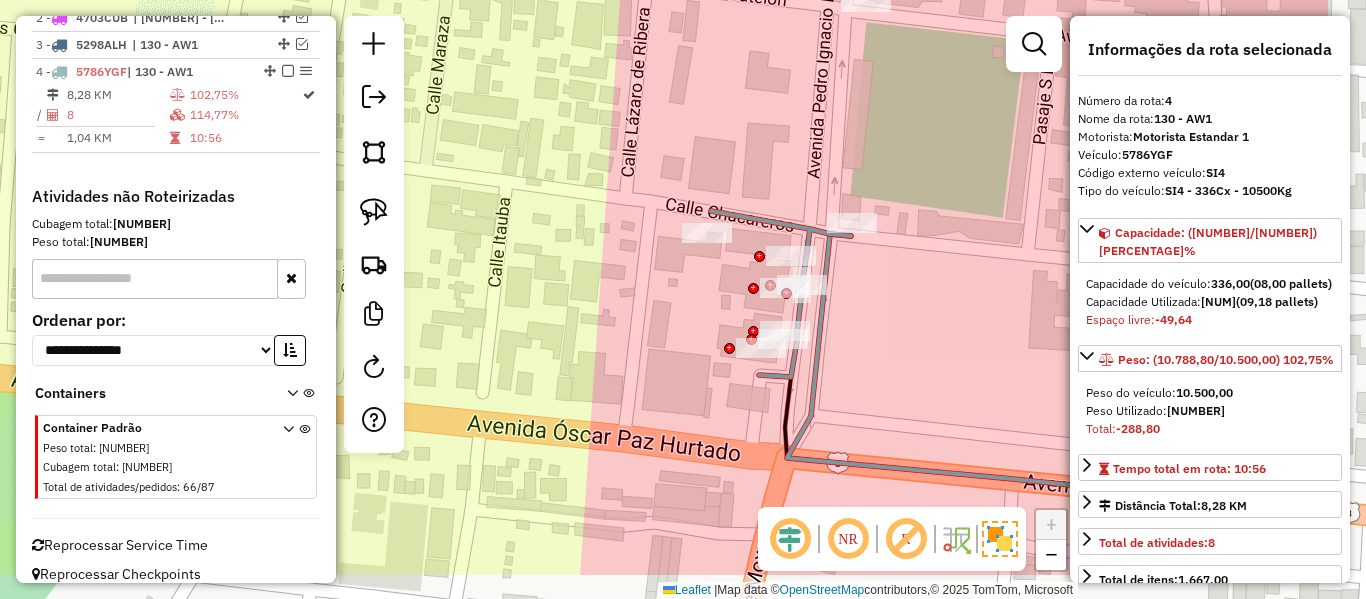 drag, startPoint x: 887, startPoint y: 397, endPoint x: 743, endPoint y: 329, distance: 159.24823 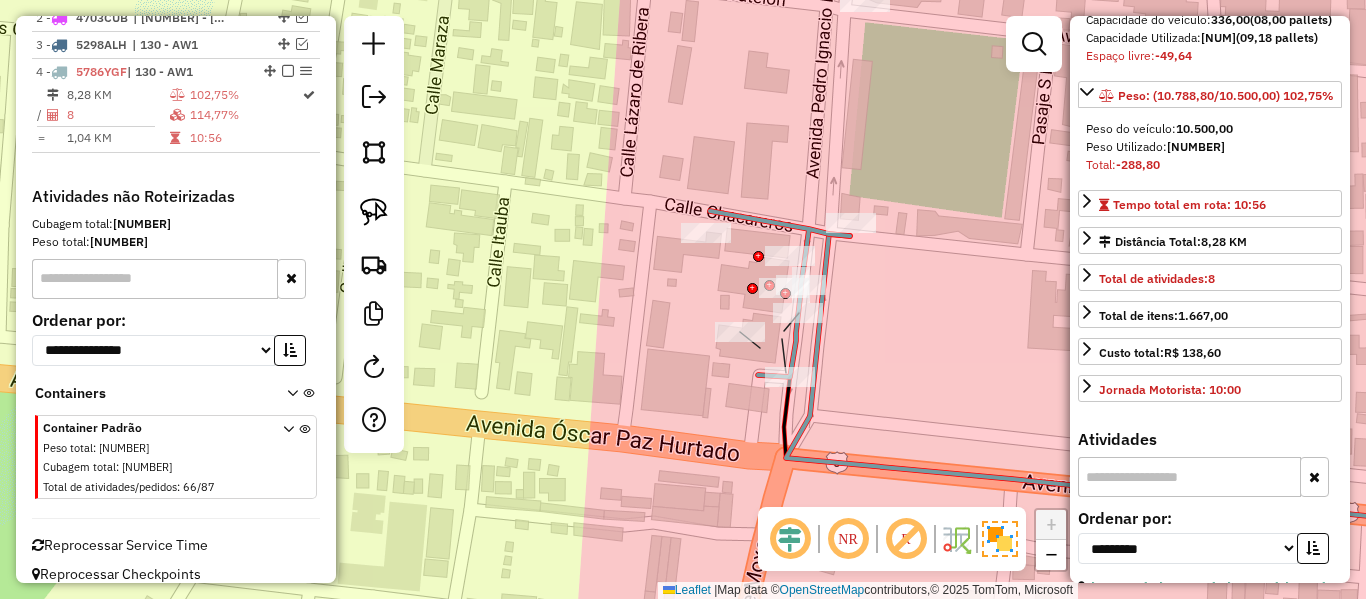 scroll, scrollTop: 400, scrollLeft: 0, axis: vertical 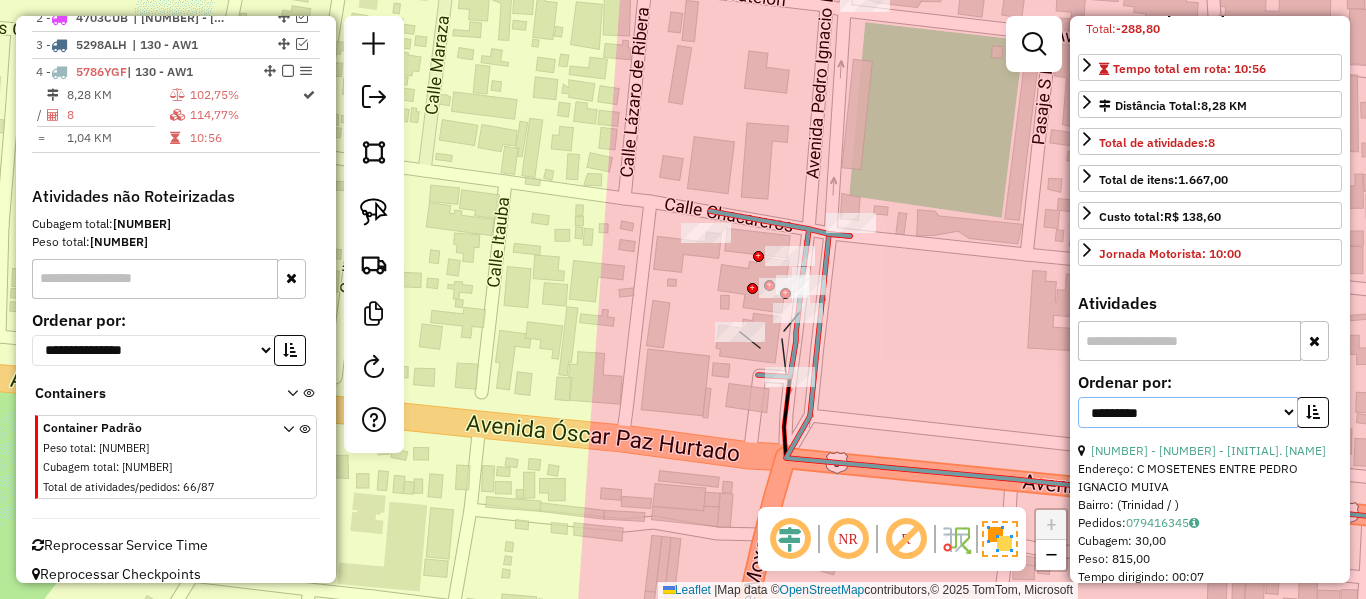 click on "**********" at bounding box center (1188, 412) 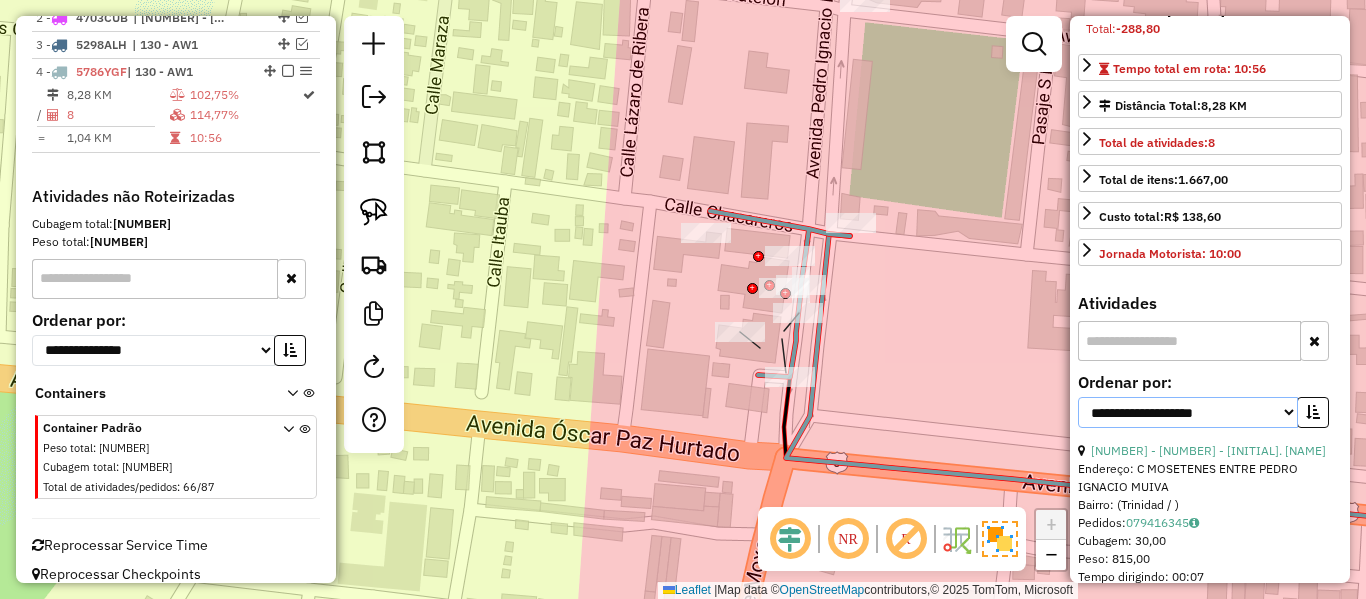 click on "**********" at bounding box center [1188, 412] 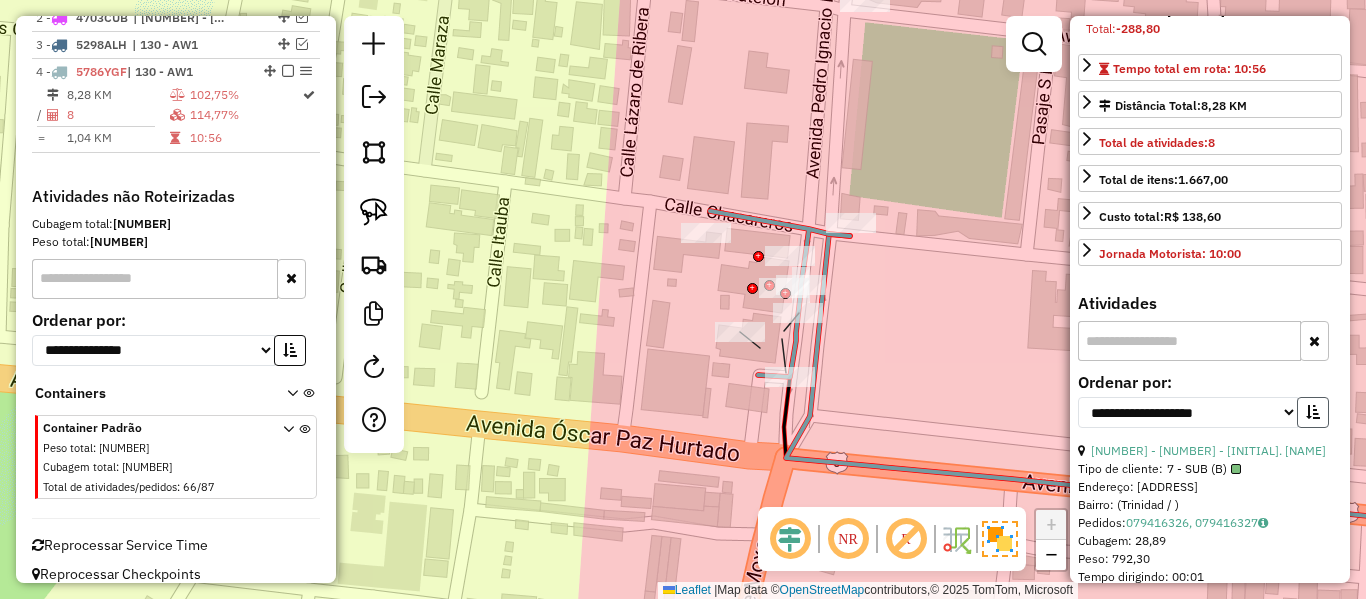 click at bounding box center [1313, 412] 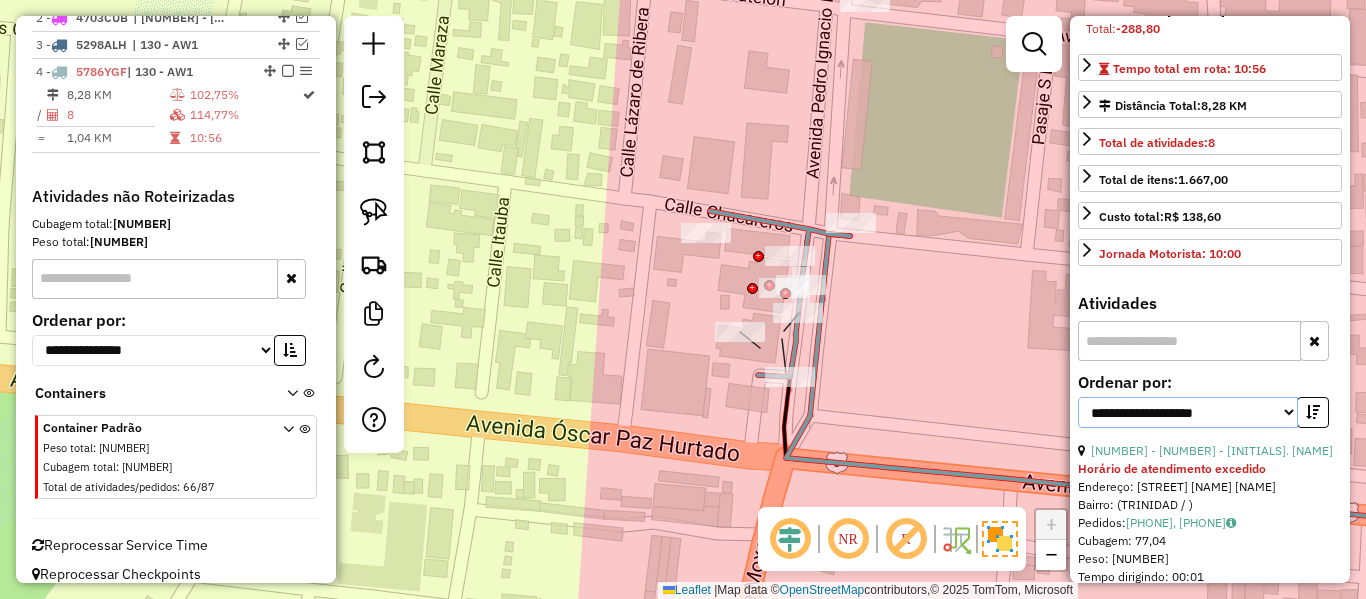 click on "**********" at bounding box center (1188, 412) 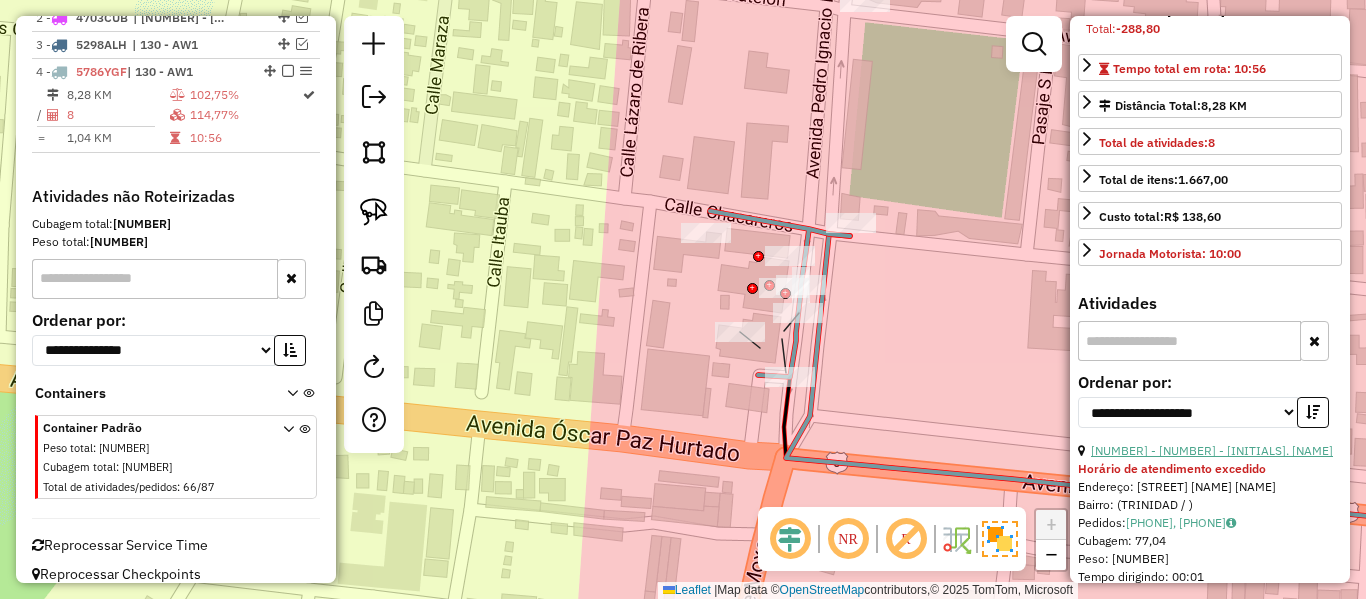 click on "[NUMBER] - [NUMBER] - [INITIALS]. [NAME]" at bounding box center [1212, 450] 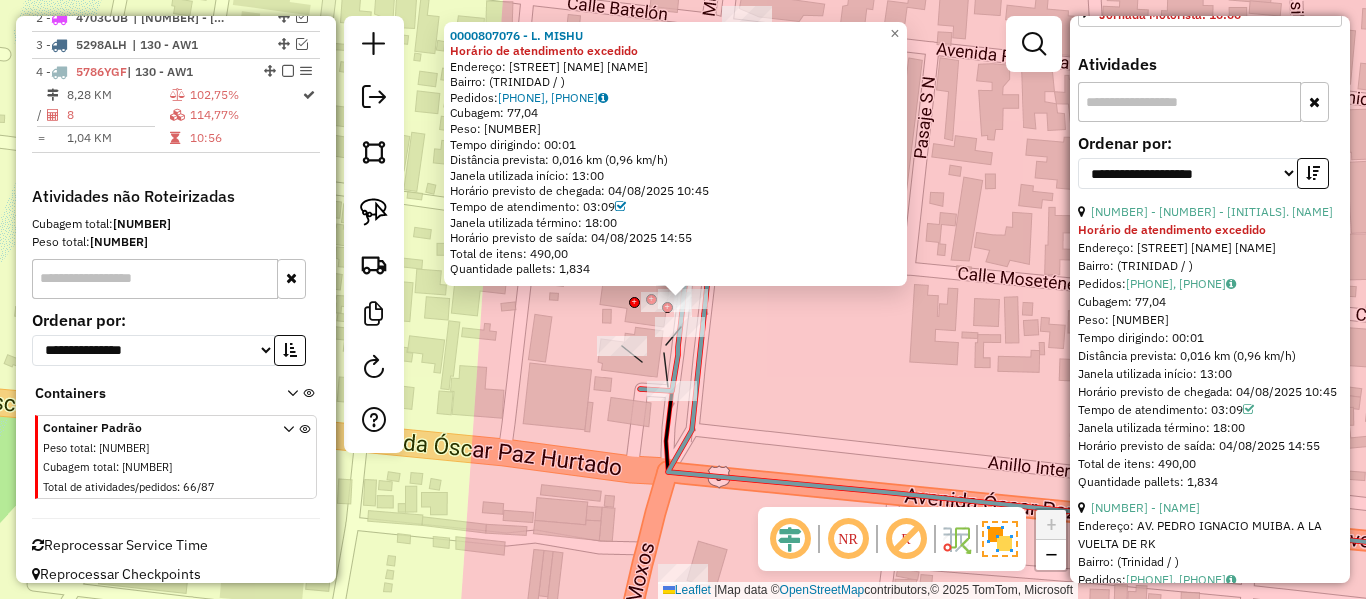 scroll, scrollTop: 700, scrollLeft: 0, axis: vertical 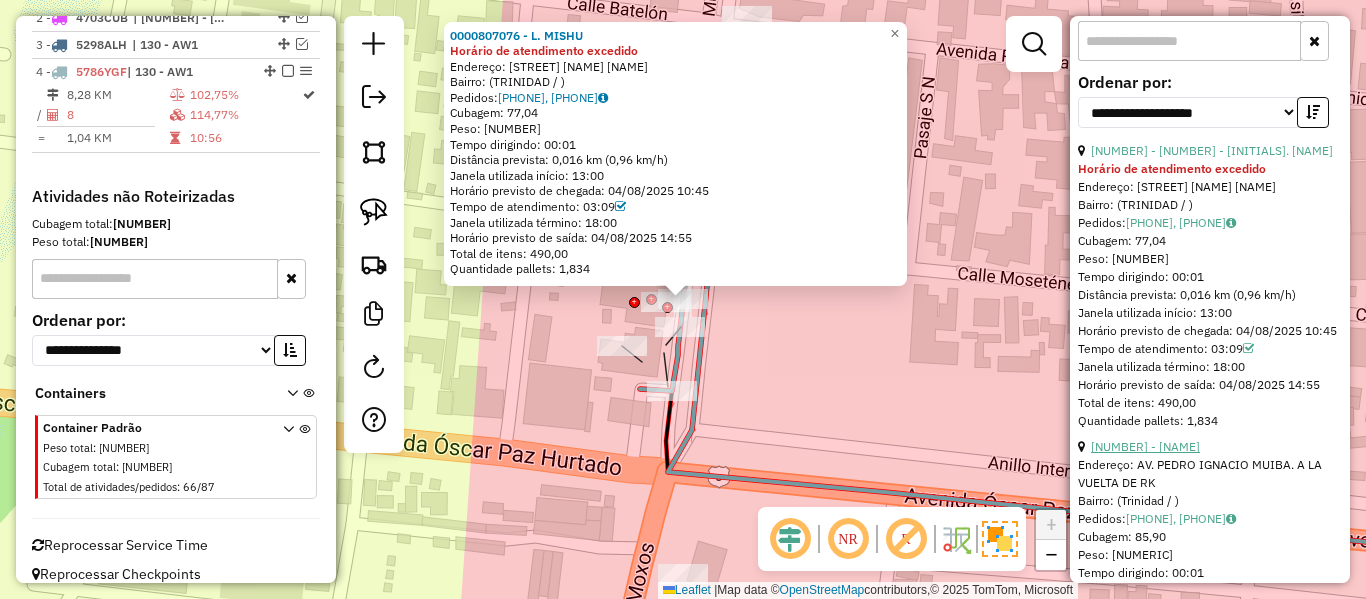 click on "[NUMBER] - [NAME]" at bounding box center [1145, 446] 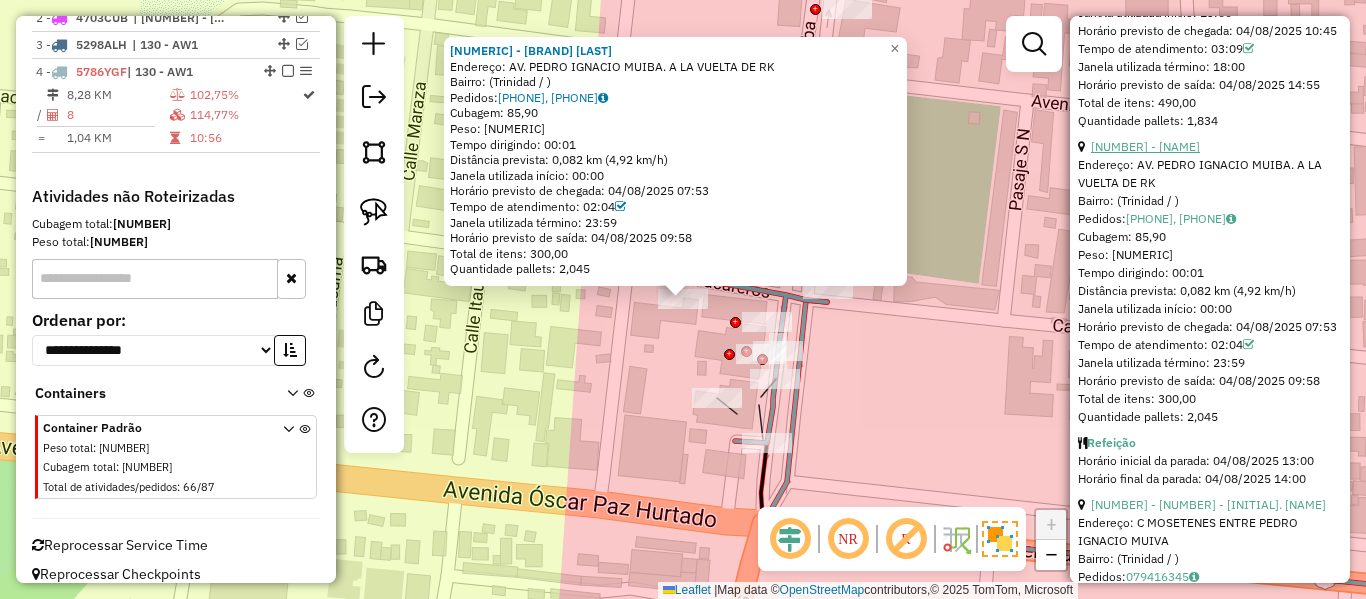 scroll, scrollTop: 1200, scrollLeft: 0, axis: vertical 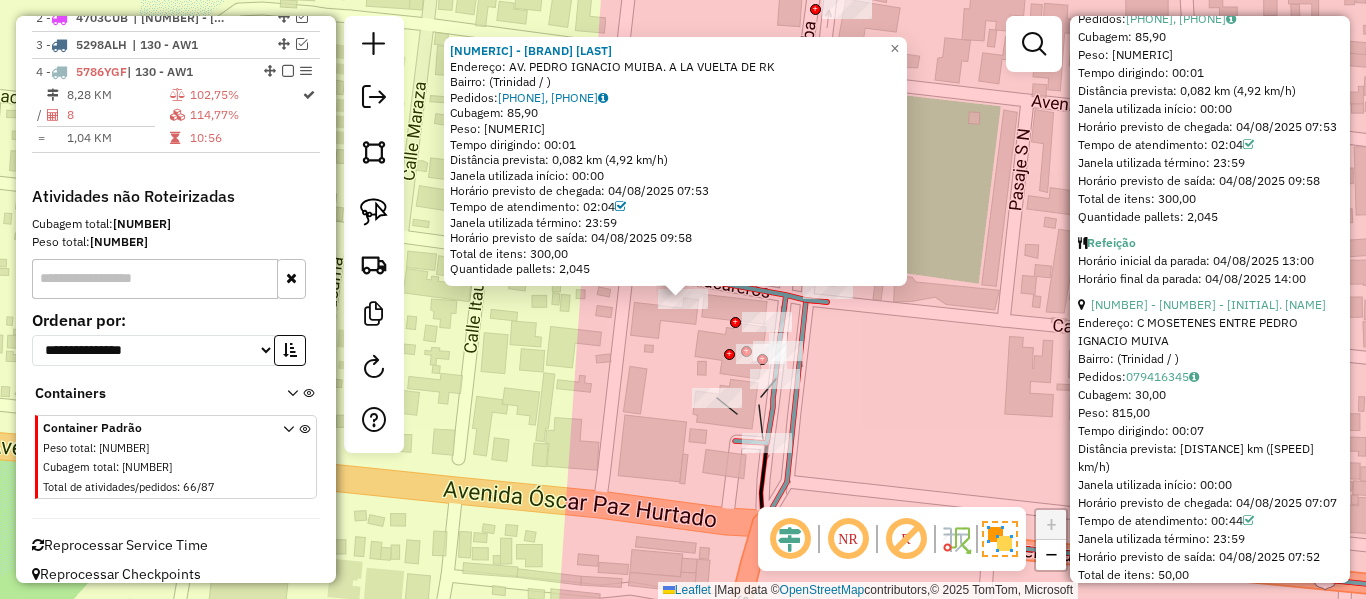 click on "[NUMBER] - [NUMBER] - [INITIAL]. [NAME]" at bounding box center (1210, 305) 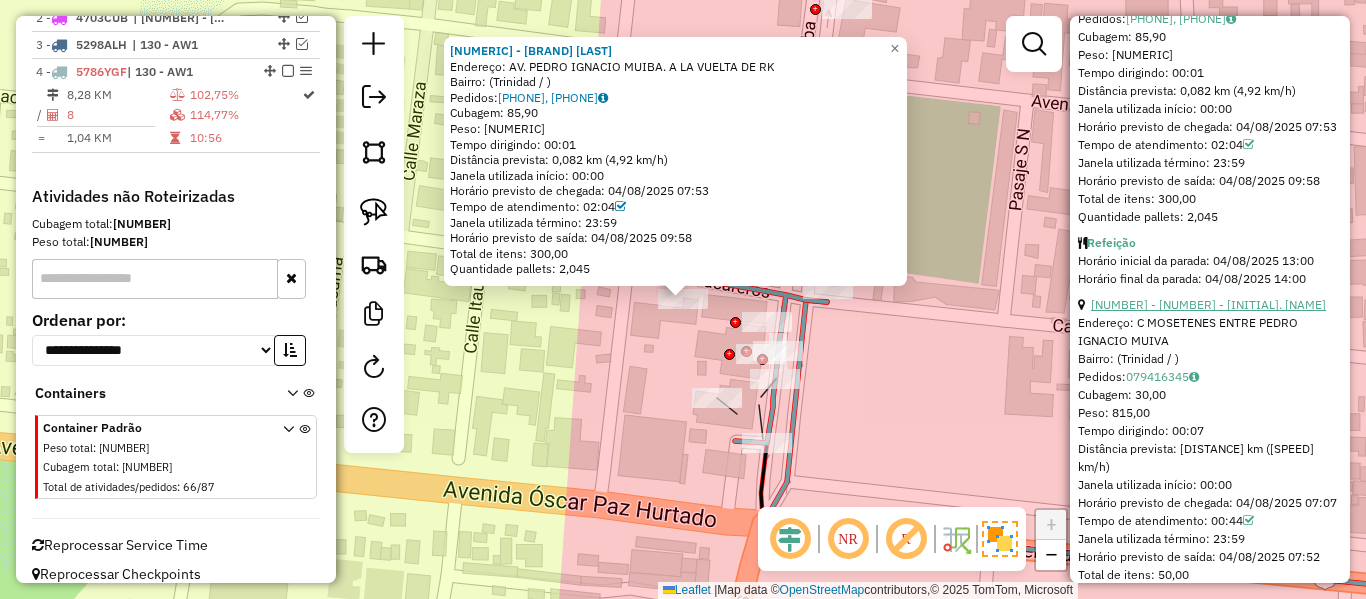 click on "[NUMBER] - [NUMBER] - [INITIAL]. [NAME]" at bounding box center (1208, 304) 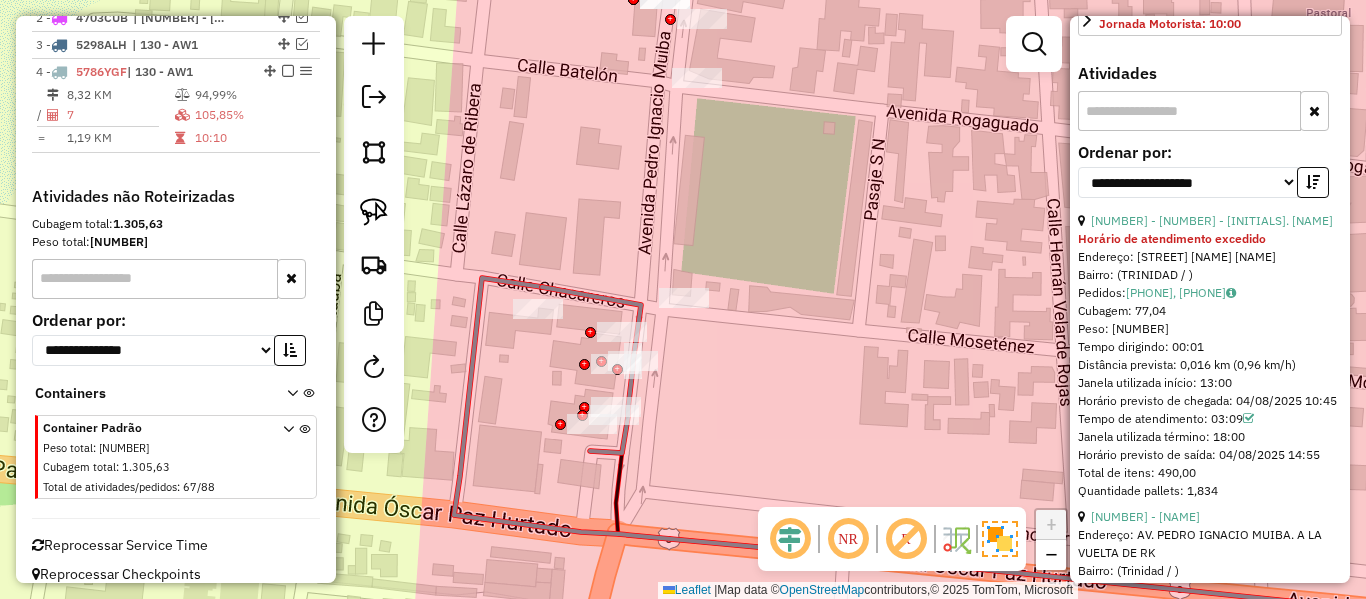 scroll, scrollTop: 1230, scrollLeft: 0, axis: vertical 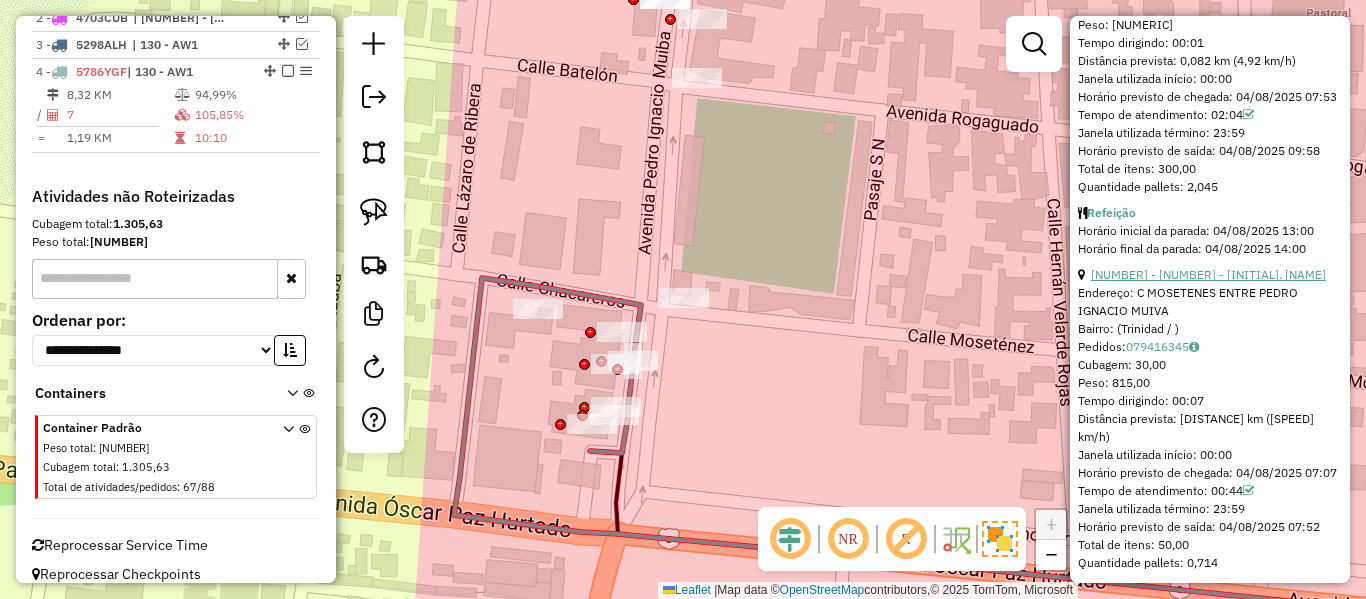 click on "[NUMBER] - [NUMBER] - [INITIAL]. [NAME]" at bounding box center (1208, 274) 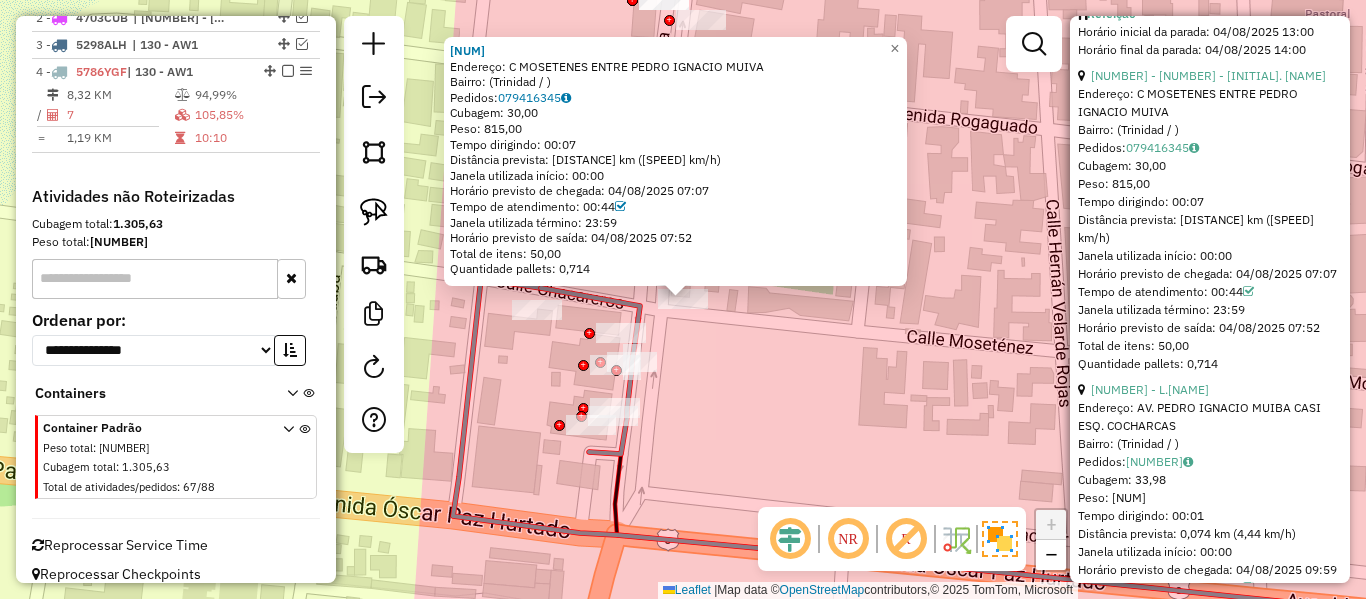 scroll, scrollTop: 1430, scrollLeft: 0, axis: vertical 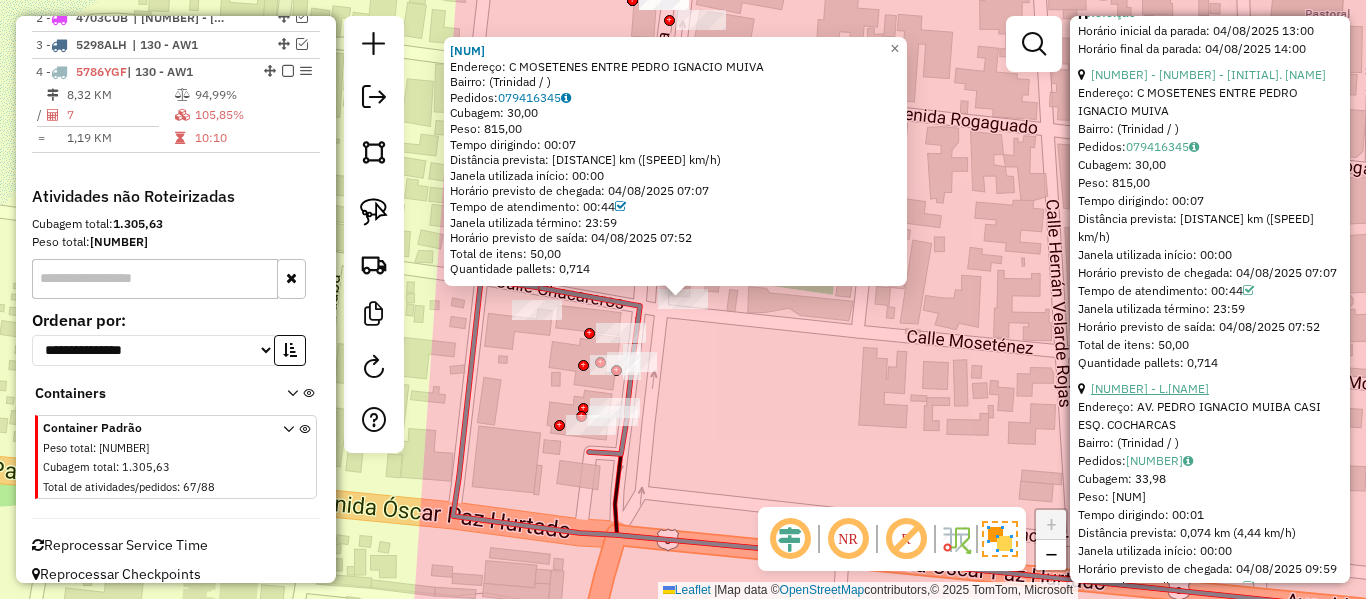 click on "[NUMBER] - L.[NAME]" at bounding box center (1150, 388) 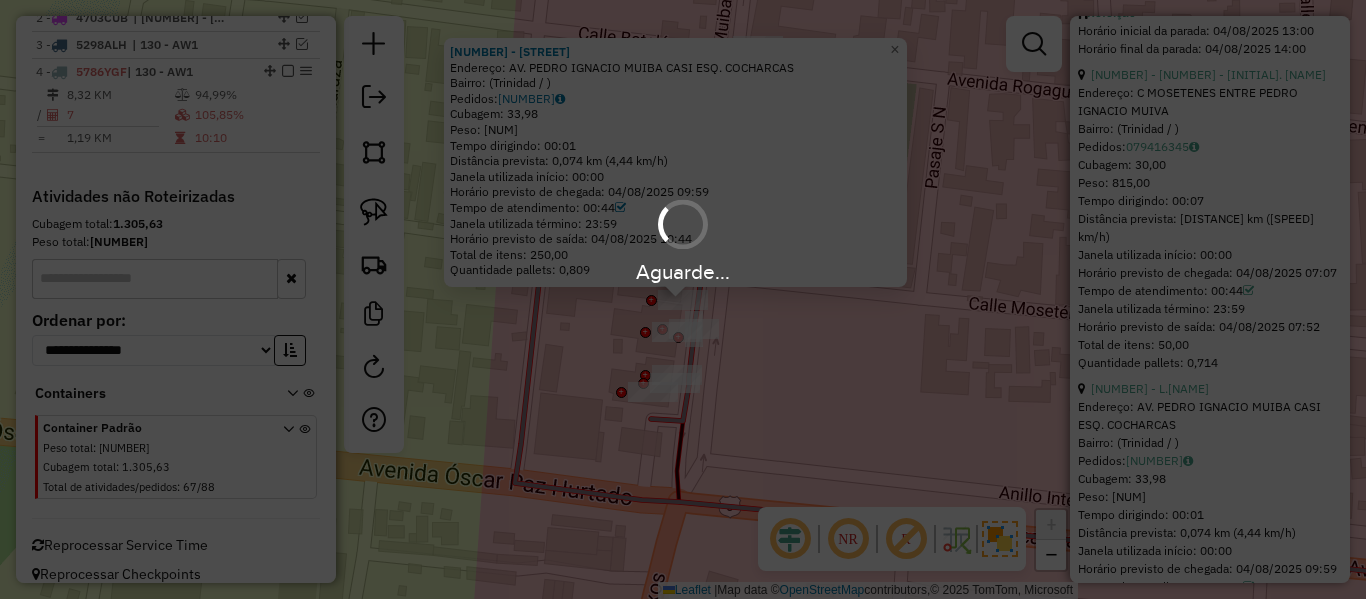 scroll, scrollTop: 408, scrollLeft: 0, axis: vertical 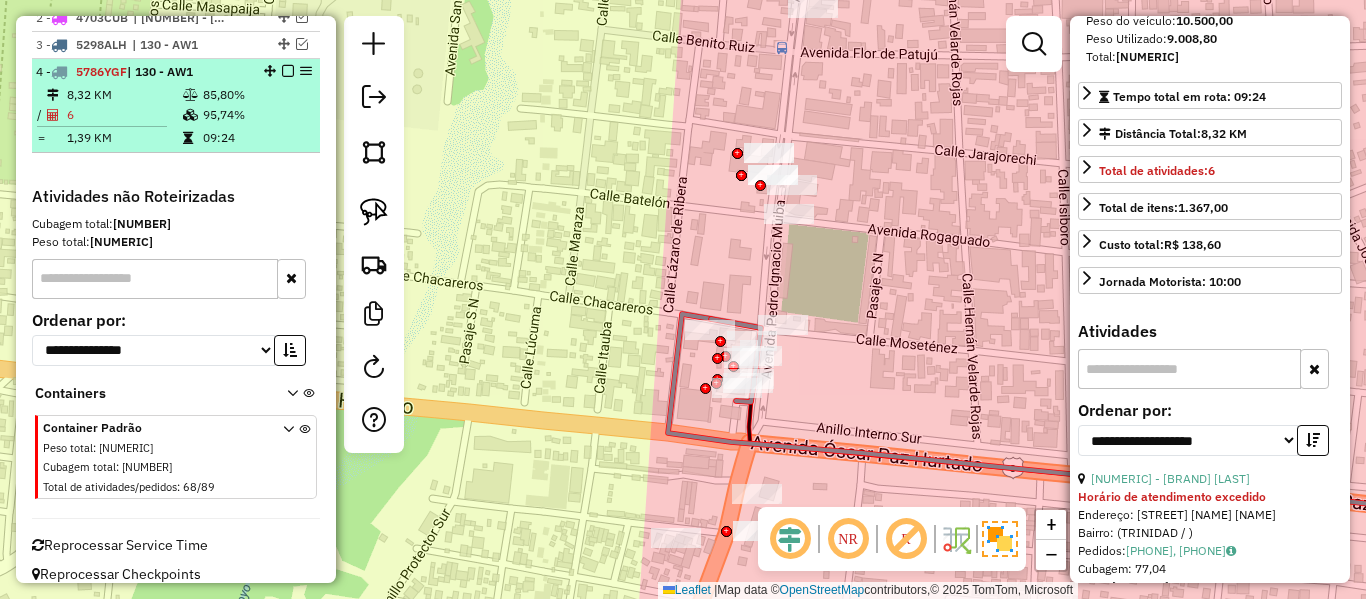 click at bounding box center [288, 71] 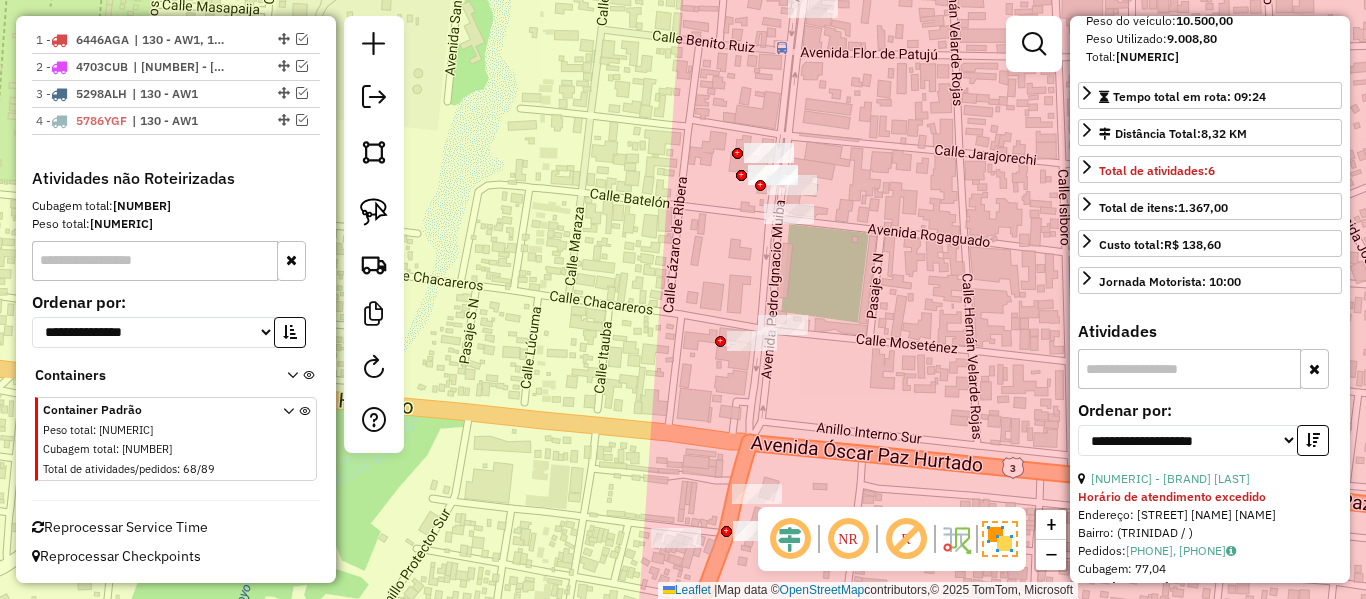 scroll, scrollTop: 745, scrollLeft: 0, axis: vertical 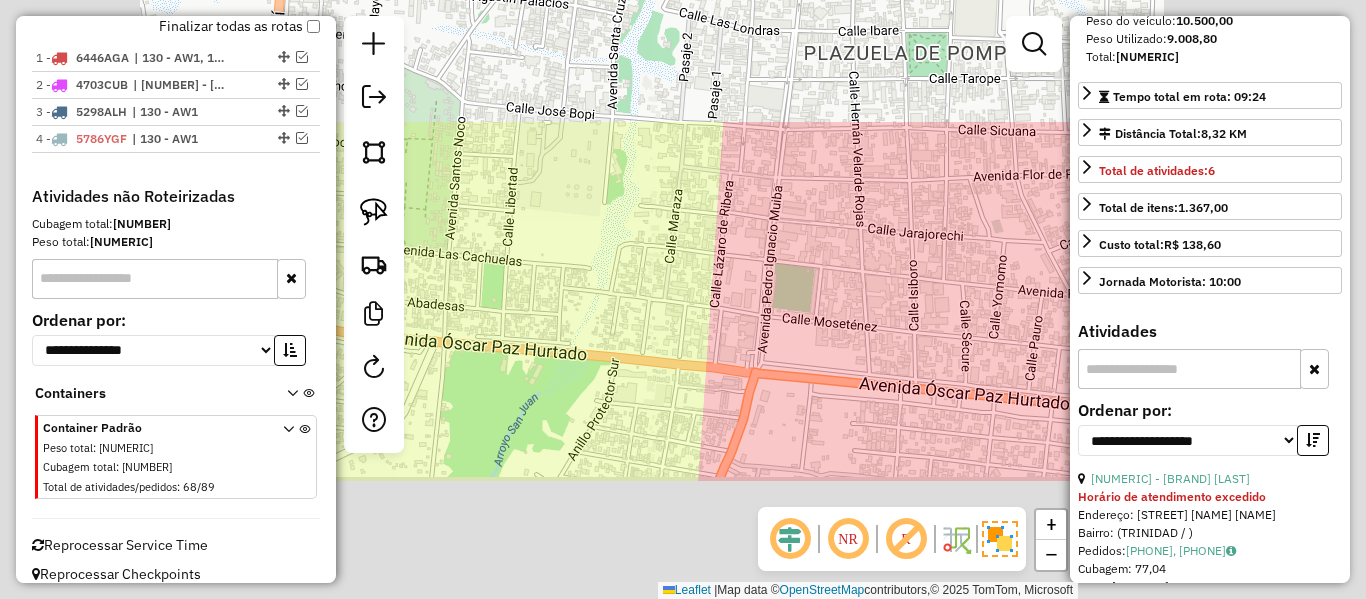 click on "Janela de atendimento Grade de atendimento Capacidade Transportadoras Veículos Cliente Pedidos  Rotas Selecione os dias de semana para filtrar as janelas de atendimento  Seg   Ter   Qua   Qui   Sex   Sáb   Dom  Informe o período da janela de atendimento: De: Até:  Filtrar exatamente a janela do cliente  Considerar janela de atendimento padrão  Selecione os dias de semana para filtrar as grades de atendimento  Seg   Ter   Qua   Qui   Sex   Sáb   Dom   Considerar clientes sem dia de atendimento cadastrado  Clientes fora do dia de atendimento selecionado Filtrar as atividades entre os valores definidos abaixo:  Peso mínimo:   Peso máximo:   Cubagem mínima:   Cubagem máxima:   De:   Até:  Filtrar as atividades entre o tempo de atendimento definido abaixo:  De:   Até:   Considerar capacidade total dos clientes não roteirizados Transportadora: Selecione um ou mais itens Tipo de veículo: Selecione um ou mais itens Veículo: Selecione um ou mais itens Motorista: Selecione um ou mais itens Nome: Rótulo:" 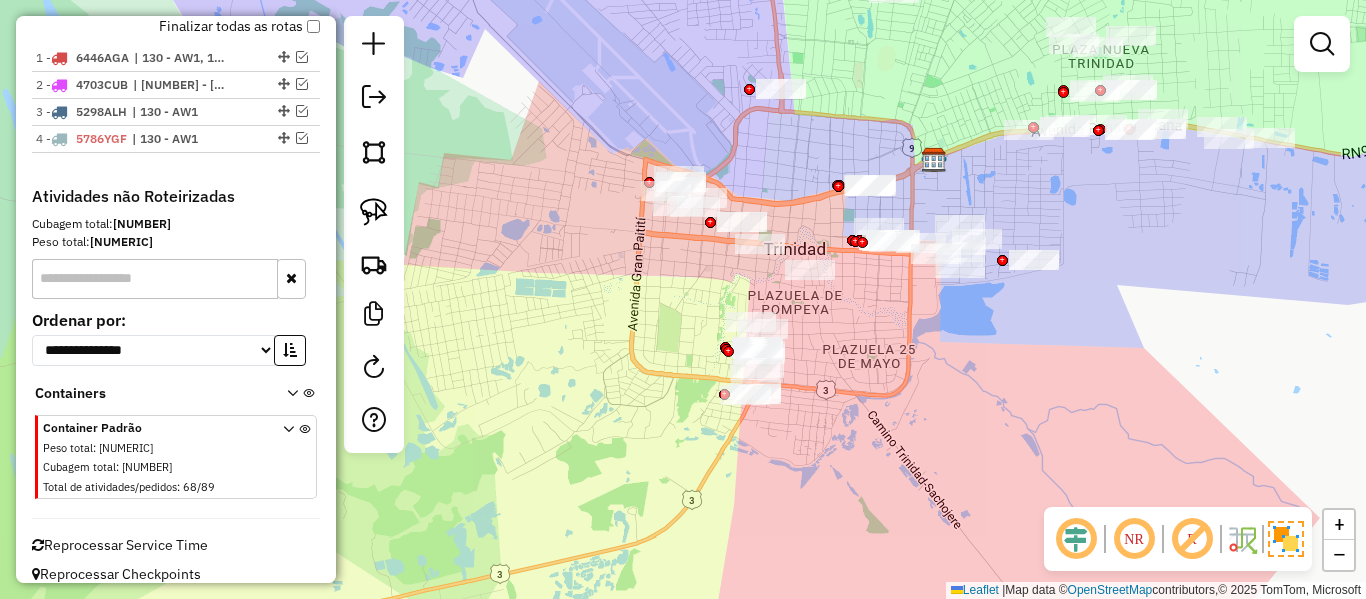 drag, startPoint x: 942, startPoint y: 417, endPoint x: 849, endPoint y: 408, distance: 93.43447 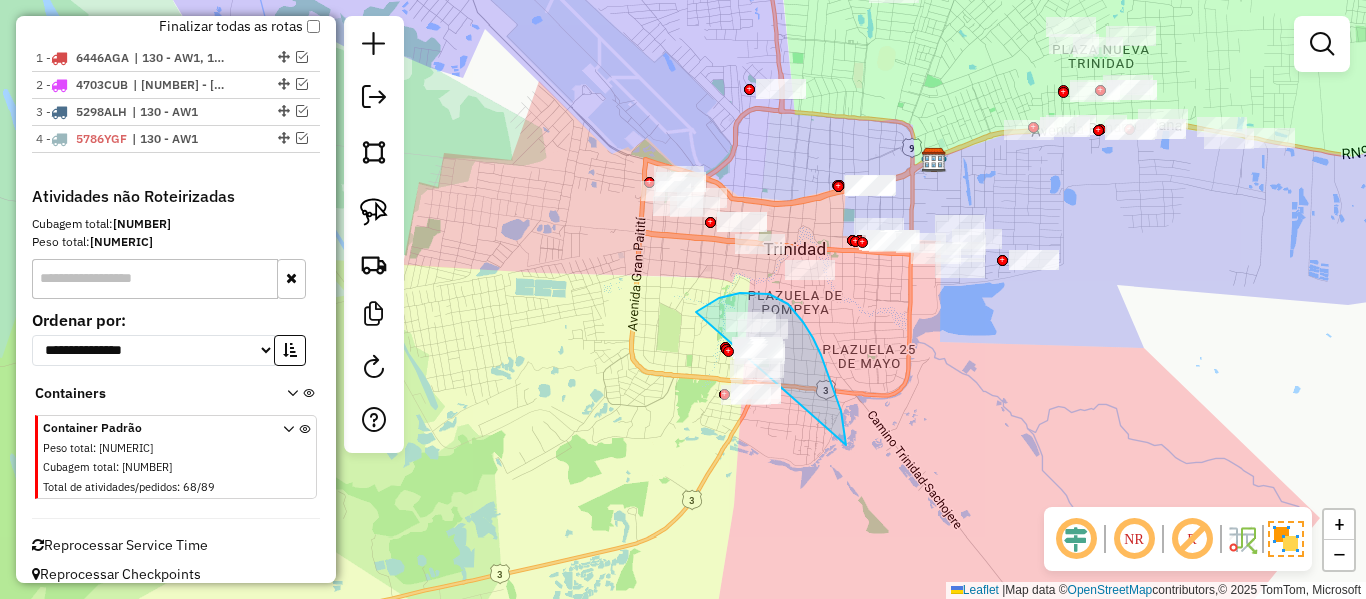 drag, startPoint x: 788, startPoint y: 304, endPoint x: 752, endPoint y: 485, distance: 184.5454 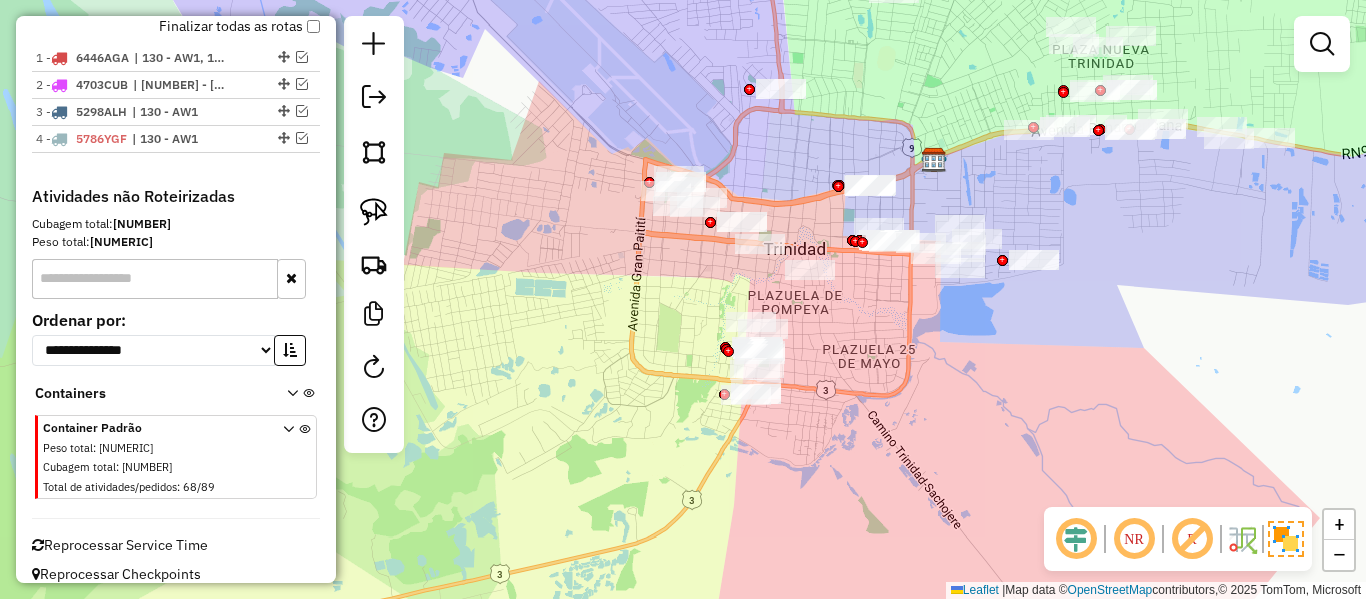 click on "Janela de atendimento Grade de atendimento Capacidade Transportadoras Veículos Cliente Pedidos  Rotas Selecione os dias de semana para filtrar as janelas de atendimento  Seg   Ter   Qua   Qui   Sex   Sáb   Dom  Informe o período da janela de atendimento: De: Até:  Filtrar exatamente a janela do cliente  Considerar janela de atendimento padrão  Selecione os dias de semana para filtrar as grades de atendimento  Seg   Ter   Qua   Qui   Sex   Sáb   Dom   Considerar clientes sem dia de atendimento cadastrado  Clientes fora do dia de atendimento selecionado Filtrar as atividades entre os valores definidos abaixo:  Peso mínimo:   Peso máximo:   Cubagem mínima:   Cubagem máxima:   De:   Até:  Filtrar as atividades entre o tempo de atendimento definido abaixo:  De:   Até:   Considerar capacidade total dos clientes não roteirizados Transportadora: Selecione um ou mais itens Tipo de veículo: Selecione um ou mais itens Veículo: Selecione um ou mais itens Motorista: Selecione um ou mais itens Nome: Rótulo:" 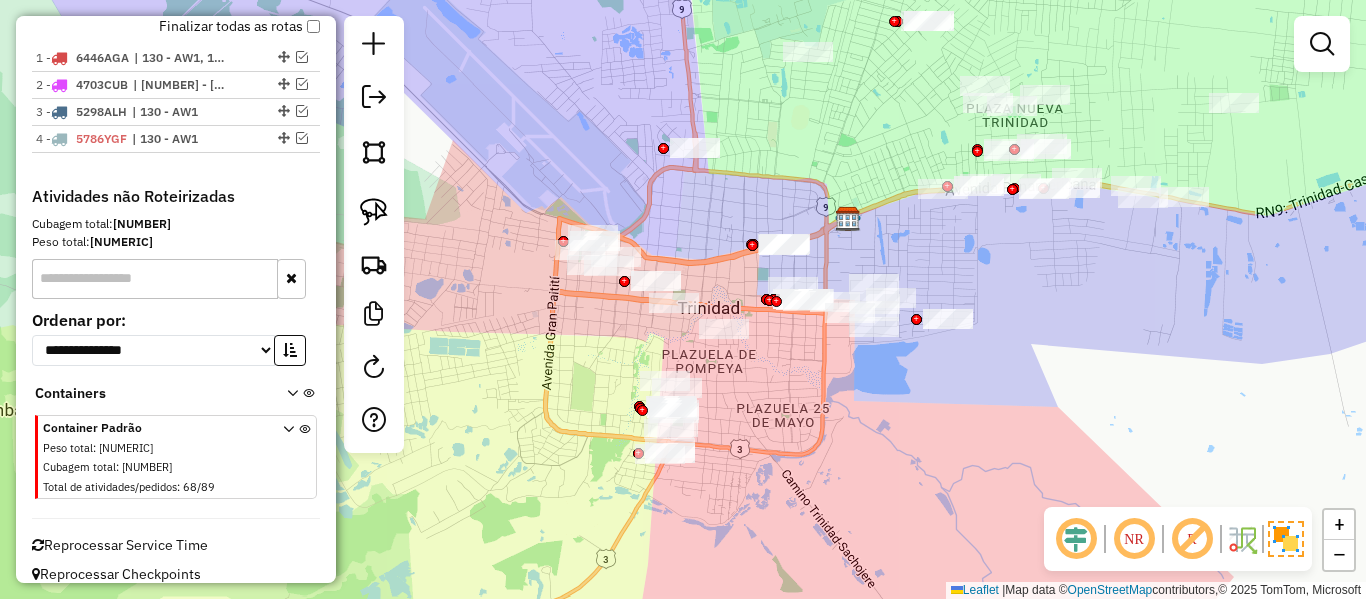 drag, startPoint x: 928, startPoint y: 413, endPoint x: 648, endPoint y: 508, distance: 295.6772 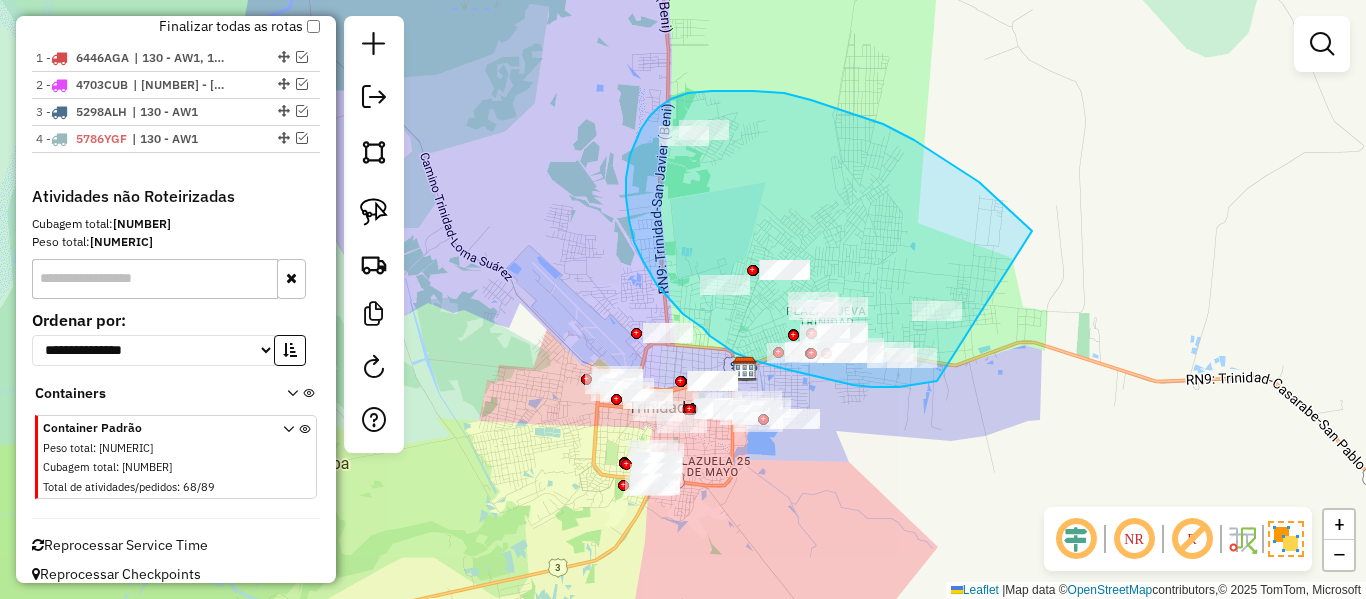 drag, startPoint x: 1028, startPoint y: 227, endPoint x: 960, endPoint y: 358, distance: 147.59743 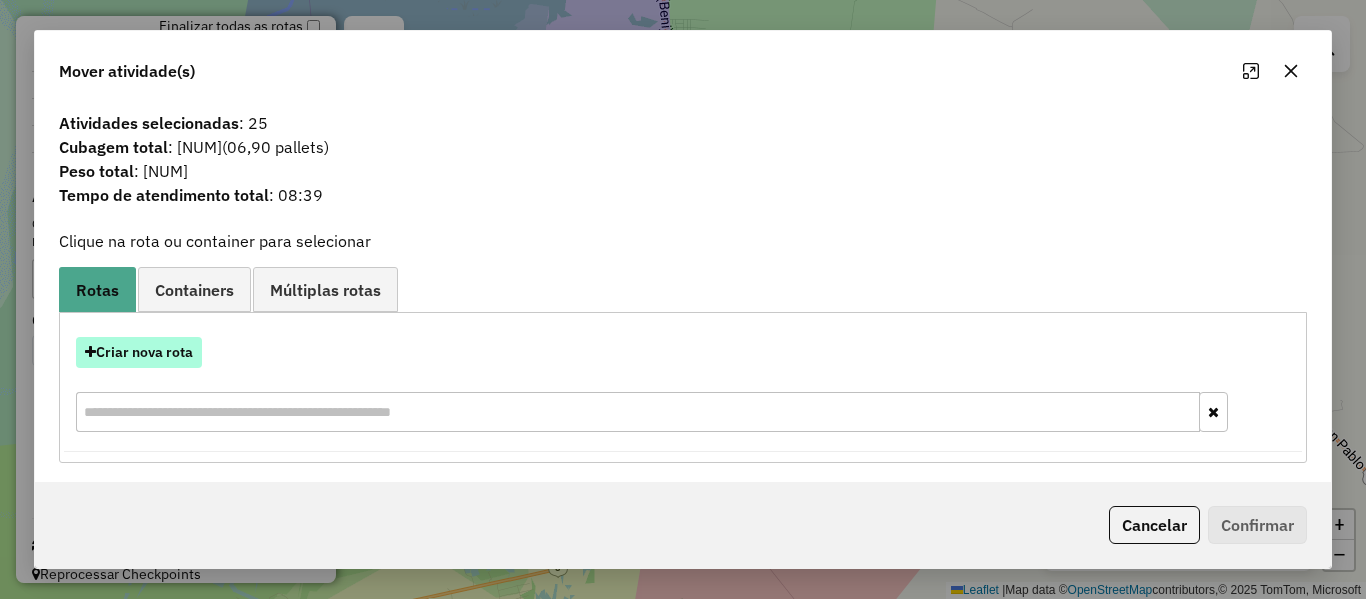 click on "Criar nova rota" at bounding box center [139, 352] 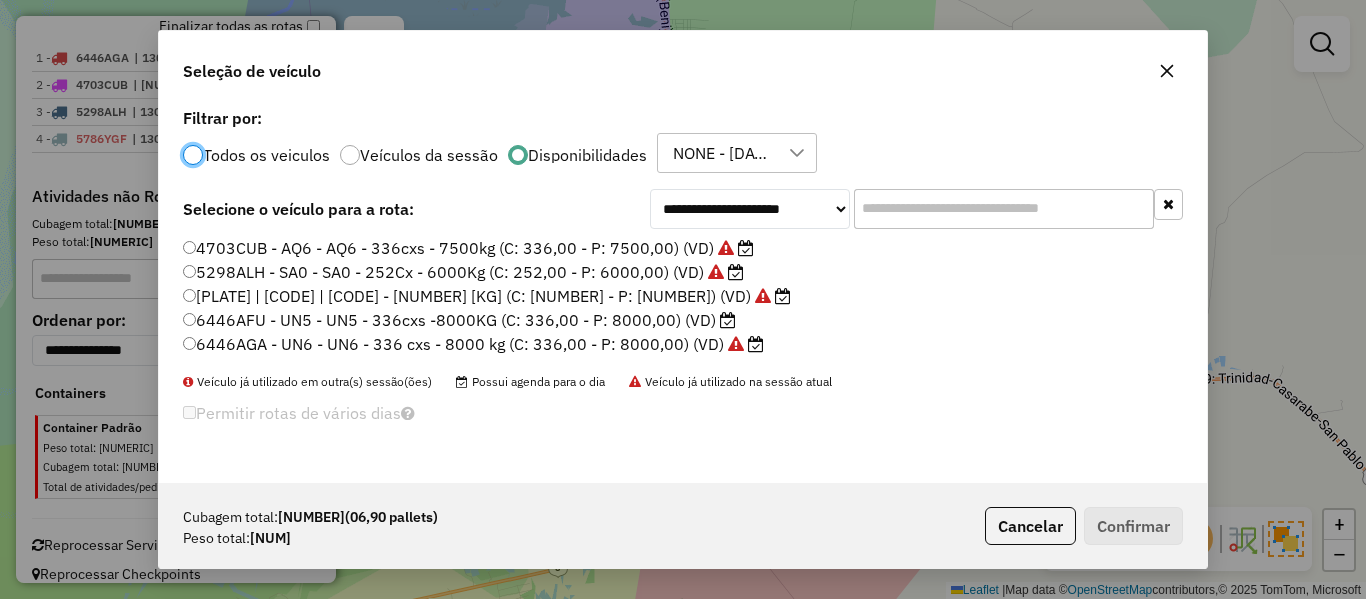 scroll, scrollTop: 11, scrollLeft: 6, axis: both 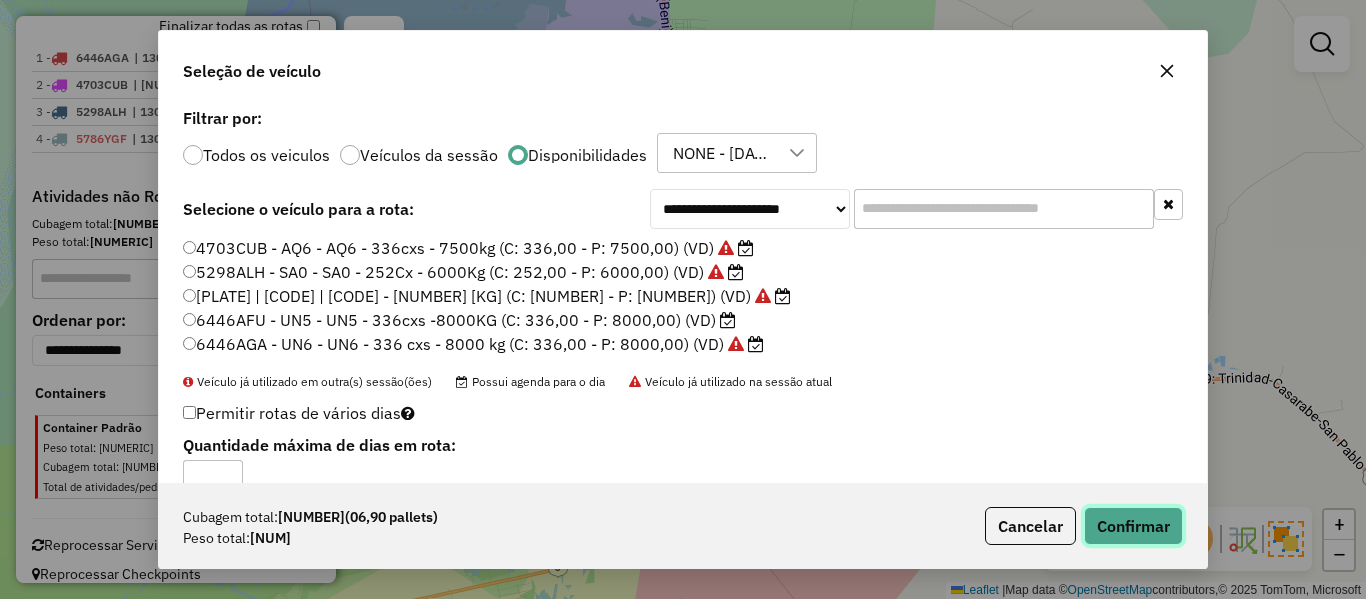 click on "Confirmar" 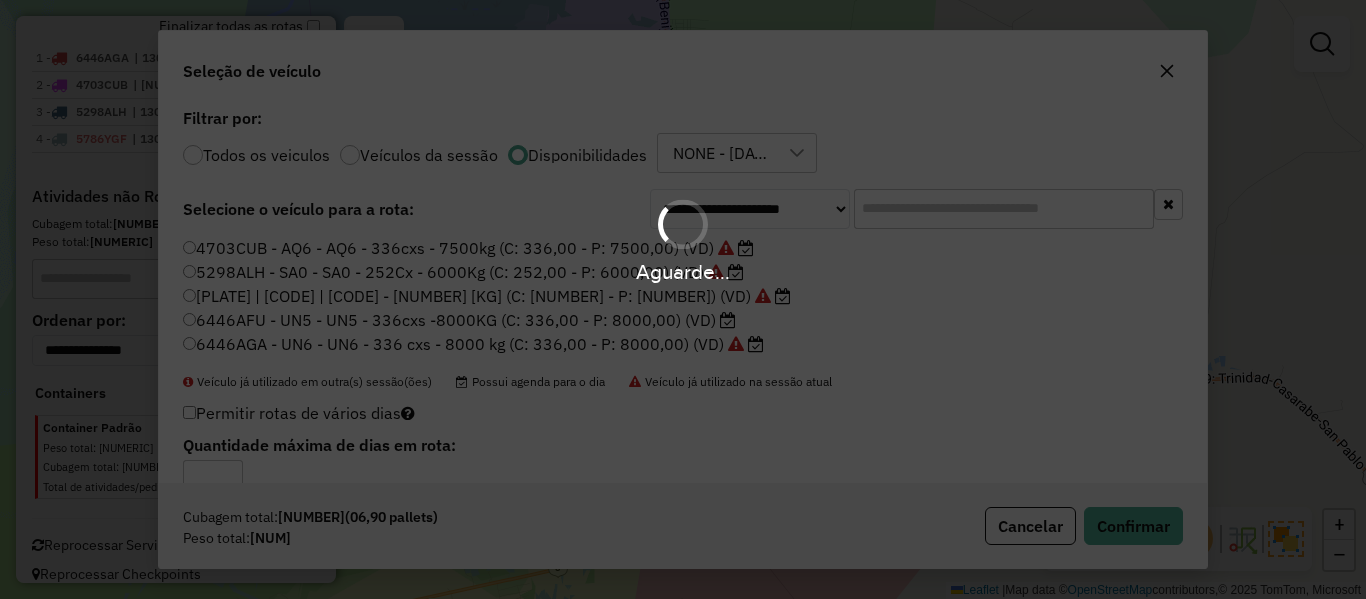 scroll, scrollTop: 812, scrollLeft: 0, axis: vertical 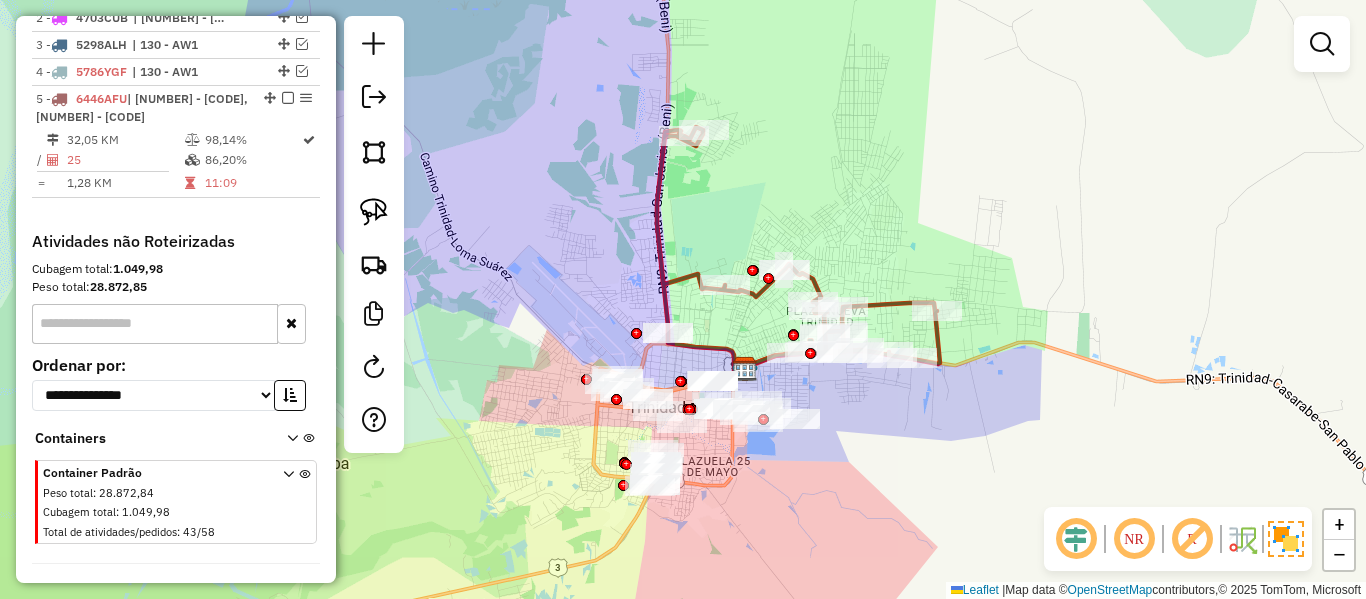 click 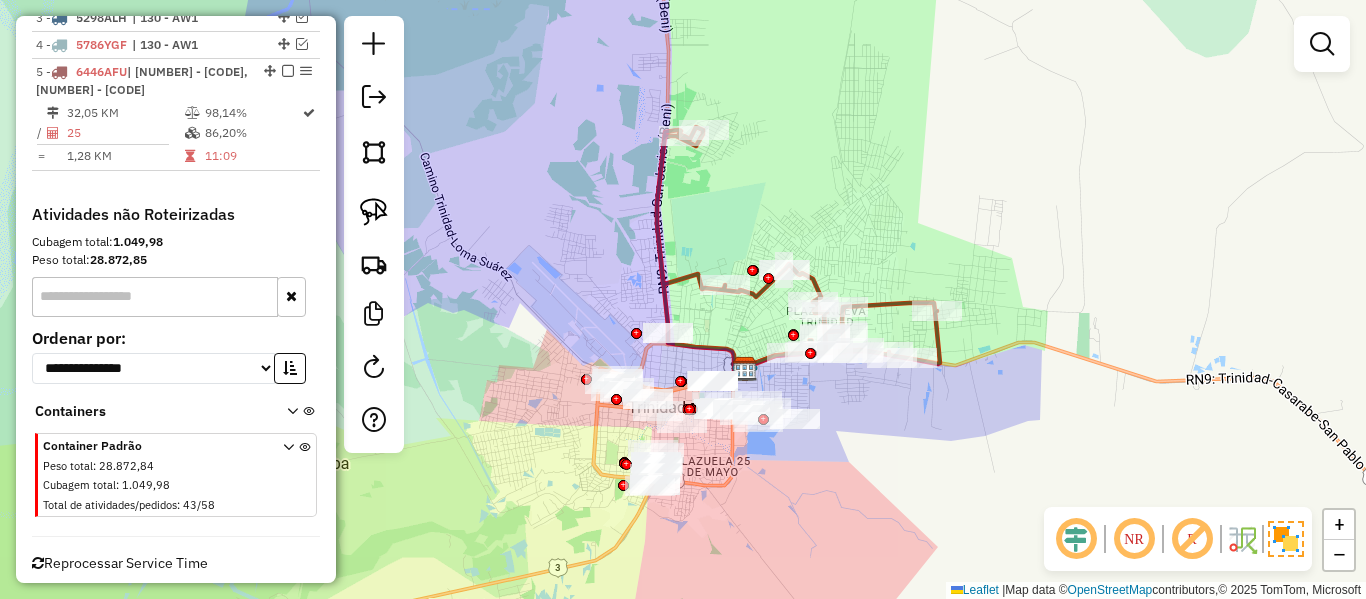 select on "**********" 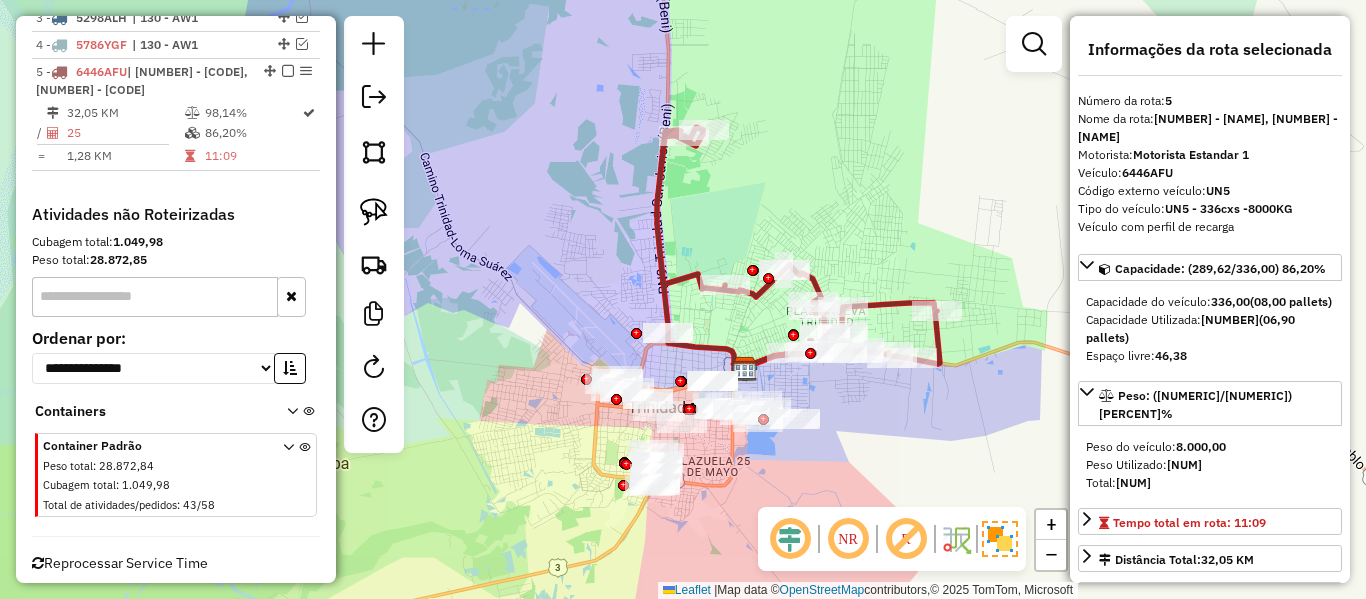 scroll, scrollTop: 857, scrollLeft: 0, axis: vertical 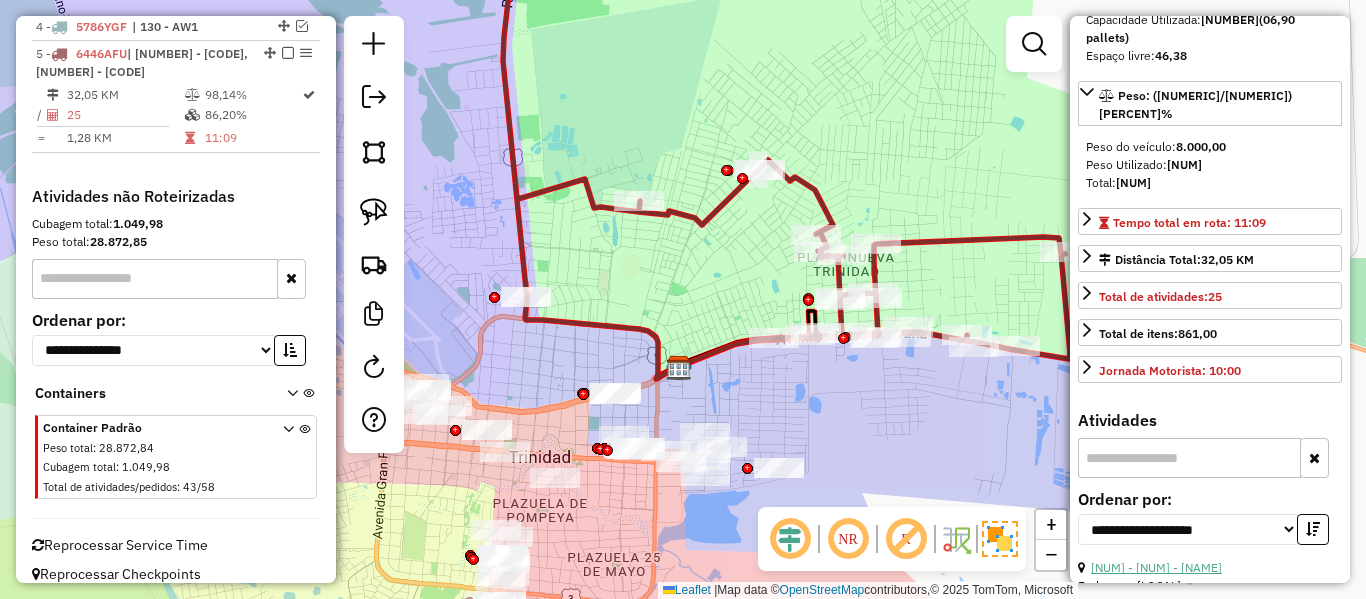 click on "[NUM] - [NUM] - [NAME]" at bounding box center (1156, 567) 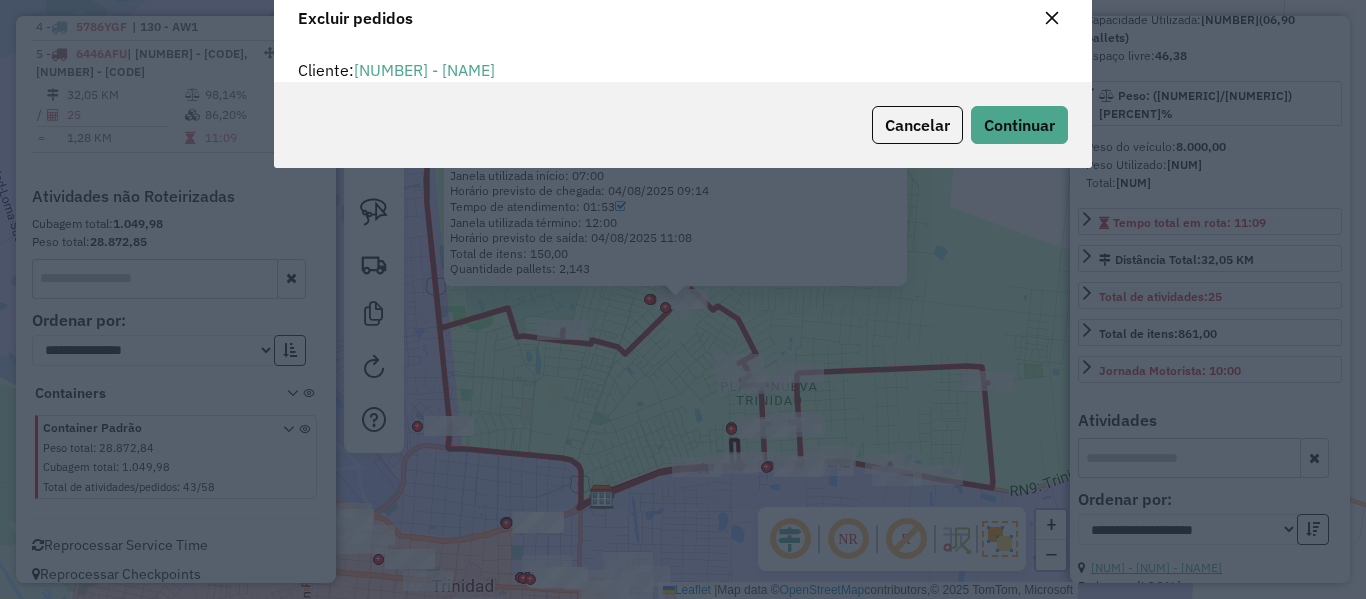 scroll, scrollTop: 12, scrollLeft: 6, axis: both 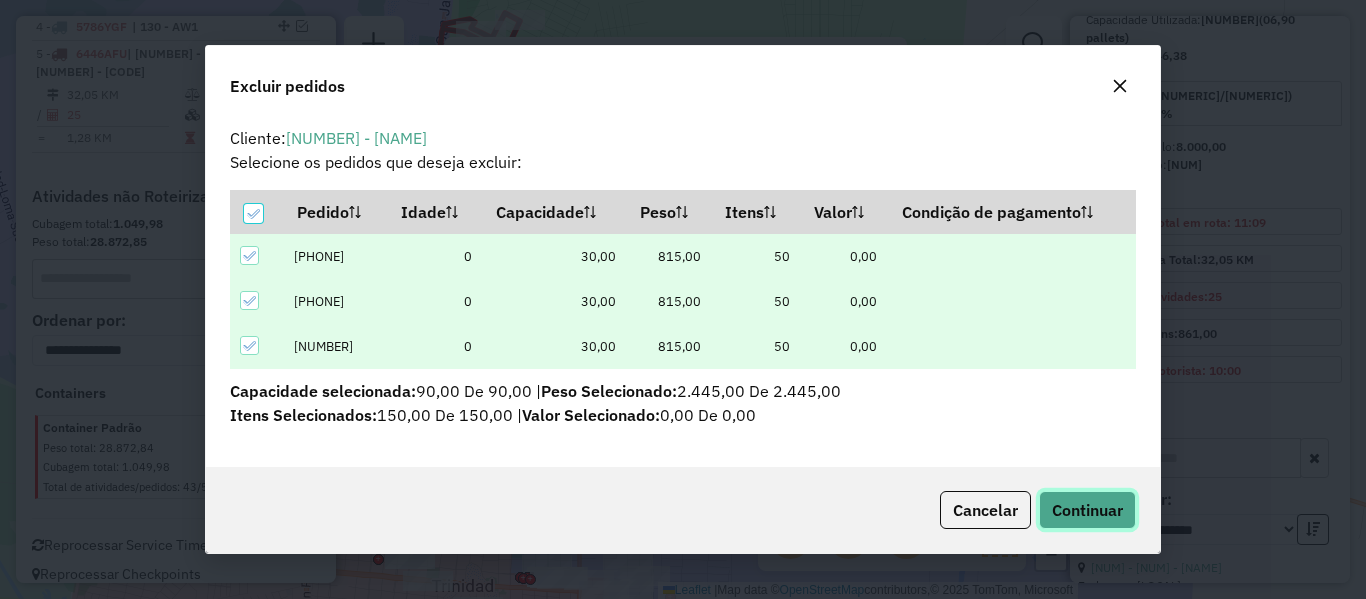 click on "Continuar" 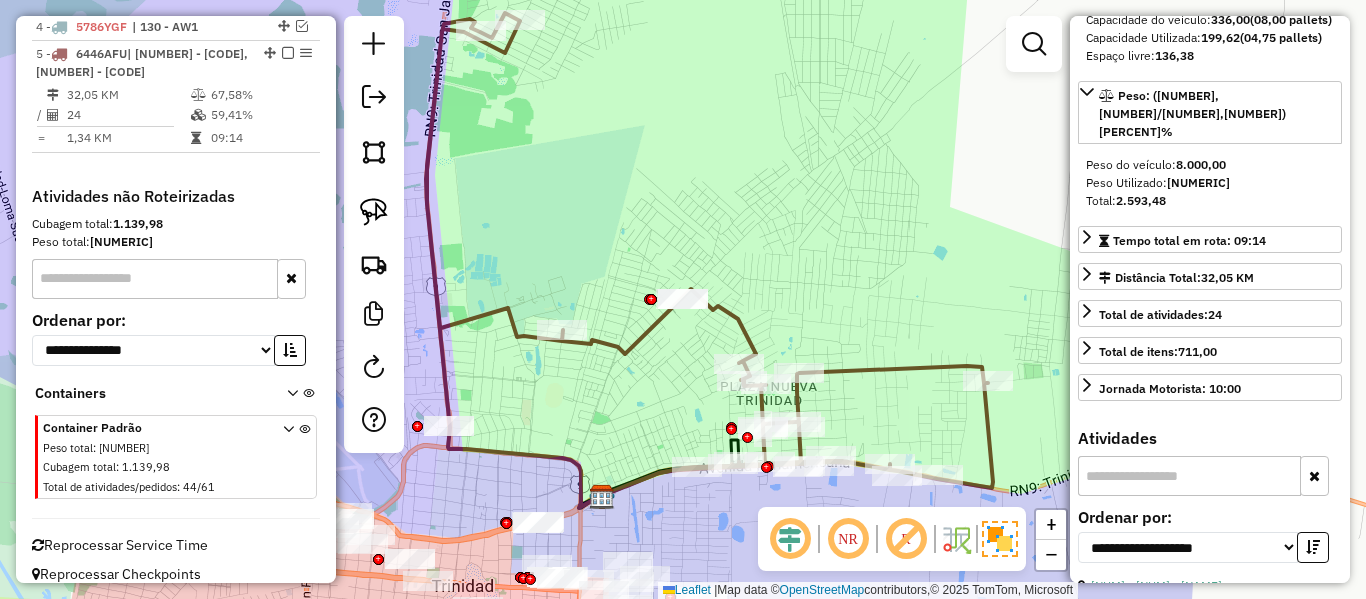 click 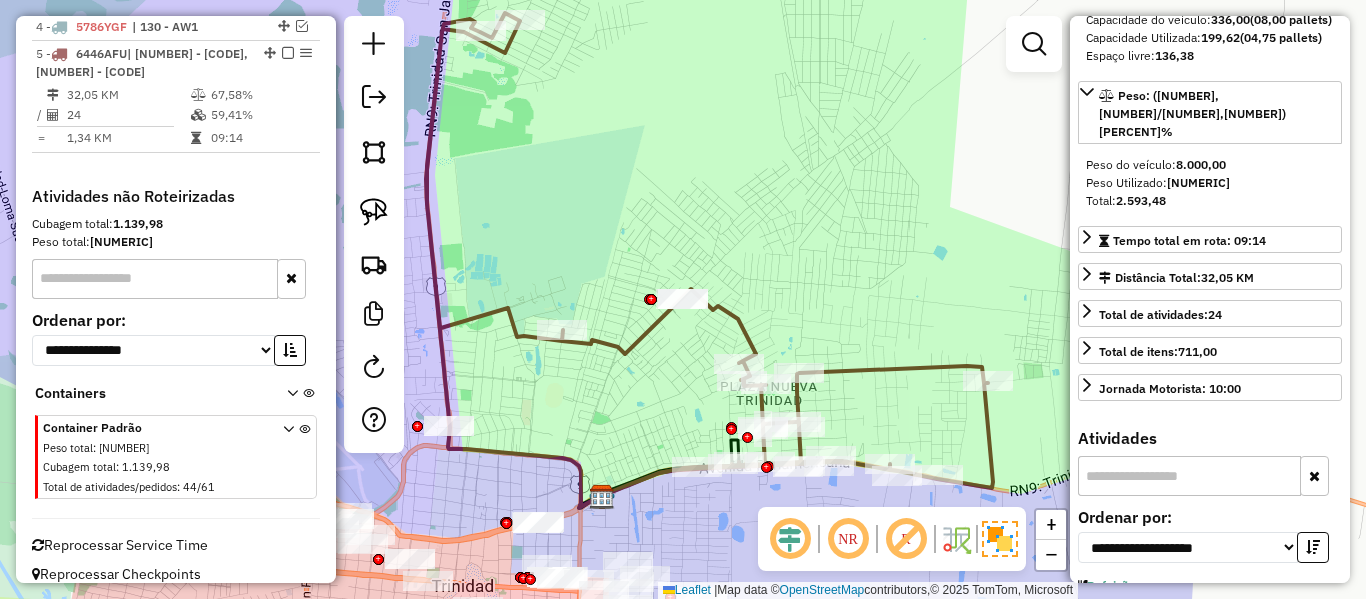 drag, startPoint x: 870, startPoint y: 385, endPoint x: 976, endPoint y: 288, distance: 143.68369 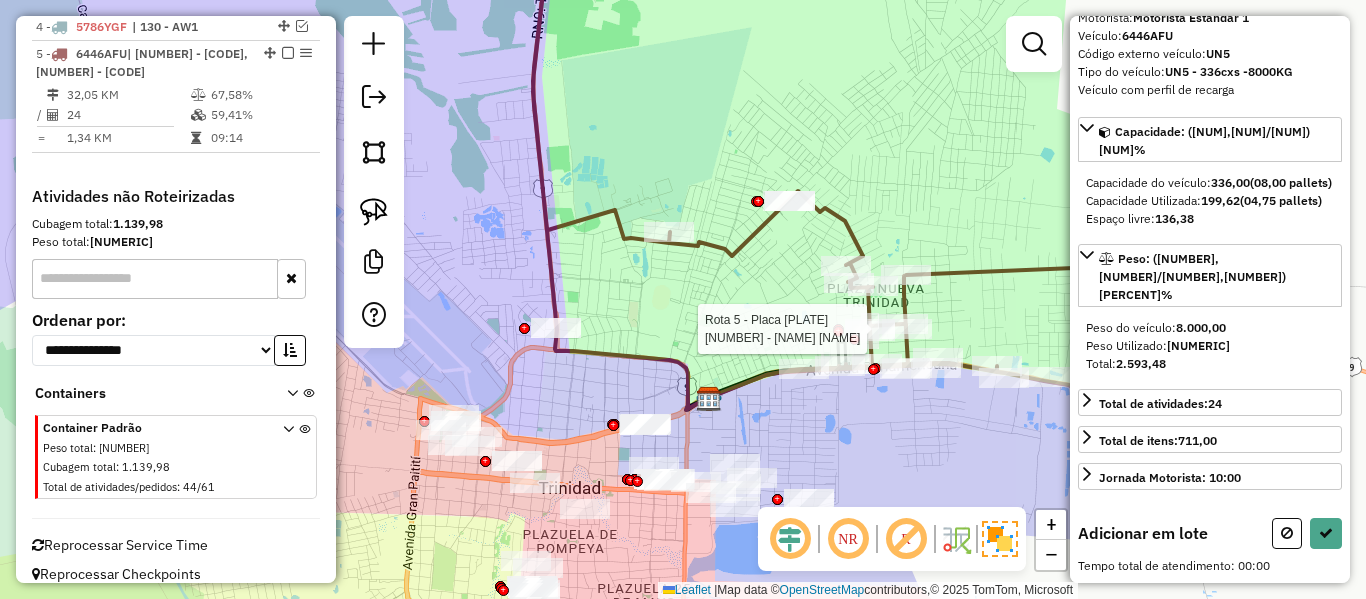 scroll, scrollTop: 101, scrollLeft: 0, axis: vertical 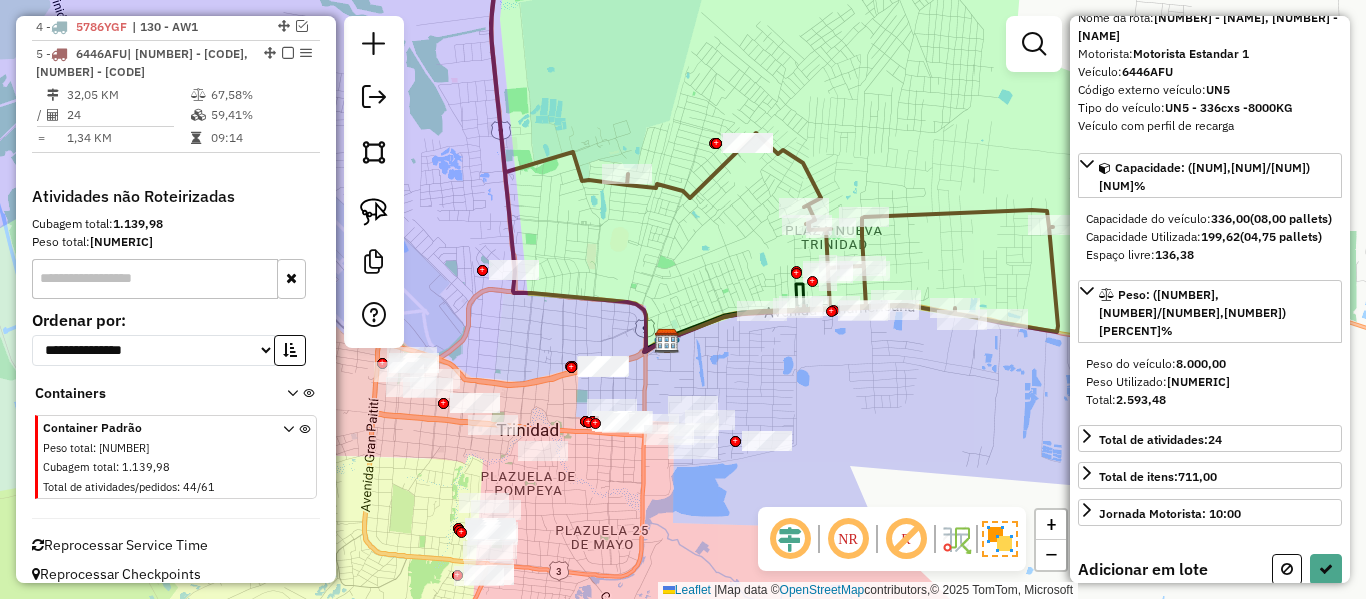 drag, startPoint x: 810, startPoint y: 402, endPoint x: 769, endPoint y: 368, distance: 53.263496 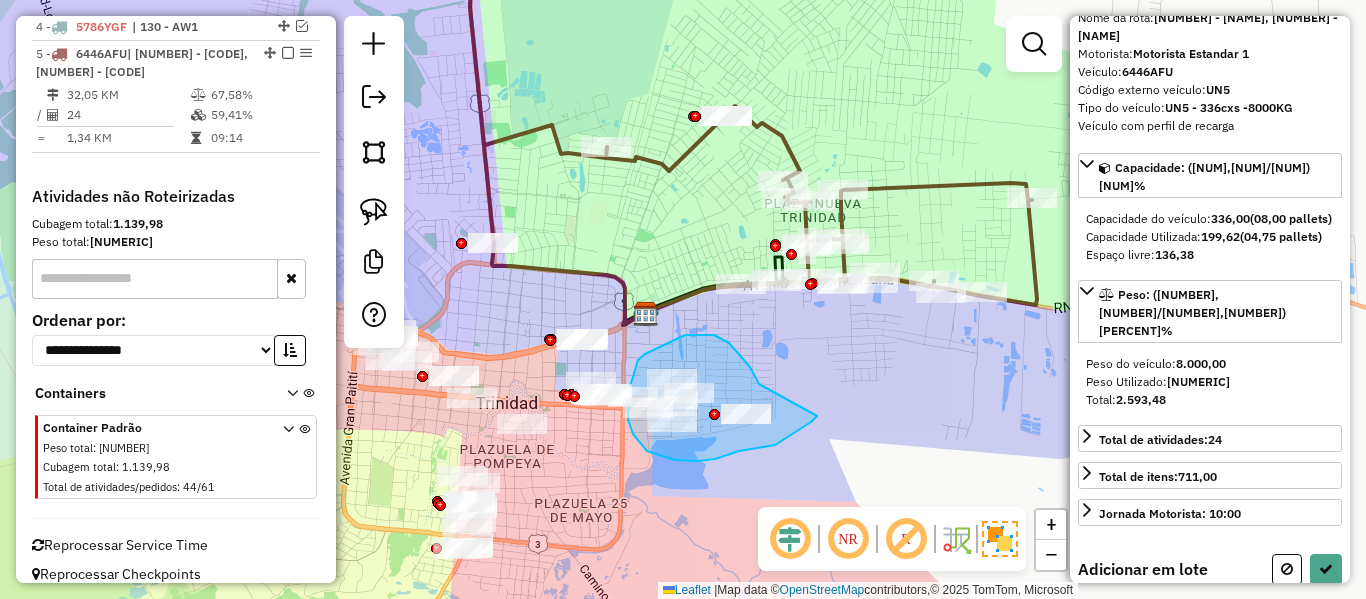 drag, startPoint x: 757, startPoint y: 381, endPoint x: 830, endPoint y: 390, distance: 73.552704 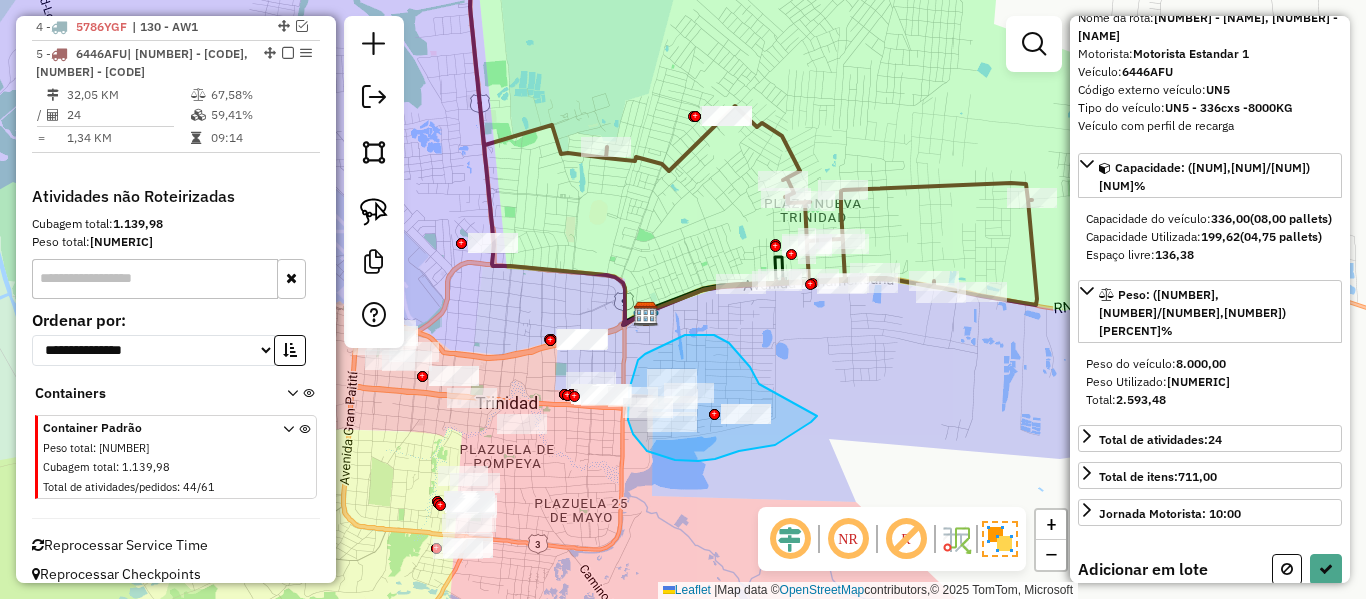 scroll, scrollTop: 300, scrollLeft: 0, axis: vertical 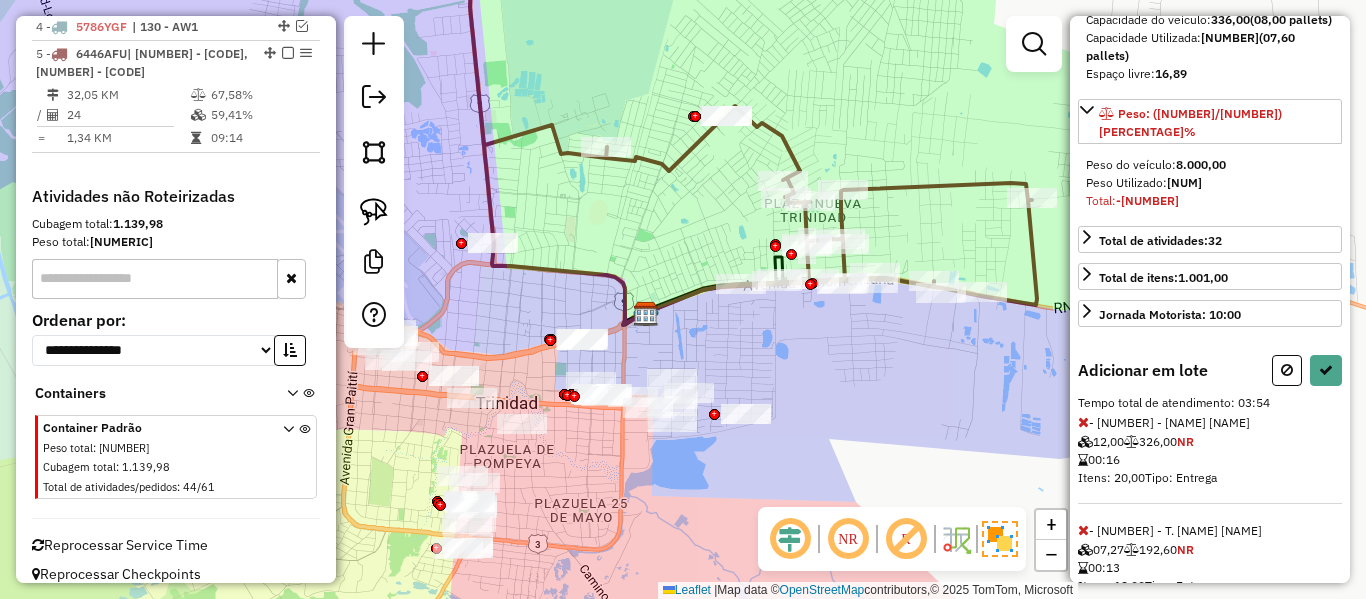 select on "**********" 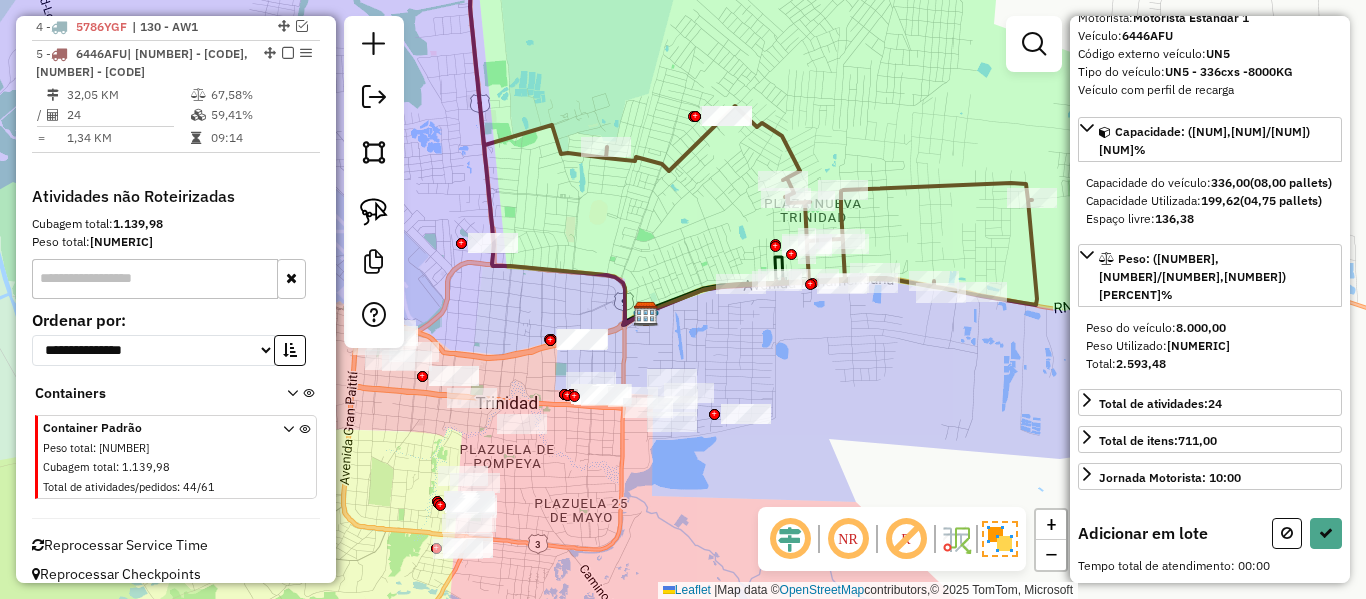 scroll, scrollTop: 101, scrollLeft: 0, axis: vertical 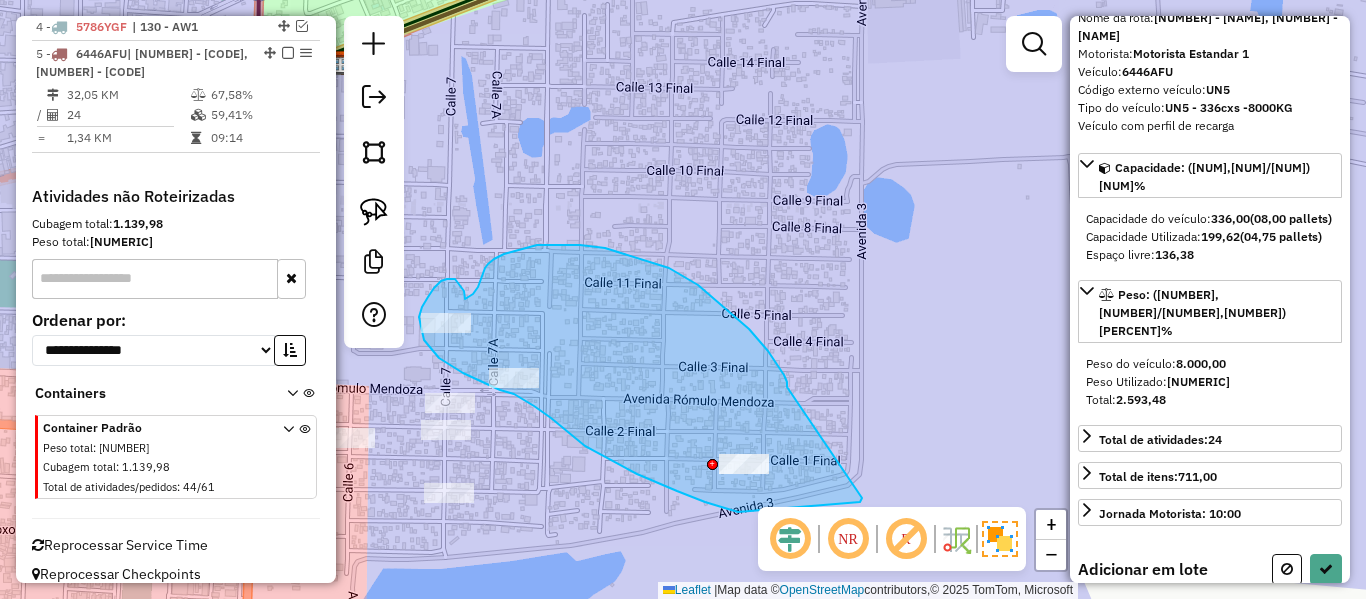 drag, startPoint x: 698, startPoint y: 285, endPoint x: 866, endPoint y: 479, distance: 256.63202 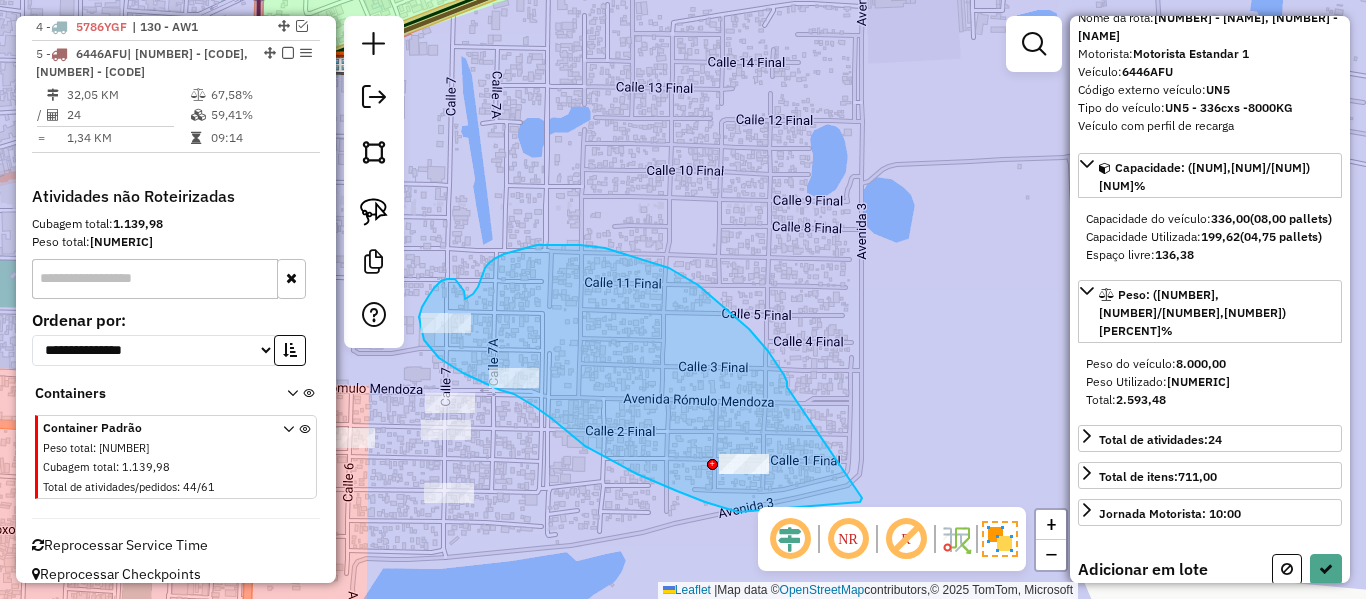 scroll, scrollTop: 300, scrollLeft: 0, axis: vertical 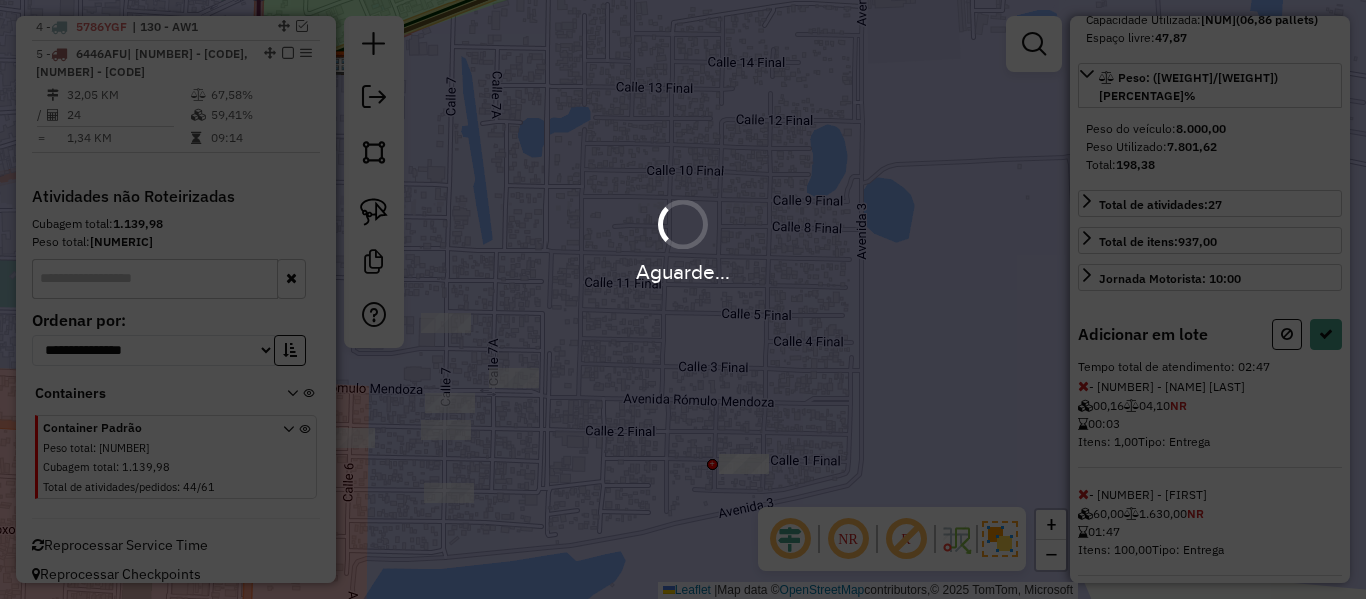 select on "**********" 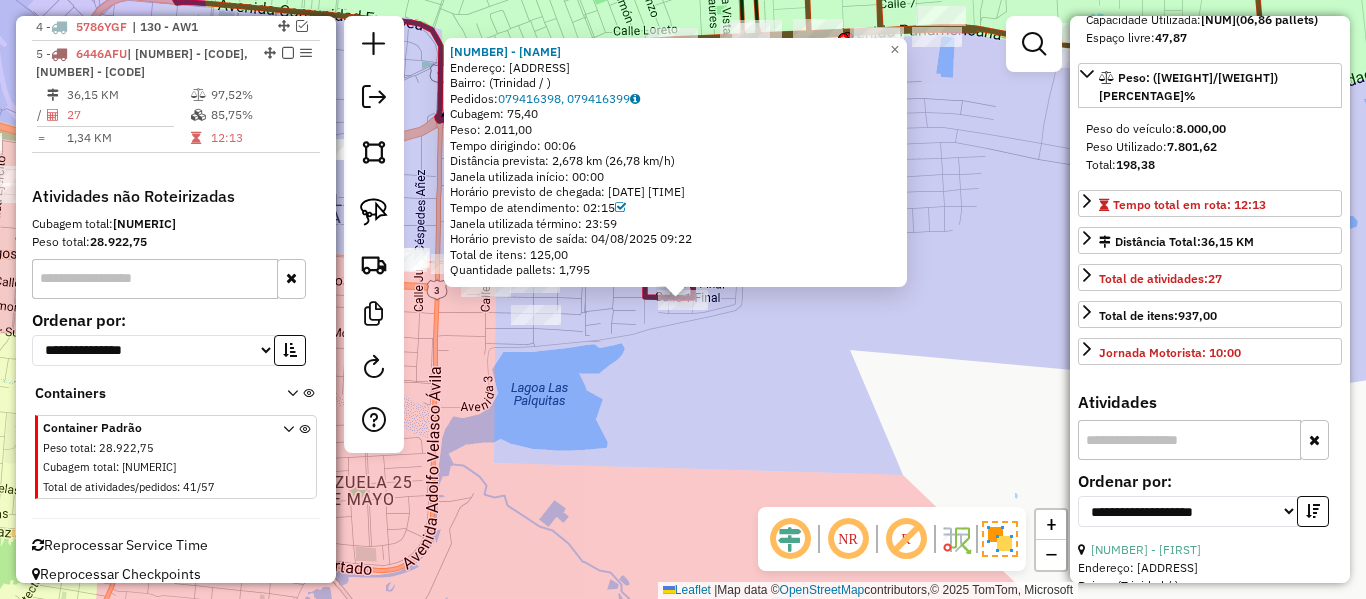 click on "Endereço: [ADDRESS]   Bairro:  ([NEIGHBORHOOD] / )   Pedidos:  [PHONE], [PHONE]   Cubagem: [NUMERIC]  Peso: [NUMERIC]  Tempo dirigindo: [TIME]   Distância prevista: [NUMERIC] km ([NUMERIC] km/h)   Janela utilizada início: [TIME]   Horário previsto de chegada: [DATE] [TIME]   Tempo de atendimento: [TIME]   Janela utilizada término: [TIME]   Horário previsto de saída: [DATE] [TIME]   Total de itens: [NUMERIC]   Quantidade pallets: [NUMERIC]  × Janela de atendimento Grade de atendimento Capacidade Transportadoras Veículos Cliente Pedidos  Rotas Selecione os dias de semana para filtrar as janelas de atendimento  Seg   Ter   Qua   Qui   Sex   Sáb   Dom  Informe o período da janela de atendimento: De: [TIME] Até: [TIME]  Filtrar exatamente a janela do cliente  Considerar janela de atendimento padrão  Selecione os dias de semana para filtrar as grades de atendimento  Seg   Ter   Qua   Qui   Sex   Sáb   Dom   Considerar clientes sem dia de atendimento cadastrado  Peso mínimo:   Peso máximo:   De:  [NUMERIC]" 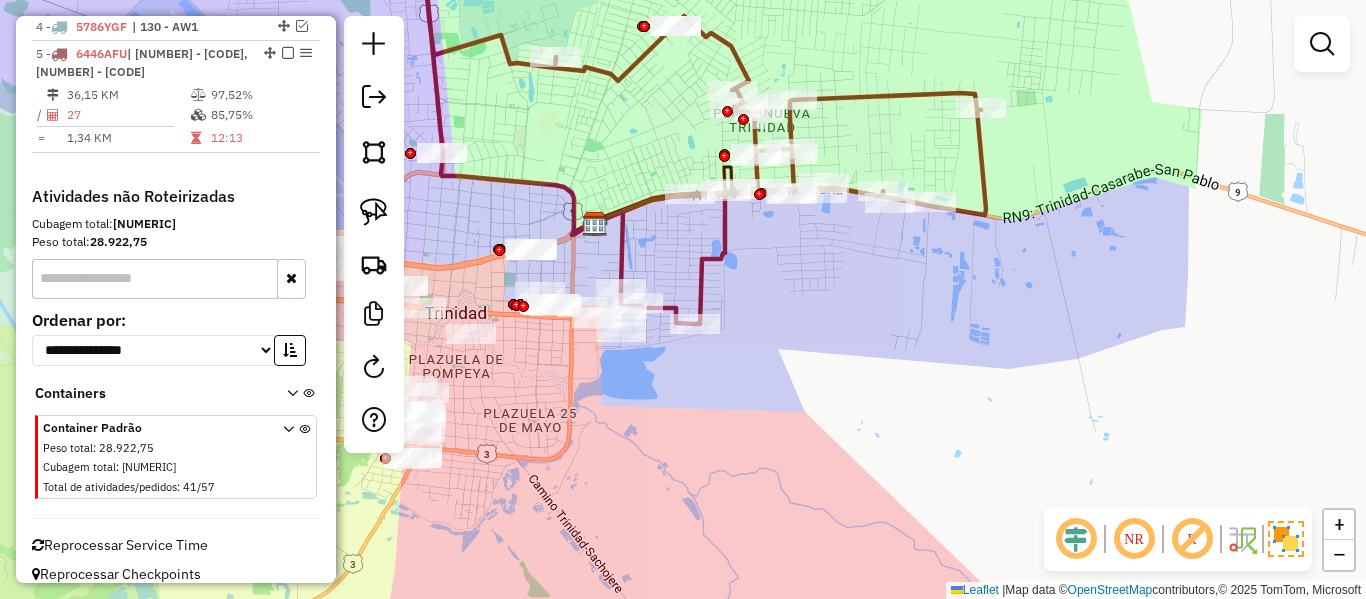 click on "Reprocessar Service Time" at bounding box center (120, 545) 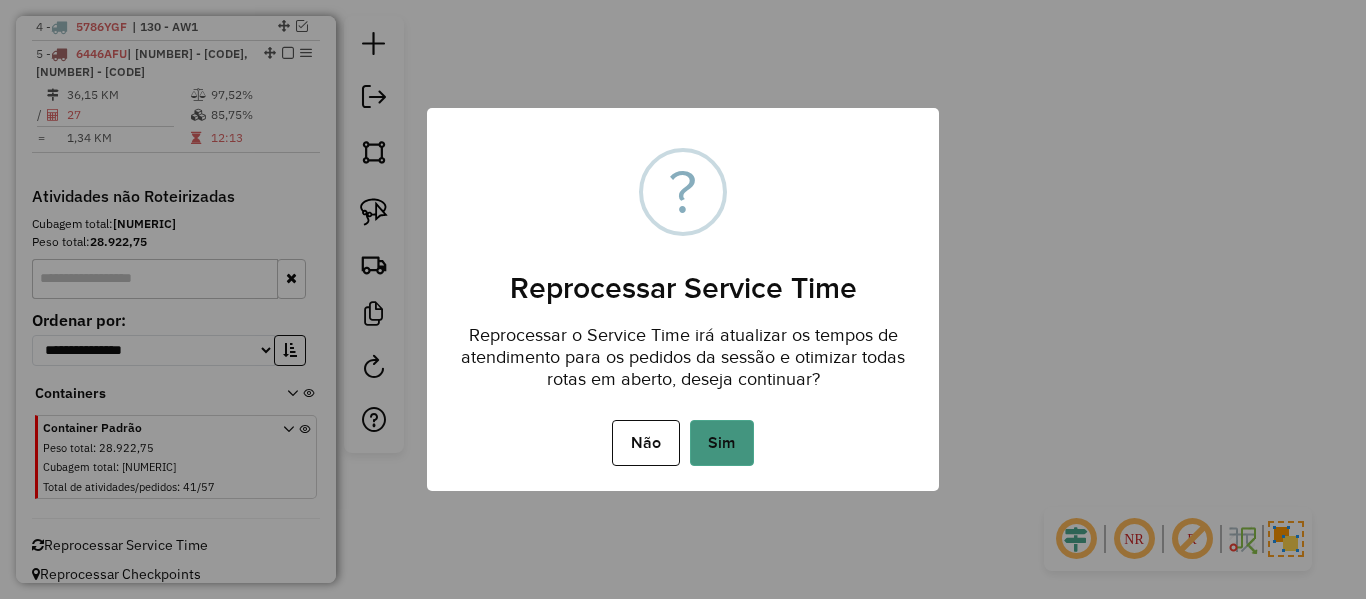 click on "Sim" at bounding box center (722, 443) 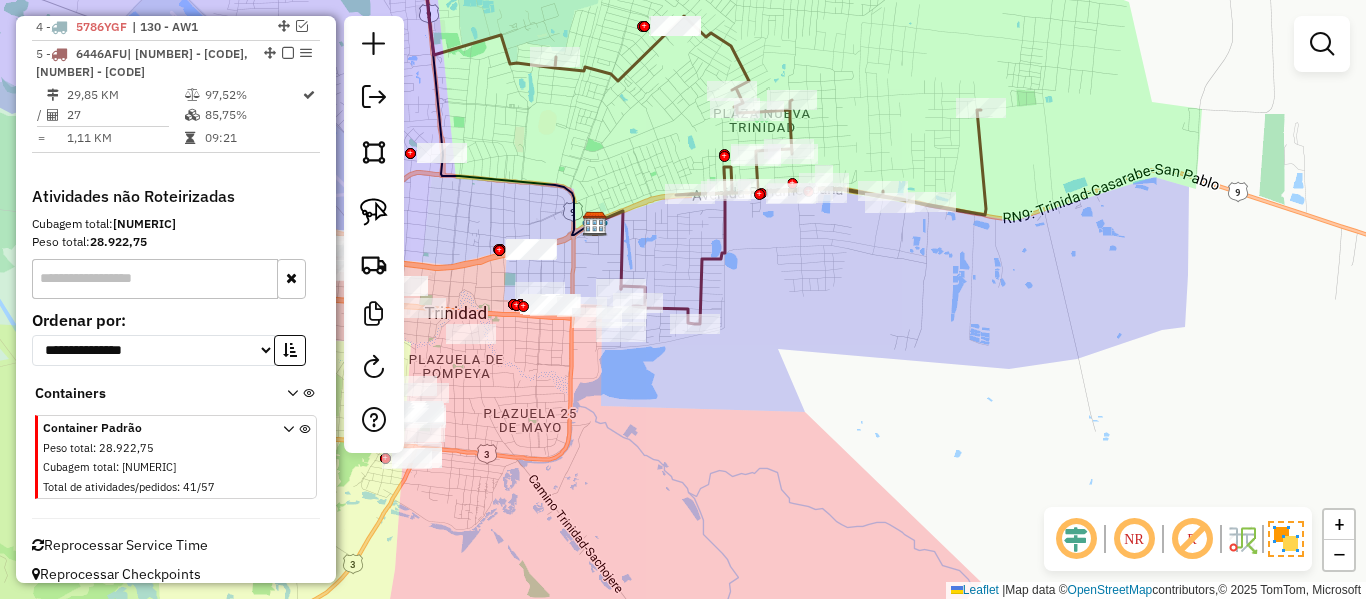 click 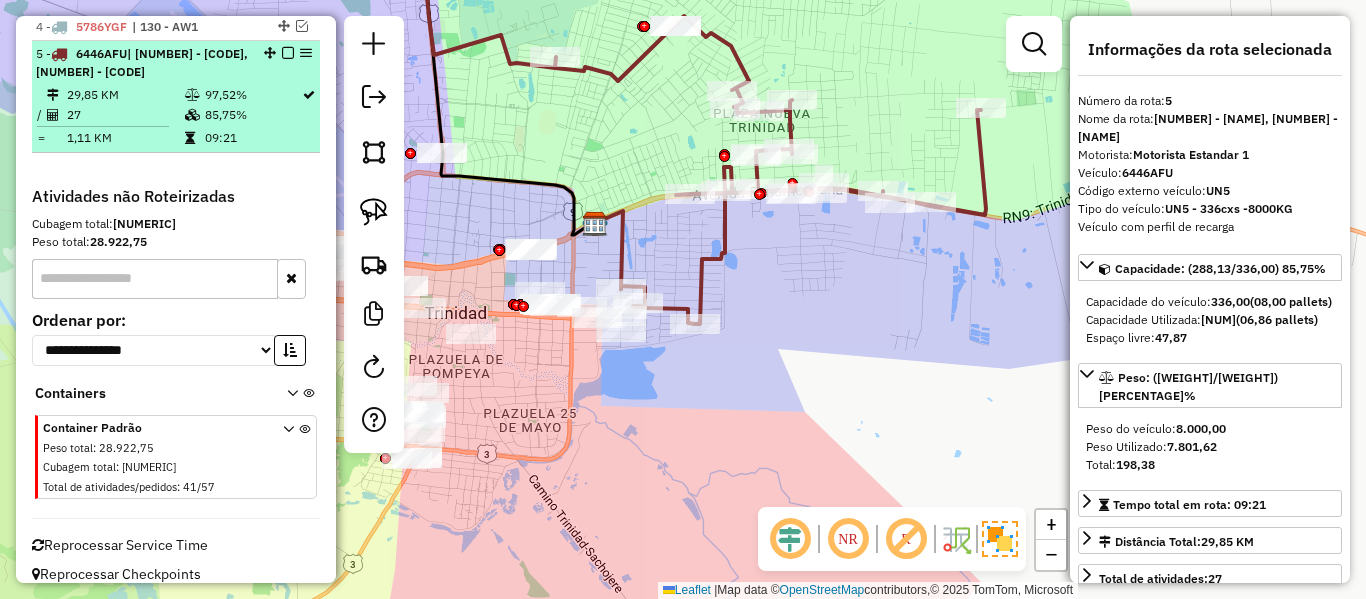 click at bounding box center (288, 53) 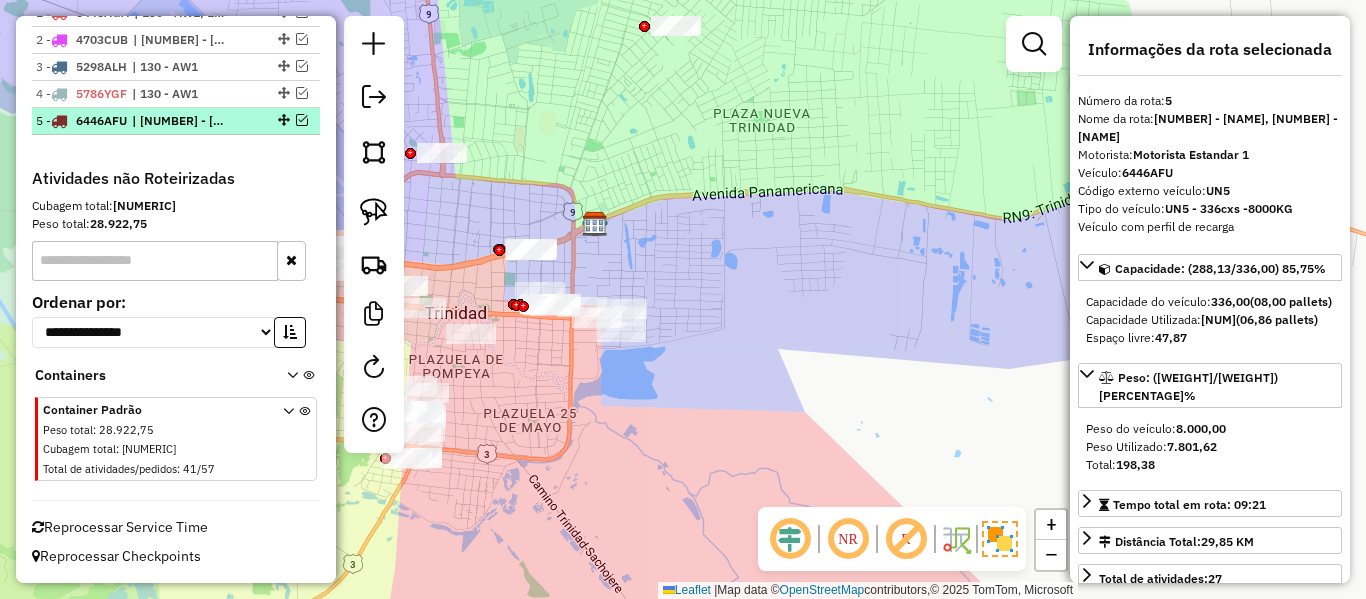 scroll, scrollTop: 772, scrollLeft: 0, axis: vertical 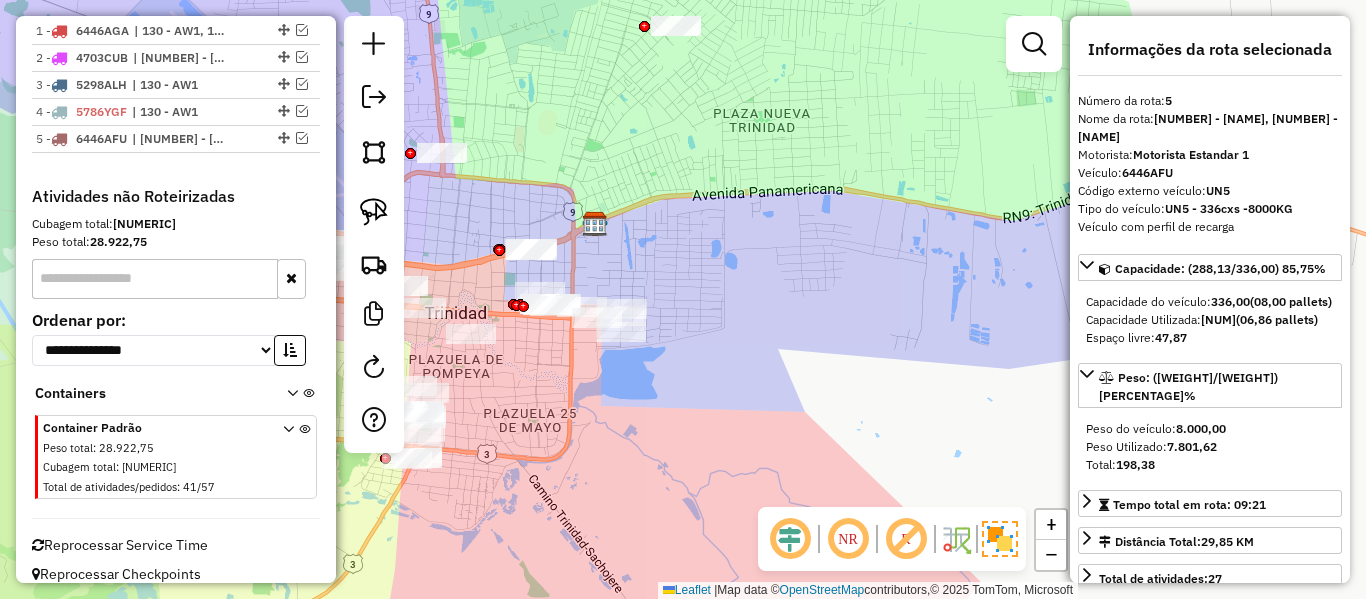 drag, startPoint x: 703, startPoint y: 339, endPoint x: 712, endPoint y: 354, distance: 17.492855 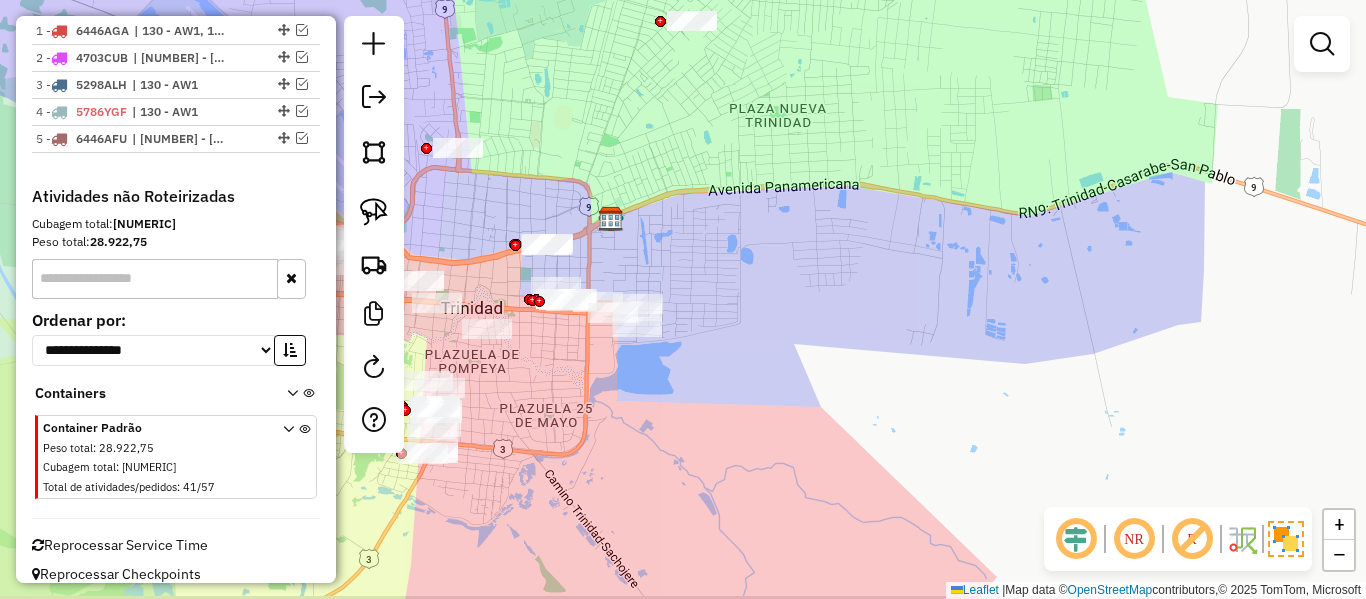 drag, startPoint x: 712, startPoint y: 354, endPoint x: 818, endPoint y: 312, distance: 114.01754 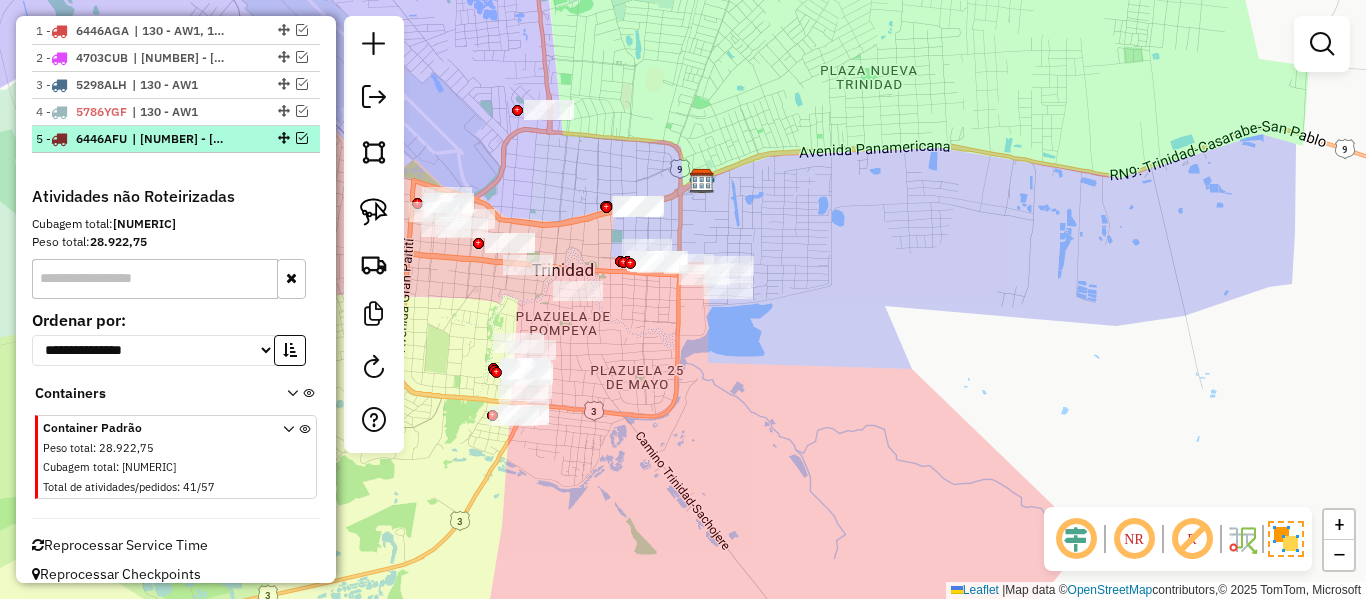 click on "| [NUMBER] - [CODE], [NUMBER] - [CODE]" at bounding box center [178, 139] 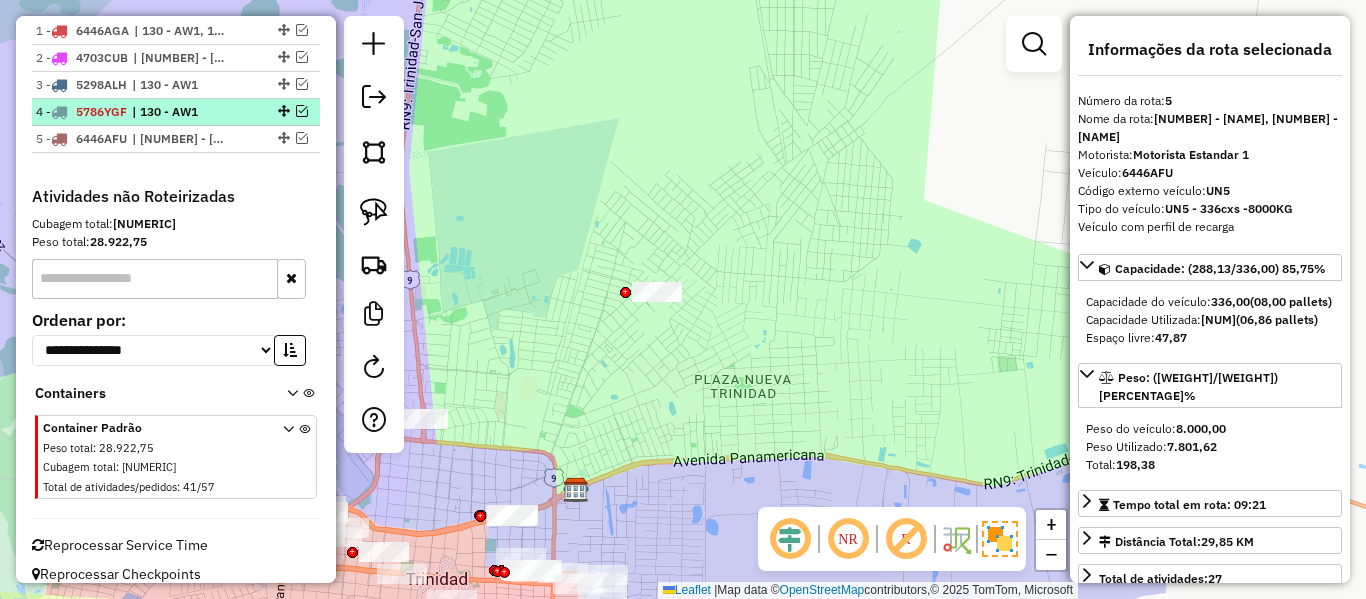 click on "[NUMBER] - [PLATE]" at bounding box center (142, 112) 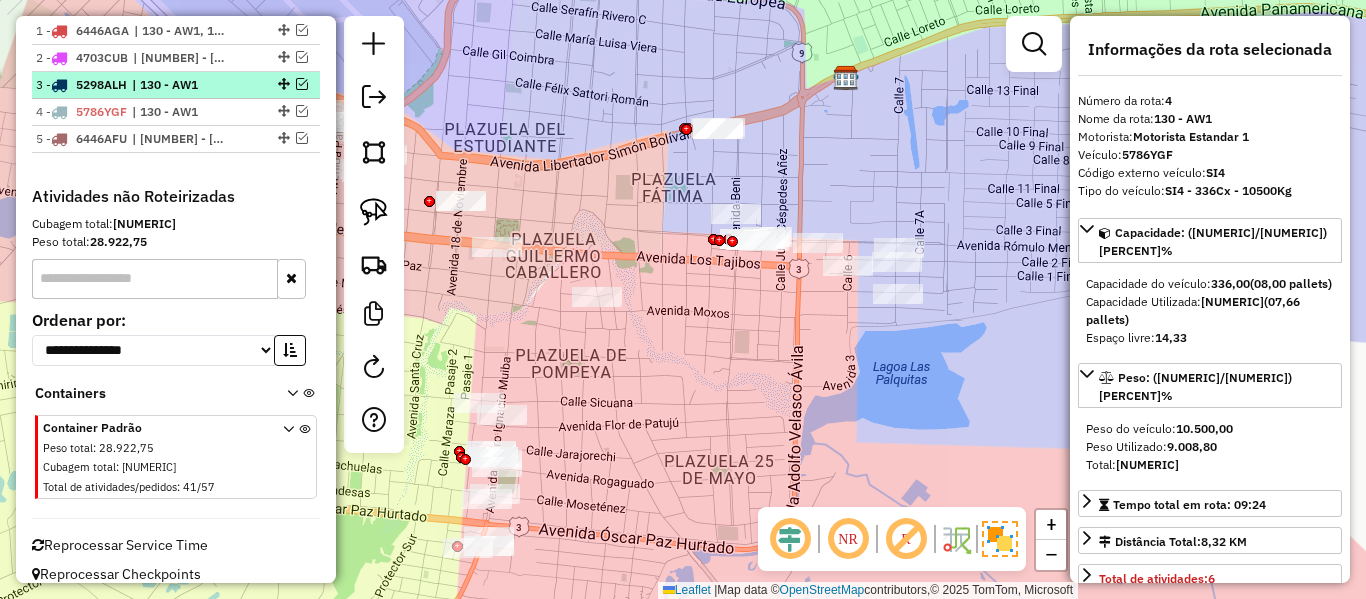 click on "[NUMBER] - [PLATE] | [NUMBER] - [CODE]" at bounding box center (142, 85) 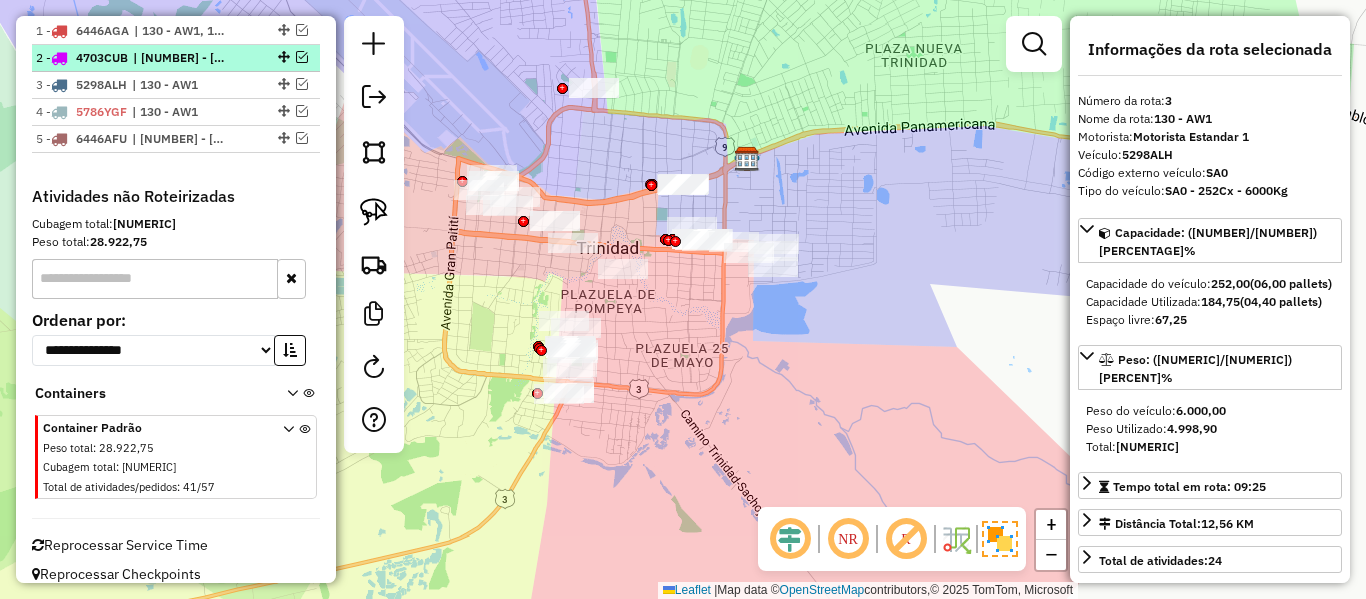 click on "[NUM] -       4703CUB   | 101 - AQ6" at bounding box center (176, 58) 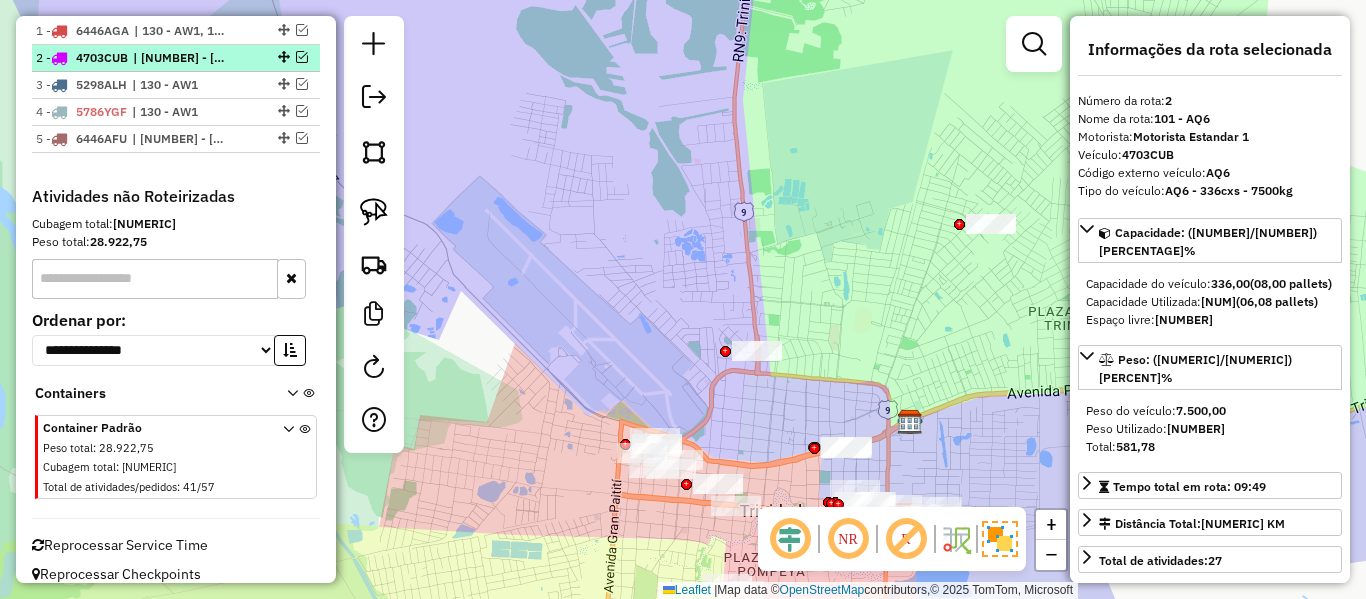 scroll, scrollTop: 672, scrollLeft: 0, axis: vertical 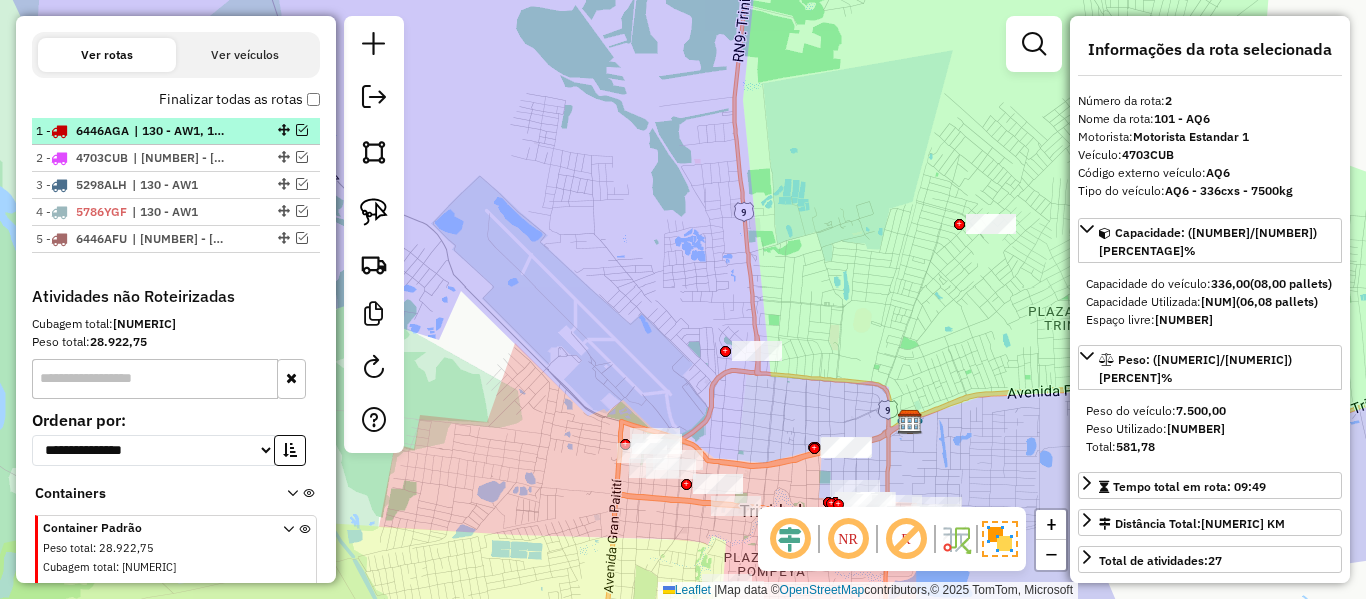 click on "| 130 - AW1, 131 - U66" at bounding box center [180, 131] 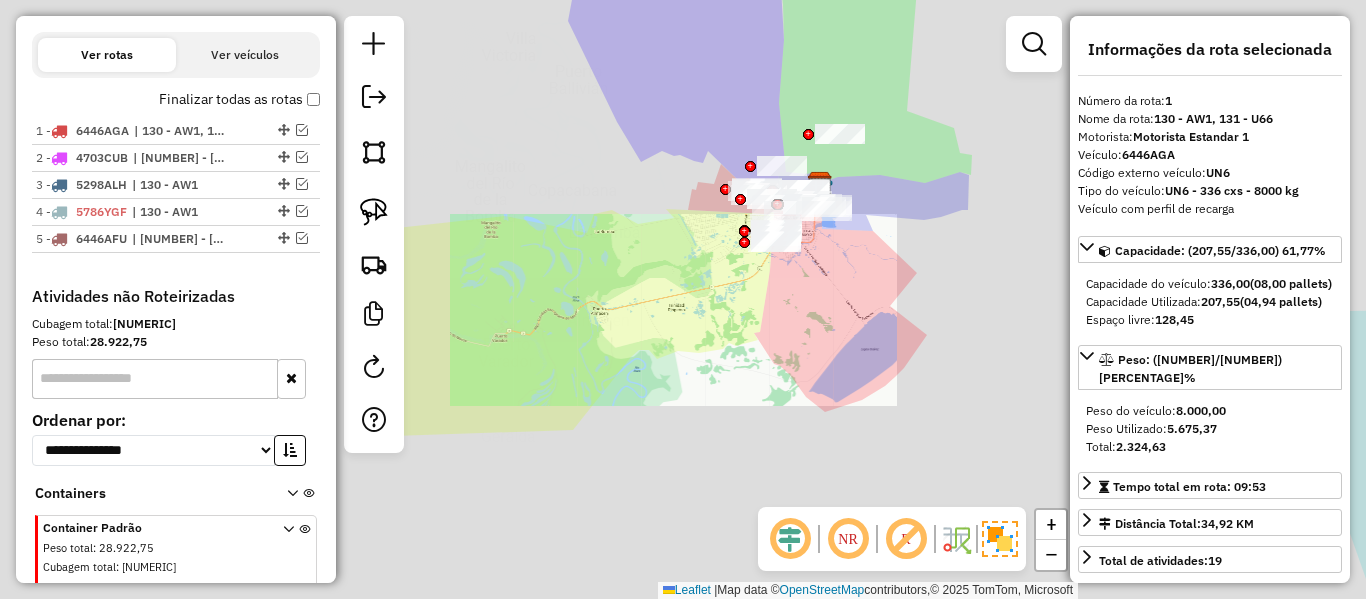 click on "Janela de atendimento Grade de atendimento Capacidade Transportadoras Veículos Cliente Pedidos  Rotas Selecione os dias de semana para filtrar as janelas de atendimento  Seg   Ter   Qua   Qui   Sex   Sáb   Dom  Informe o período da janela de atendimento: De: Até:  Filtrar exatamente a janela do cliente  Considerar janela de atendimento padrão  Selecione os dias de semana para filtrar as grades de atendimento  Seg   Ter   Qua   Qui   Sex   Sáb   Dom   Considerar clientes sem dia de atendimento cadastrado  Clientes fora do dia de atendimento selecionado Filtrar as atividades entre os valores definidos abaixo:  Peso mínimo:   Peso máximo:   Cubagem mínima:   Cubagem máxima:   De:   Até:  Filtrar as atividades entre o tempo de atendimento definido abaixo:  De:   Até:   Considerar capacidade total dos clientes não roteirizados Transportadora: Selecione um ou mais itens Tipo de veículo: Selecione um ou mais itens Veículo: Selecione um ou mais itens Motorista: Selecione um ou mais itens Nome: Rótulo:" 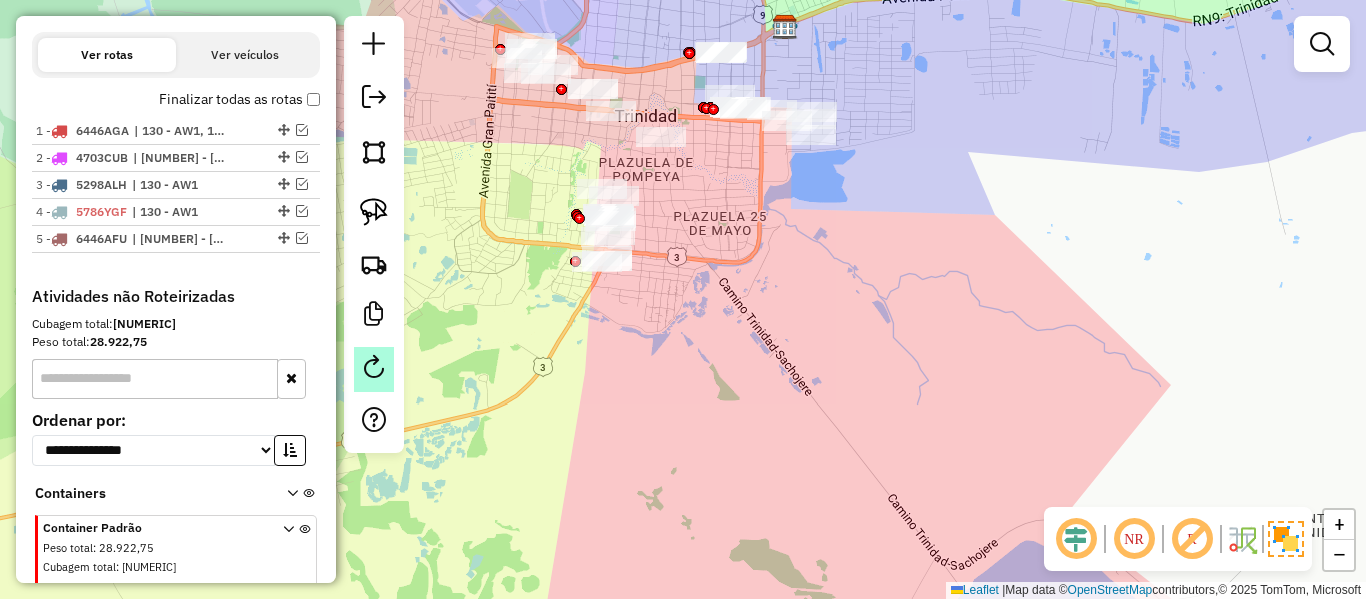 click 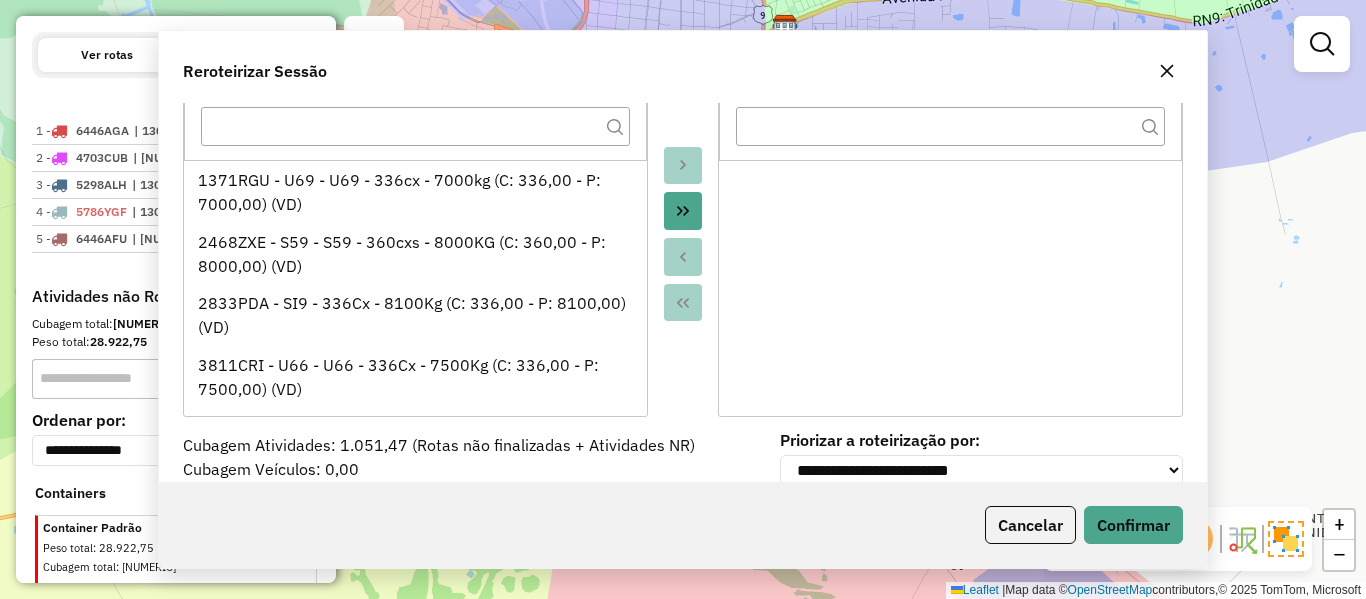 scroll, scrollTop: 155, scrollLeft: 0, axis: vertical 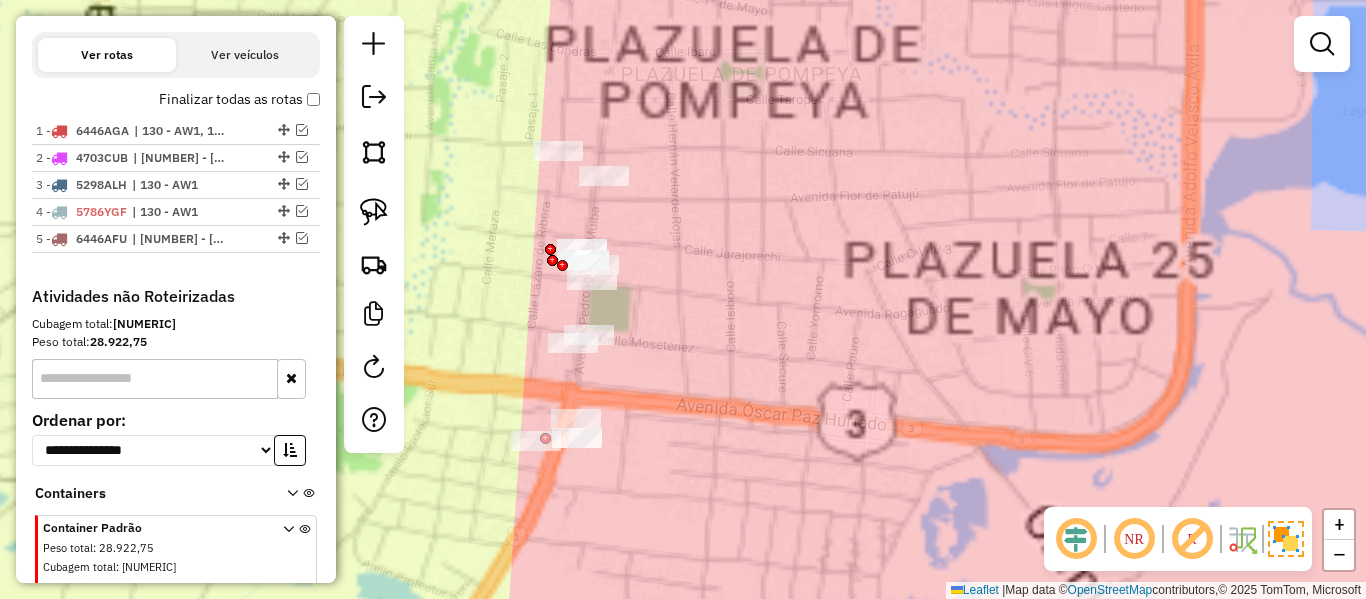drag, startPoint x: 742, startPoint y: 298, endPoint x: 749, endPoint y: 321, distance: 24.04163 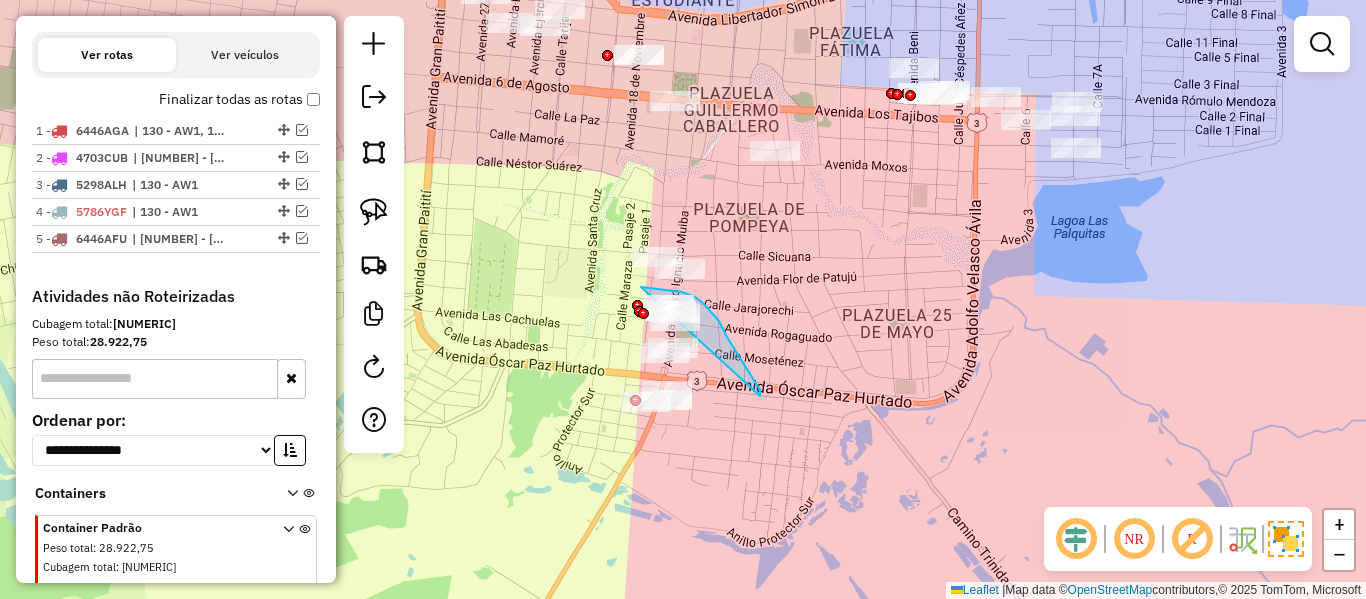 drag, startPoint x: 760, startPoint y: 396, endPoint x: 736, endPoint y: 494, distance: 100.89599 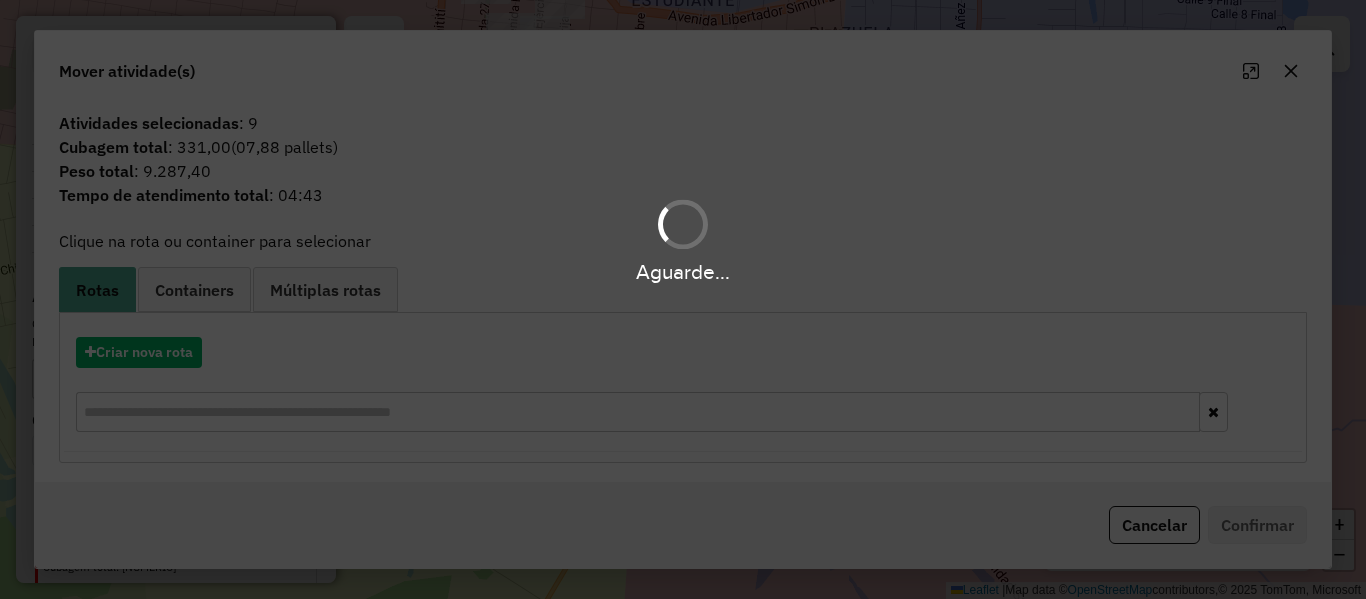 click on "Aguarde..." at bounding box center (683, 299) 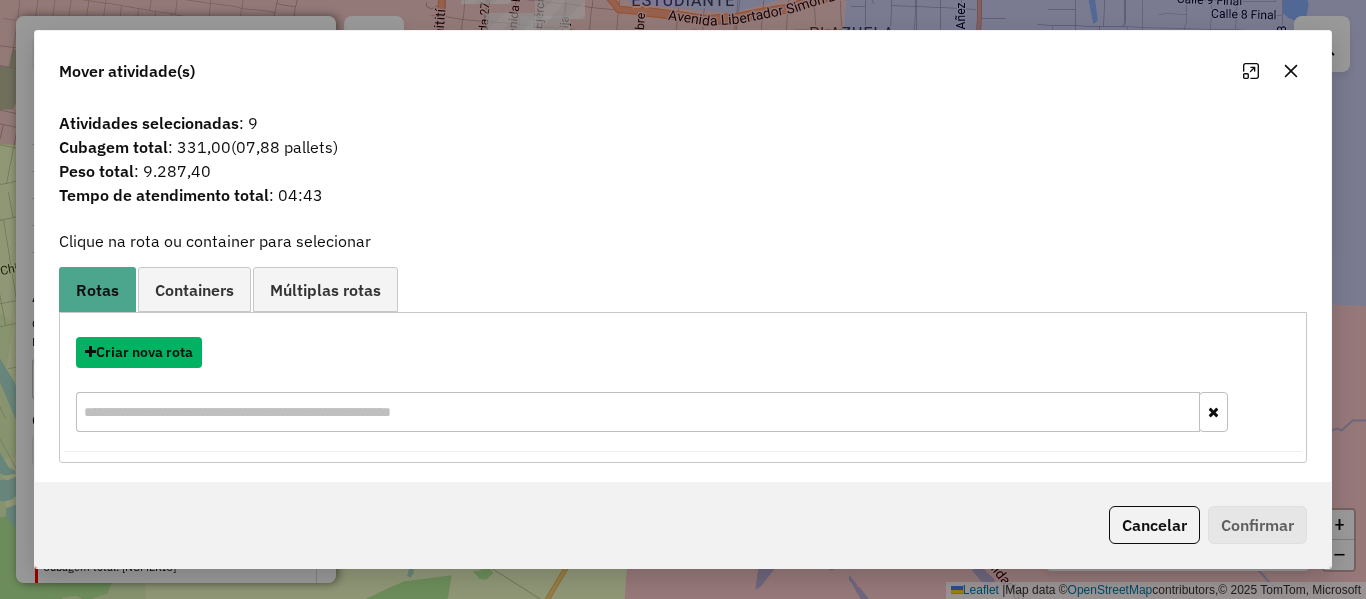 click on "Criar nova rota" at bounding box center (139, 352) 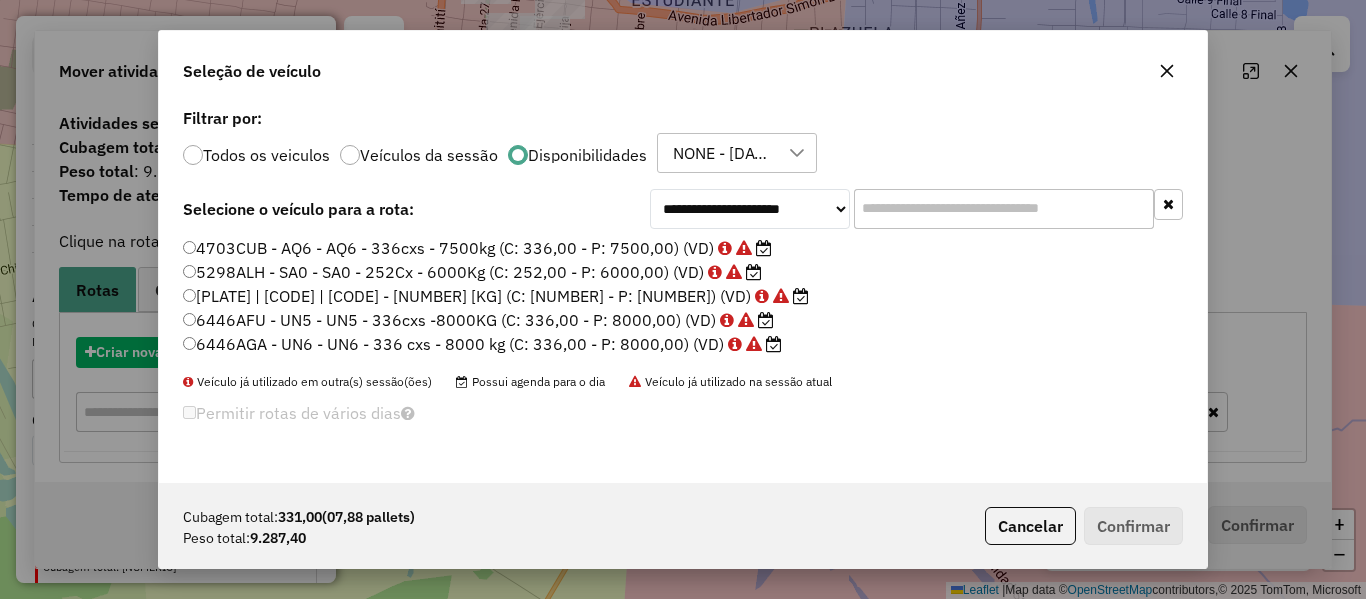 click on "**********" 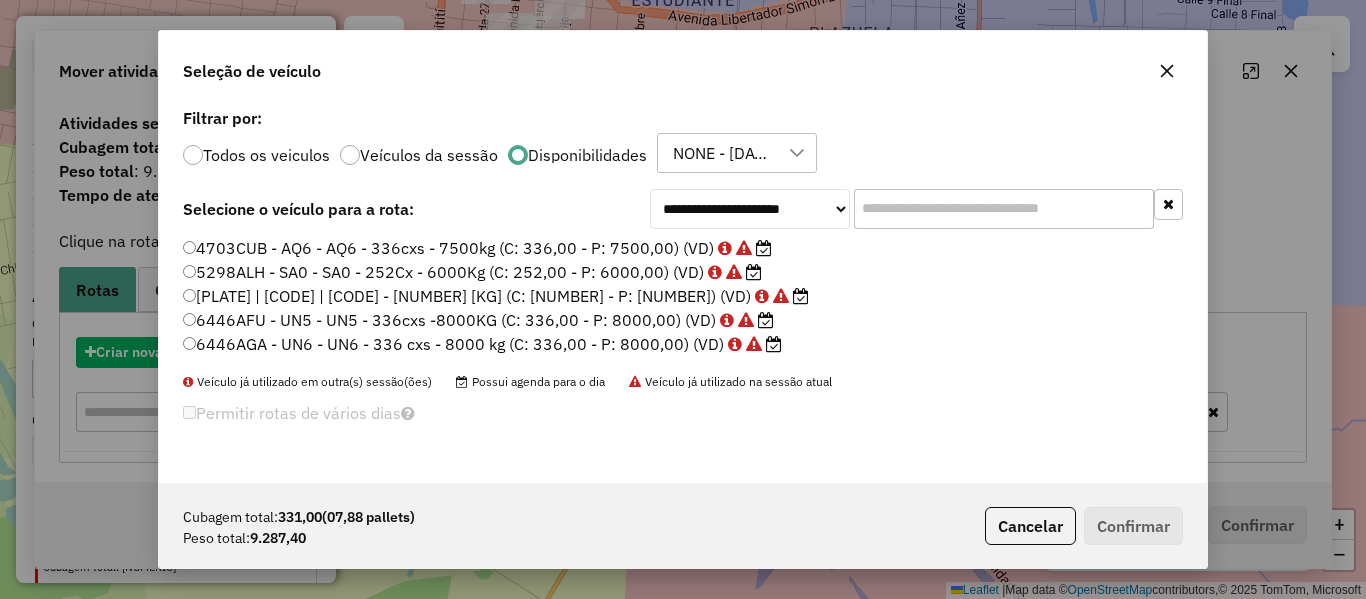 scroll, scrollTop: 11, scrollLeft: 6, axis: both 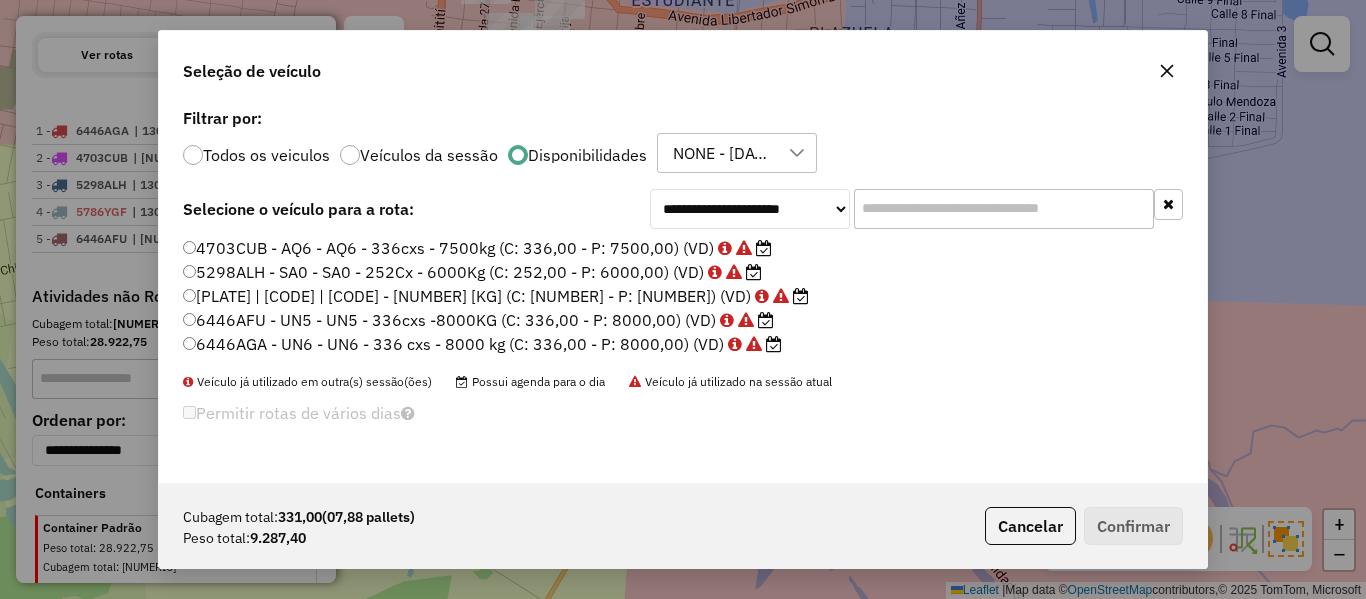 click on "[PLATE] | [CODE] | [CODE] - [NUMBER] [KG] (C: [NUMBER] - P: [NUMBER]) (VD)" 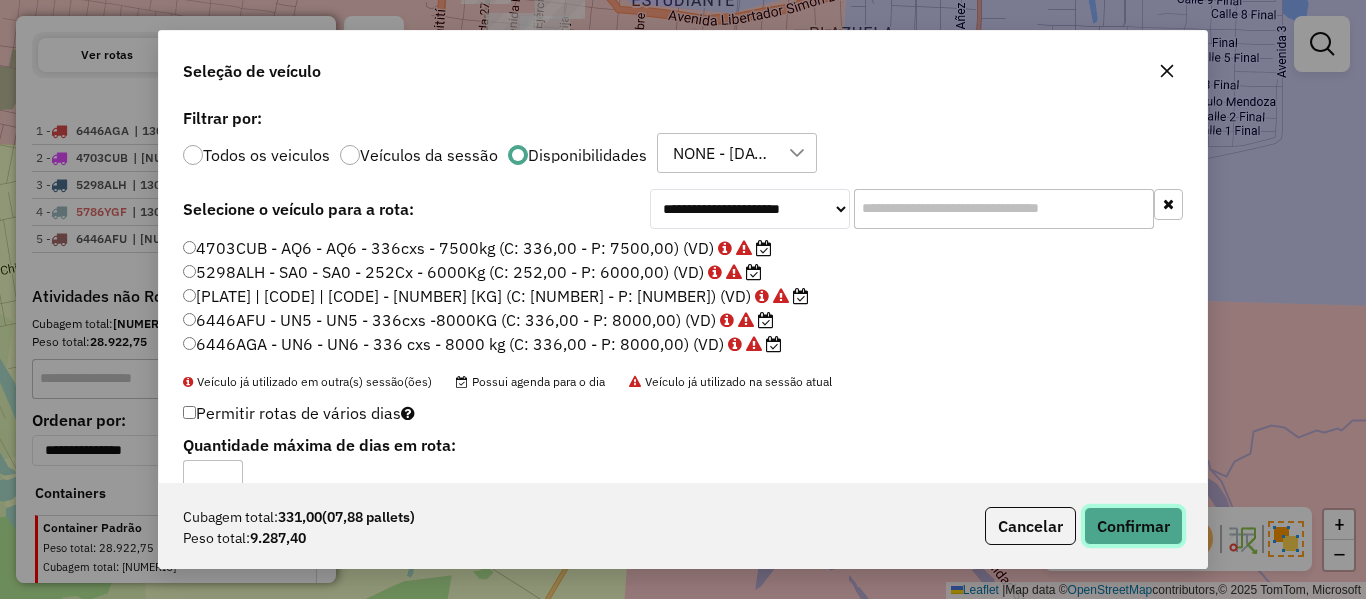 click on "Confirmar" 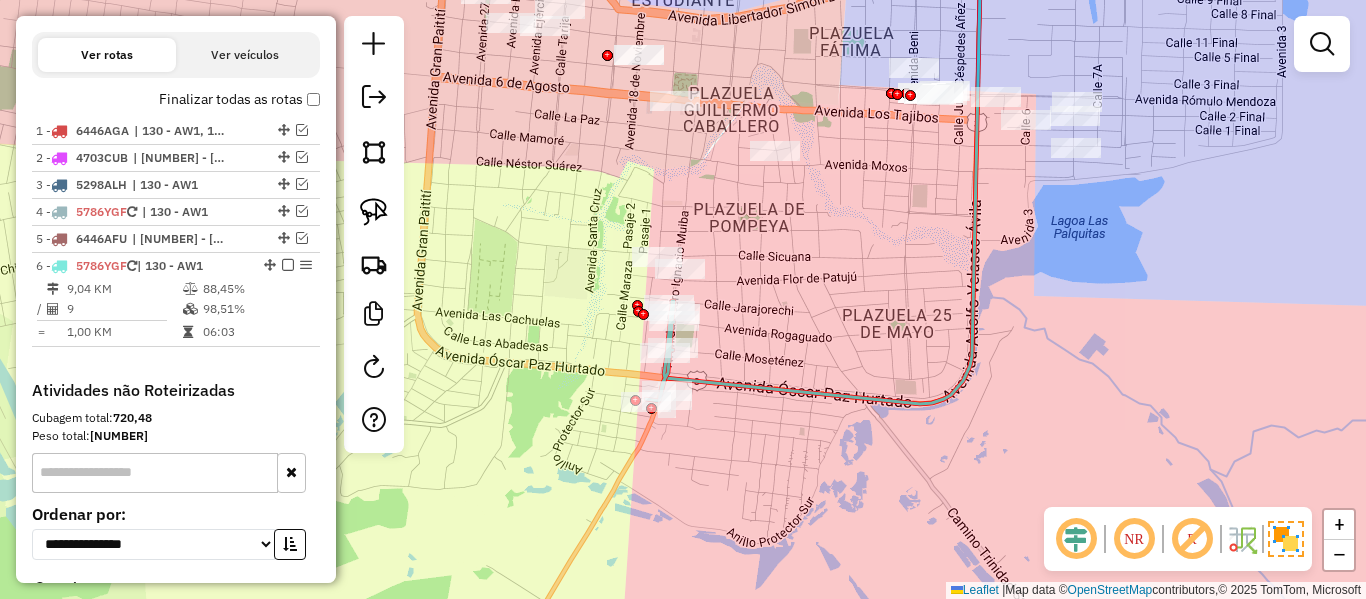 click 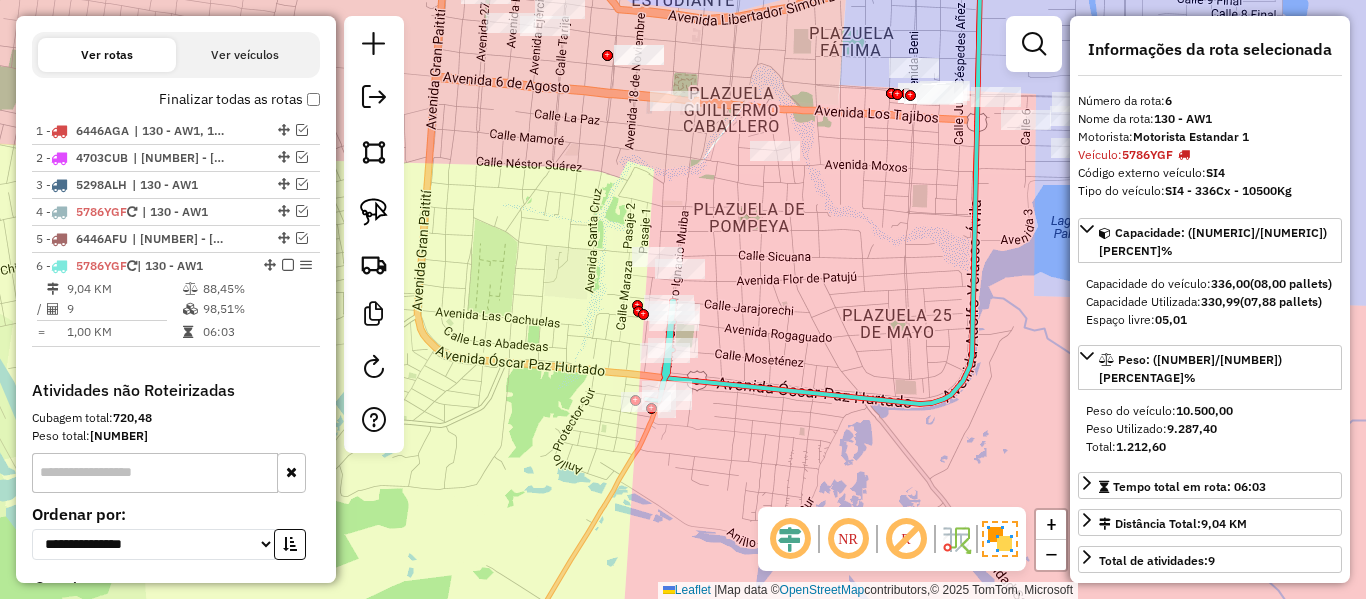 scroll, scrollTop: 866, scrollLeft: 0, axis: vertical 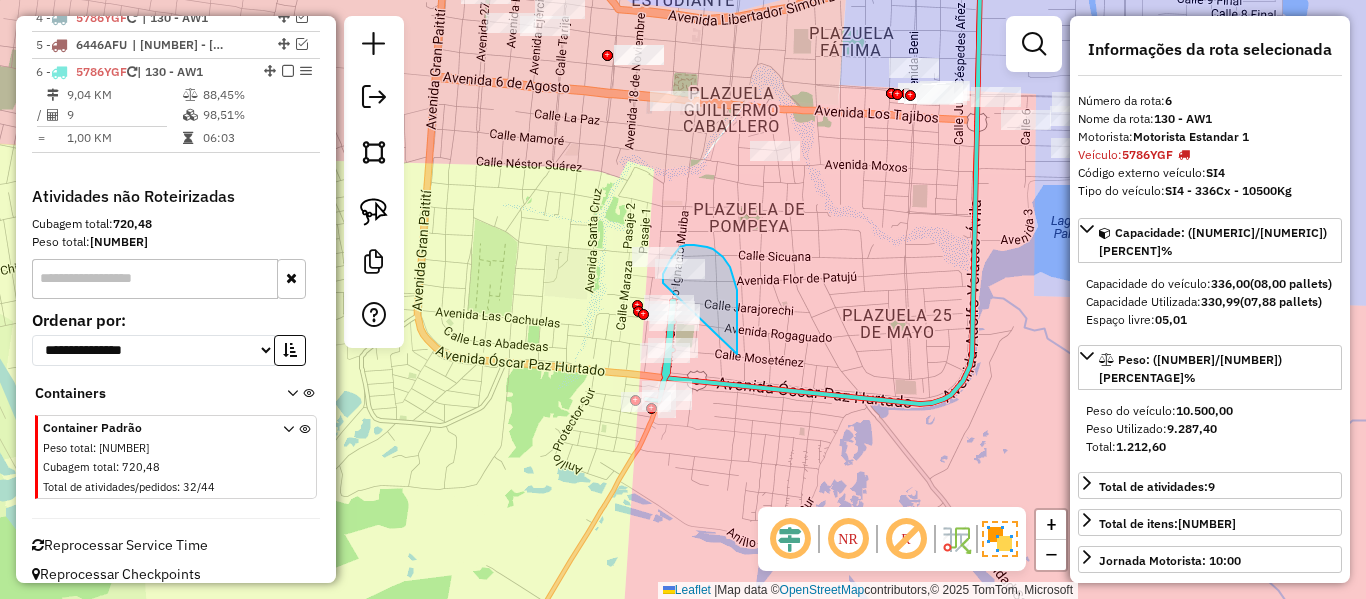 drag, startPoint x: 737, startPoint y: 344, endPoint x: 663, endPoint y: 287, distance: 93.40771 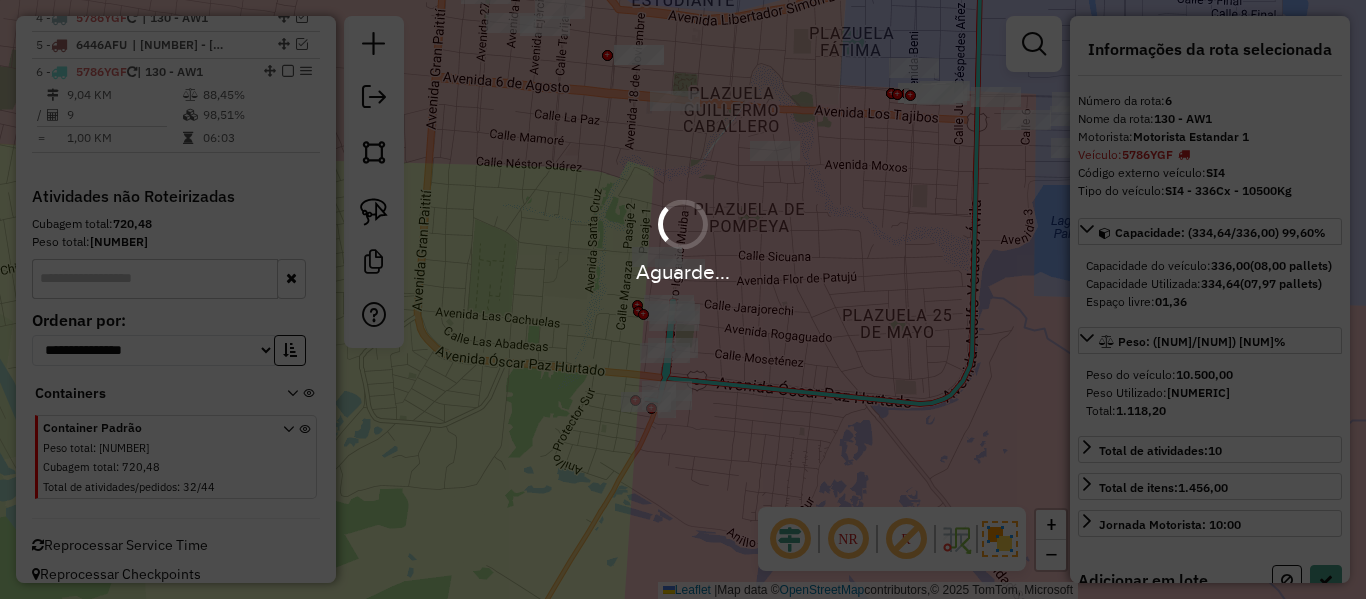 select on "**********" 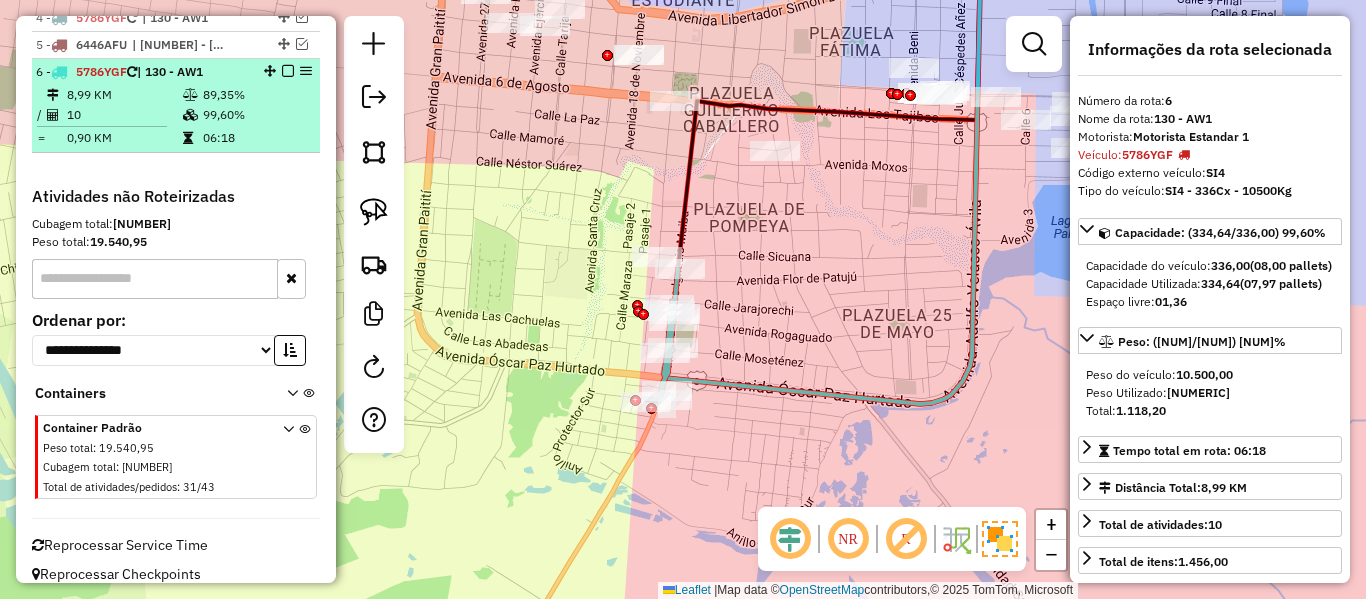 click at bounding box center [288, 71] 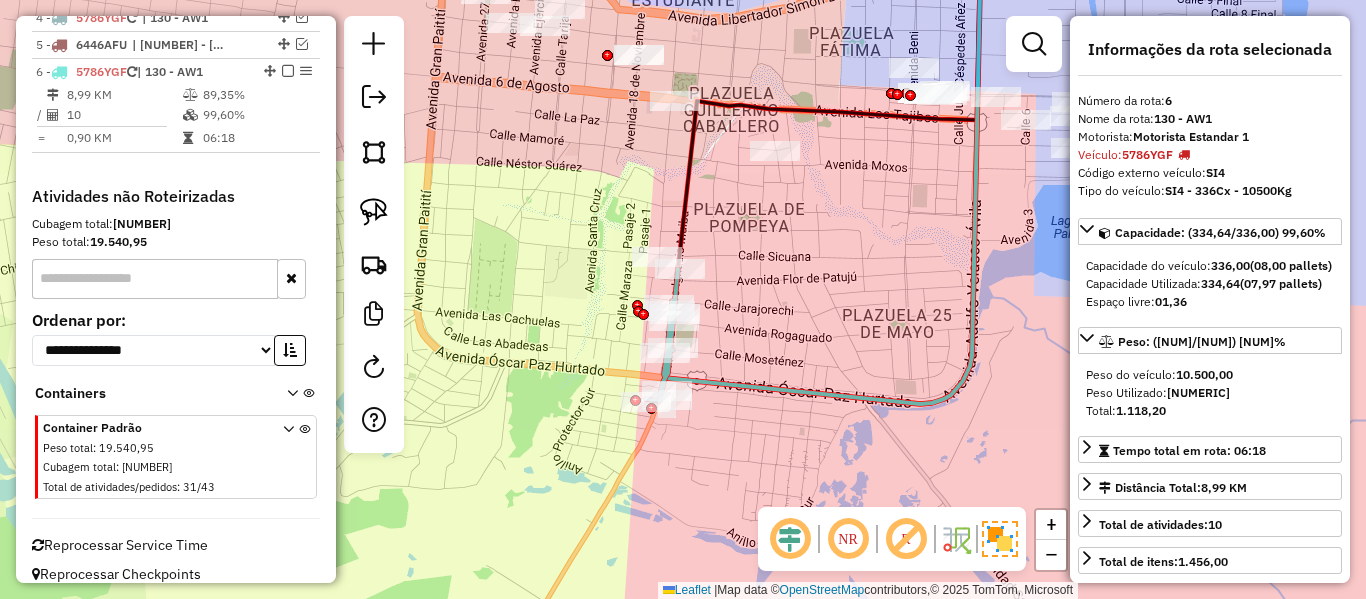 scroll, scrollTop: 799, scrollLeft: 0, axis: vertical 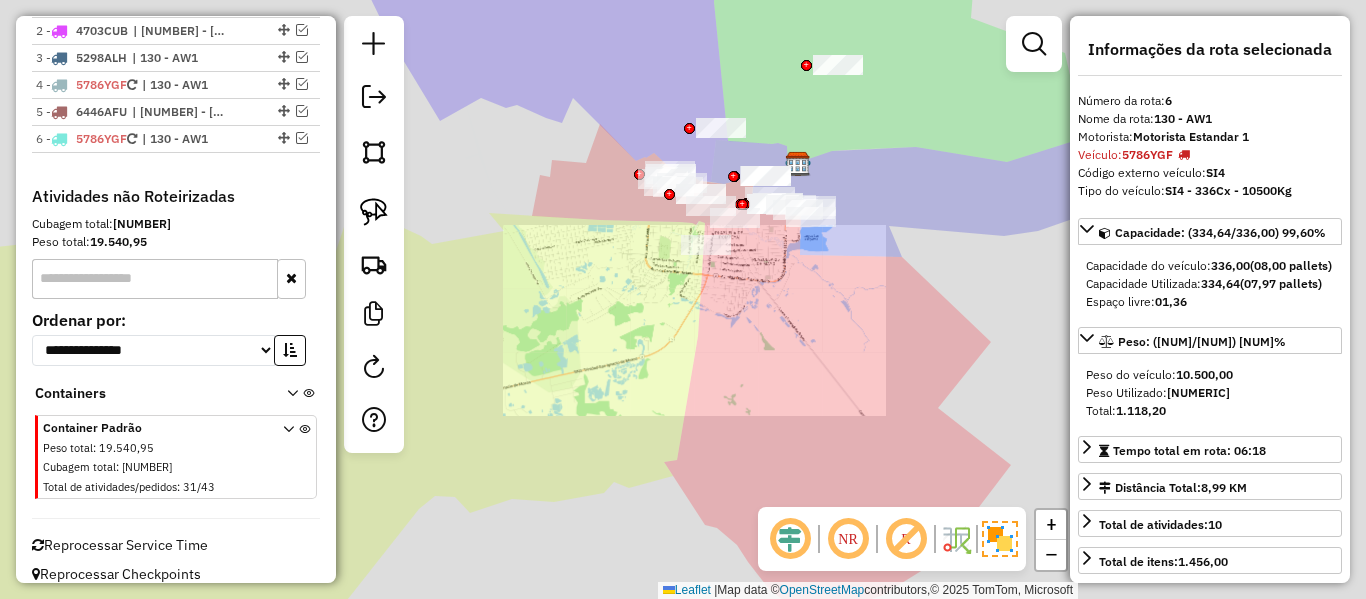 click on "Janela de atendimento Grade de atendimento Capacidade Transportadoras Veículos Cliente Pedidos  Rotas Selecione os dias de semana para filtrar as janelas de atendimento  Seg   Ter   Qua   Qui   Sex   Sáb   Dom  Informe o período da janela de atendimento: De: Até:  Filtrar exatamente a janela do cliente  Considerar janela de atendimento padrão  Selecione os dias de semana para filtrar as grades de atendimento  Seg   Ter   Qua   Qui   Sex   Sáb   Dom   Considerar clientes sem dia de atendimento cadastrado  Clientes fora do dia de atendimento selecionado Filtrar as atividades entre os valores definidos abaixo:  Peso mínimo:   Peso máximo:   Cubagem mínima:   Cubagem máxima:   De:   Até:  Filtrar as atividades entre o tempo de atendimento definido abaixo:  De:   Até:   Considerar capacidade total dos clientes não roteirizados Transportadora: Selecione um ou mais itens Tipo de veículo: Selecione um ou mais itens Veículo: Selecione um ou mais itens Motorista: Selecione um ou mais itens Nome: Rótulo:" 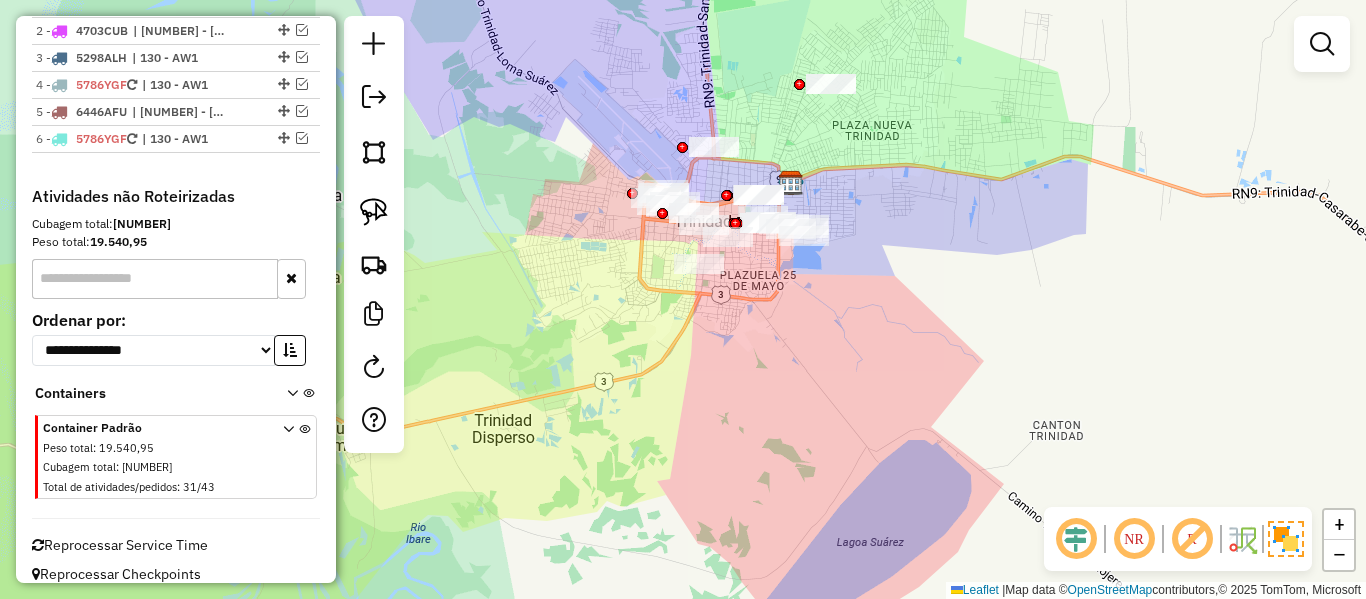 drag, startPoint x: 825, startPoint y: 256, endPoint x: 785, endPoint y: 336, distance: 89.44272 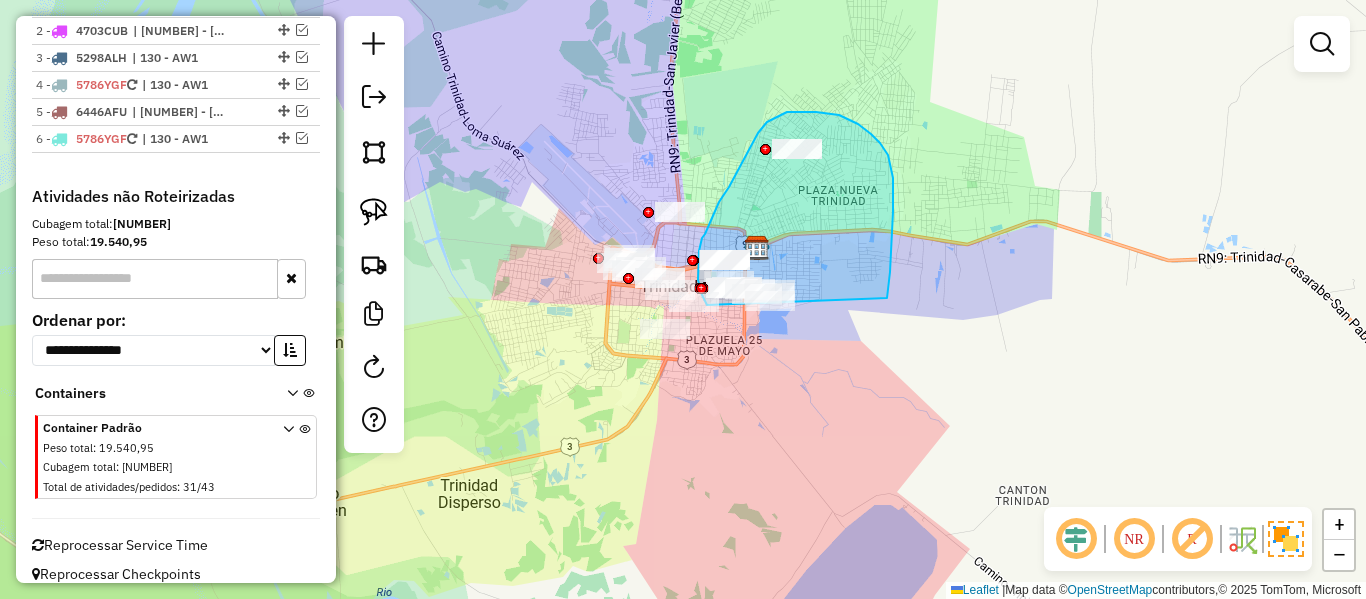 drag, startPoint x: 888, startPoint y: 288, endPoint x: 758, endPoint y: 348, distance: 143.1782 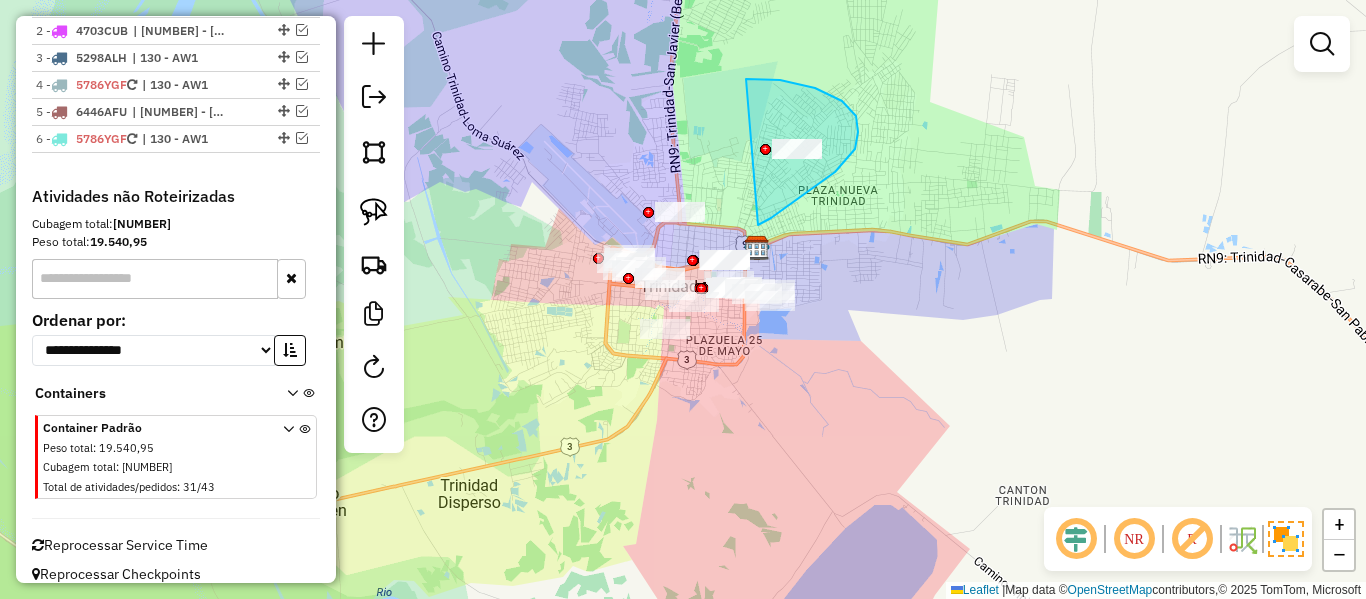 drag, startPoint x: 855, startPoint y: 149, endPoint x: 687, endPoint y: 126, distance: 169.5671 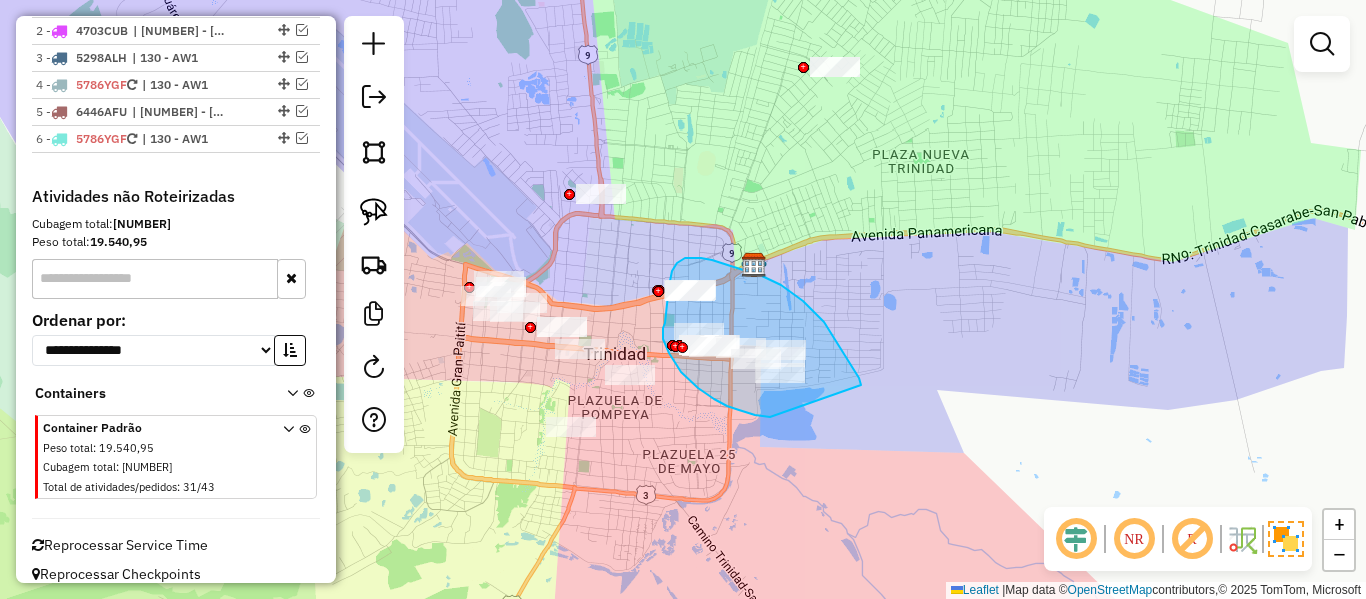 drag, startPoint x: 861, startPoint y: 385, endPoint x: 803, endPoint y: 403, distance: 60.728905 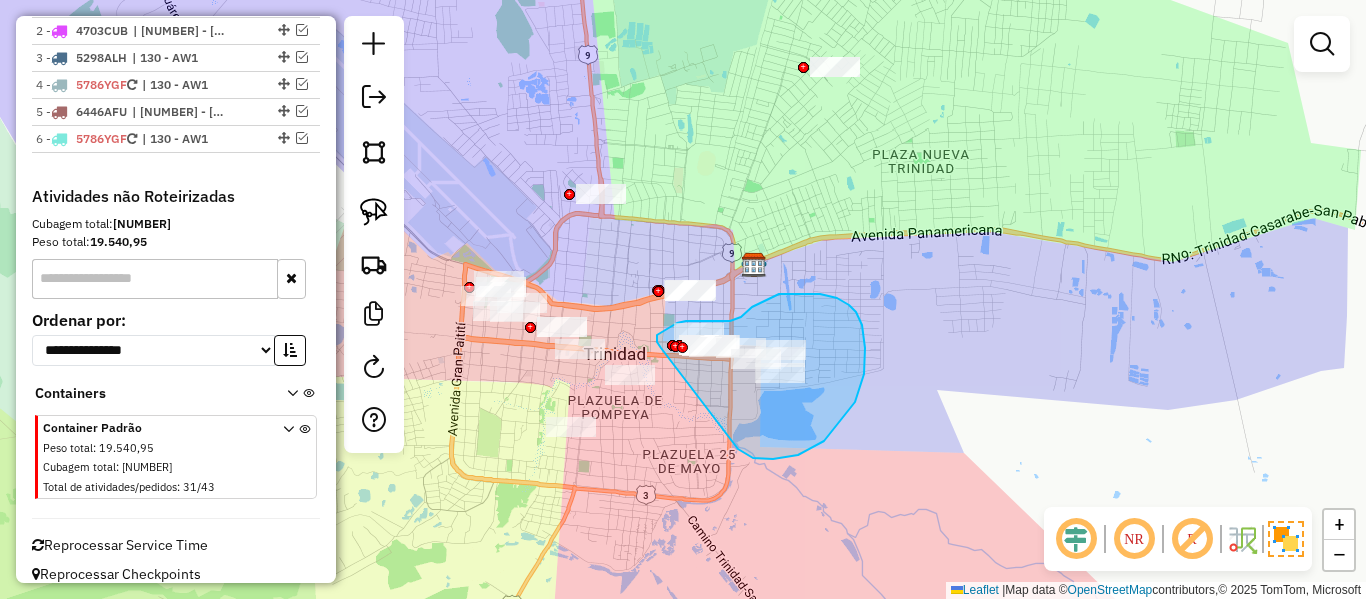 drag, startPoint x: 742, startPoint y: 452, endPoint x: 700, endPoint y: 361, distance: 100.22475 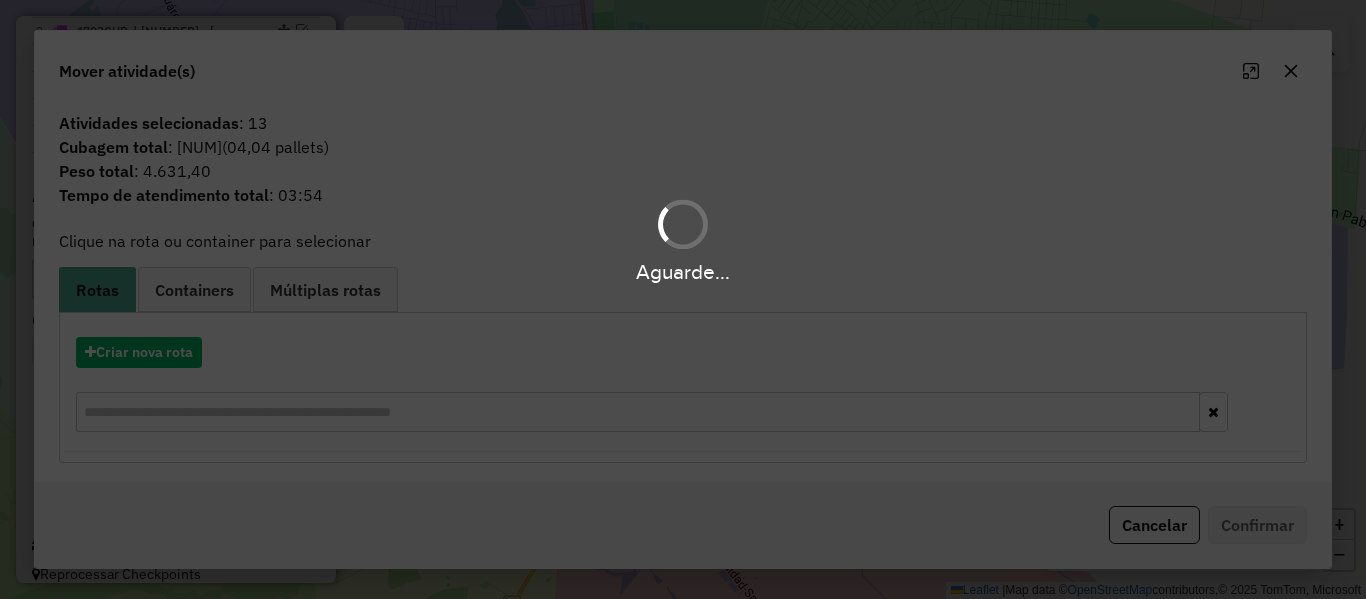 click on "Aguarde..." at bounding box center [683, 299] 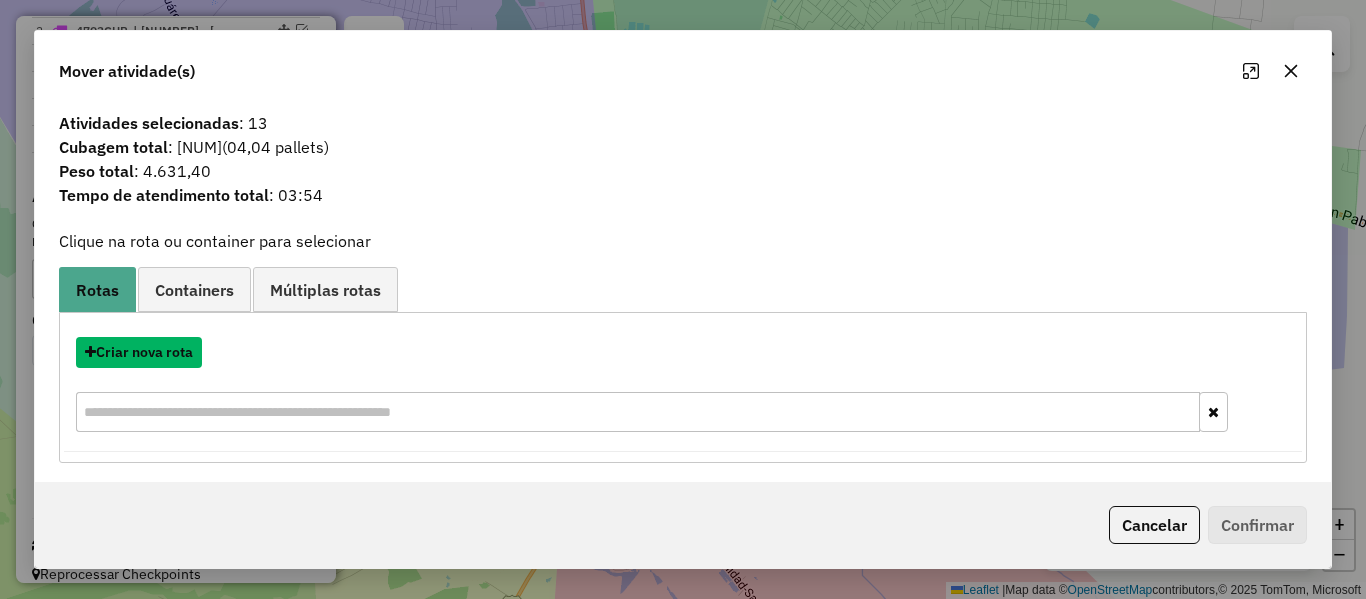 click on "Criar nova rota" at bounding box center (139, 352) 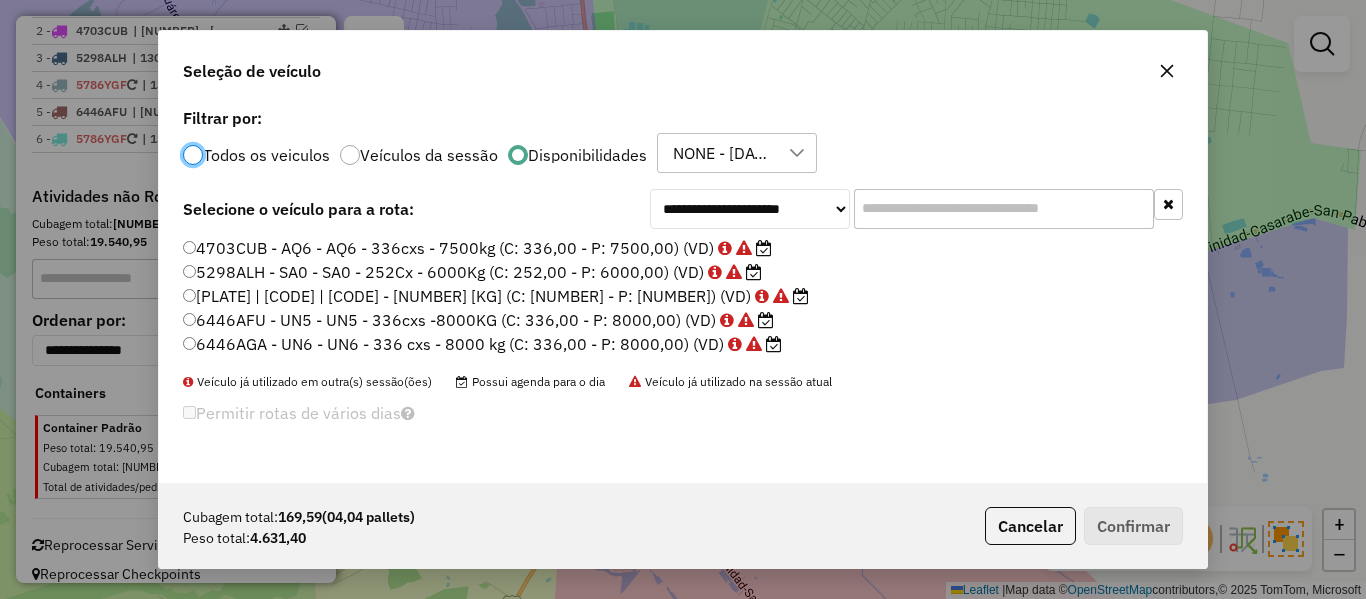 scroll, scrollTop: 11, scrollLeft: 6, axis: both 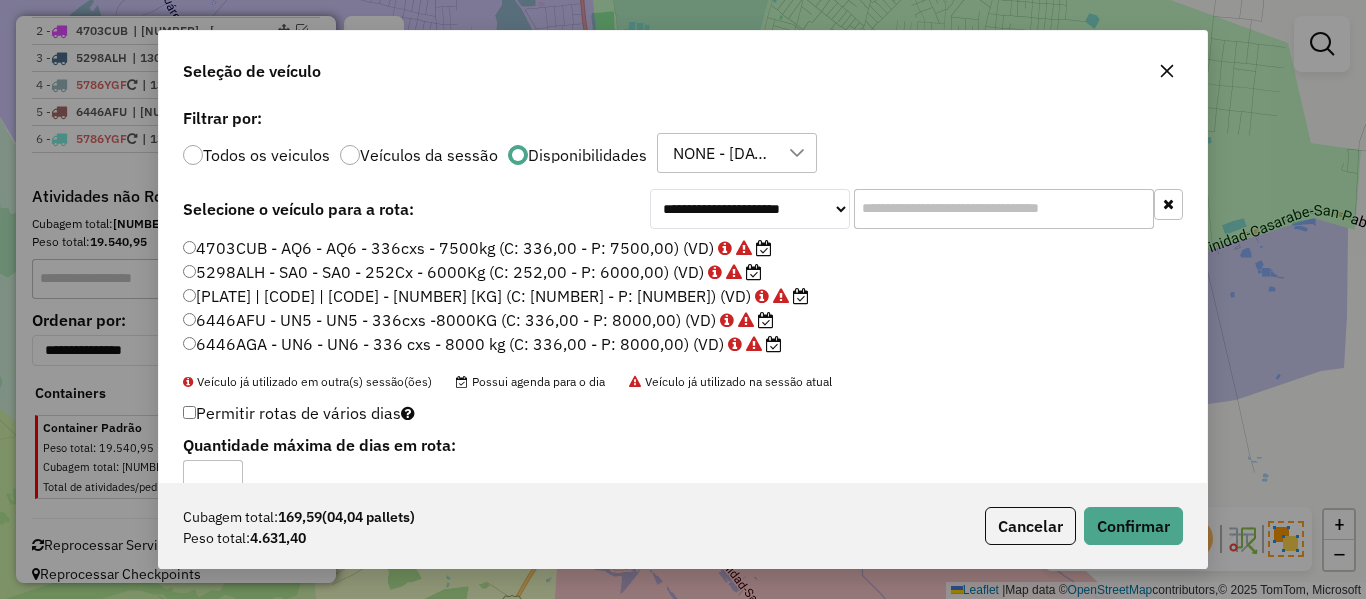 drag, startPoint x: 1136, startPoint y: 486, endPoint x: 1137, endPoint y: 505, distance: 19.026299 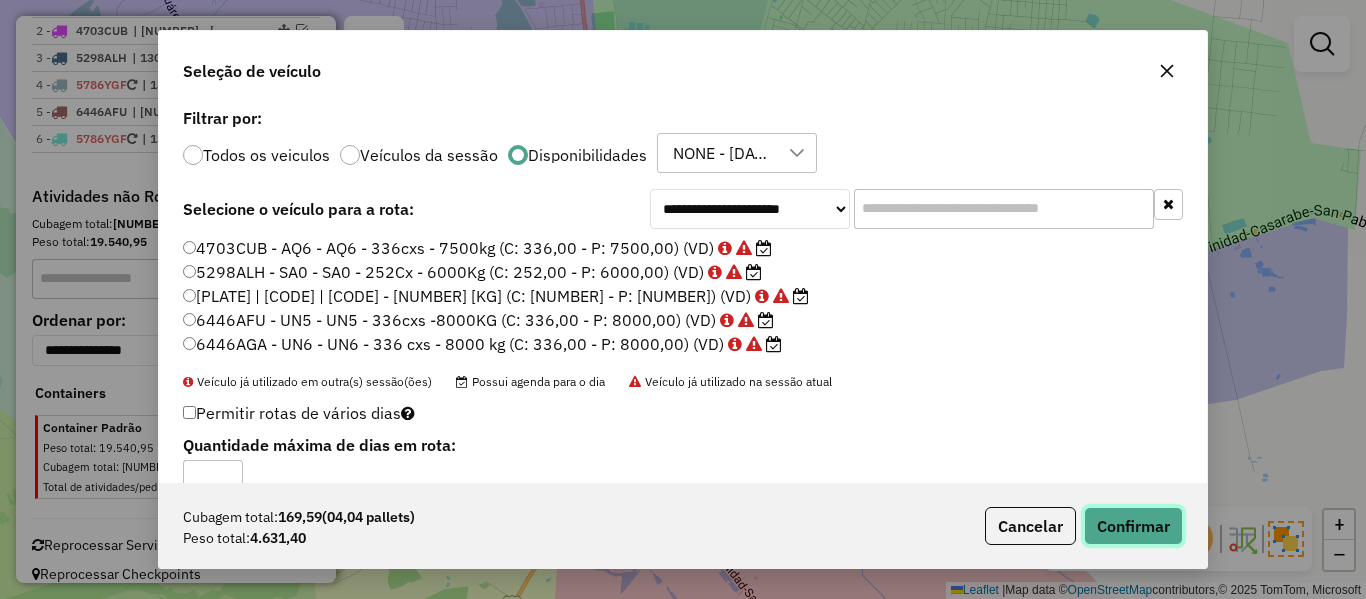 click on "Confirmar" 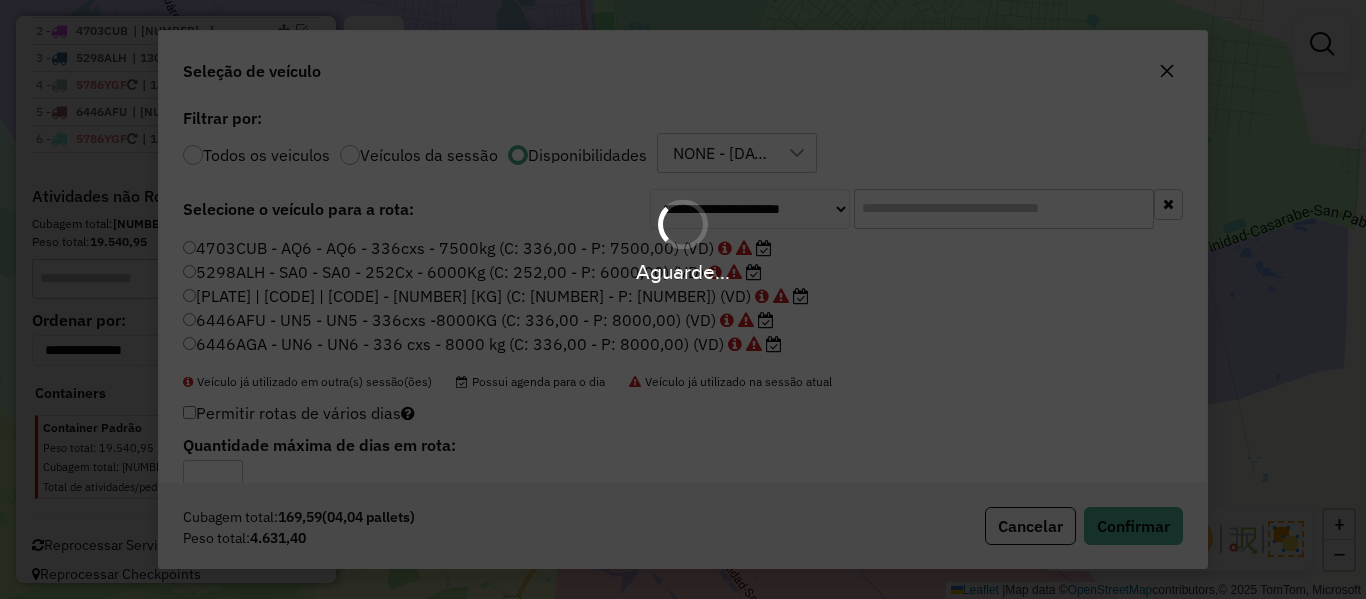 scroll, scrollTop: 891, scrollLeft: 0, axis: vertical 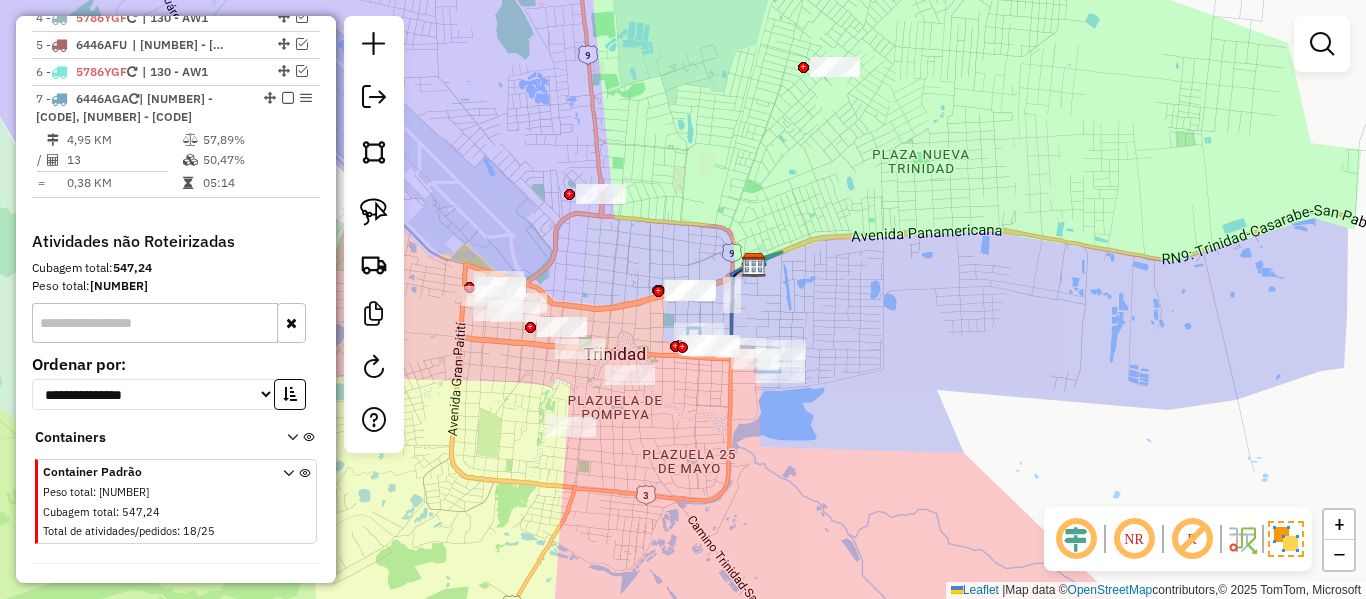 click 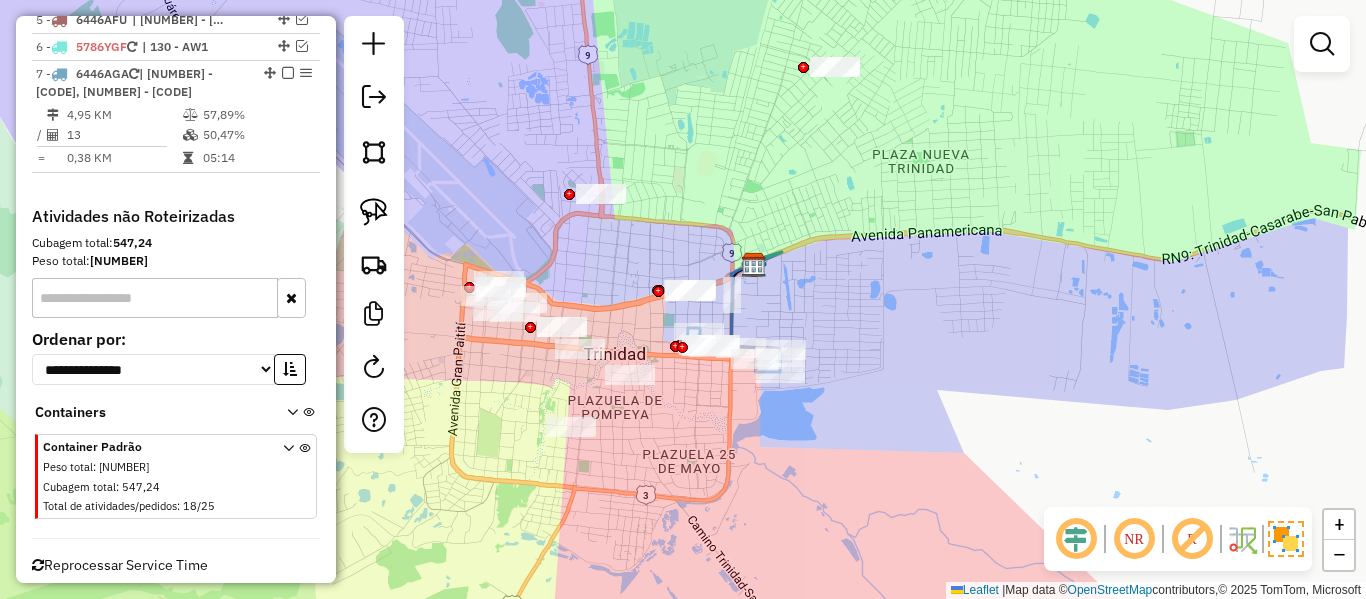 select on "**********" 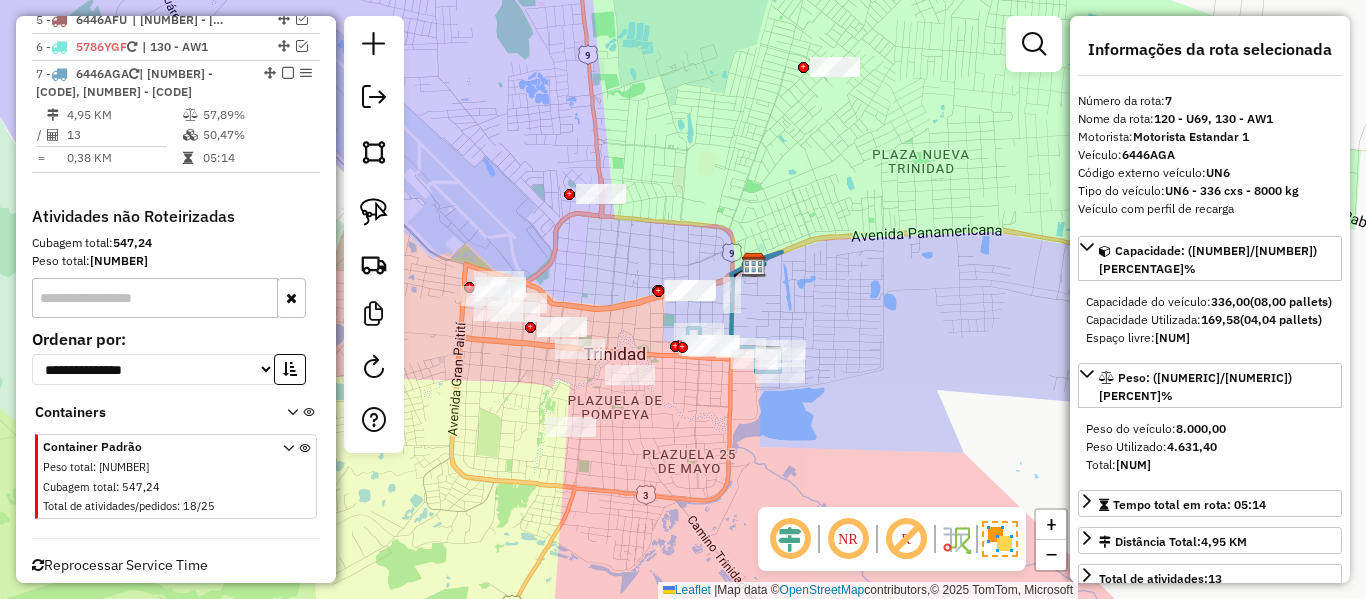 scroll, scrollTop: 936, scrollLeft: 0, axis: vertical 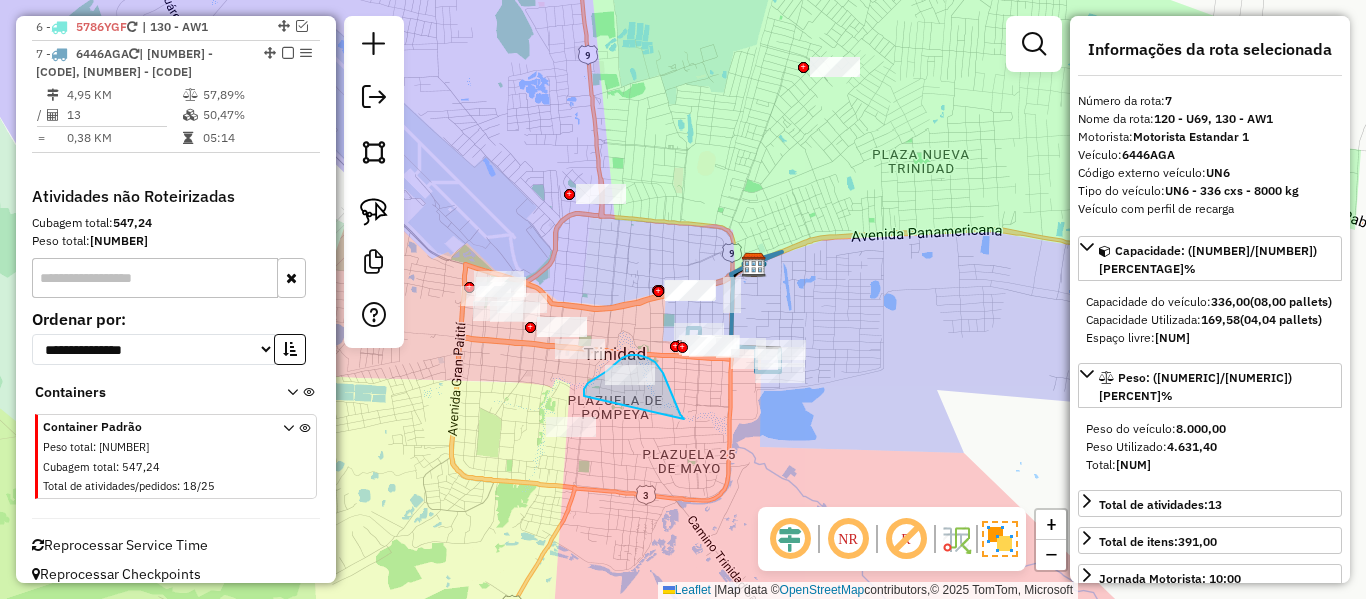 drag, startPoint x: 675, startPoint y: 401, endPoint x: 588, endPoint y: 396, distance: 87.14356 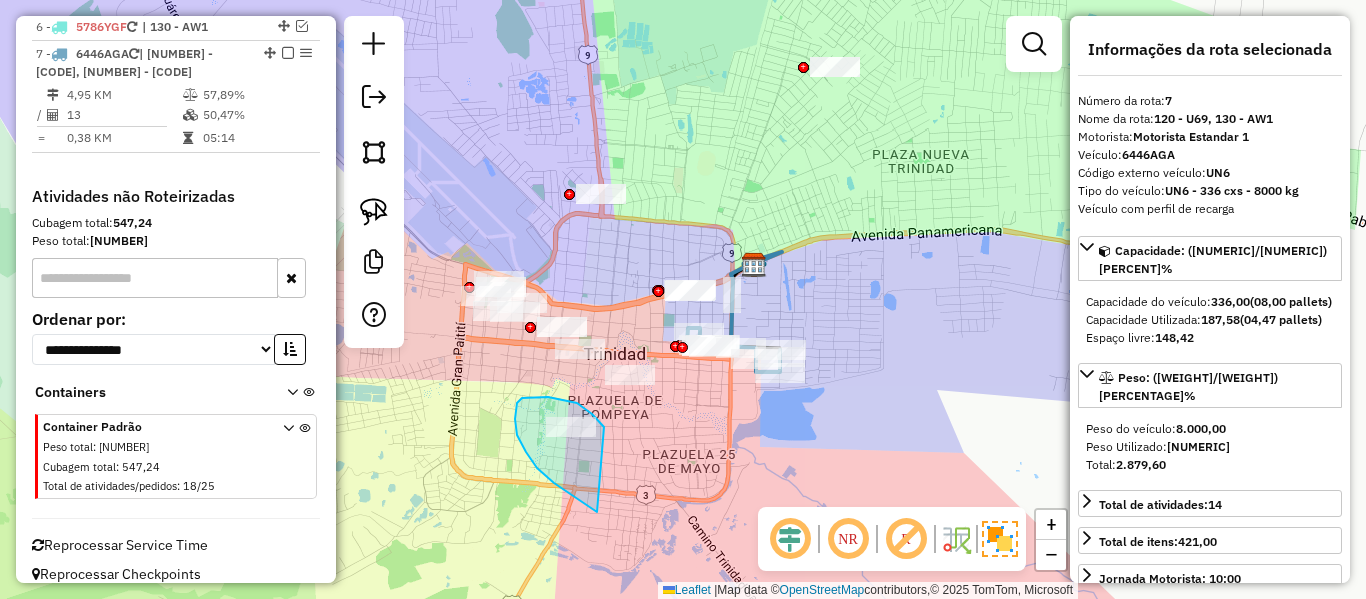 drag, startPoint x: 604, startPoint y: 427, endPoint x: 710, endPoint y: 517, distance: 139.05394 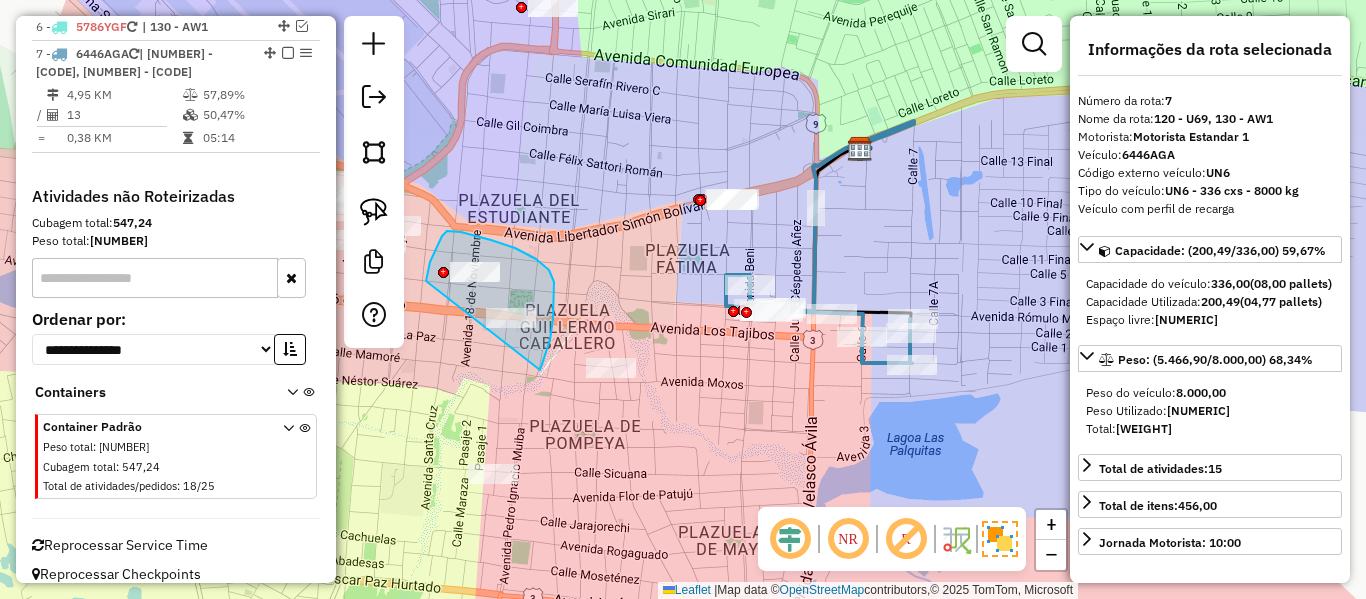 drag, startPoint x: 544, startPoint y: 358, endPoint x: 492, endPoint y: 370, distance: 53.366657 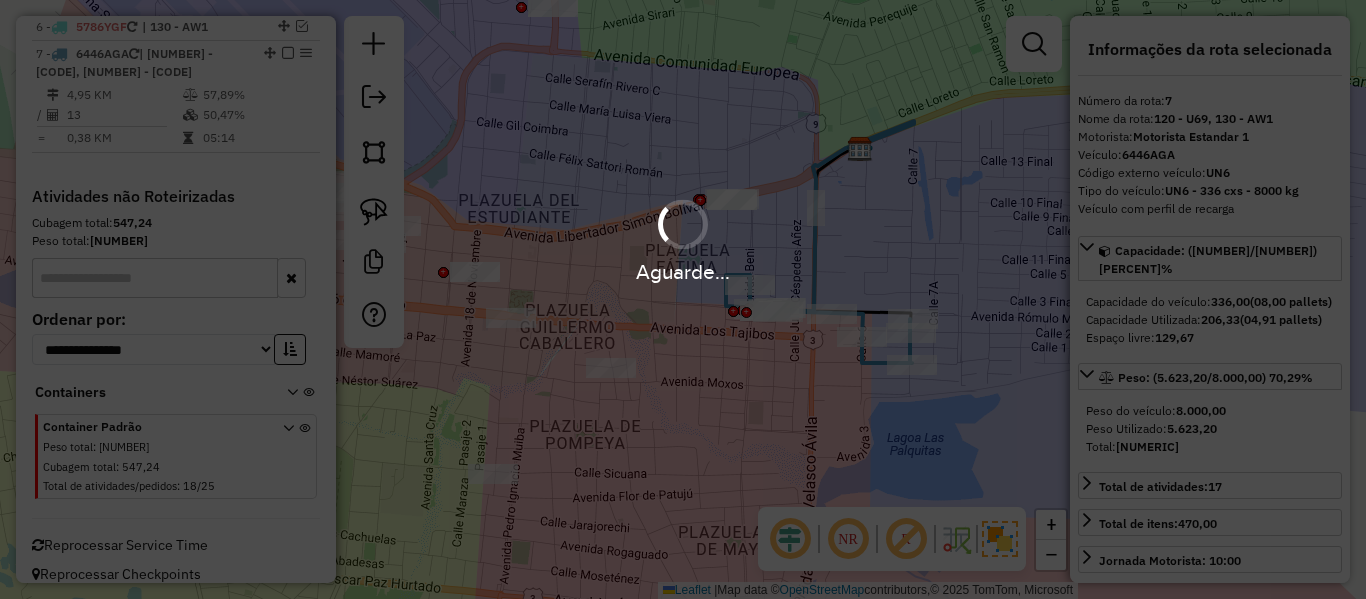 select on "**********" 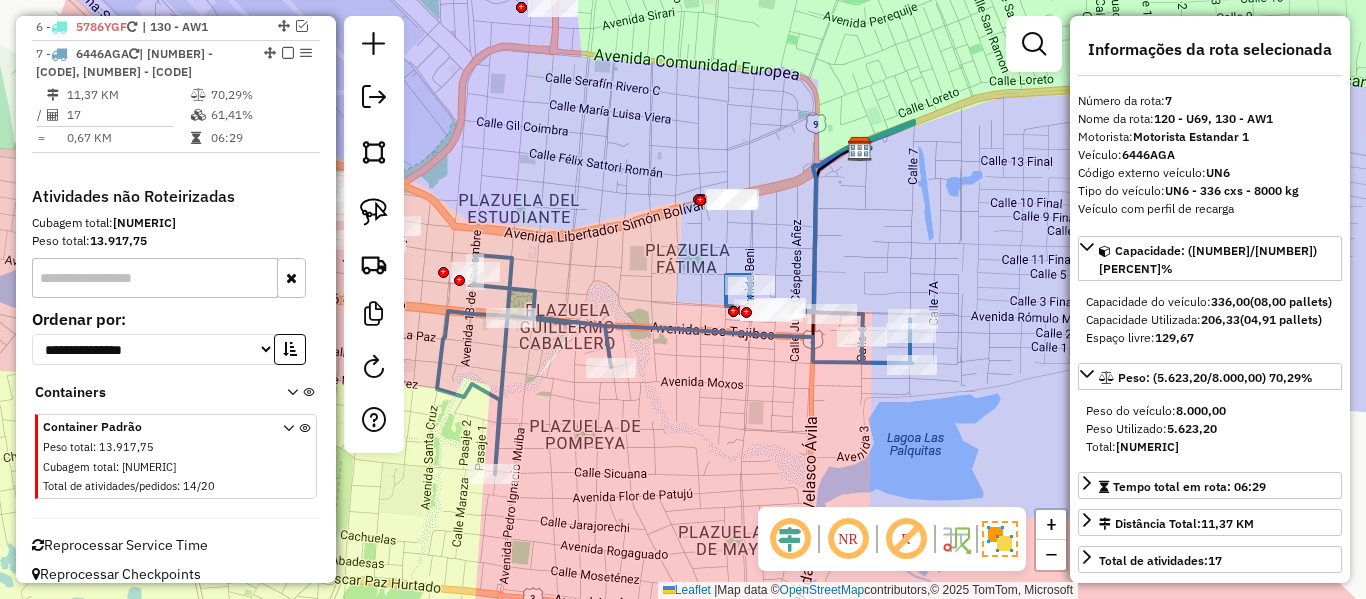 click 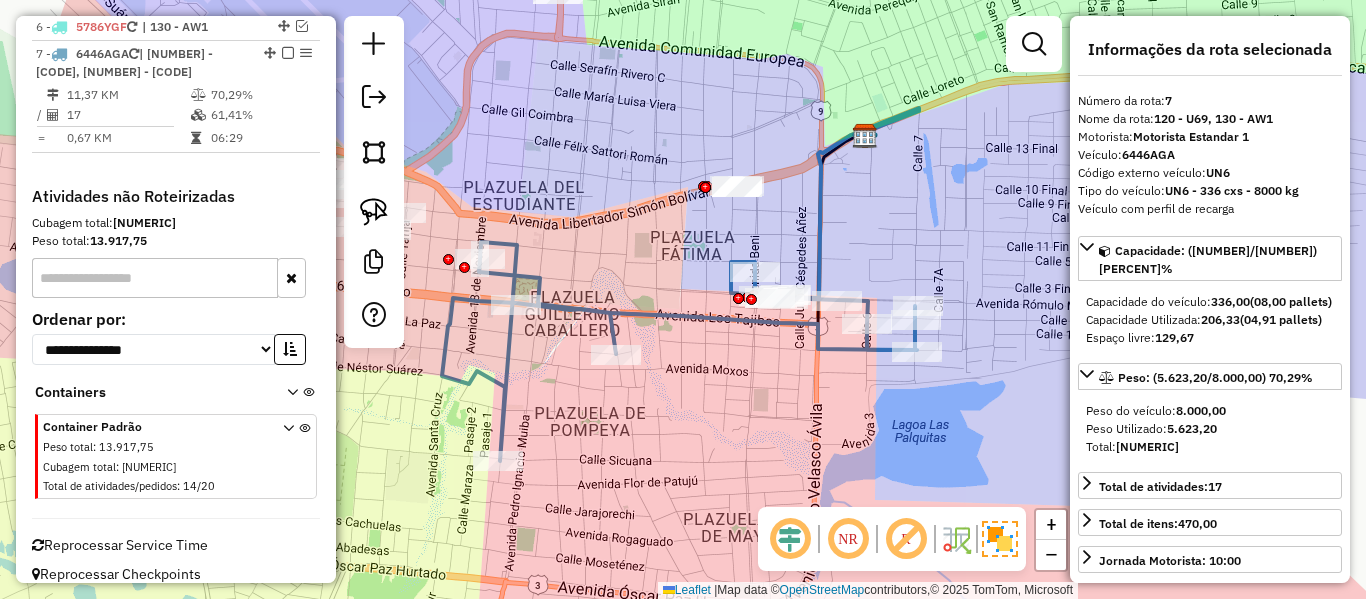 drag, startPoint x: 792, startPoint y: 167, endPoint x: 667, endPoint y: 249, distance: 149.49582 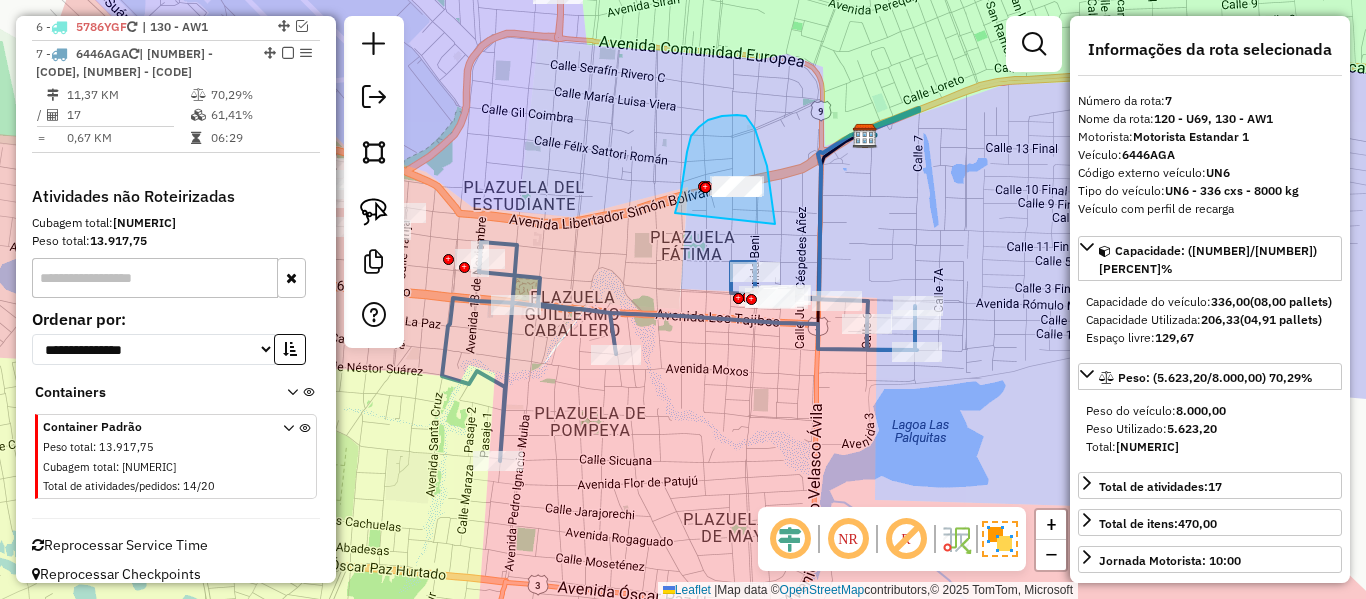 drag, startPoint x: 681, startPoint y: 192, endPoint x: 775, endPoint y: 224, distance: 99.29753 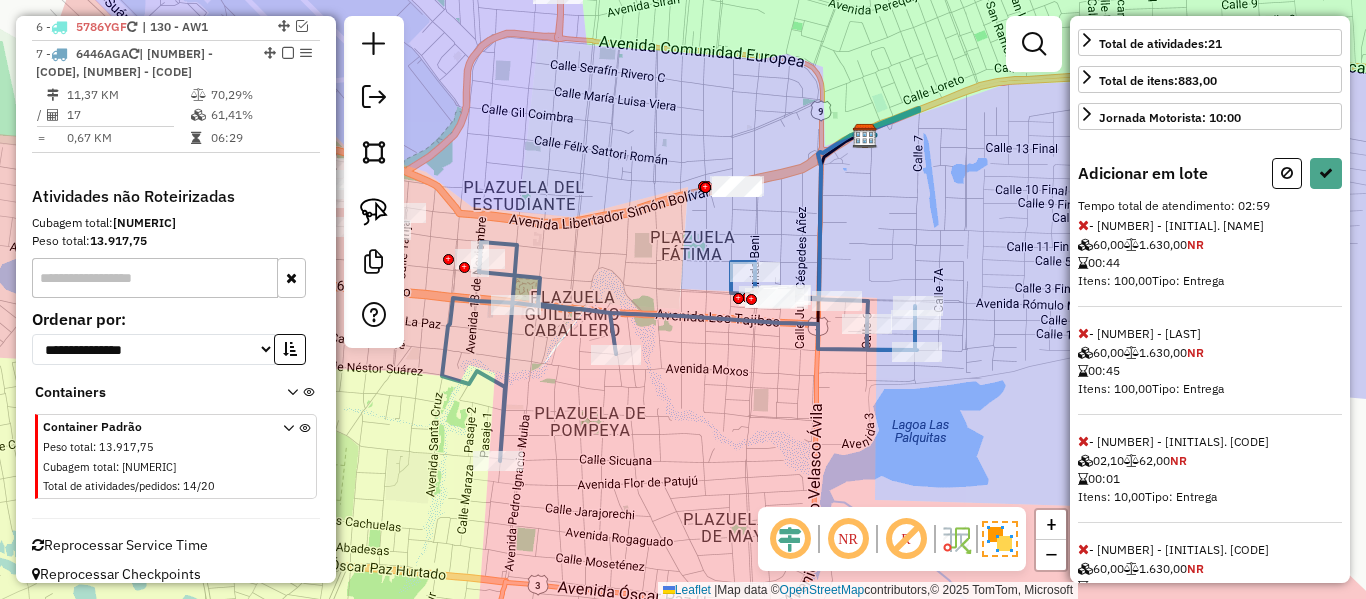 scroll, scrollTop: 500, scrollLeft: 0, axis: vertical 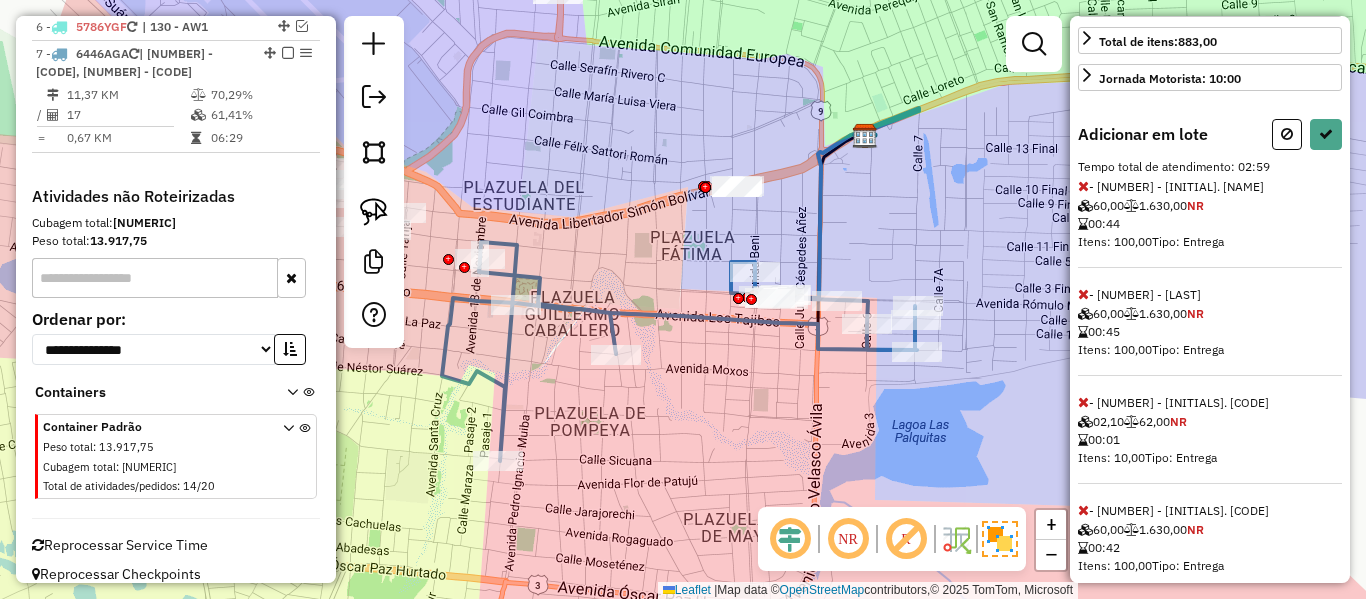 click at bounding box center (1083, 294) 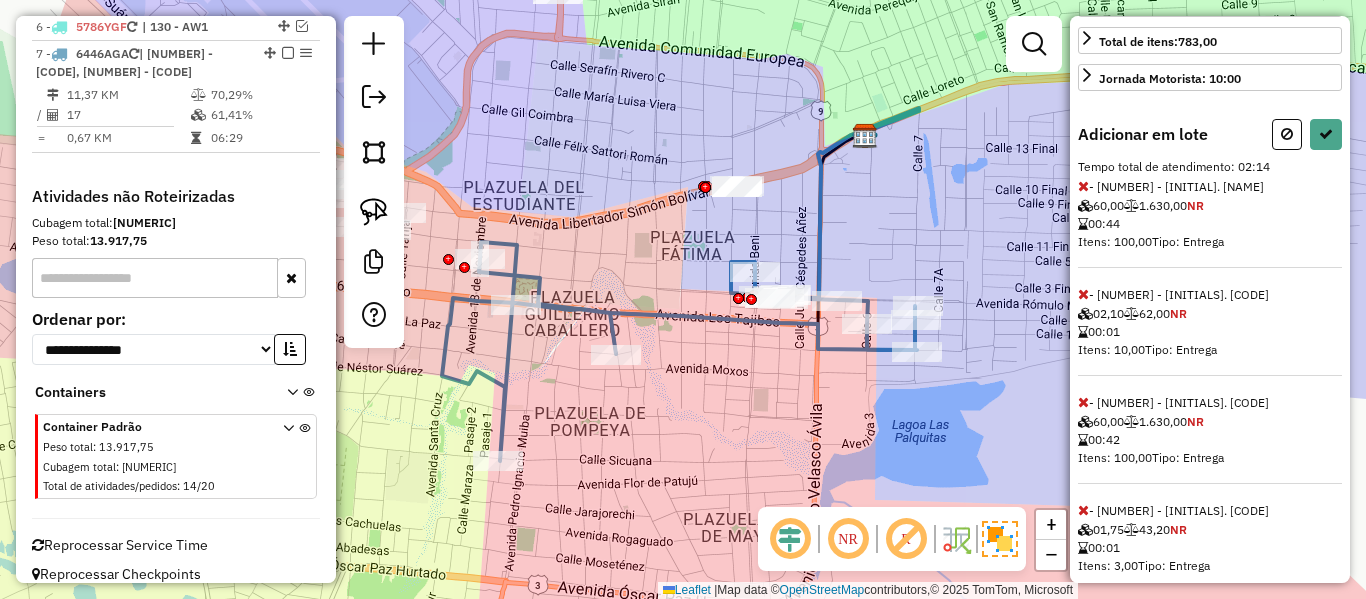 click at bounding box center (1083, 294) 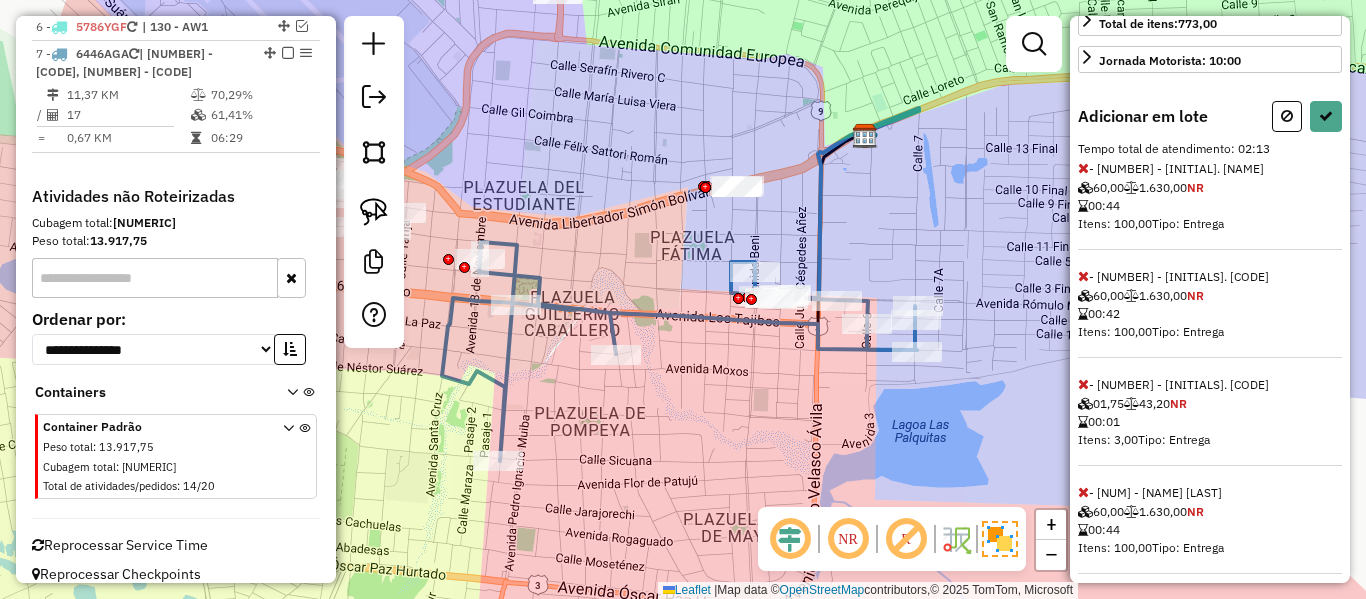 click at bounding box center [1083, 276] 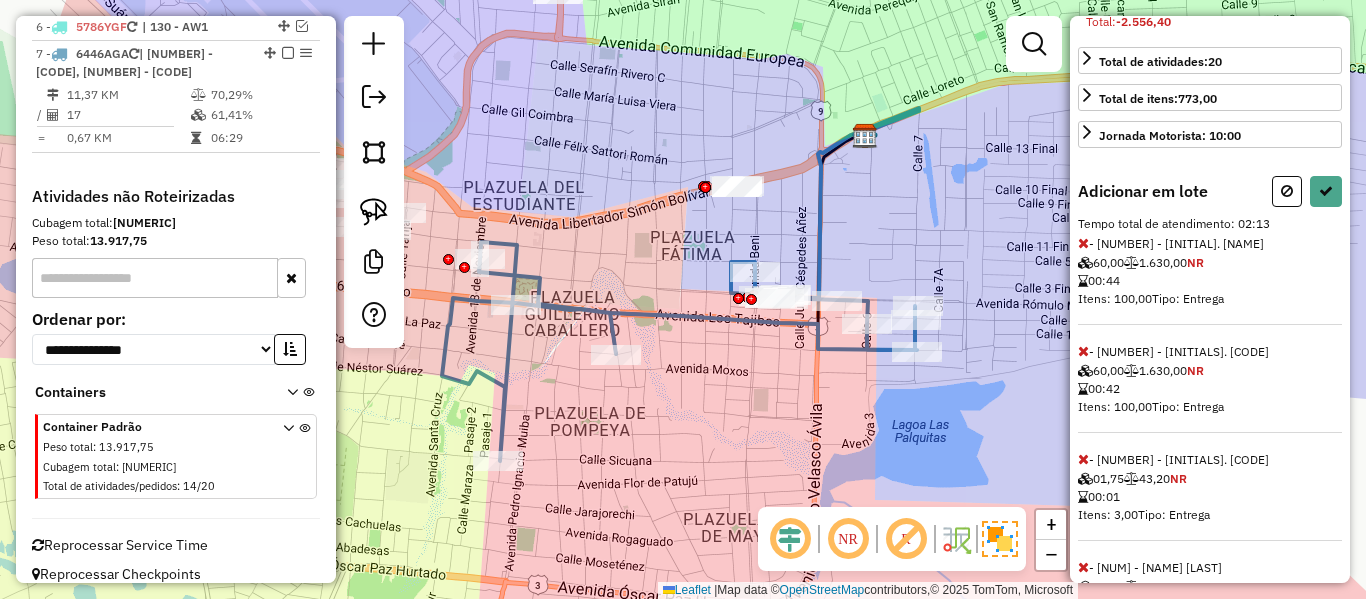 click on "Itens: 100,00" at bounding box center [1115, 298] 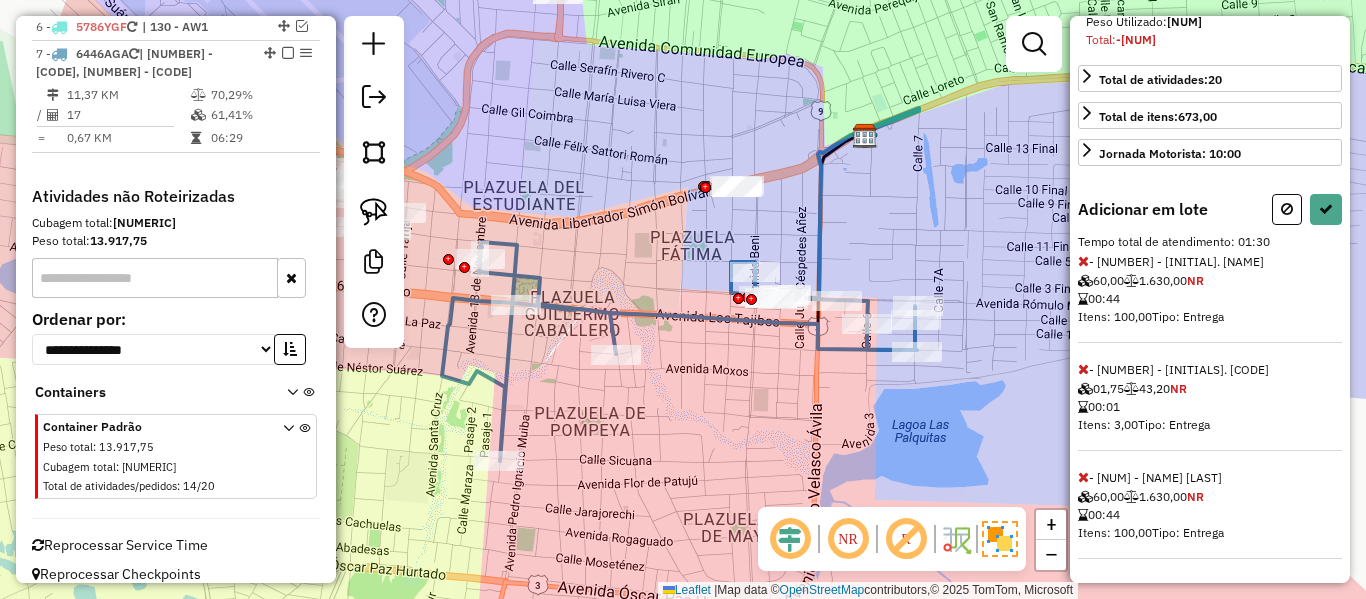 click on "Itens: 100,00" at bounding box center [1115, 316] 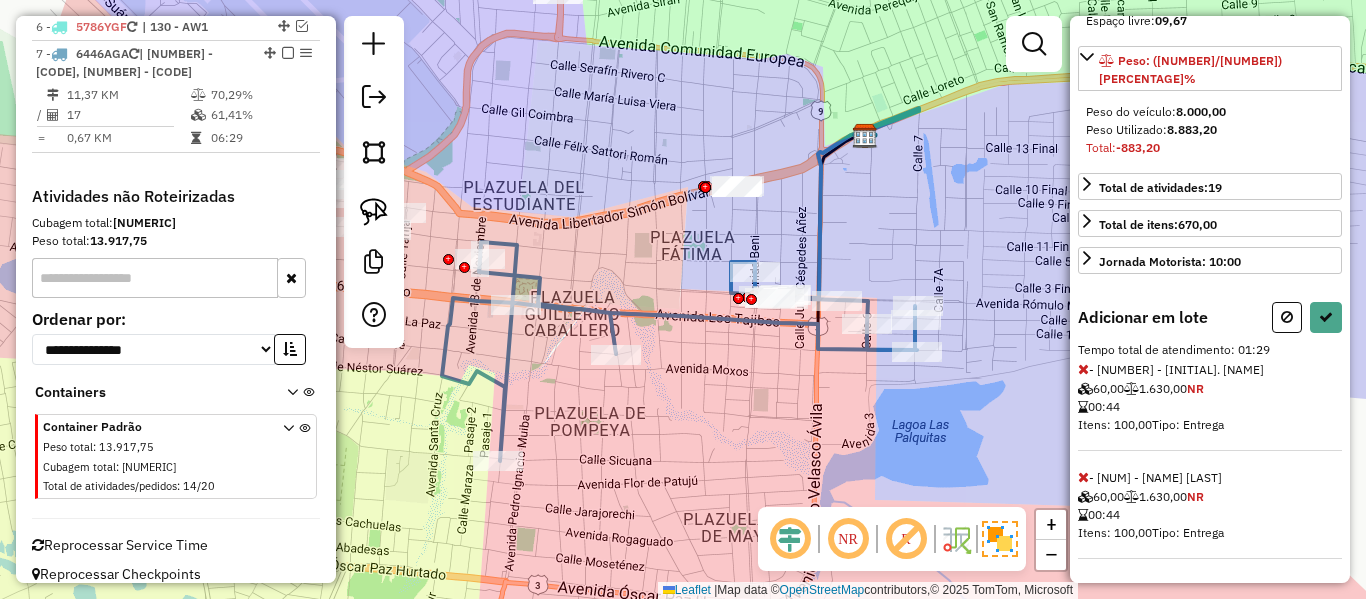 scroll, scrollTop: 317, scrollLeft: 0, axis: vertical 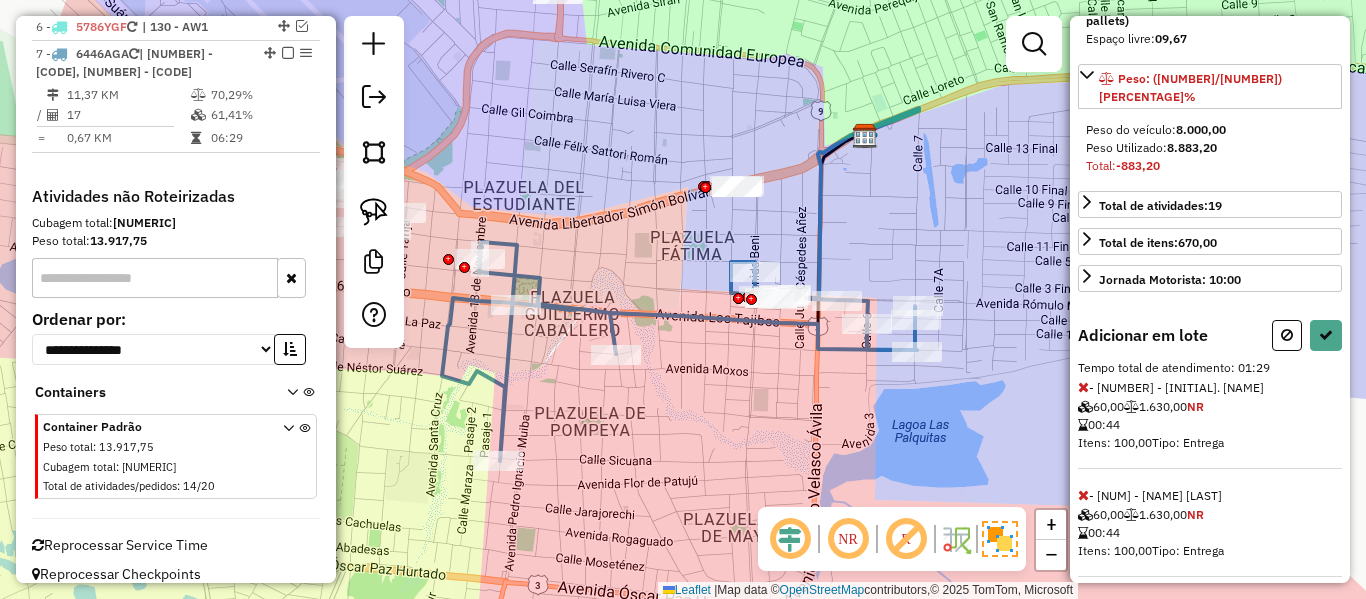 click at bounding box center [1083, 495] 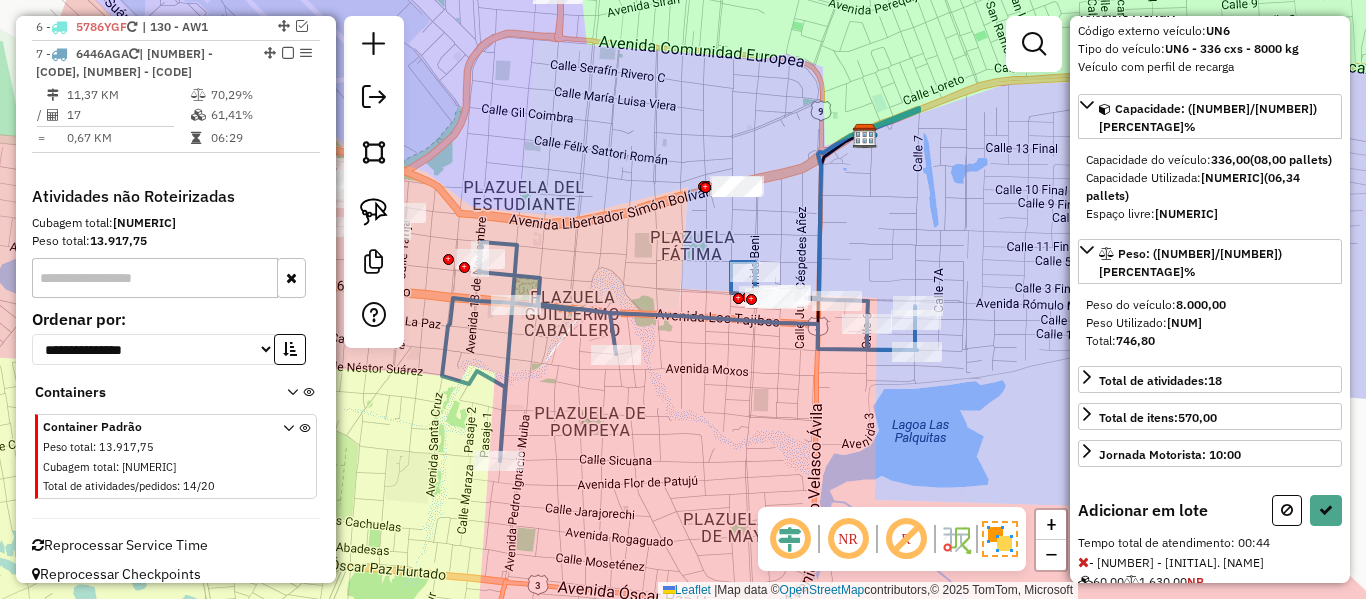 scroll, scrollTop: 109, scrollLeft: 0, axis: vertical 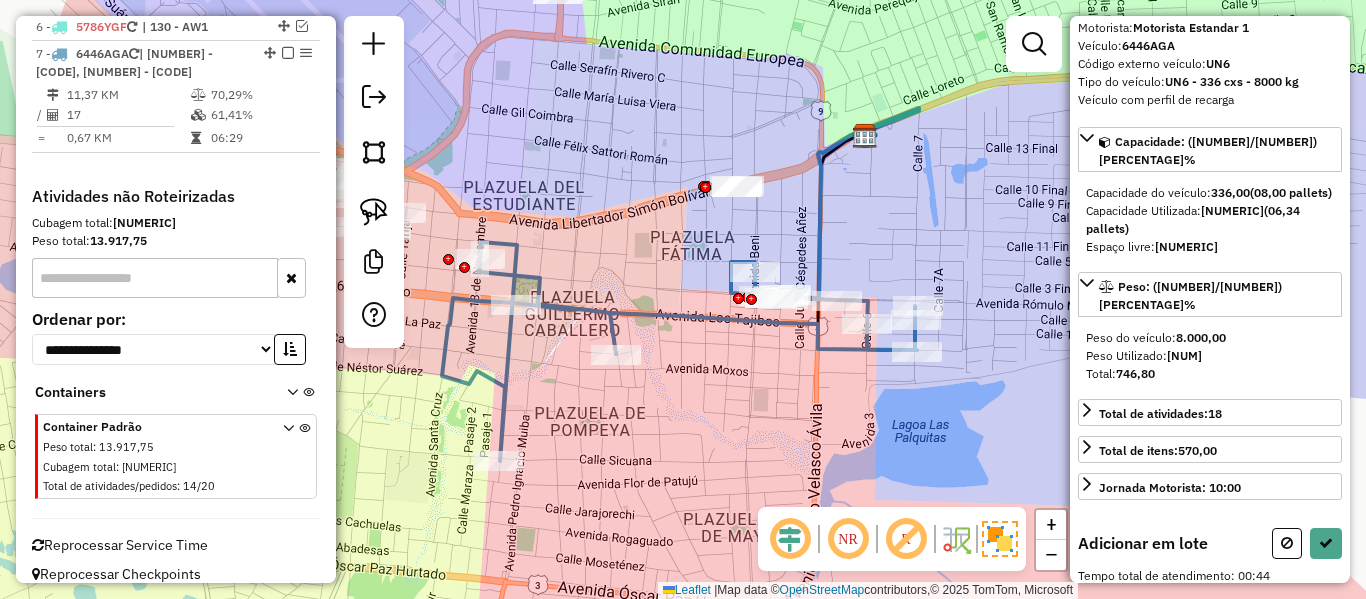 select on "**********" 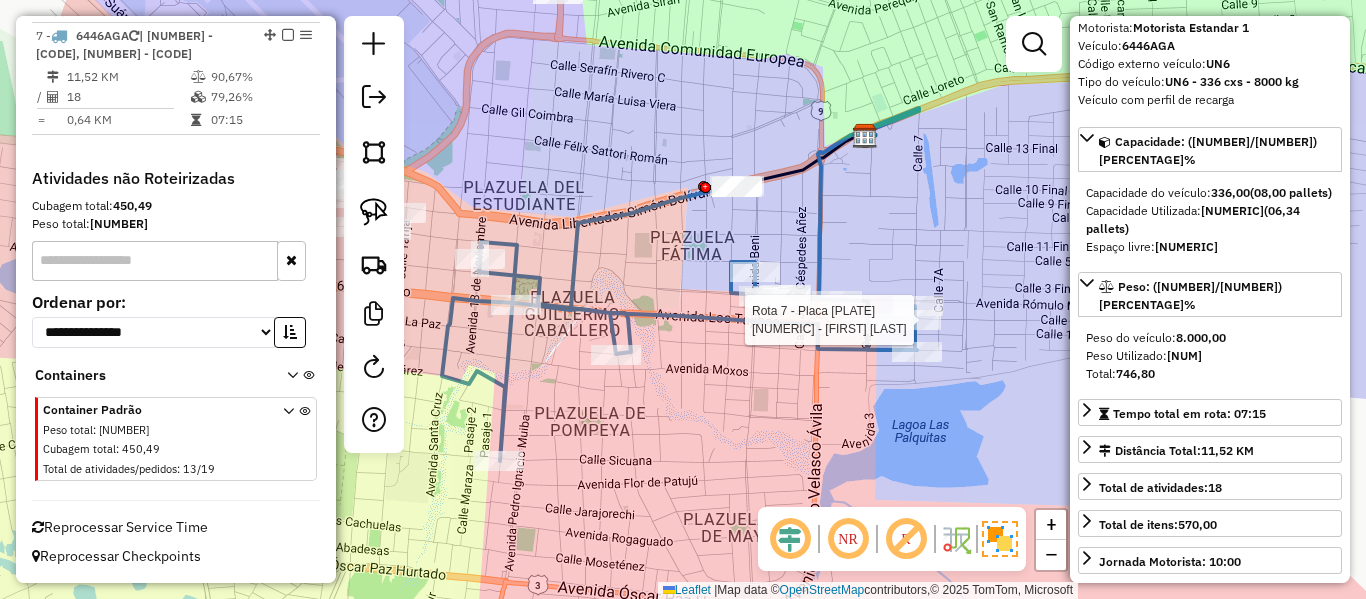scroll, scrollTop: 911, scrollLeft: 0, axis: vertical 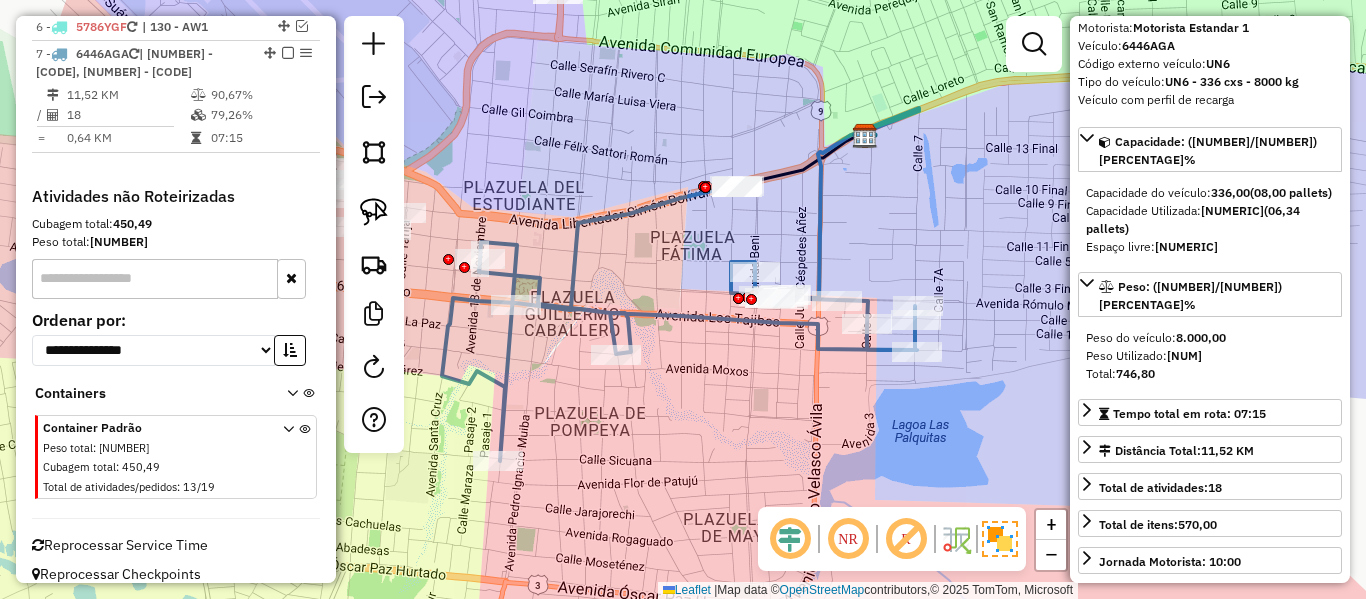 click 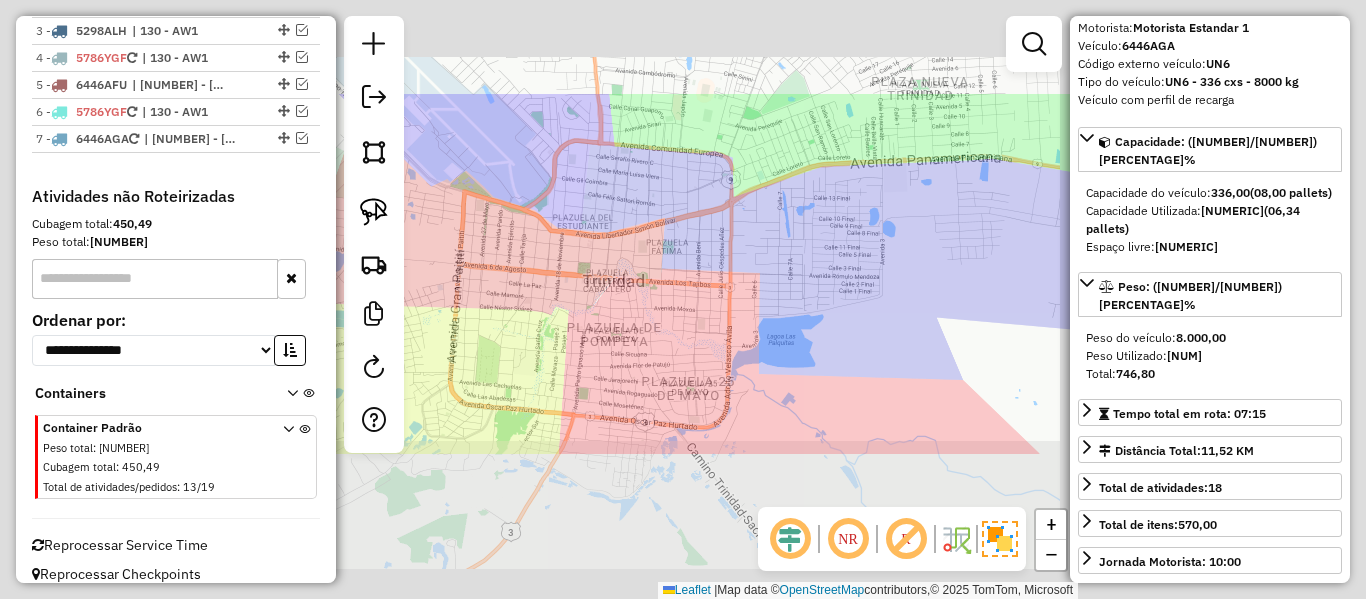 click on "Janela de atendimento Grade de atendimento Capacidade Transportadoras Veículos Cliente Pedidos  Rotas Selecione os dias de semana para filtrar as janelas de atendimento  Seg   Ter   Qua   Qui   Sex   Sáb   Dom  Informe o período da janela de atendimento: De: Até:  Filtrar exatamente a janela do cliente  Considerar janela de atendimento padrão  Selecione os dias de semana para filtrar as grades de atendimento  Seg   Ter   Qua   Qui   Sex   Sáb   Dom   Considerar clientes sem dia de atendimento cadastrado  Clientes fora do dia de atendimento selecionado Filtrar as atividades entre os valores definidos abaixo:  Peso mínimo:   Peso máximo:   Cubagem mínima:   Cubagem máxima:   De:   Até:  Filtrar as atividades entre o tempo de atendimento definido abaixo:  De:   Até:   Considerar capacidade total dos clientes não roteirizados Transportadora: Selecione um ou mais itens Tipo de veículo: Selecione um ou mais itens Veículo: Selecione um ou mais itens Motorista: Selecione um ou mais itens Nome: Rótulo:" 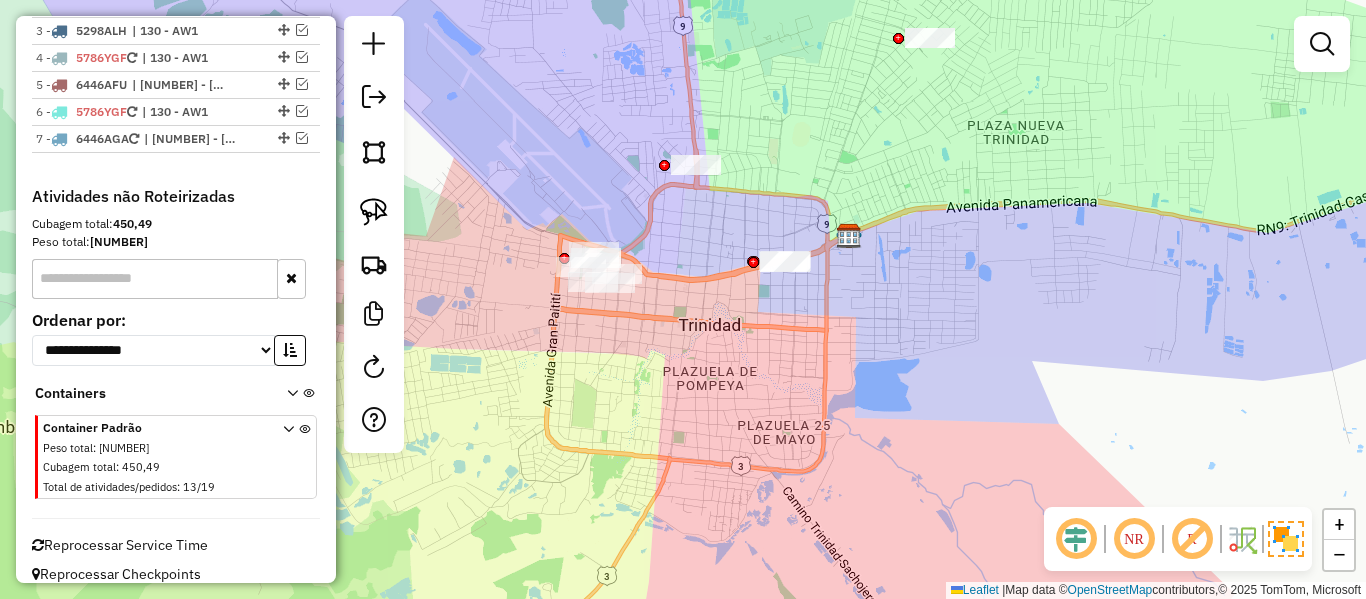 drag, startPoint x: 761, startPoint y: 350, endPoint x: 777, endPoint y: 356, distance: 17.088007 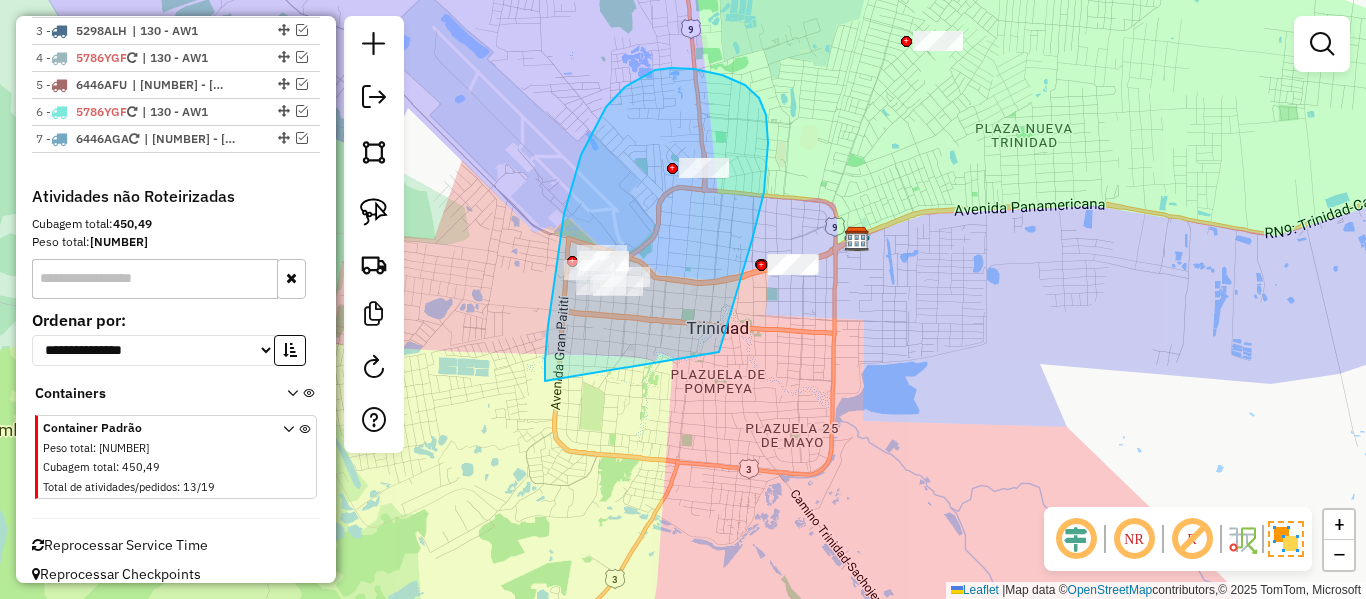 drag, startPoint x: 737, startPoint y: 289, endPoint x: 602, endPoint y: 399, distance: 174.14075 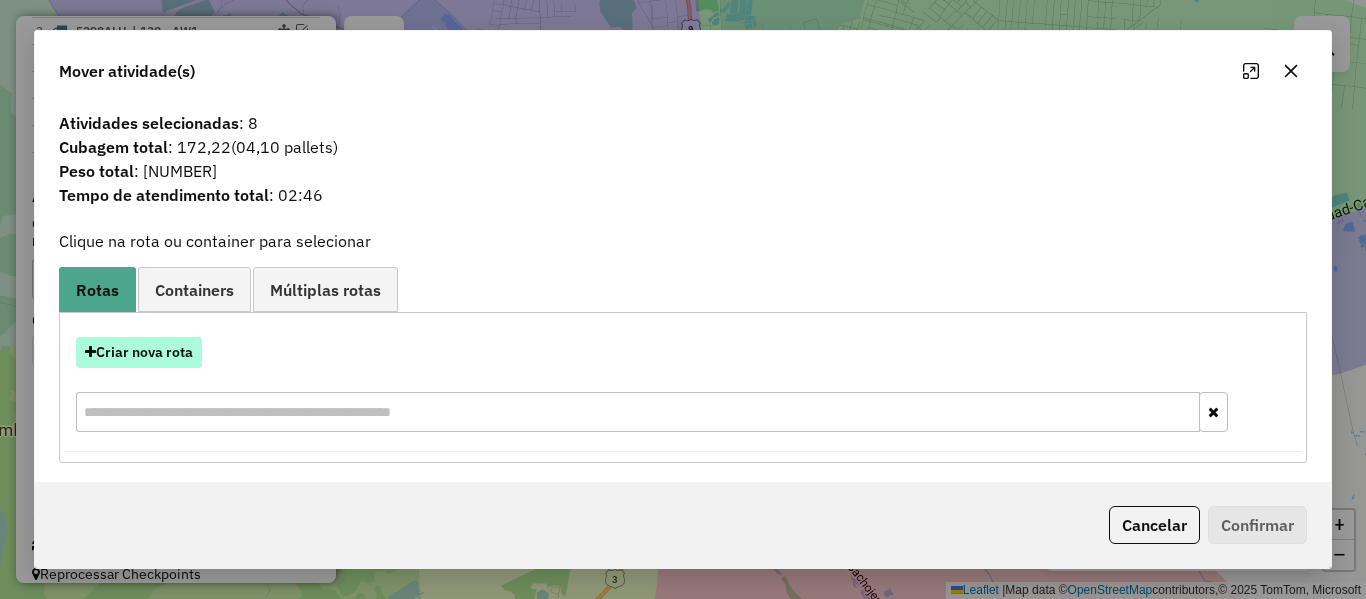 click on "Criar nova rota" at bounding box center (139, 352) 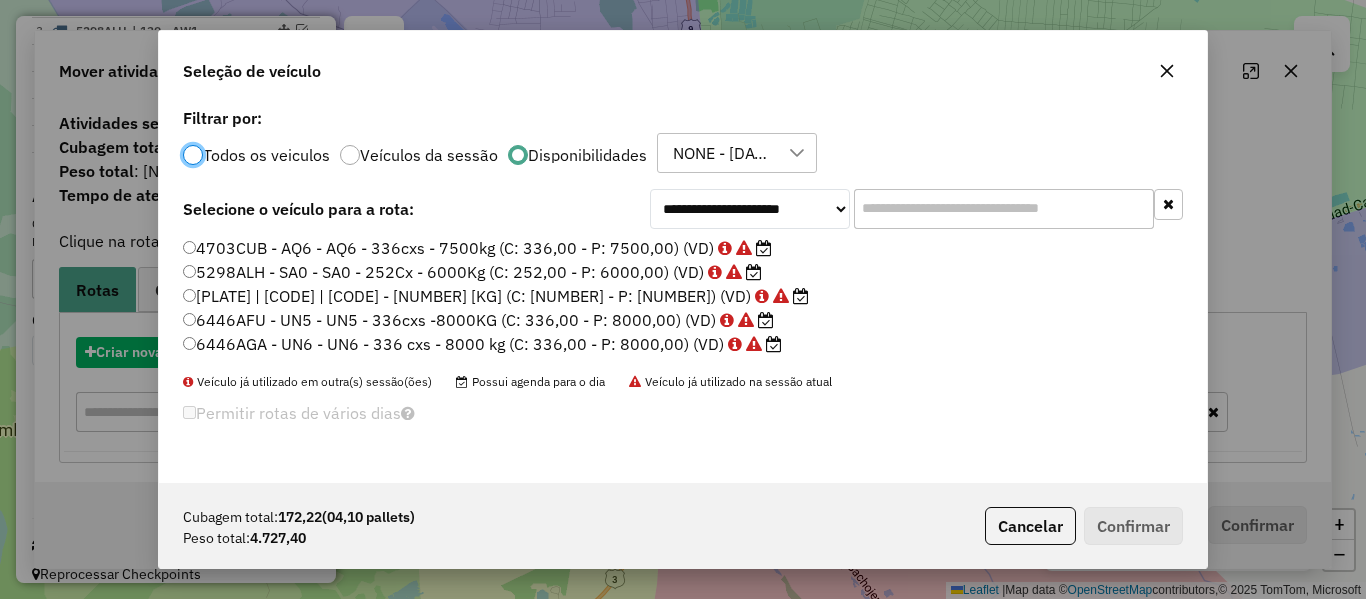 scroll, scrollTop: 11, scrollLeft: 6, axis: both 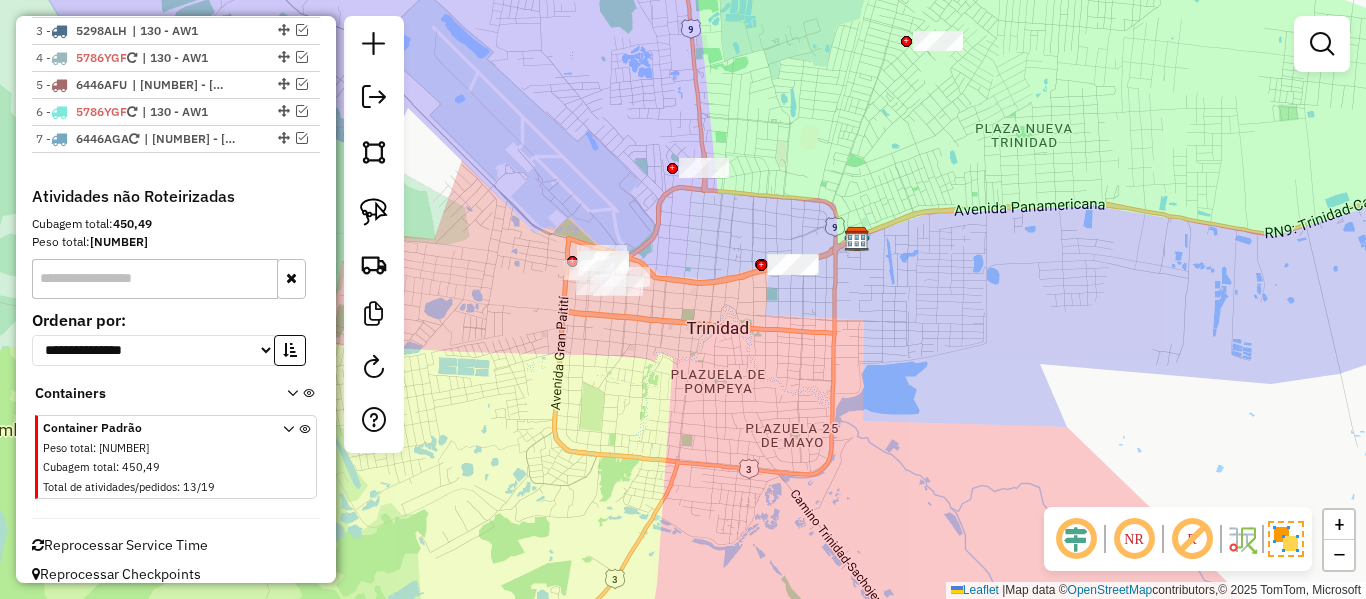 click on "Janela de atendimento Grade de atendimento Capacidade Transportadoras Veículos Cliente Pedidos  Rotas Selecione os dias de semana para filtrar as janelas de atendimento  Seg   Ter   Qua   Qui   Sex   Sáb   Dom  Informe o período da janela de atendimento: De: Até:  Filtrar exatamente a janela do cliente  Considerar janela de atendimento padrão  Selecione os dias de semana para filtrar as grades de atendimento  Seg   Ter   Qua   Qui   Sex   Sáb   Dom   Considerar clientes sem dia de atendimento cadastrado  Clientes fora do dia de atendimento selecionado Filtrar as atividades entre os valores definidos abaixo:  Peso mínimo:   Peso máximo:   Cubagem mínima:   Cubagem máxima:   De:   Até:  Filtrar as atividades entre o tempo de atendimento definido abaixo:  De:   Até:   Considerar capacidade total dos clientes não roteirizados Transportadora: Selecione um ou mais itens Tipo de veículo: Selecione um ou mais itens Veículo: Selecione um ou mais itens Motorista: Selecione um ou mais itens Nome: Rótulo:" 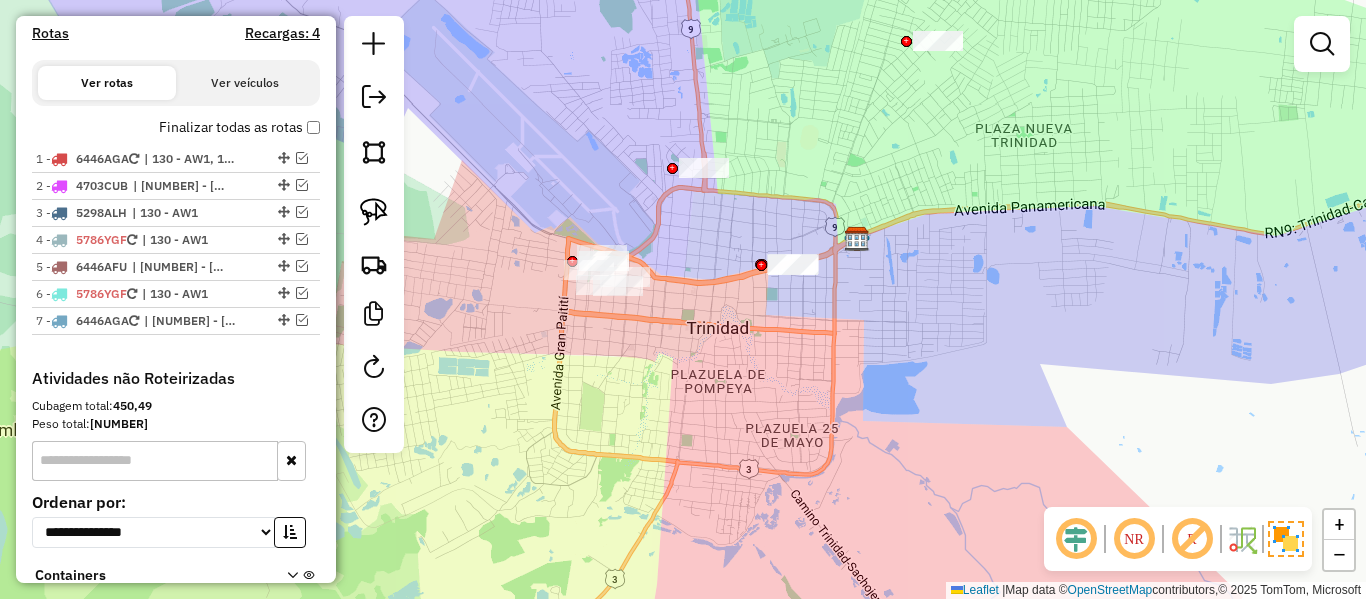 scroll, scrollTop: 626, scrollLeft: 0, axis: vertical 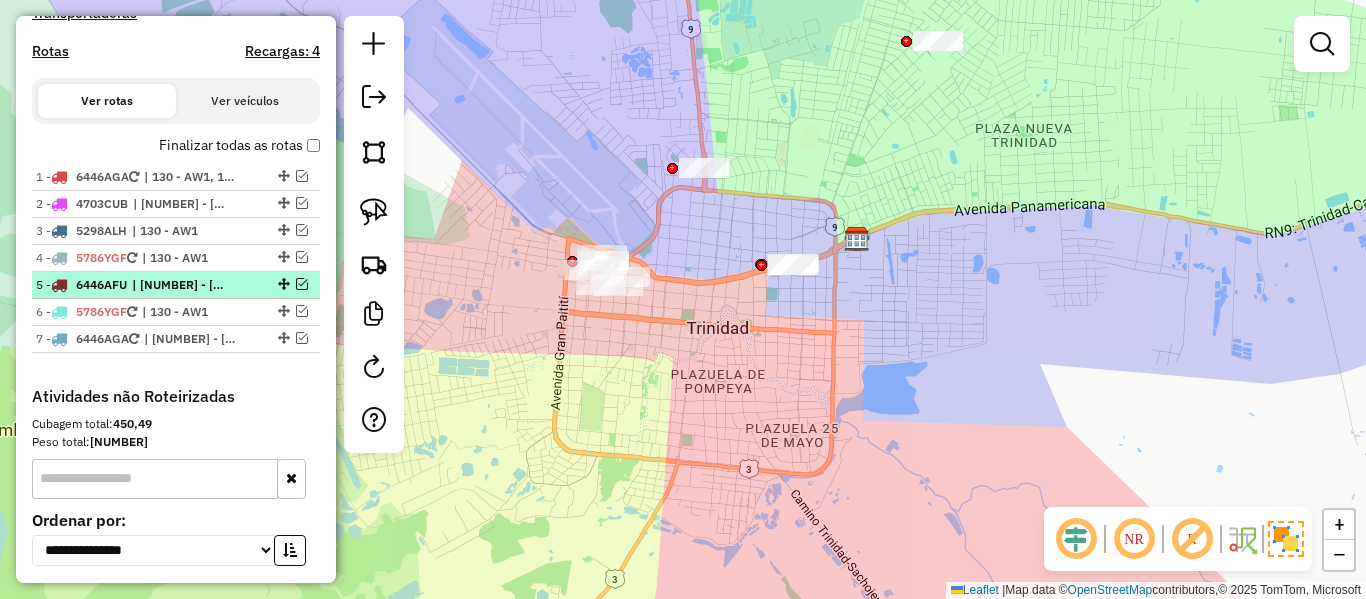 click on "| [NUMBER] - [CODE], [NUMBER] - [CODE]" at bounding box center [178, 285] 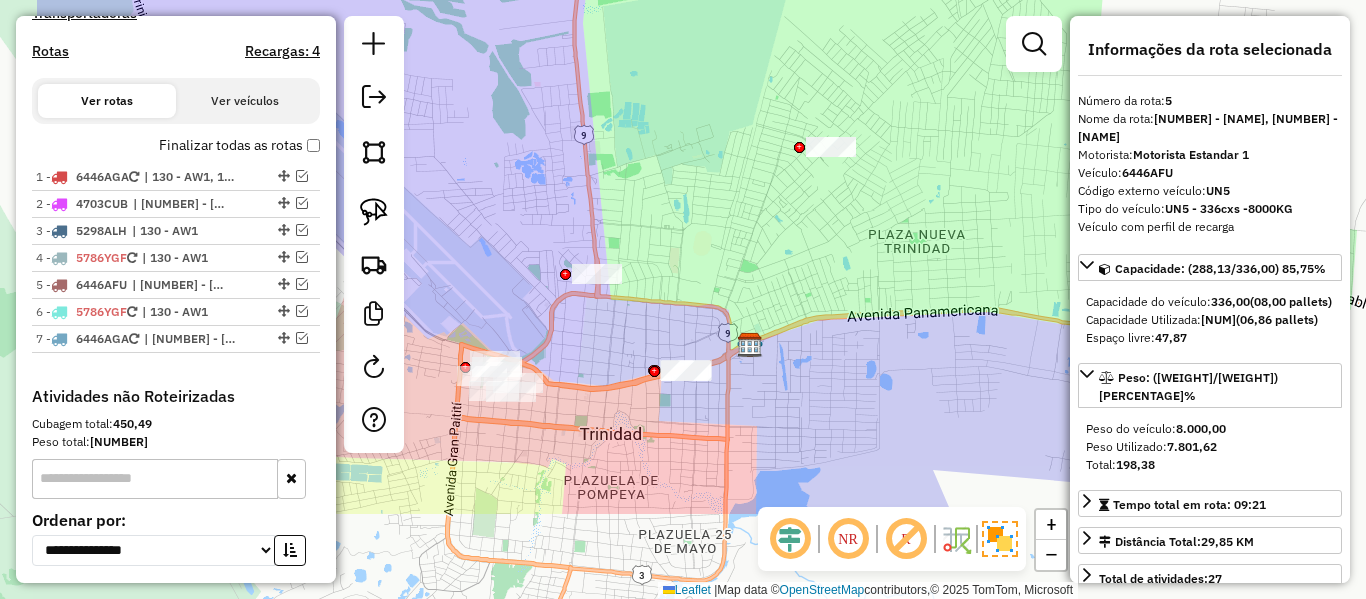 drag, startPoint x: 870, startPoint y: 278, endPoint x: 1000, endPoint y: 215, distance: 144.46107 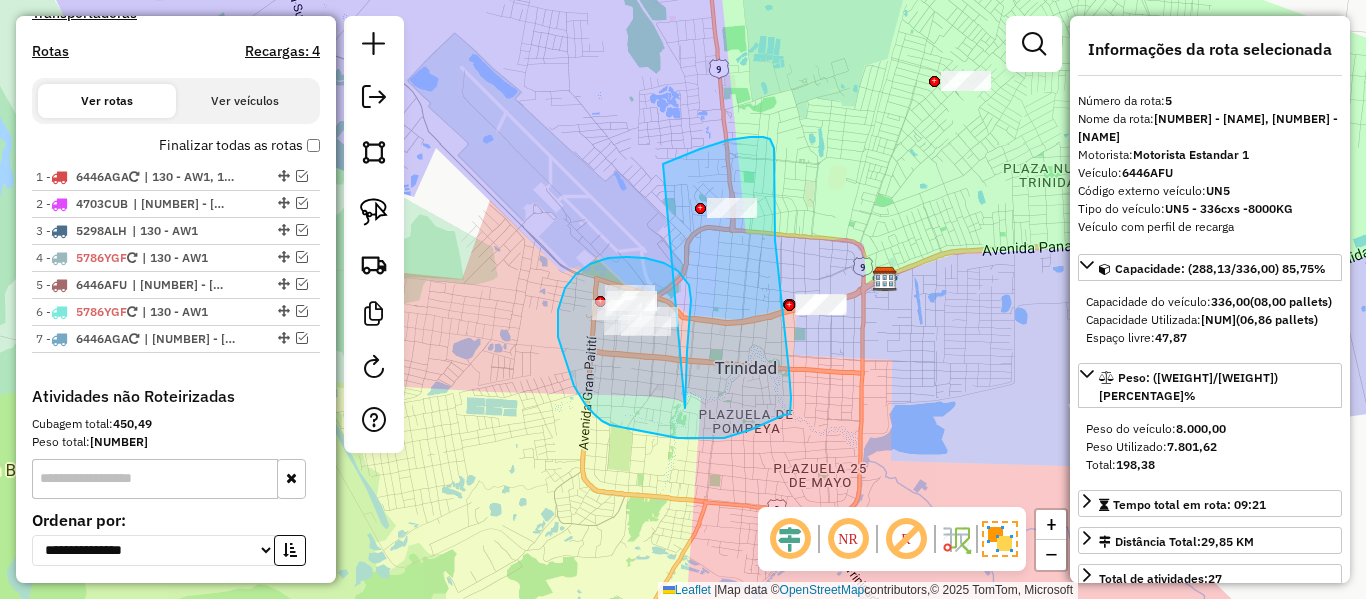 drag, startPoint x: 685, startPoint y: 408, endPoint x: 663, endPoint y: 165, distance: 243.99385 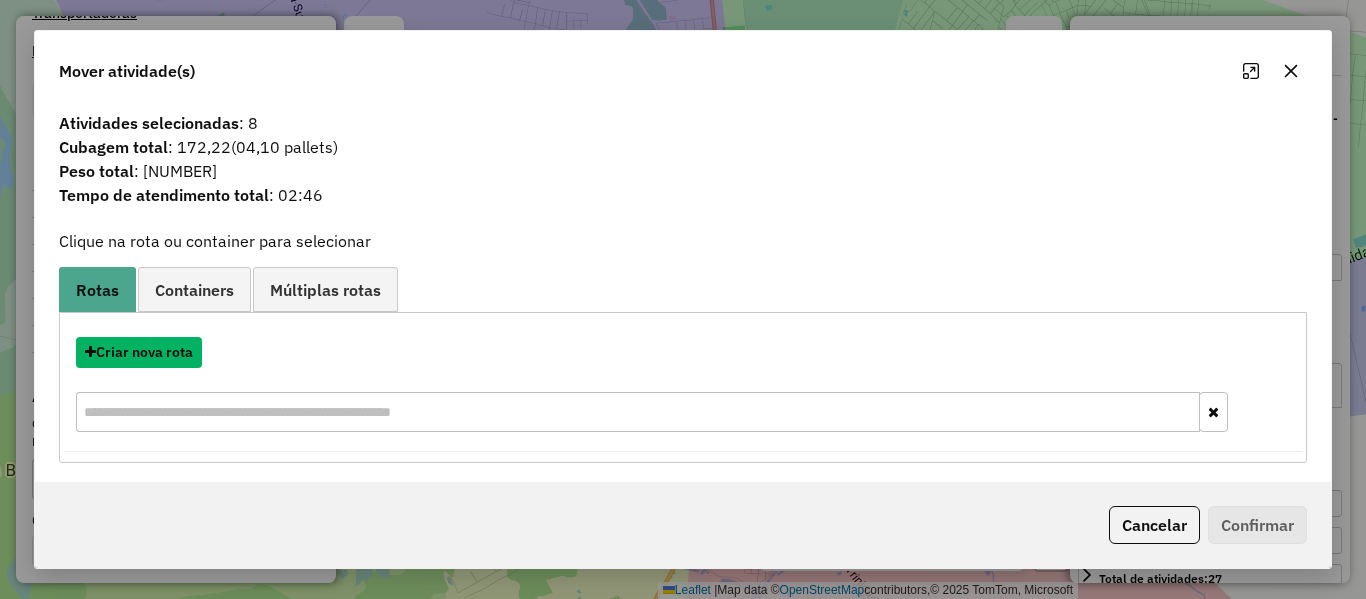 click on "Criar nova rota" at bounding box center [139, 352] 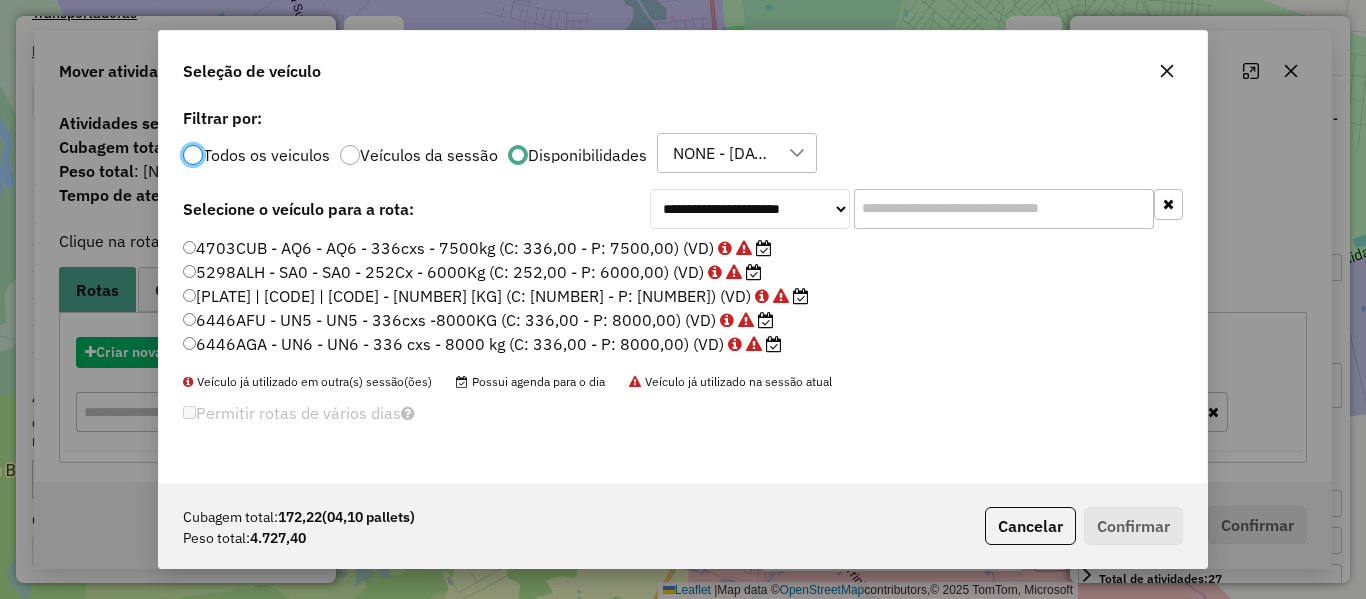 scroll, scrollTop: 11, scrollLeft: 6, axis: both 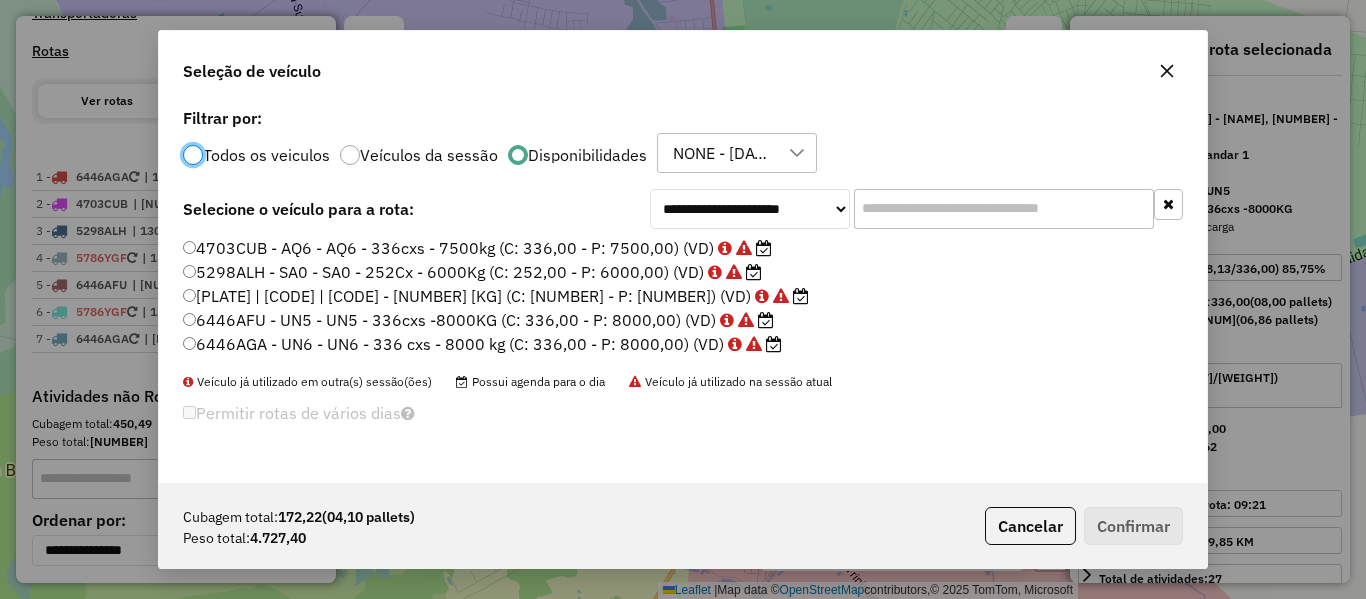 click on "6446AFU - UN5 - UN5 - 336cxs -8000KG (C: 336,00 - P: 8000,00) (VD)" 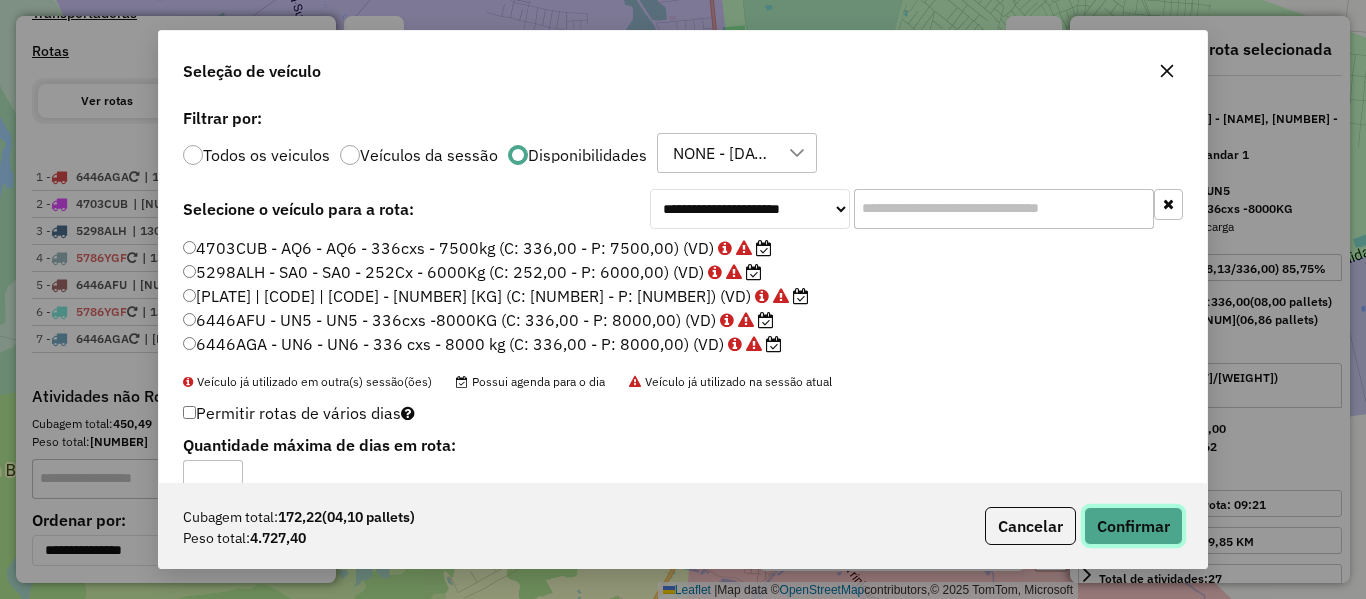 click on "Confirmar" 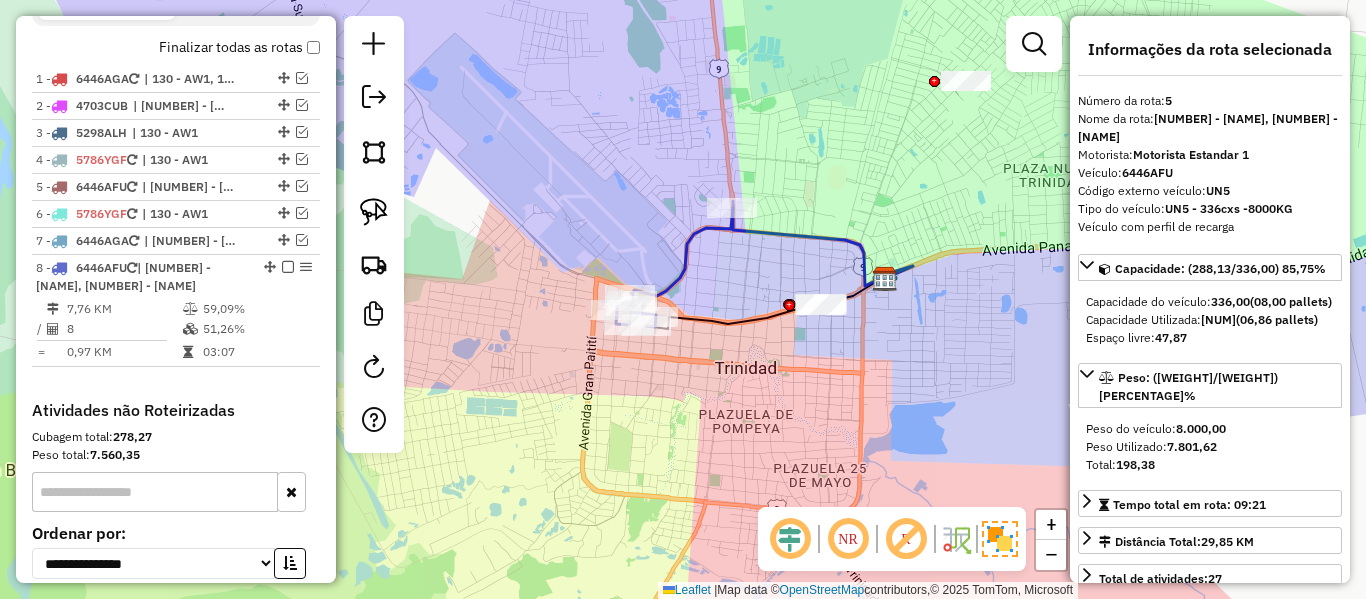 scroll, scrollTop: 864, scrollLeft: 0, axis: vertical 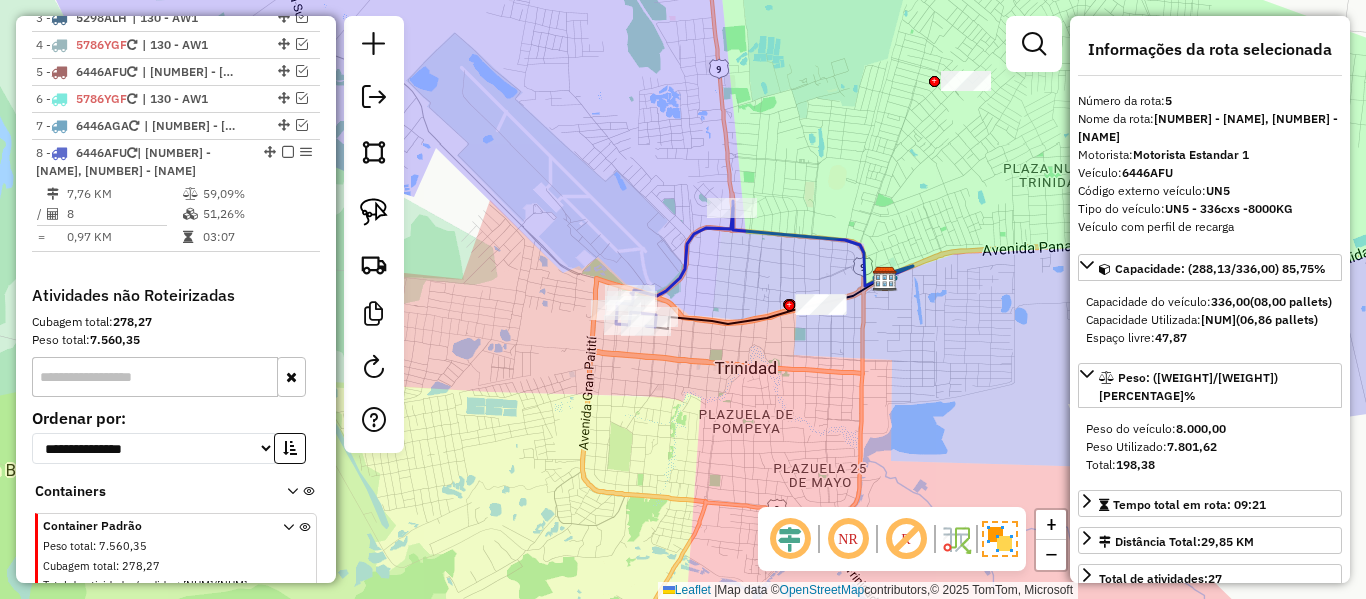 click on "Janela de atendimento Grade de atendimento Capacidade Transportadoras Veículos Cliente Pedidos  Rotas Selecione os dias de semana para filtrar as janelas de atendimento  Seg   Ter   Qua   Qui   Sex   Sáb   Dom  Informe o período da janela de atendimento: De: Até:  Filtrar exatamente a janela do cliente  Considerar janela de atendimento padrão  Selecione os dias de semana para filtrar as grades de atendimento  Seg   Ter   Qua   Qui   Sex   Sáb   Dom   Considerar clientes sem dia de atendimento cadastrado  Clientes fora do dia de atendimento selecionado Filtrar as atividades entre os valores definidos abaixo:  Peso mínimo:   Peso máximo:   Cubagem mínima:   Cubagem máxima:   De:   Até:  Filtrar as atividades entre o tempo de atendimento definido abaixo:  De:   Até:   Considerar capacidade total dos clientes não roteirizados Transportadora: Selecione um ou mais itens Tipo de veículo: Selecione um ou mais itens Veículo: Selecione um ou mais itens Motorista: Selecione um ou mais itens Nome: Rótulo:" 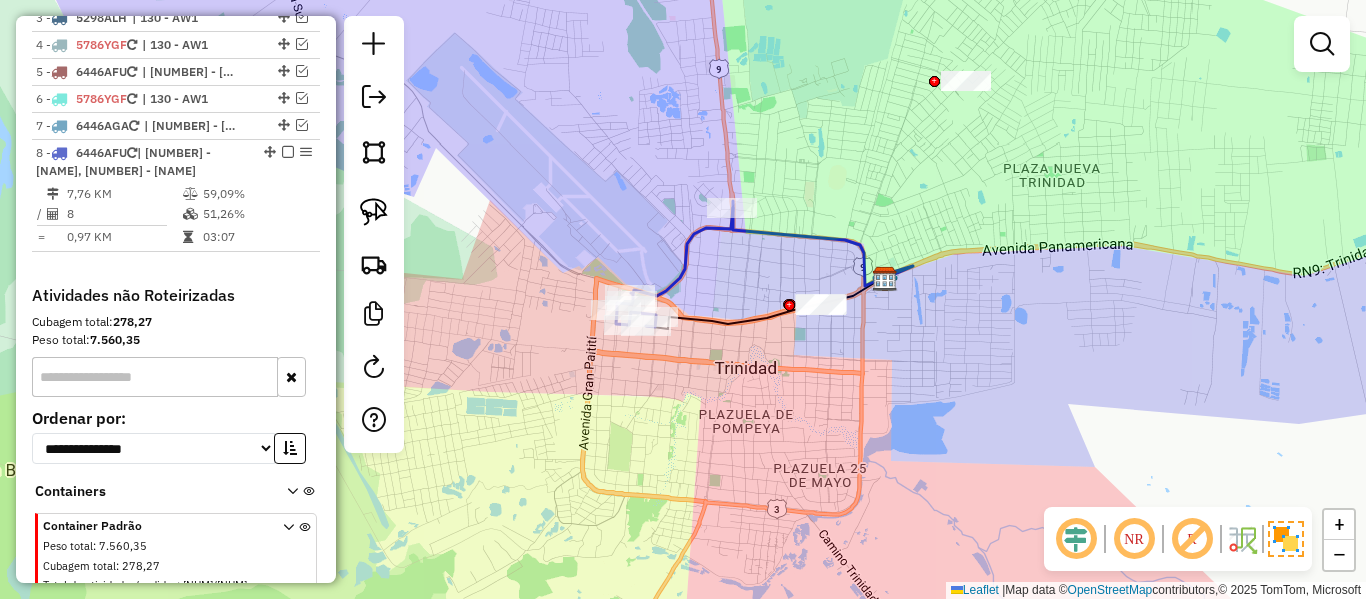 click 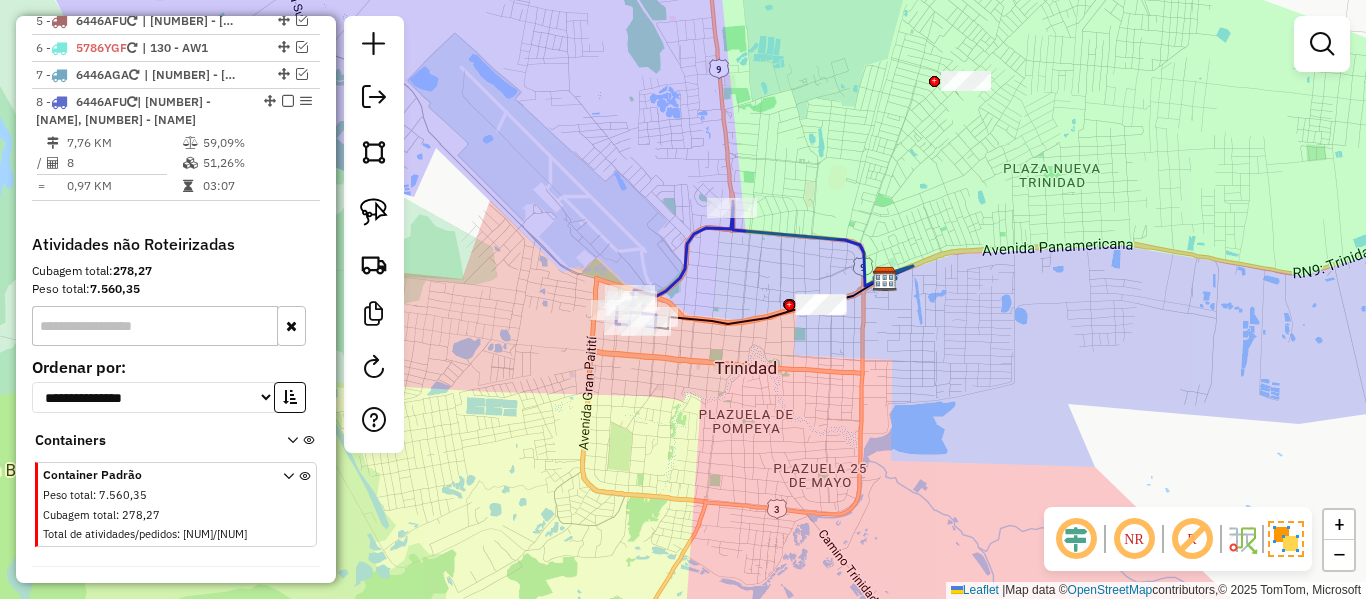 select on "**********" 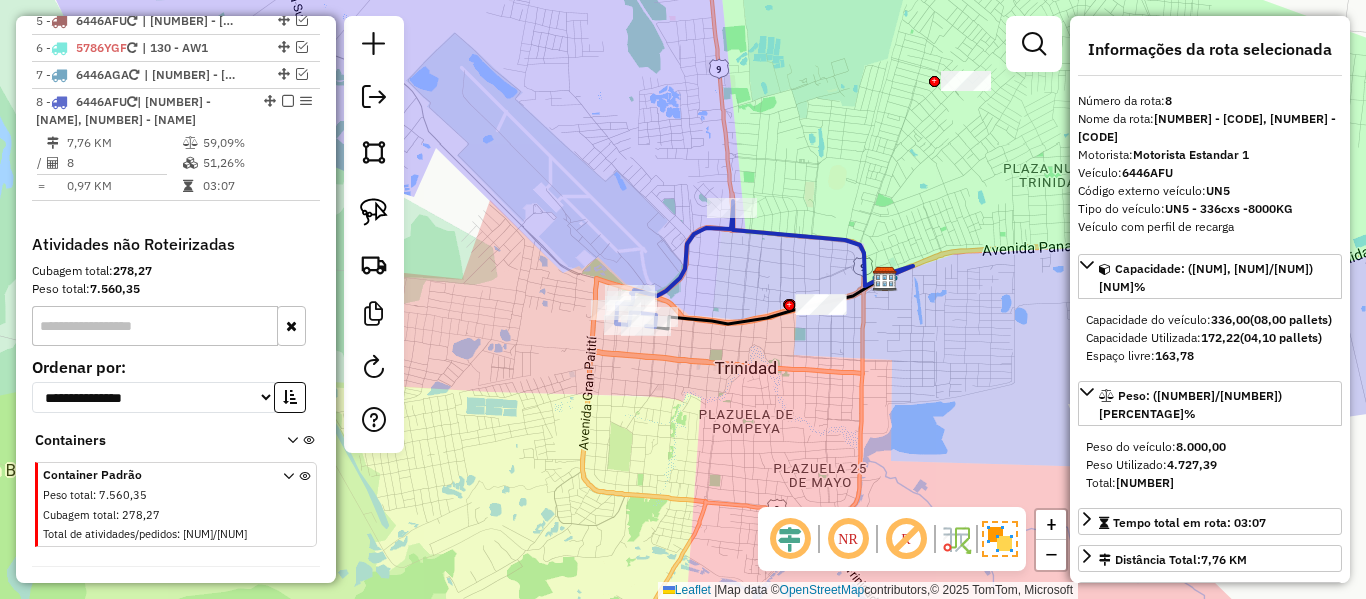 scroll, scrollTop: 963, scrollLeft: 0, axis: vertical 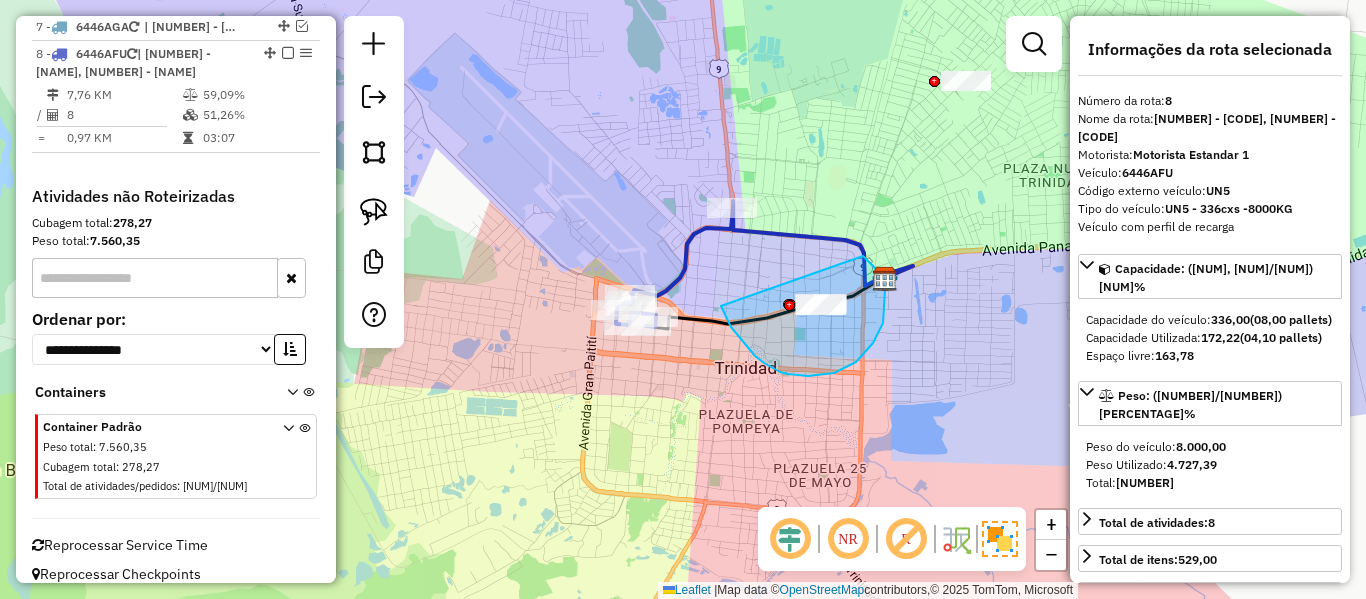 drag, startPoint x: 731, startPoint y: 327, endPoint x: 830, endPoint y: 239, distance: 132.45753 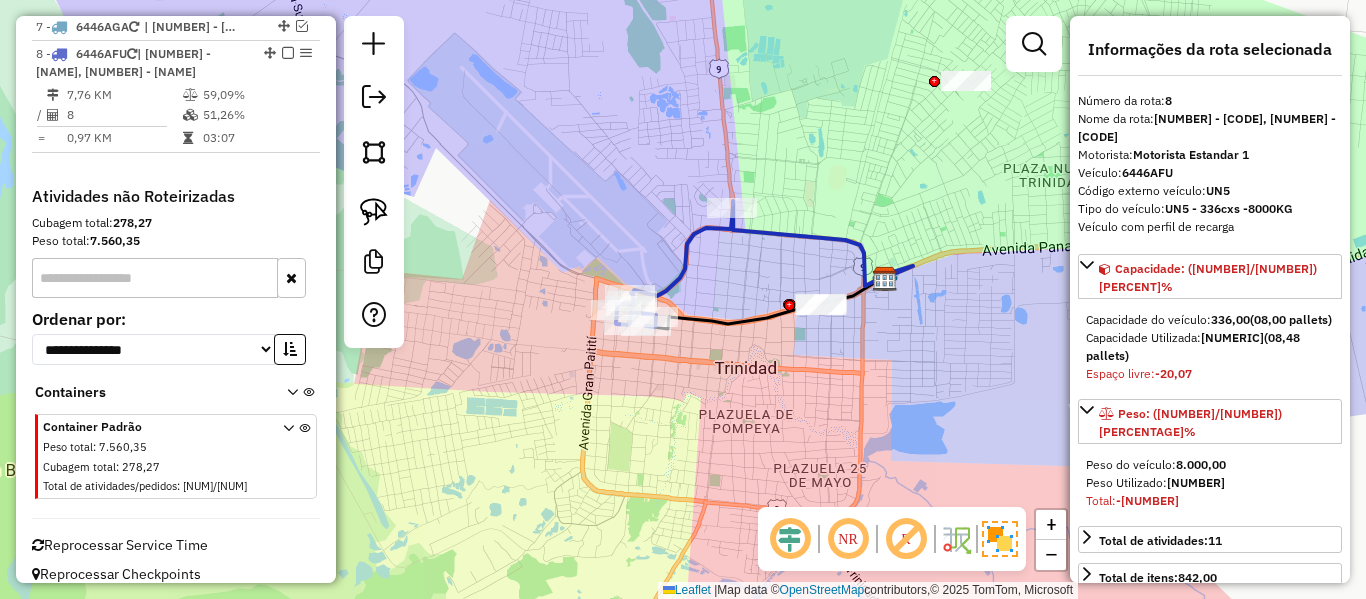scroll, scrollTop: 500, scrollLeft: 0, axis: vertical 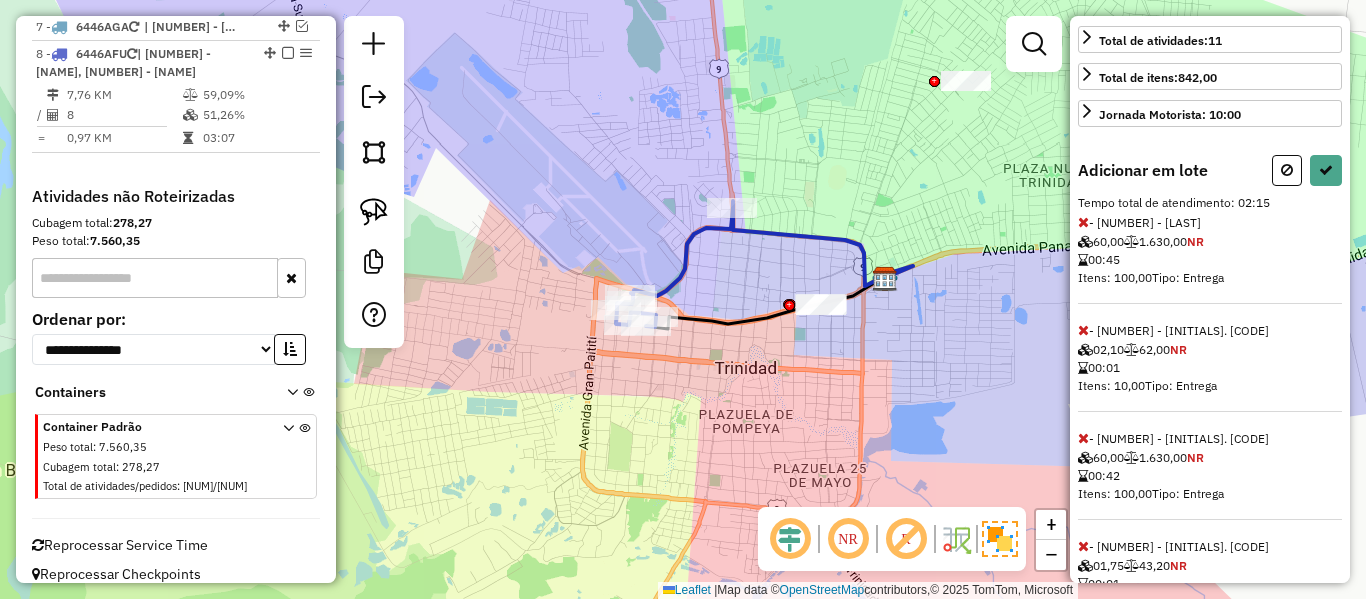 click on "Adicionar em lote Tempo total de atendimento: [TIME]   - [NUM] - [NAME]   [NUM]  [NUM] NR  [NUM]   Itens: [NUM]   Tipo: Entrega   - [NUM] - [NAME] [LAST]   [NUM]  [NUM] NR  [NUM]   Itens: [NUM]   Tipo: Entrega   - [NUM] - [NAME] [LAST]   [NUM]  [NUM] NR  [NUM]   Itens: [NUM]   Tipo: Entrega   - [NUM] - [NAME] [LAST]   [NUM]  [NUM] NR  [NUM]   Itens: [NUM]   Tipo: Entrega   - [NUM] - [NAME] [LAST]   [NUM]  [NUM] NR  [NUM]   Itens: [NUM]   Tipo: Entrega" at bounding box center [1210, 445] 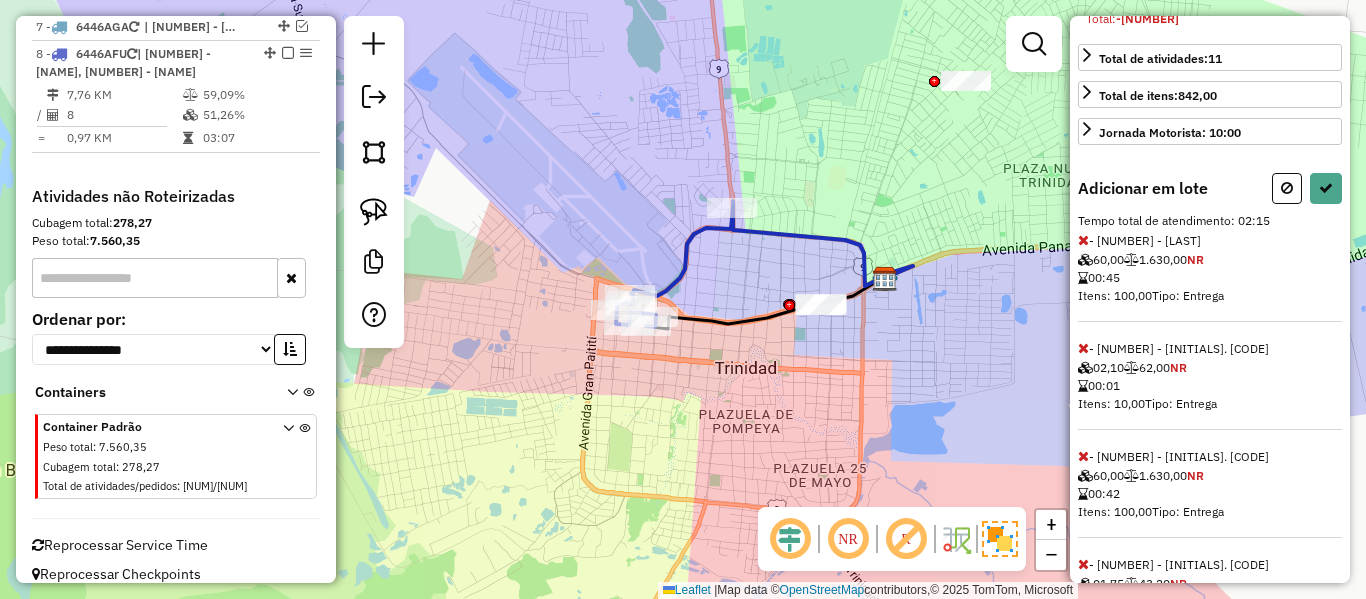click at bounding box center [1083, 348] 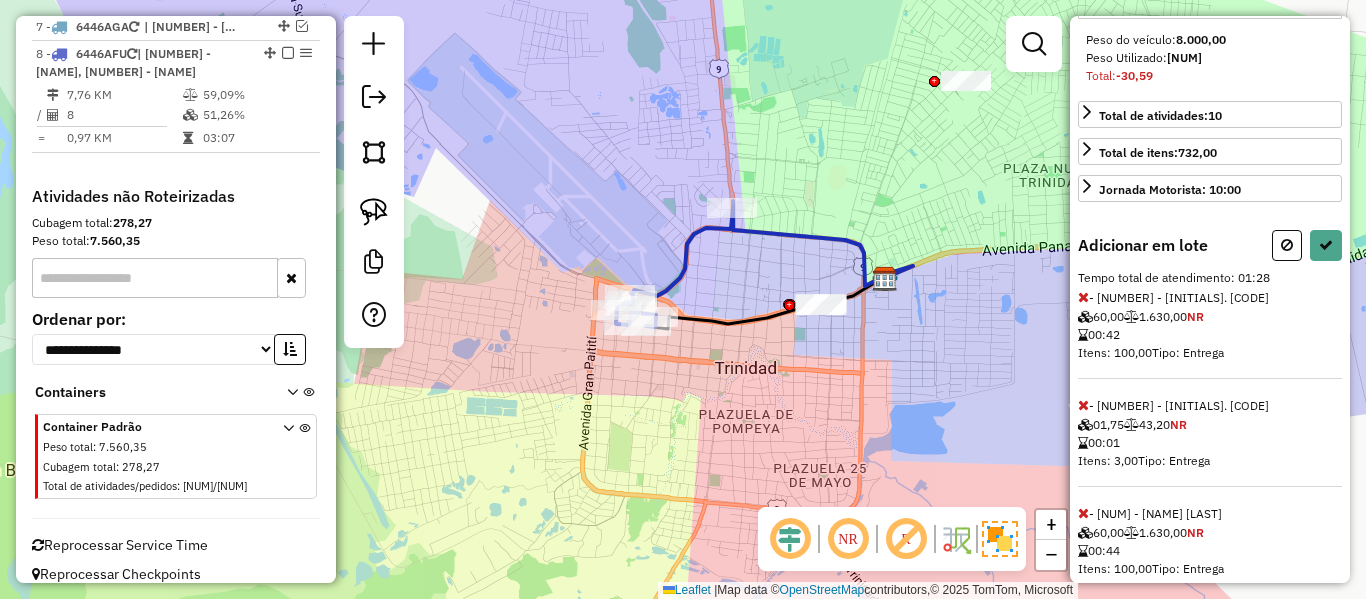 click on "Adicionar em lote" at bounding box center (1143, 245) 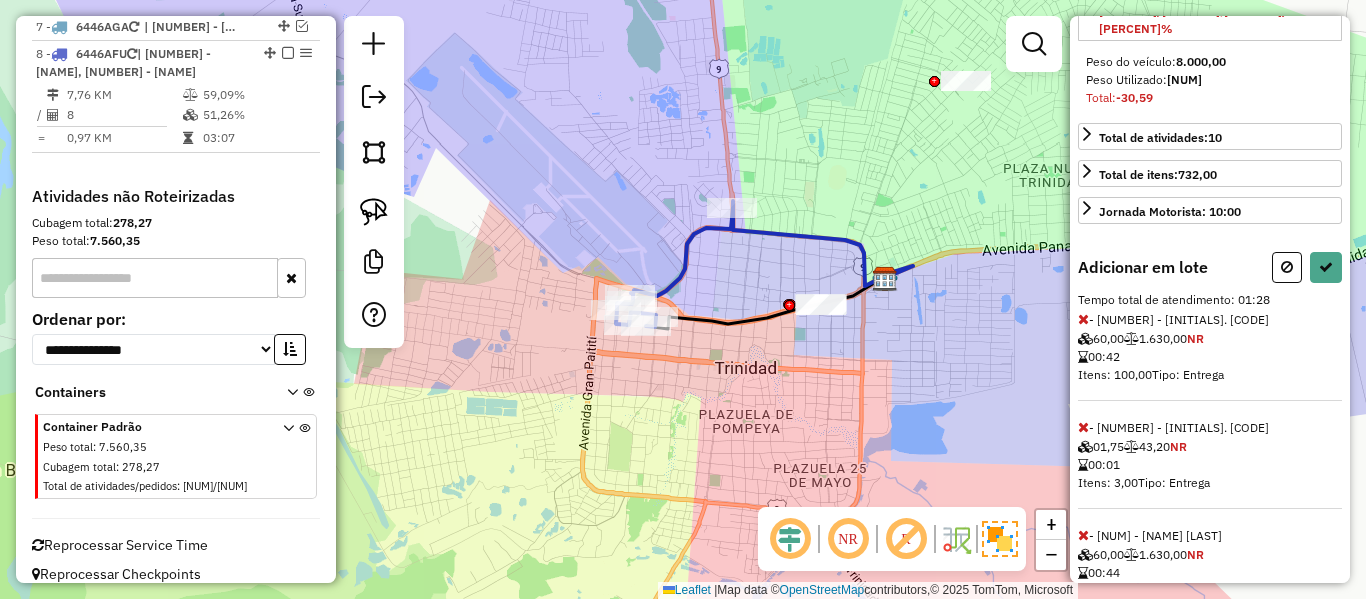 scroll, scrollTop: 425, scrollLeft: 0, axis: vertical 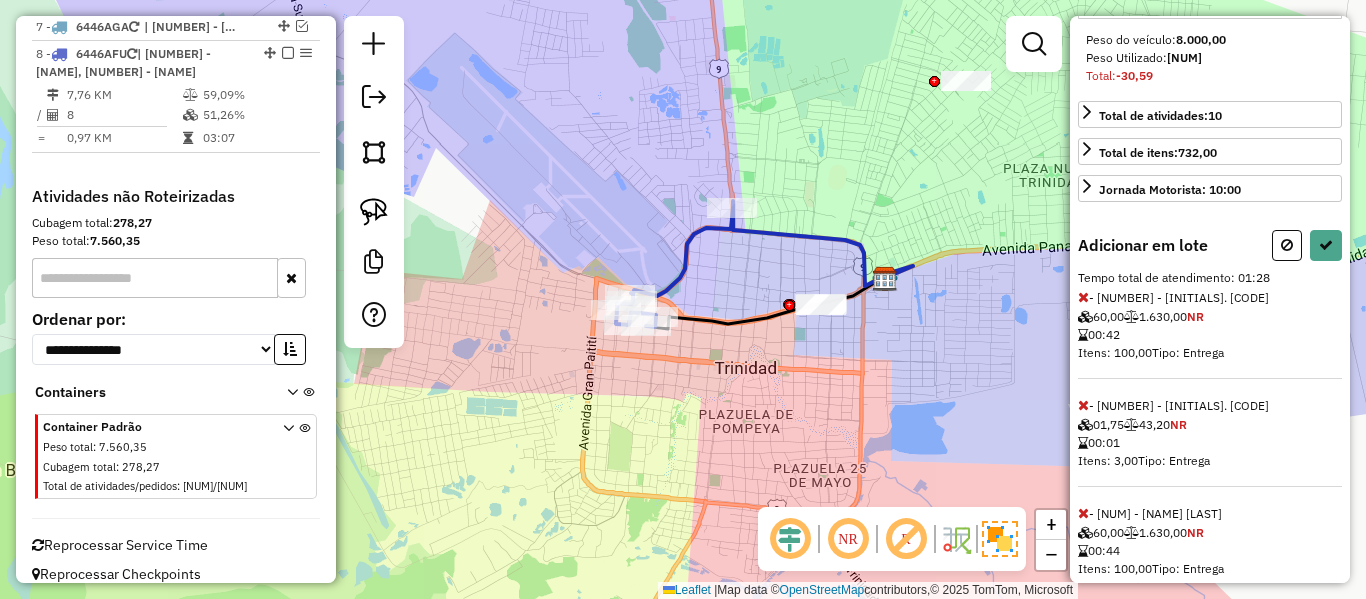 click at bounding box center (1083, 297) 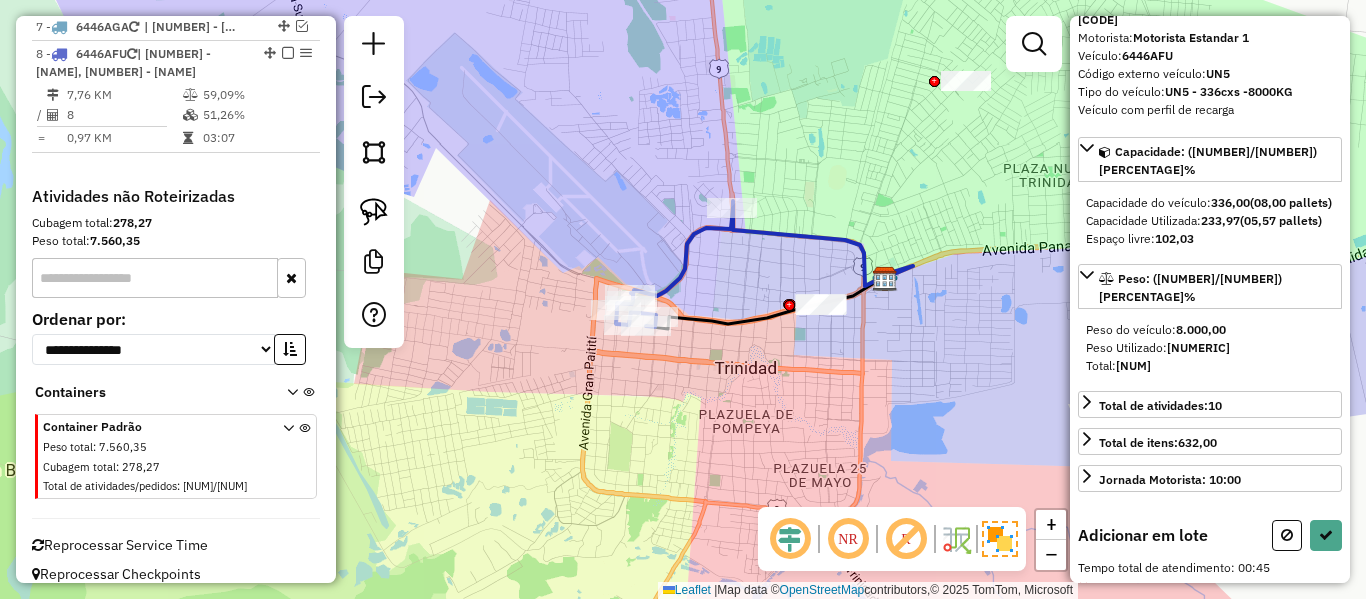 select on "**********" 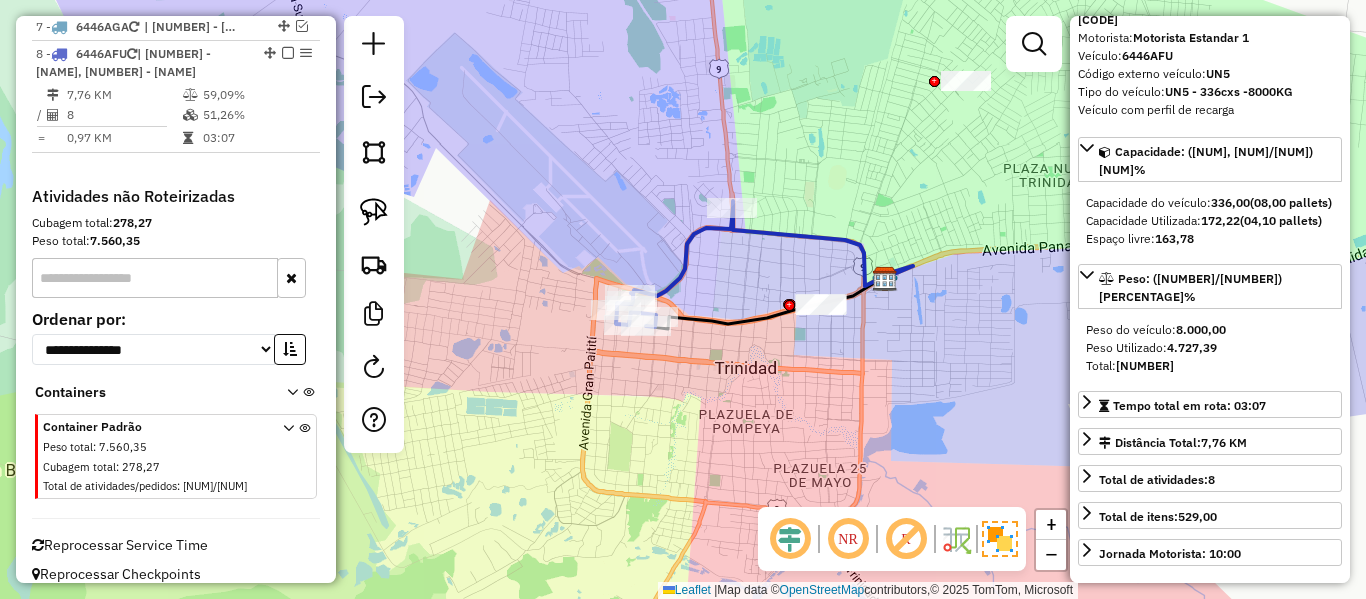 click on "Janela de atendimento Grade de atendimento Capacidade Transportadoras Veículos Cliente Pedidos  Rotas Selecione os dias de semana para filtrar as janelas de atendimento  Seg   Ter   Qua   Qui   Sex   Sáb   Dom  Informe o período da janela de atendimento: De: Até:  Filtrar exatamente a janela do cliente  Considerar janela de atendimento padrão  Selecione os dias de semana para filtrar as grades de atendimento  Seg   Ter   Qua   Qui   Sex   Sáb   Dom   Considerar clientes sem dia de atendimento cadastrado  Clientes fora do dia de atendimento selecionado Filtrar as atividades entre os valores definidos abaixo:  Peso mínimo:   Peso máximo:   Cubagem mínima:   Cubagem máxima:   De:   Até:  Filtrar as atividades entre o tempo de atendimento definido abaixo:  De:   Até:   Considerar capacidade total dos clientes não roteirizados Transportadora: Selecione um ou mais itens Tipo de veículo: Selecione um ou mais itens Veículo: Selecione um ou mais itens Motorista: Selecione um ou mais itens Nome: Rótulo:" 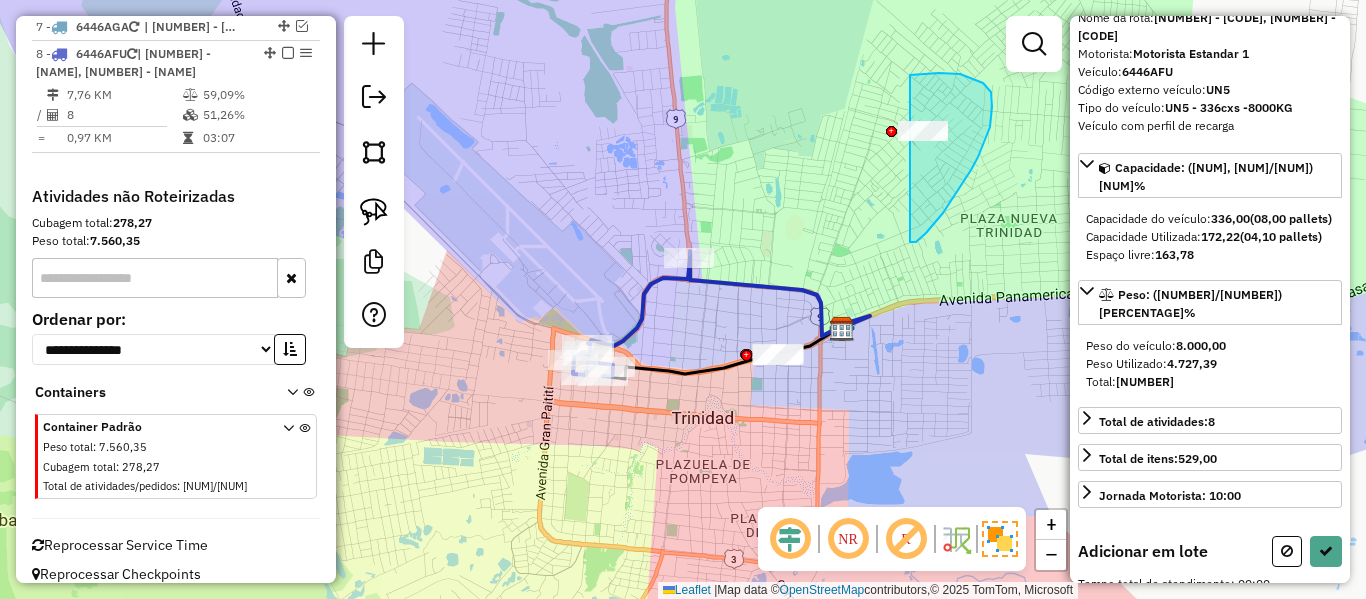 drag, startPoint x: 926, startPoint y: 233, endPoint x: 852, endPoint y: 247, distance: 75.31268 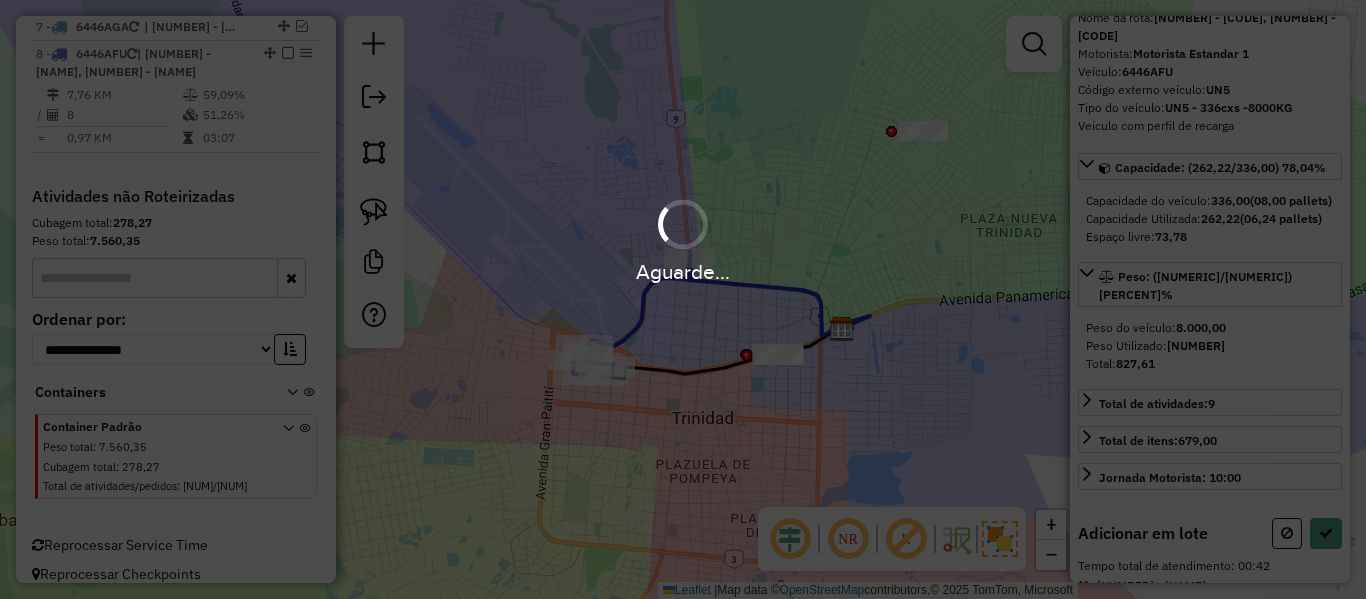 scroll, scrollTop: 117, scrollLeft: 0, axis: vertical 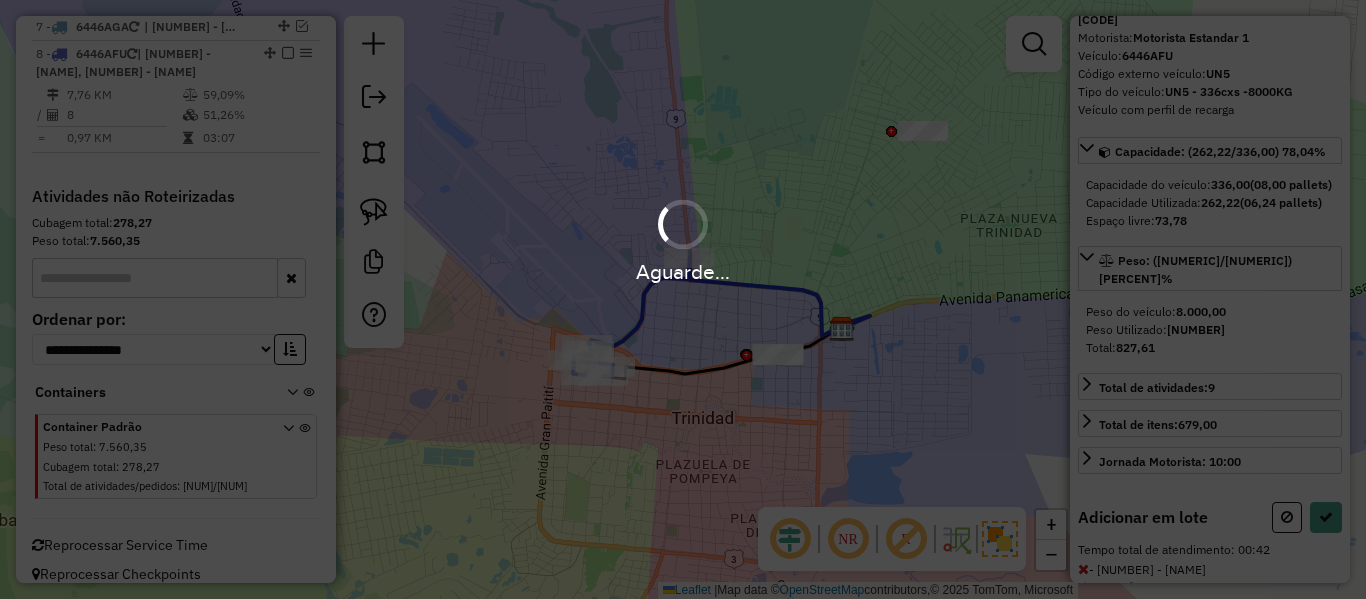 select on "**********" 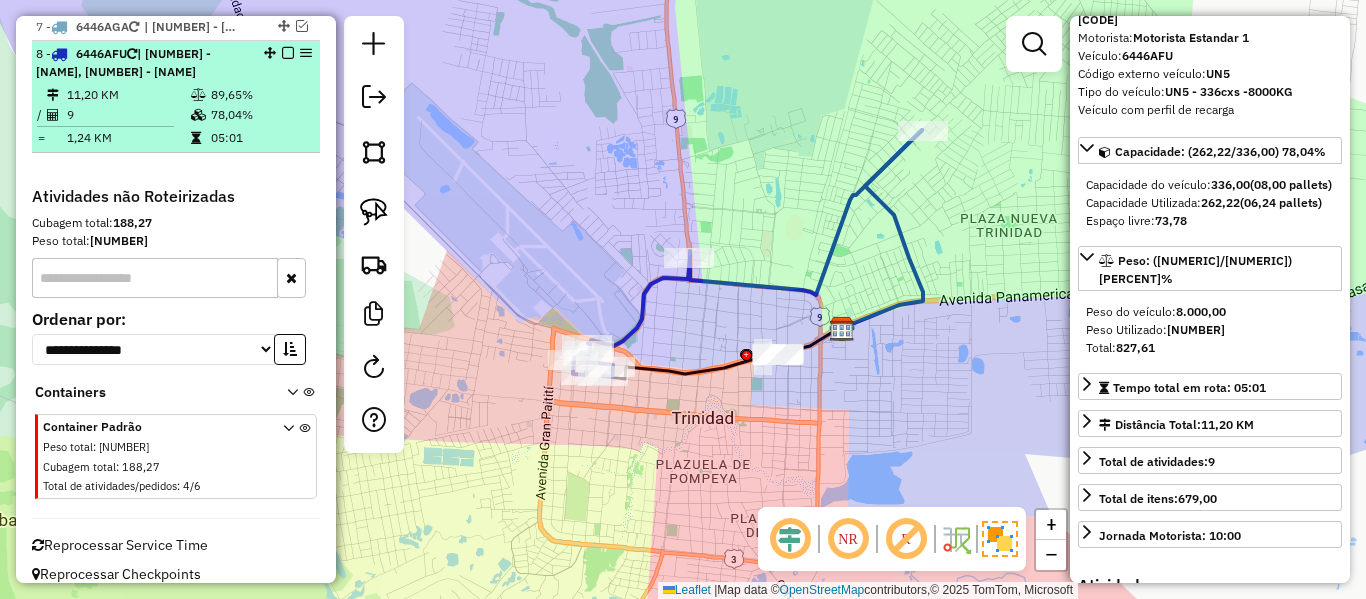 click at bounding box center (288, 53) 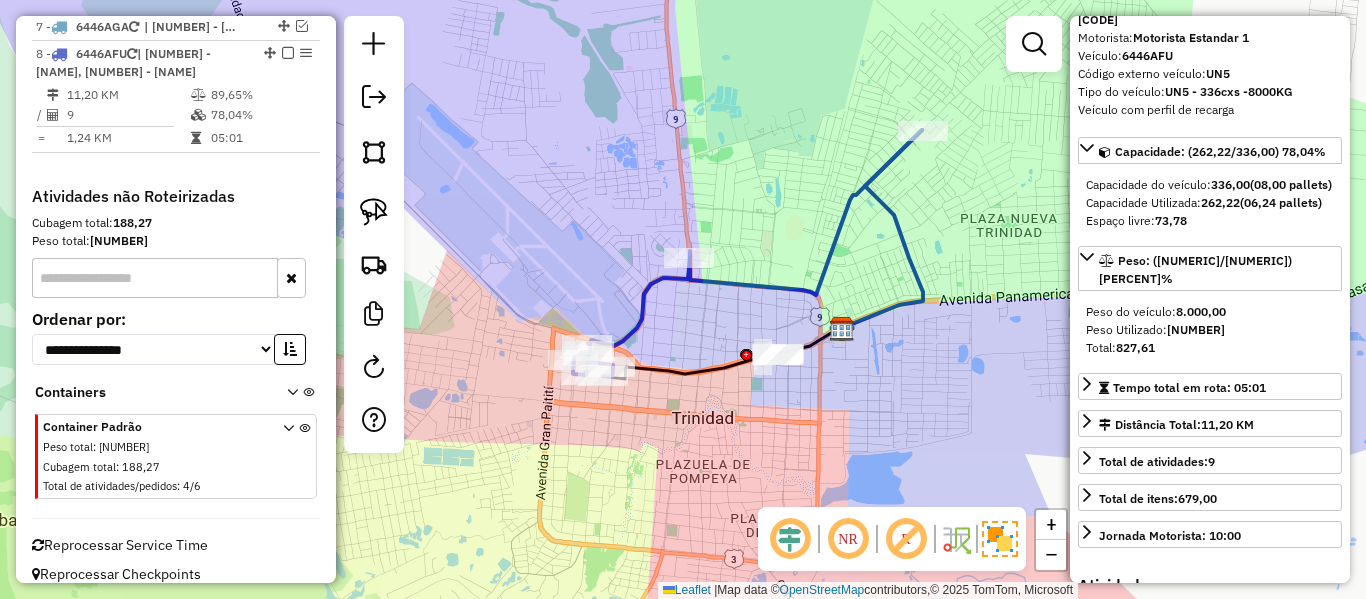 scroll, scrollTop: 878, scrollLeft: 0, axis: vertical 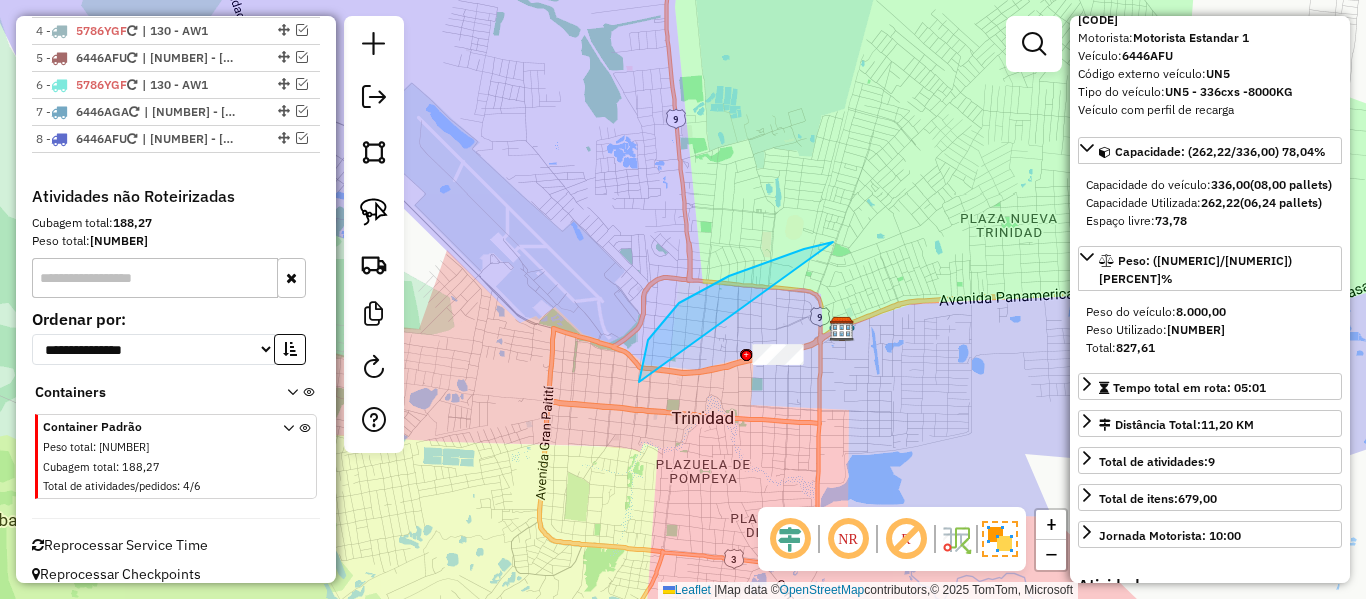 drag, startPoint x: 639, startPoint y: 382, endPoint x: 953, endPoint y: 291, distance: 326.92047 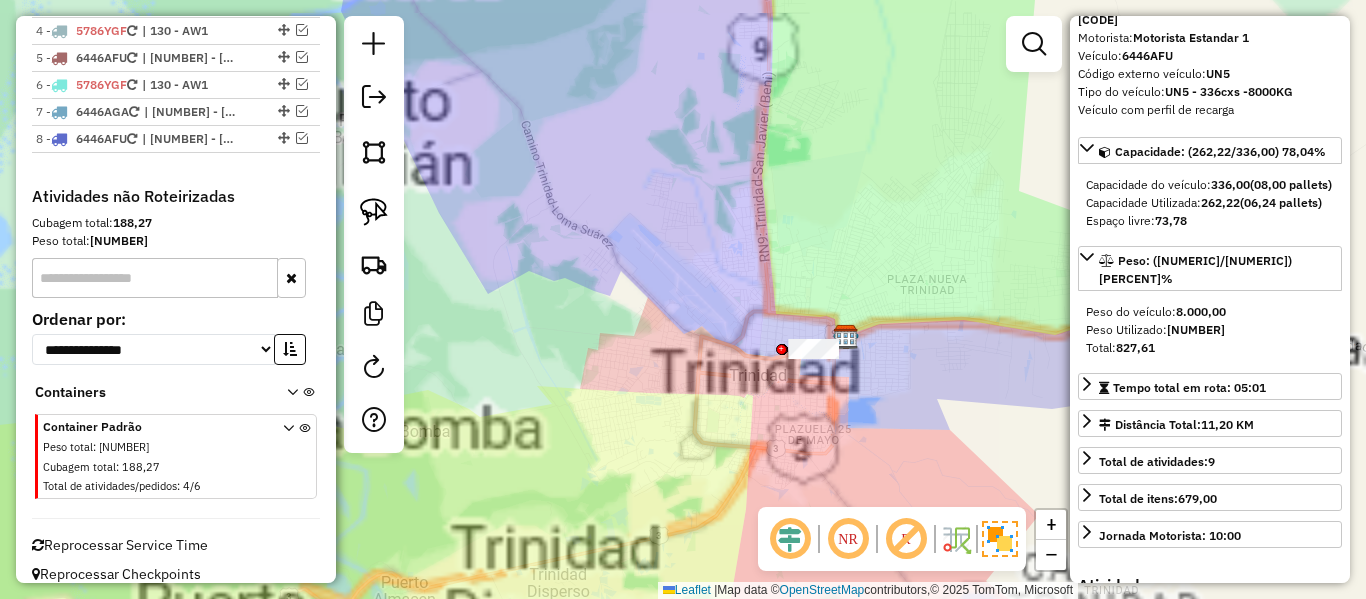 scroll, scrollTop: 478, scrollLeft: 0, axis: vertical 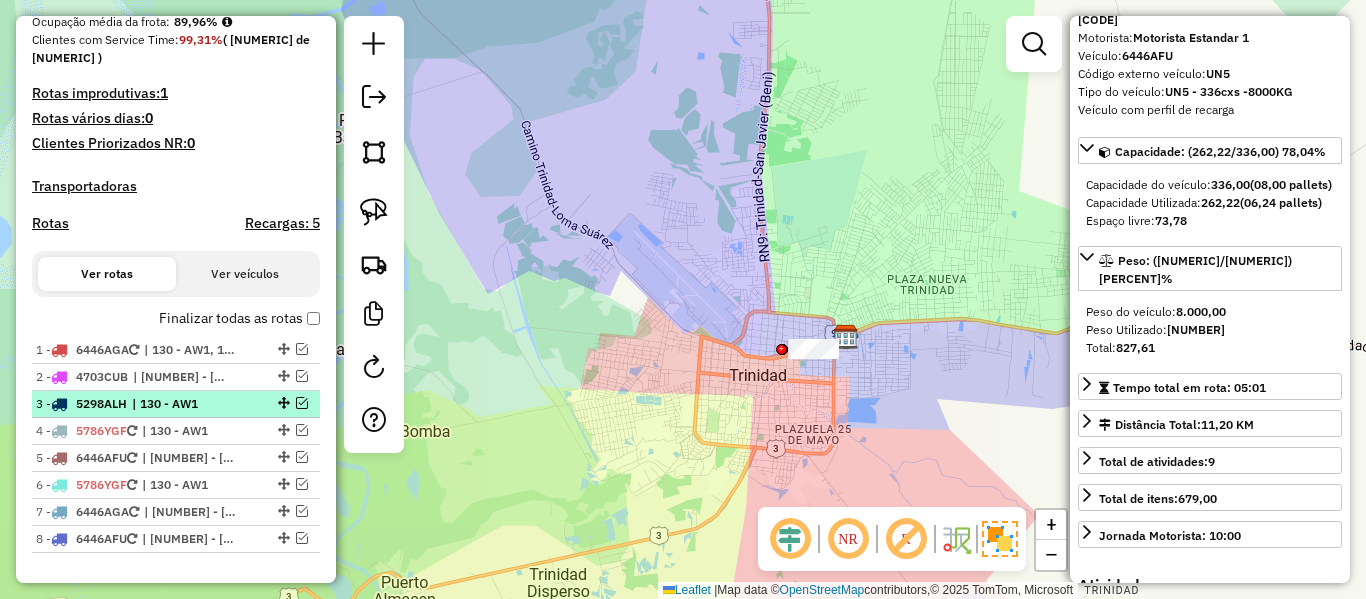 click on "| 130 - AW1" at bounding box center (178, 404) 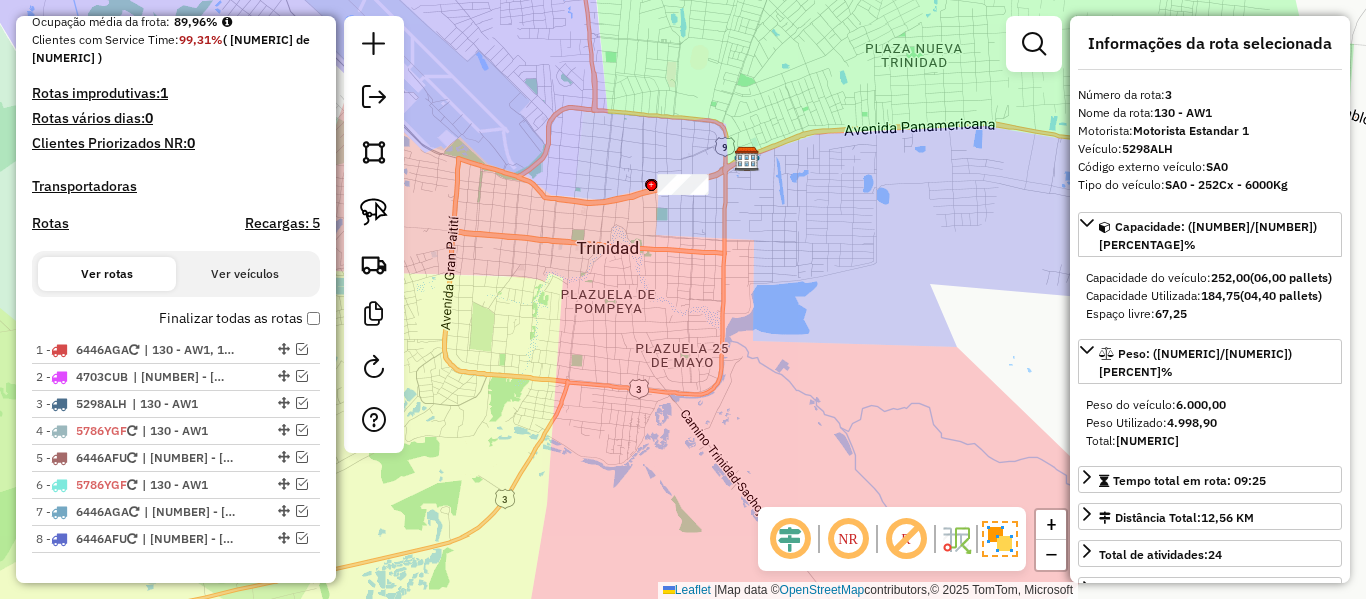 scroll, scrollTop: 0, scrollLeft: 0, axis: both 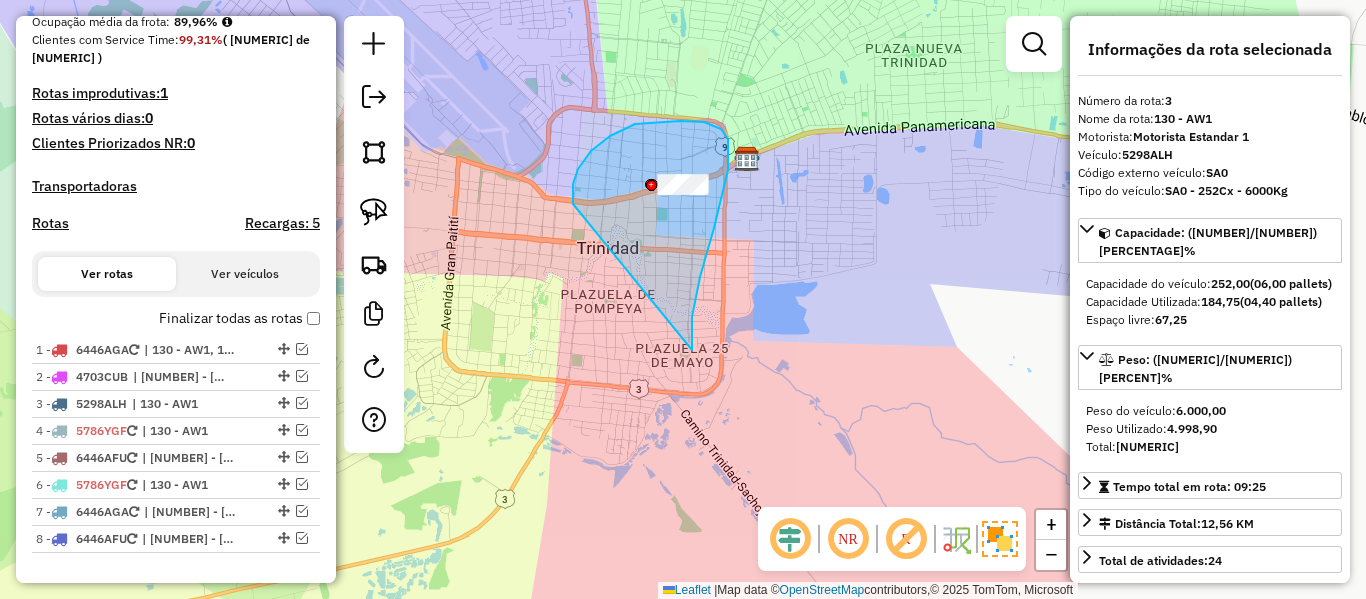drag, startPoint x: 728, startPoint y: 139, endPoint x: 573, endPoint y: 204, distance: 168.07736 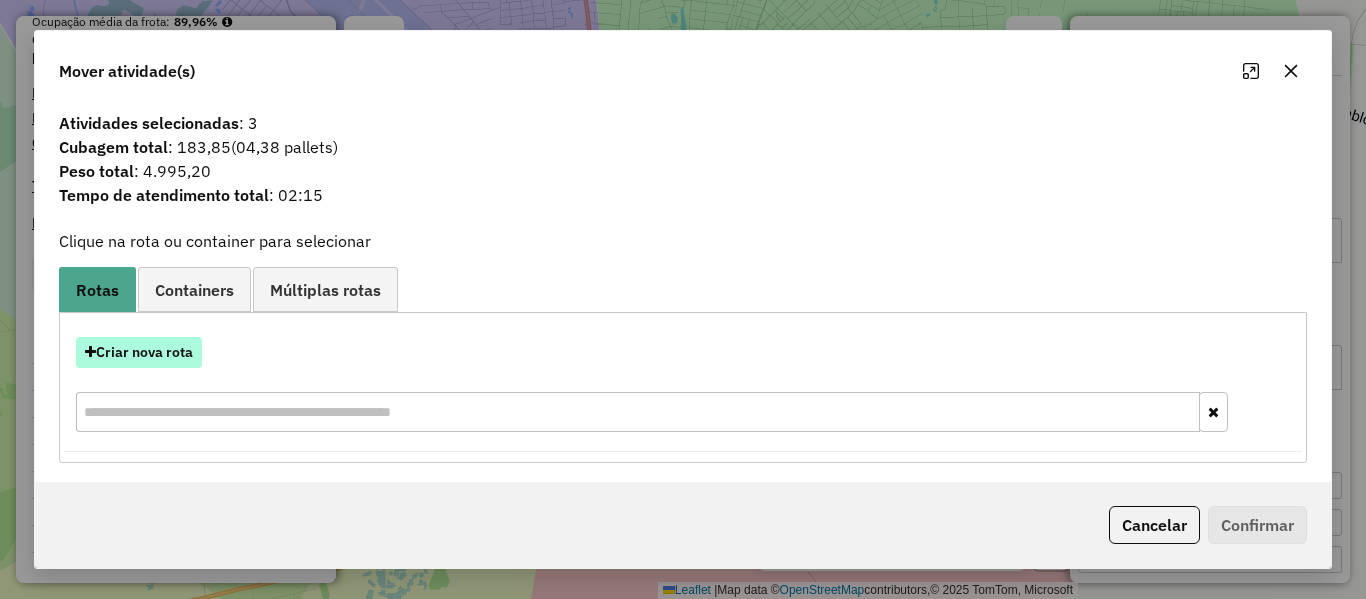 click on "Criar nova rota" at bounding box center (139, 352) 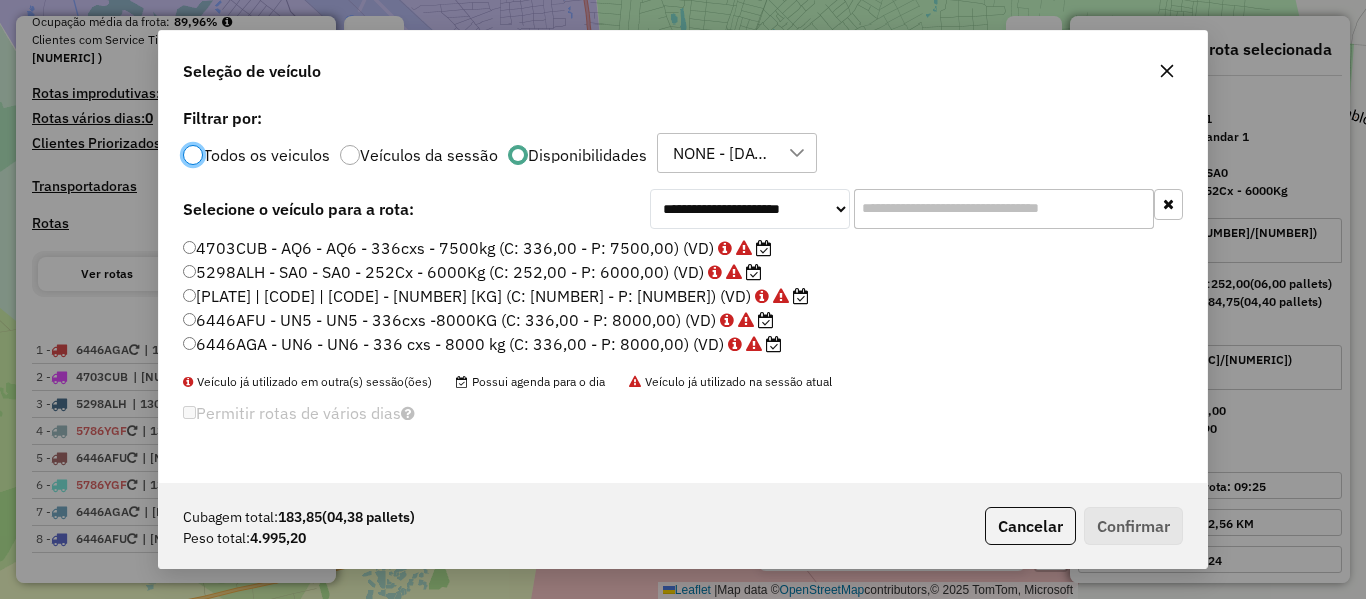 scroll, scrollTop: 11, scrollLeft: 6, axis: both 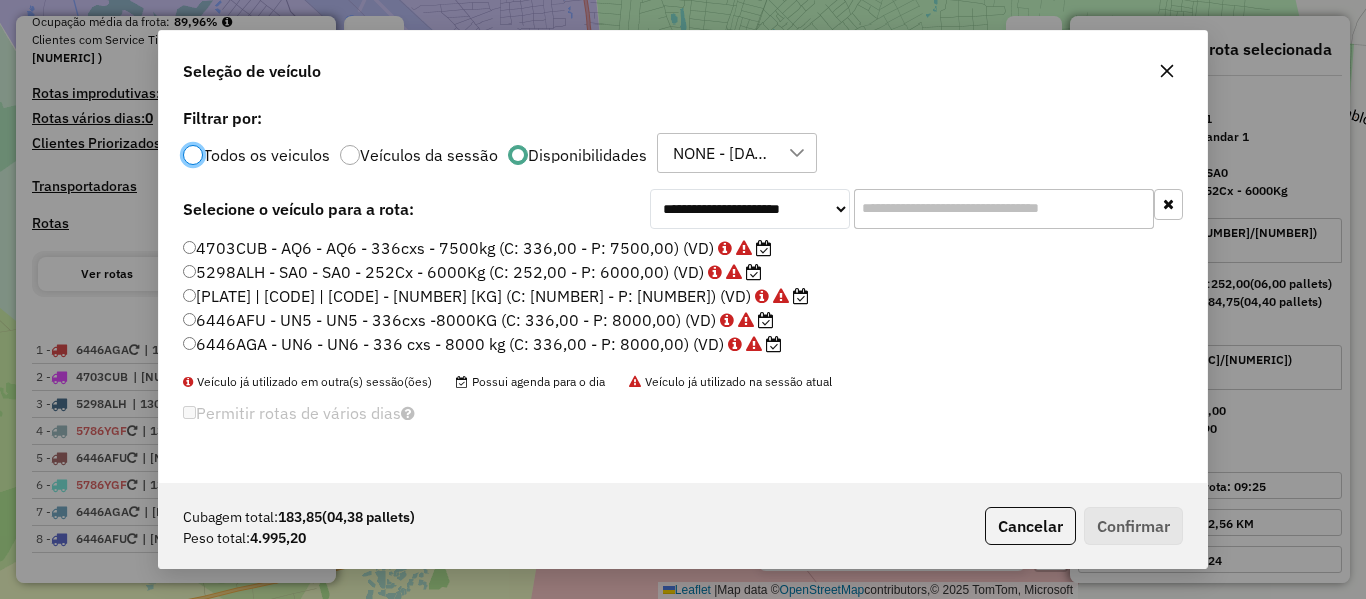 click 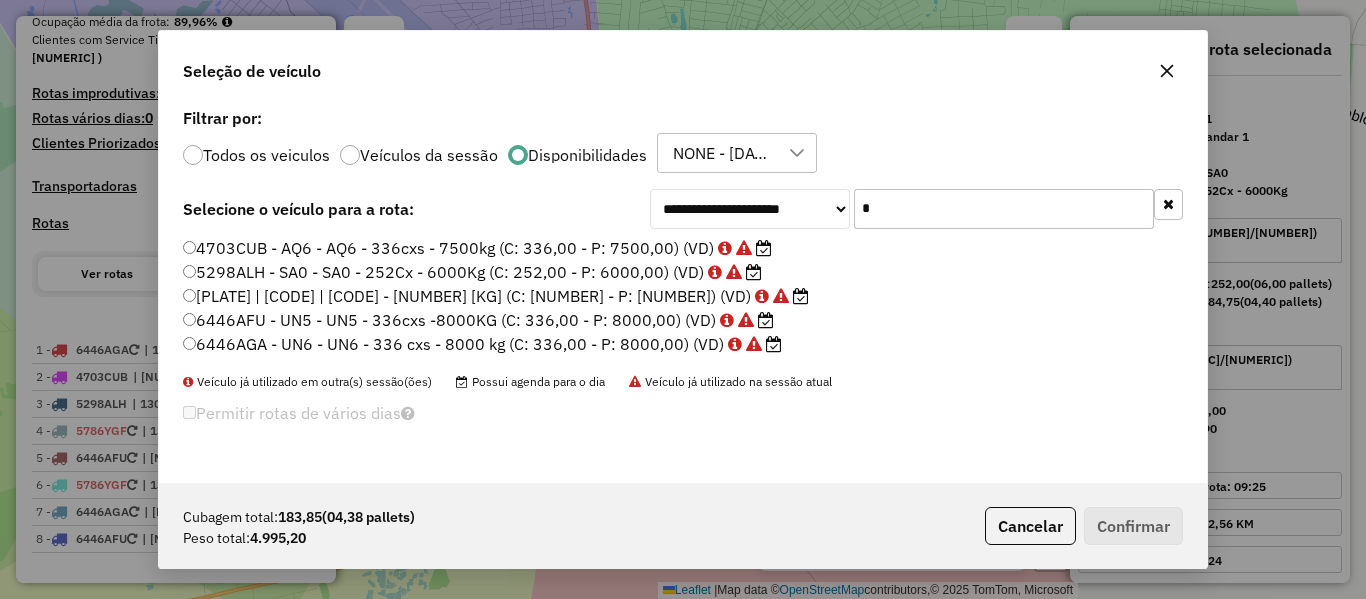 type on "*" 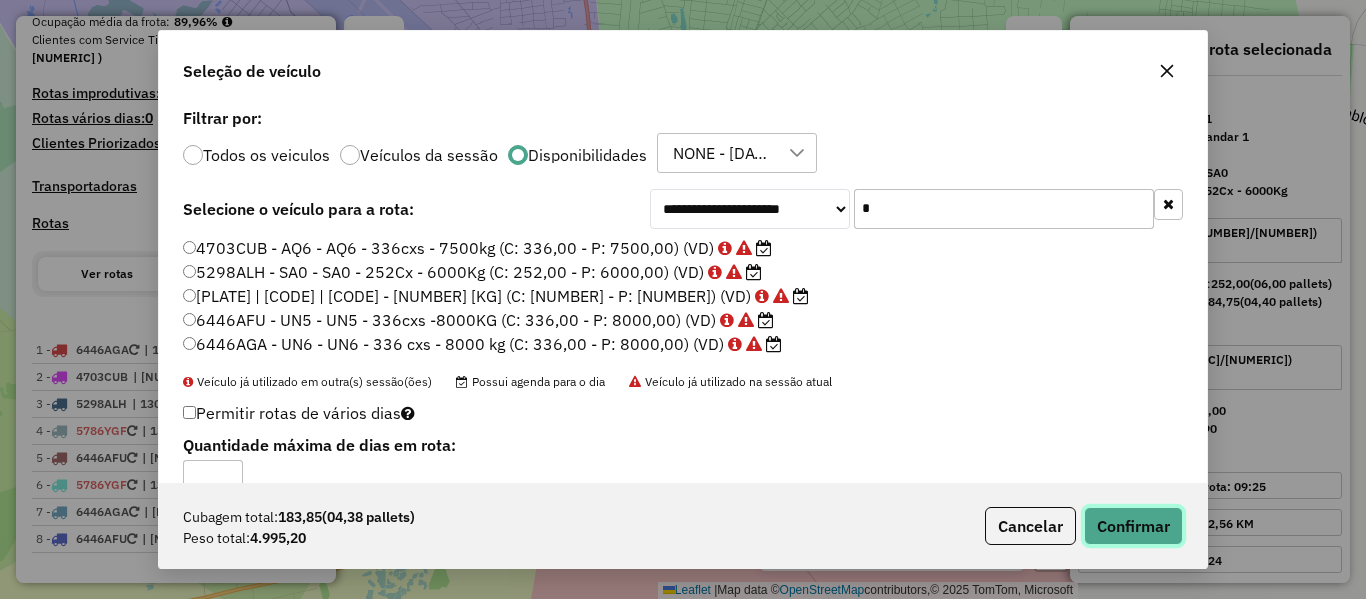 click on "Confirmar" 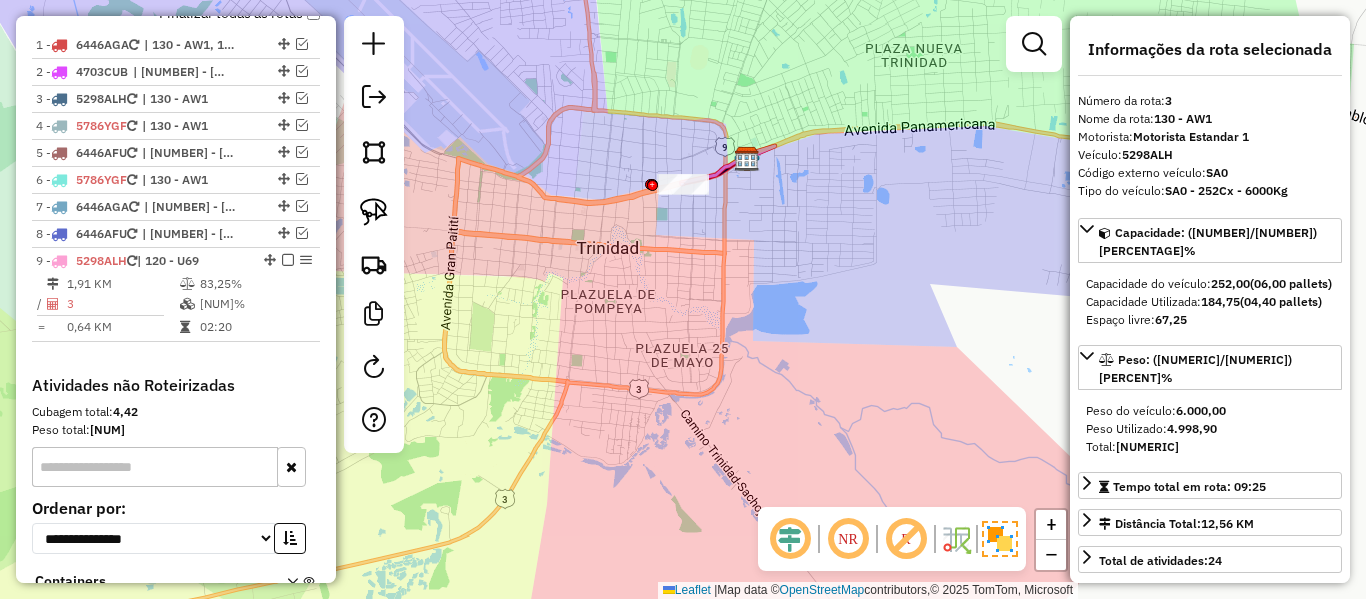 scroll, scrollTop: 835, scrollLeft: 0, axis: vertical 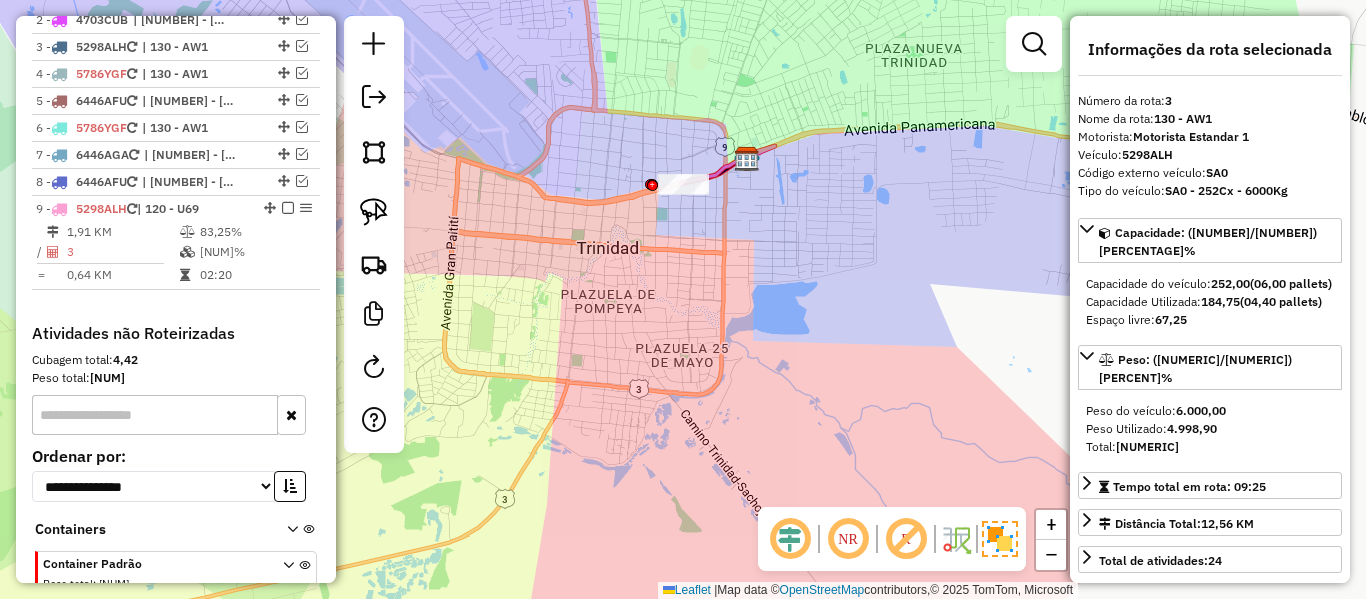 click 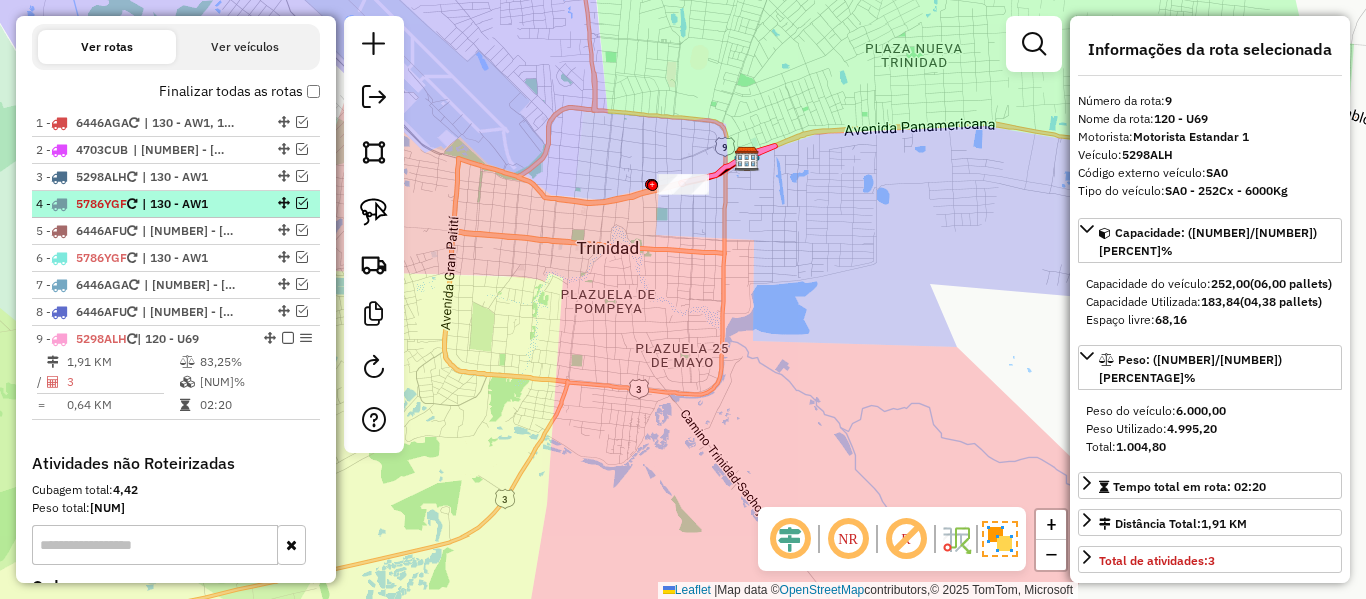 scroll, scrollTop: 672, scrollLeft: 0, axis: vertical 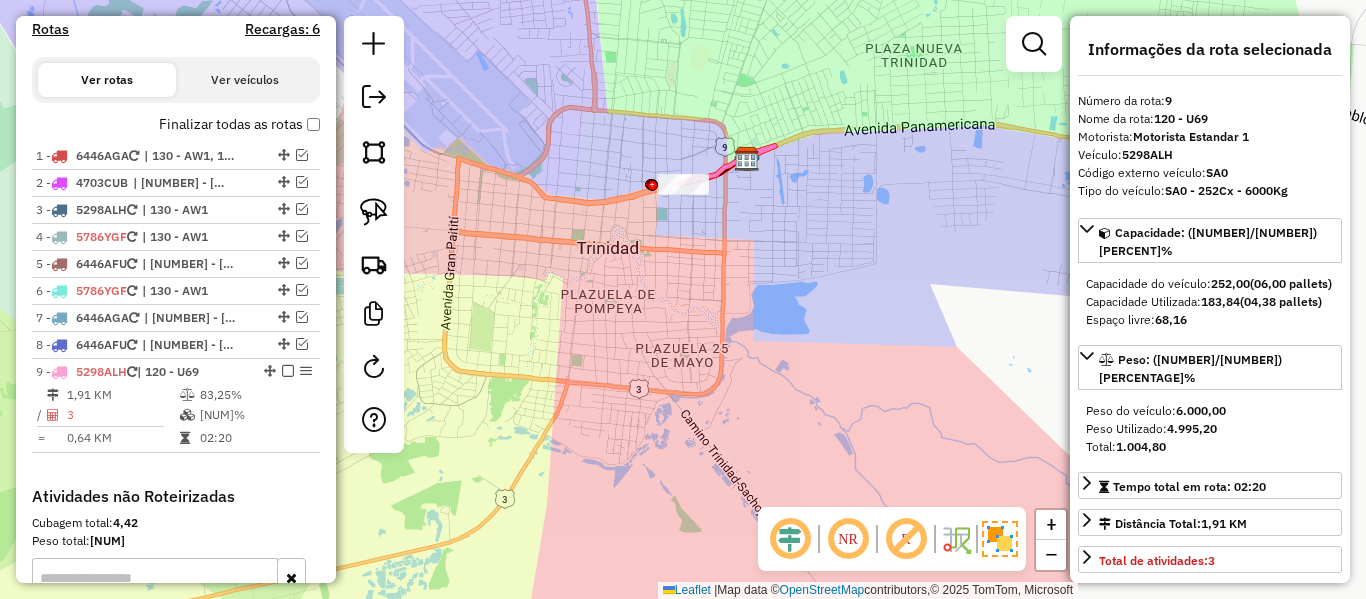 click on "Finalizar todas as rotas" at bounding box center [239, 124] 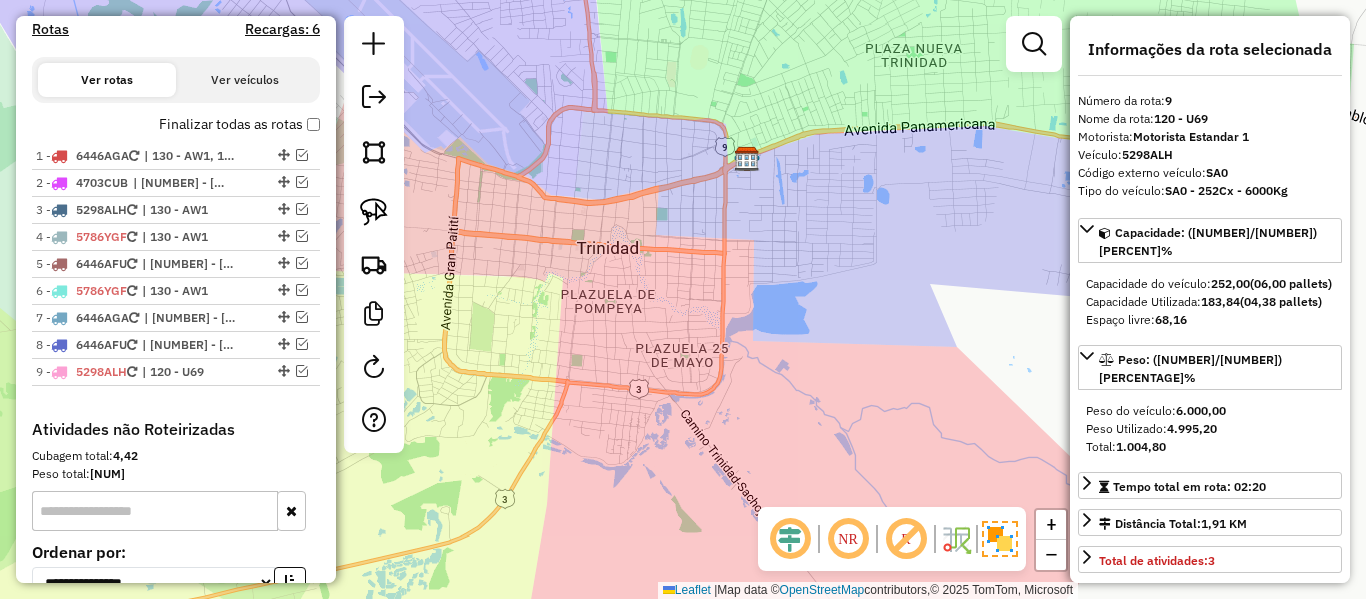 click on "Finalizar todas as rotas" at bounding box center (239, 124) 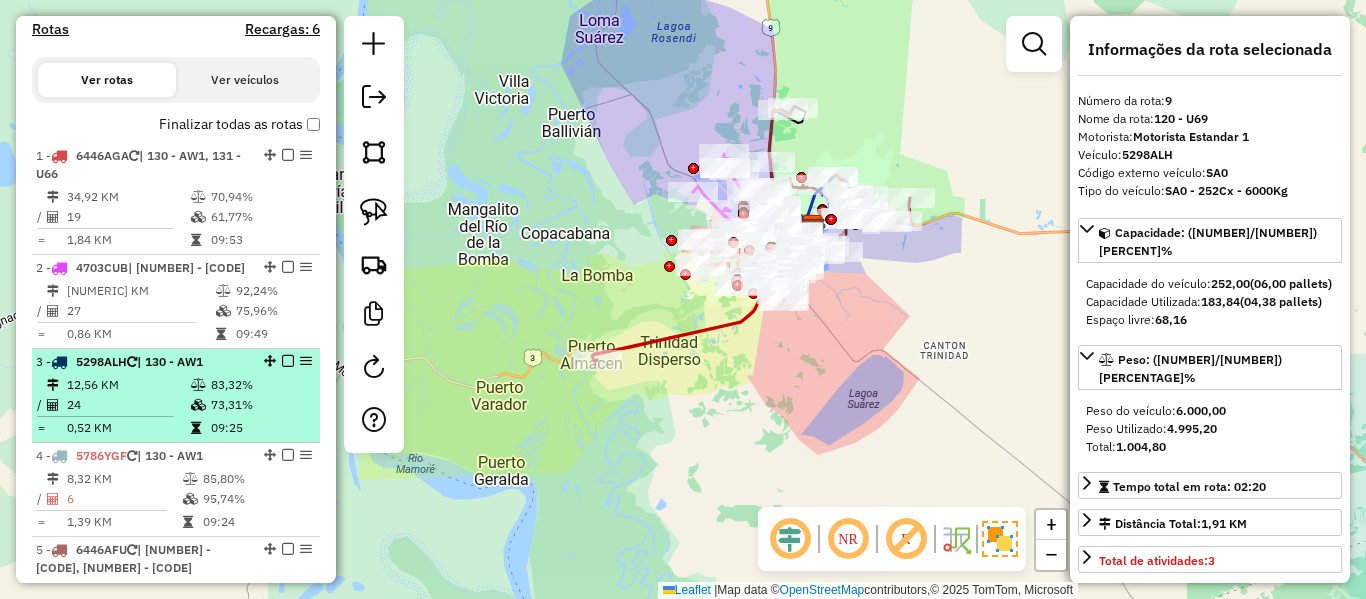 scroll, scrollTop: 372, scrollLeft: 0, axis: vertical 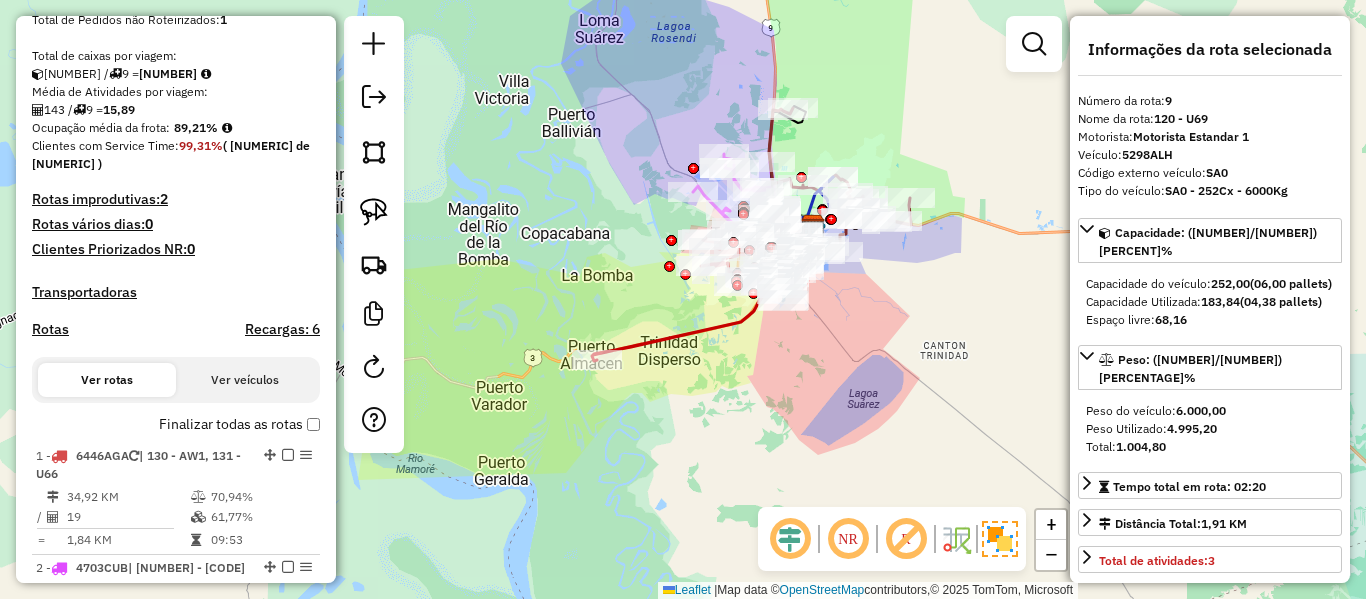 click on "Rotas" at bounding box center (50, 329) 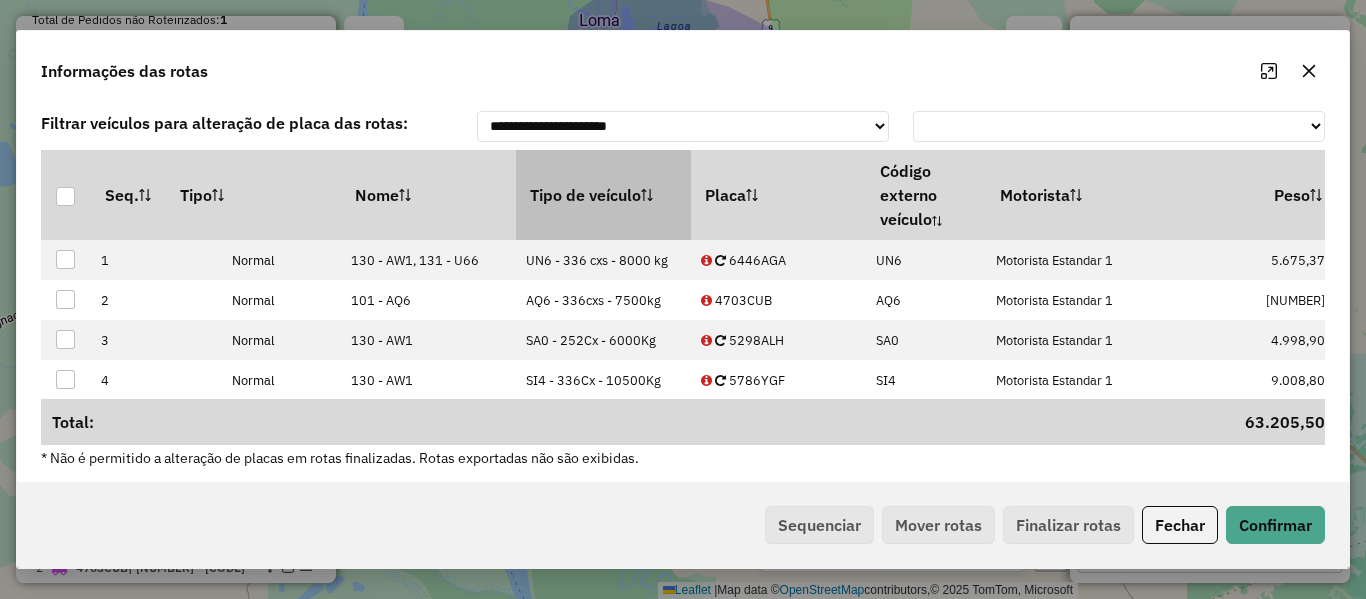 click on "Tipo de veículo" at bounding box center (603, 195) 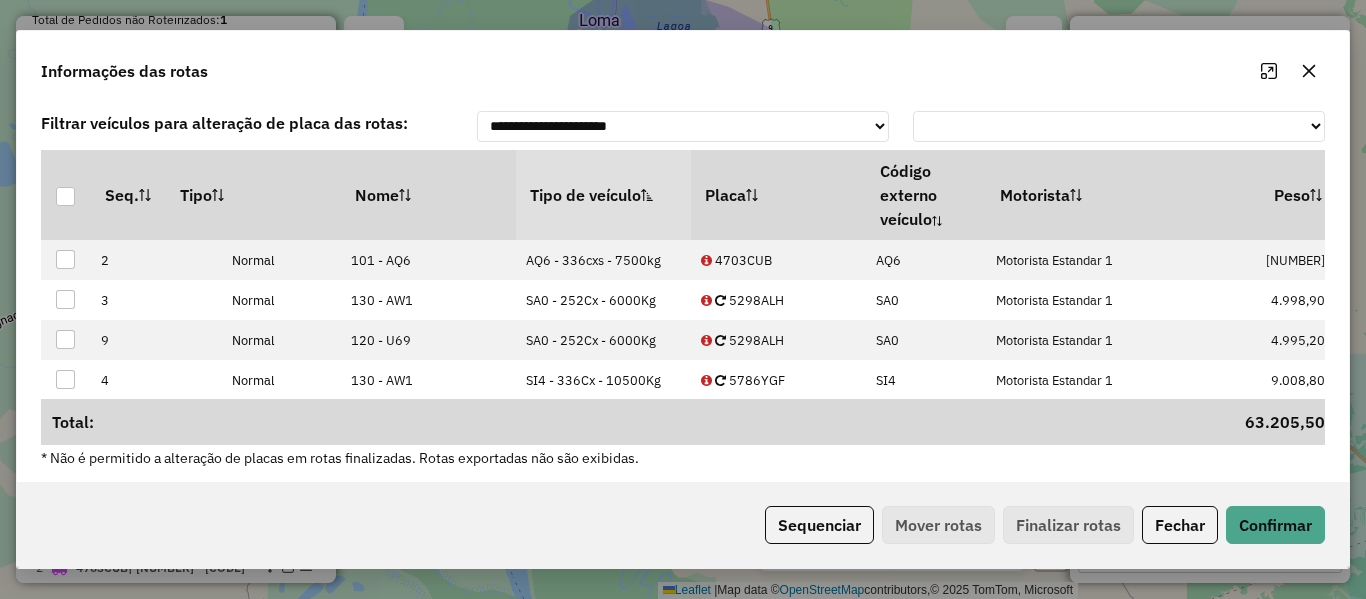 click on "Sequenciar   Mover rotas   Finalizar rotas   Fechar   Confirmar" 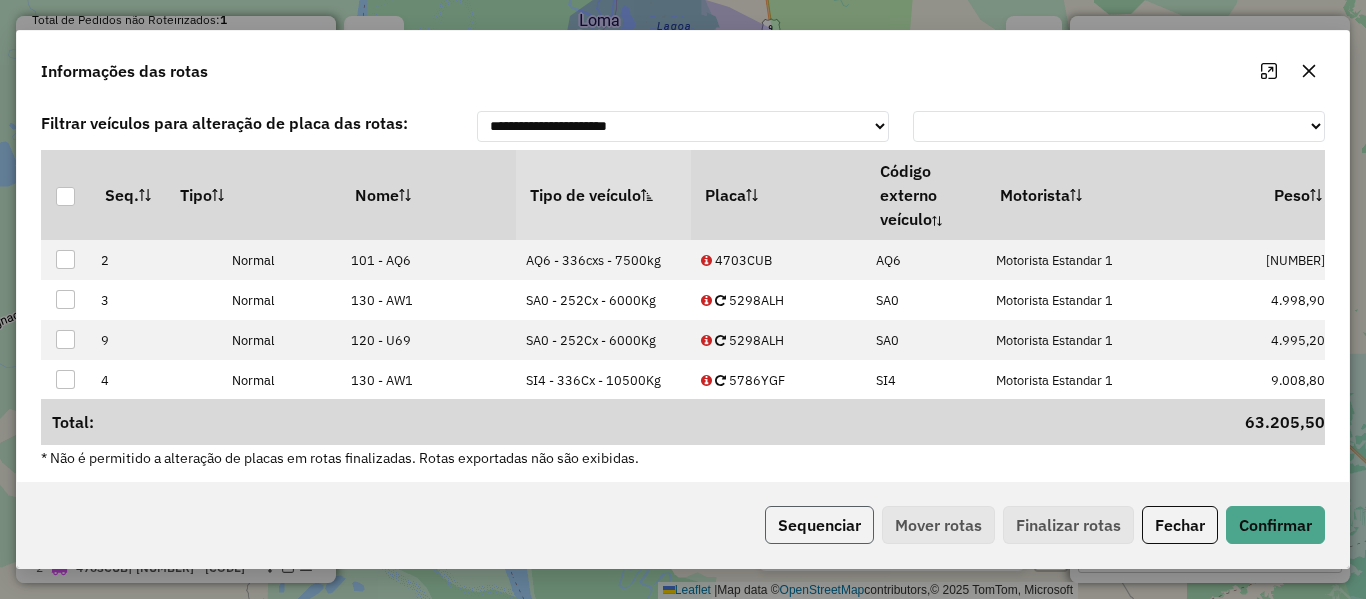 click on "Sequenciar" 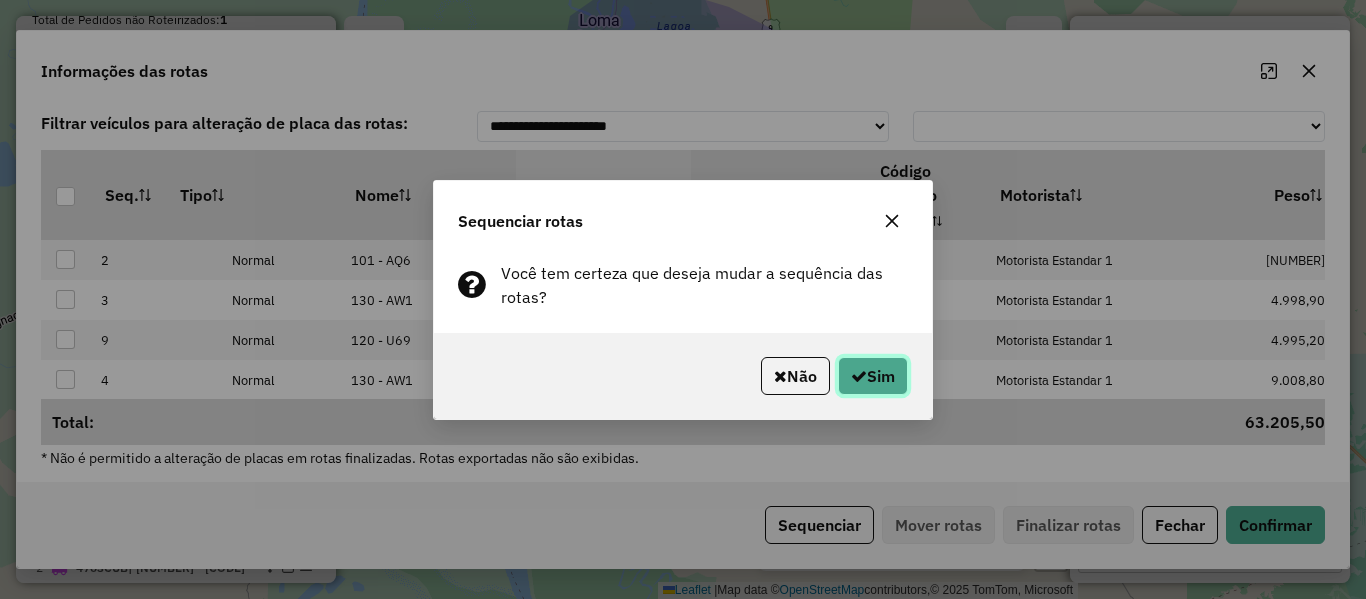 click 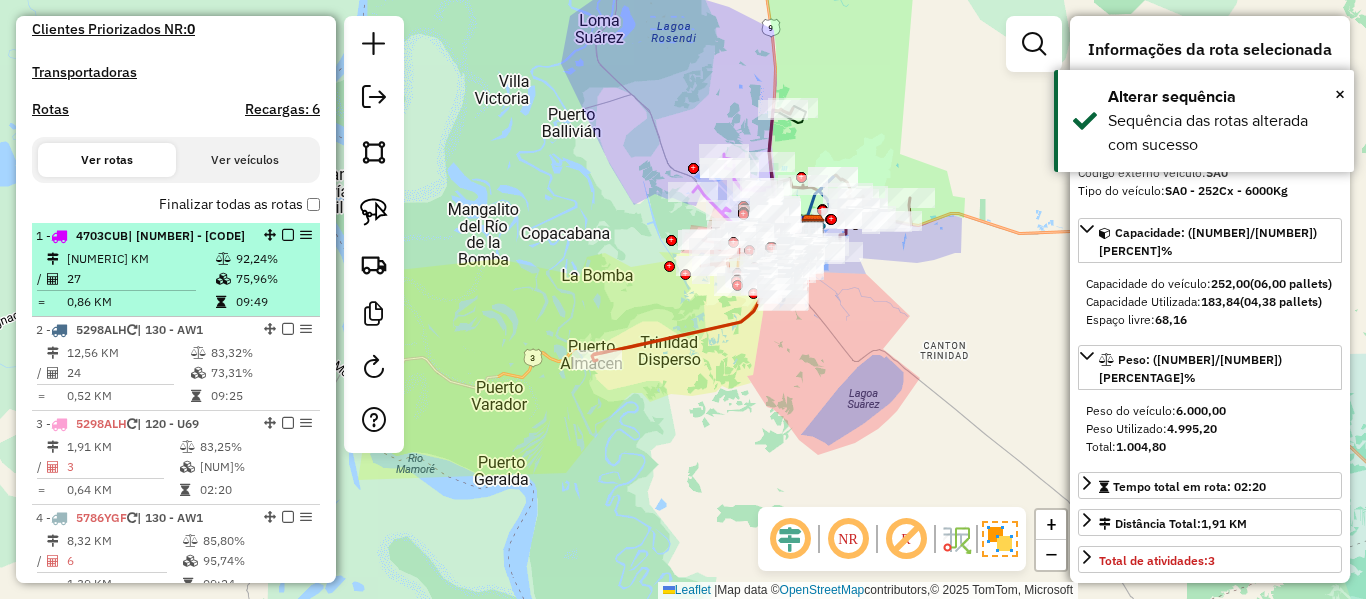 scroll, scrollTop: 480, scrollLeft: 0, axis: vertical 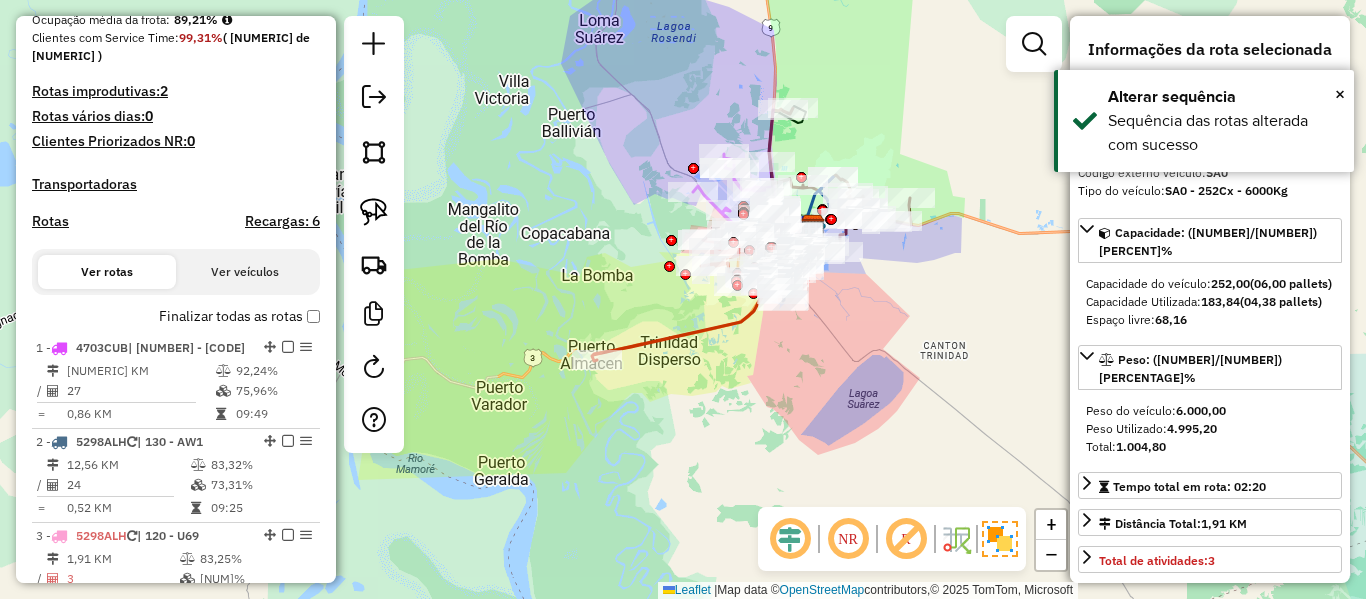 click on "Finalizar todas as rotas" at bounding box center (239, 316) 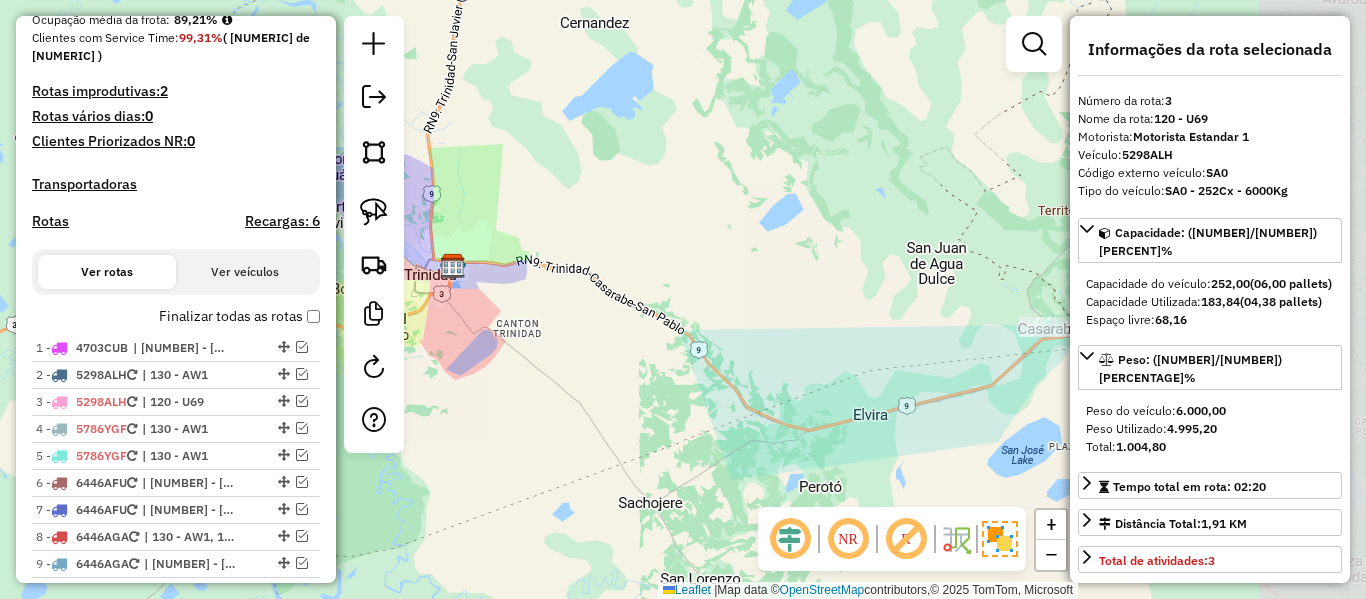 drag, startPoint x: 864, startPoint y: 345, endPoint x: 564, endPoint y: 318, distance: 301.21255 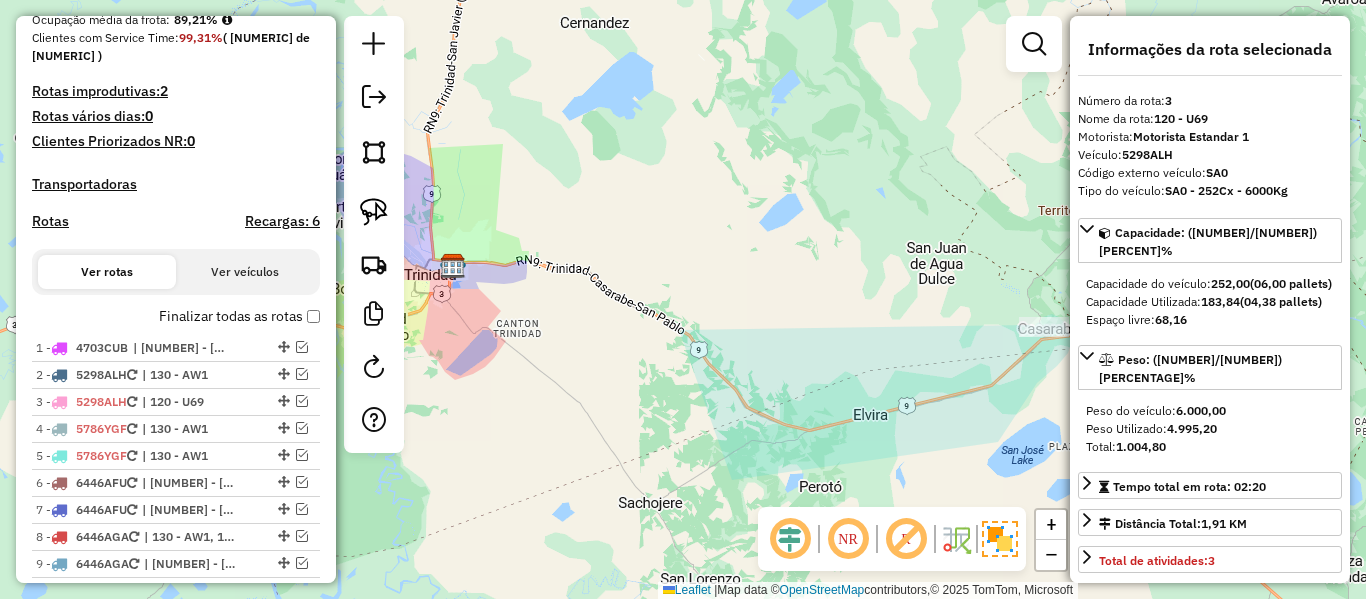 click on "Finalizar todas as rotas" at bounding box center (176, 323) 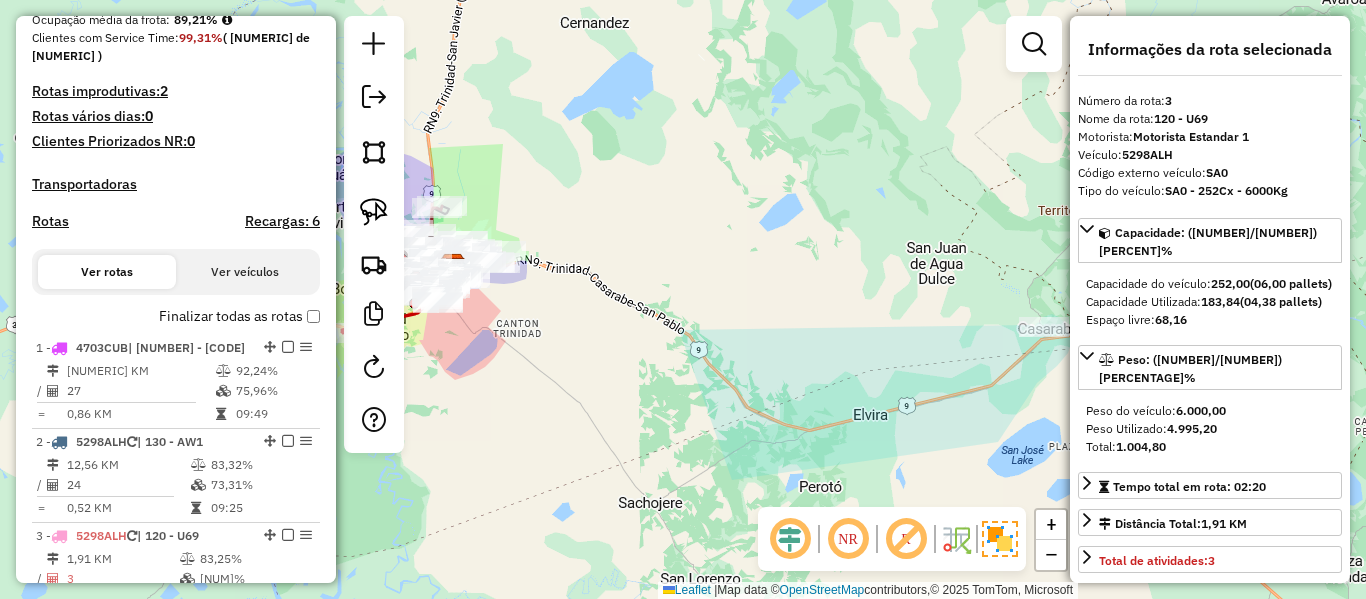 click on "Janela de atendimento Grade de atendimento Capacidade Transportadoras Veículos Cliente Pedidos  Rotas Selecione os dias de semana para filtrar as janelas de atendimento  Seg   Ter   Qua   Qui   Sex   Sáb   Dom  Informe o período da janela de atendimento: De: Até:  Filtrar exatamente a janela do cliente  Considerar janela de atendimento padrão  Selecione os dias de semana para filtrar as grades de atendimento  Seg   Ter   Qua   Qui   Sex   Sáb   Dom   Considerar clientes sem dia de atendimento cadastrado  Clientes fora do dia de atendimento selecionado Filtrar as atividades entre os valores definidos abaixo:  Peso mínimo:   Peso máximo:   Cubagem mínima:   Cubagem máxima:   De:   Até:  Filtrar as atividades entre o tempo de atendimento definido abaixo:  De:   Até:   Considerar capacidade total dos clientes não roteirizados Transportadora: Selecione um ou mais itens Tipo de veículo: Selecione um ou mais itens Veículo: Selecione um ou mais itens Motorista: Selecione um ou mais itens Nome: Rótulo:" 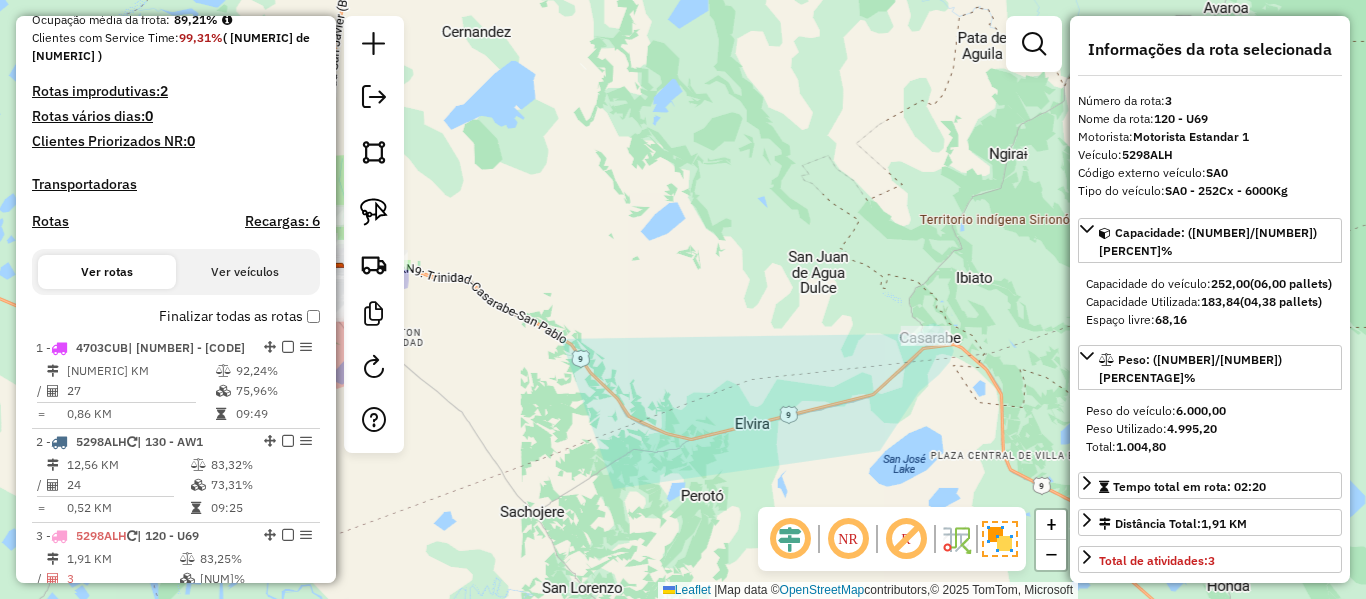 drag, startPoint x: 1199, startPoint y: 292, endPoint x: 738, endPoint y: 176, distance: 475.3704 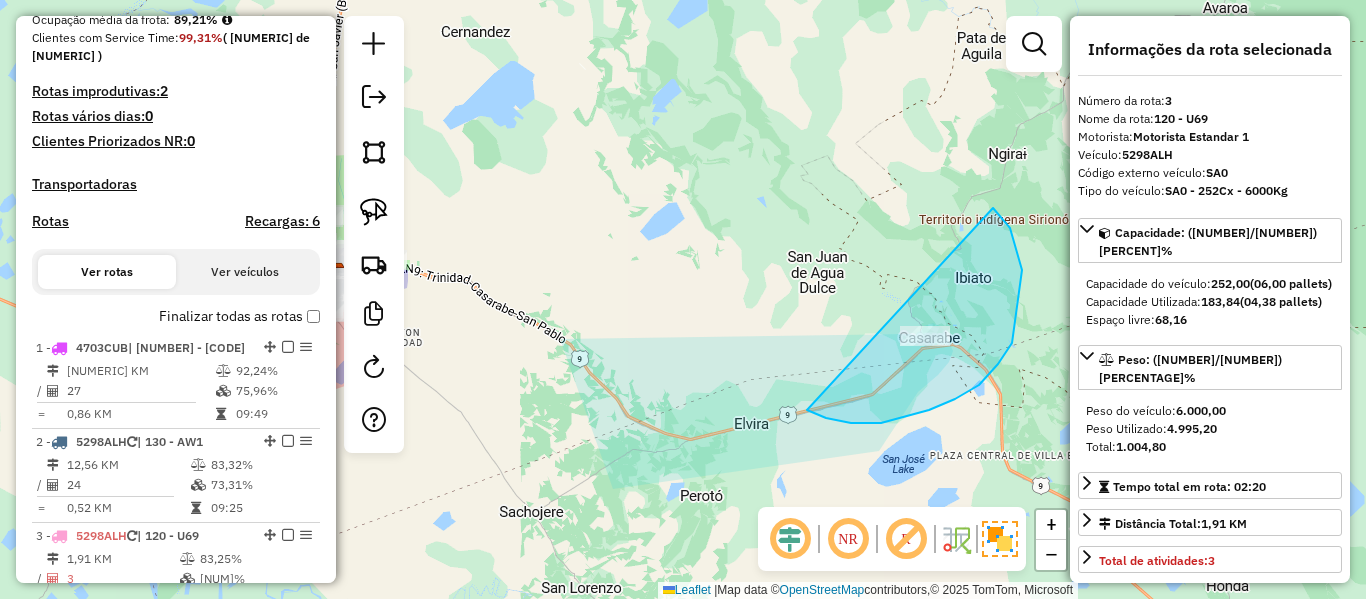 drag, startPoint x: 826, startPoint y: 418, endPoint x: 768, endPoint y: 189, distance: 236.23082 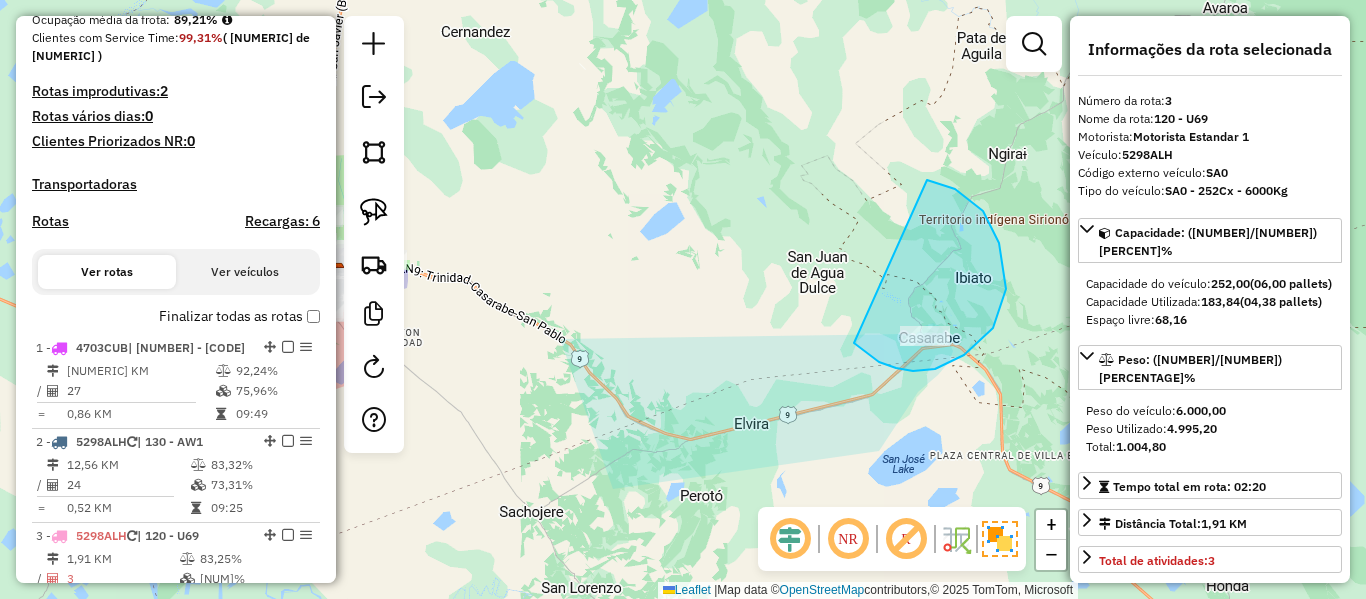 drag, startPoint x: 879, startPoint y: 362, endPoint x: 839, endPoint y: 199, distance: 167.83623 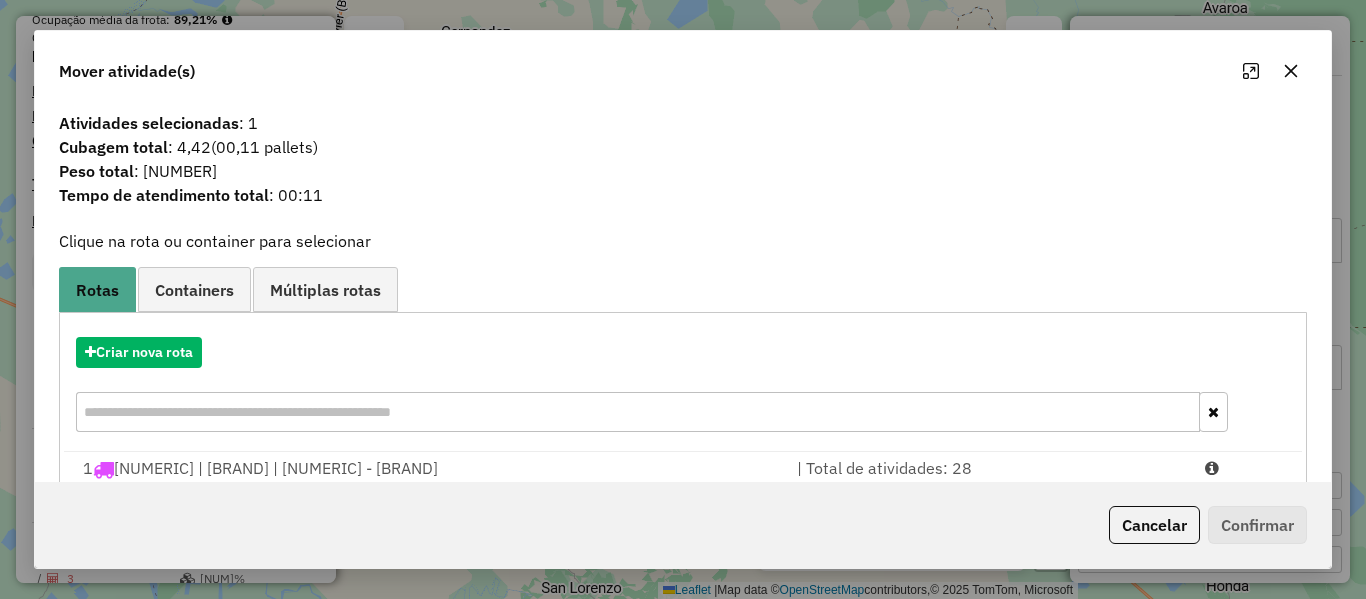 click on "Criar nova rota" at bounding box center [683, 387] 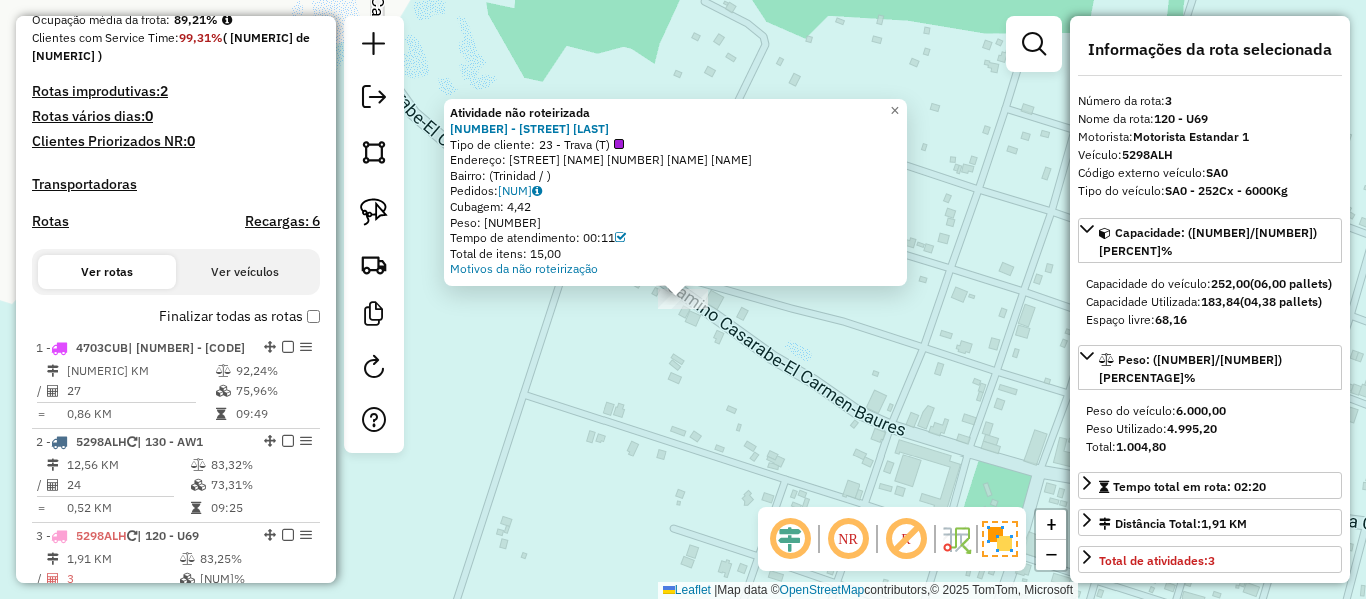 click on "Atividade não roteirizada [NUMBER] - [STREET] [LAST]  Tipo de cliente:   [NUMBER] - [CODE] ([CODE])   Endereço: [STREET] [STREET] [NUMBER] [STREET] [STREET]   Bairro:  ([CITY] / )   Pedidos:  [NUMBER]   Cubagem: [WEIGHT]   Peso: [WEIGHT]   Tempo de atendimento: [TIME]   Total de itens: [NUMBER]  Motivos da não roteirização × Janela de atendimento Grade de atendimento Capacidade Transportadoras Veículos Cliente Pedidos  Rotas Selecione os dias de semana para filtrar as janelas de atendimento  Seg   Ter   Qua   Qui   Sex   Sáb   Dom  Informe o período da janela de atendimento: De: Até:  Filtrar exatamente a janela do cliente  Considerar janela de atendimento padrão  Selecione os dias de semana para filtrar as grades de atendimento  Seg   Ter   Qua   Qui   Sex   Sáb   Dom   Considerar clientes sem dia de atendimento cadastrado  Clientes fora do dia de atendimento selecionado Filtrar as atividades entre os valores definidos abaixo:  Peso mínimo:   Peso máximo:   Cubagem mínima:   Cubagem máxima:   De:   Até:  De:   Até:  +" 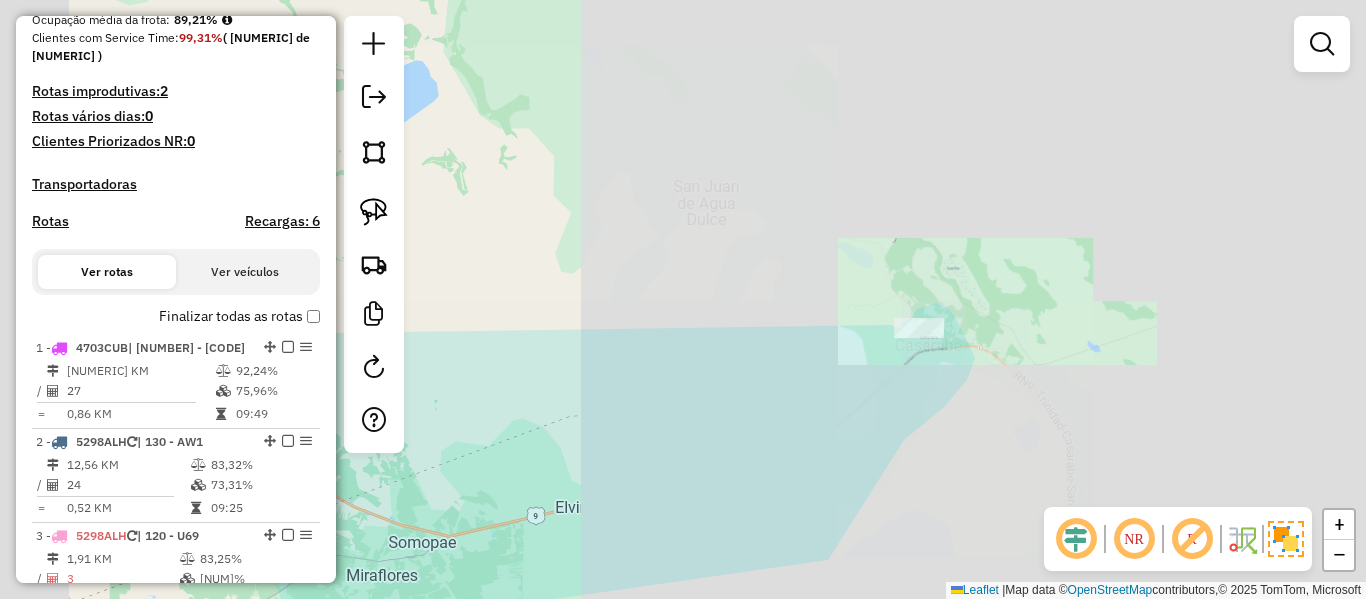 drag, startPoint x: 878, startPoint y: 315, endPoint x: 1064, endPoint y: 305, distance: 186.26862 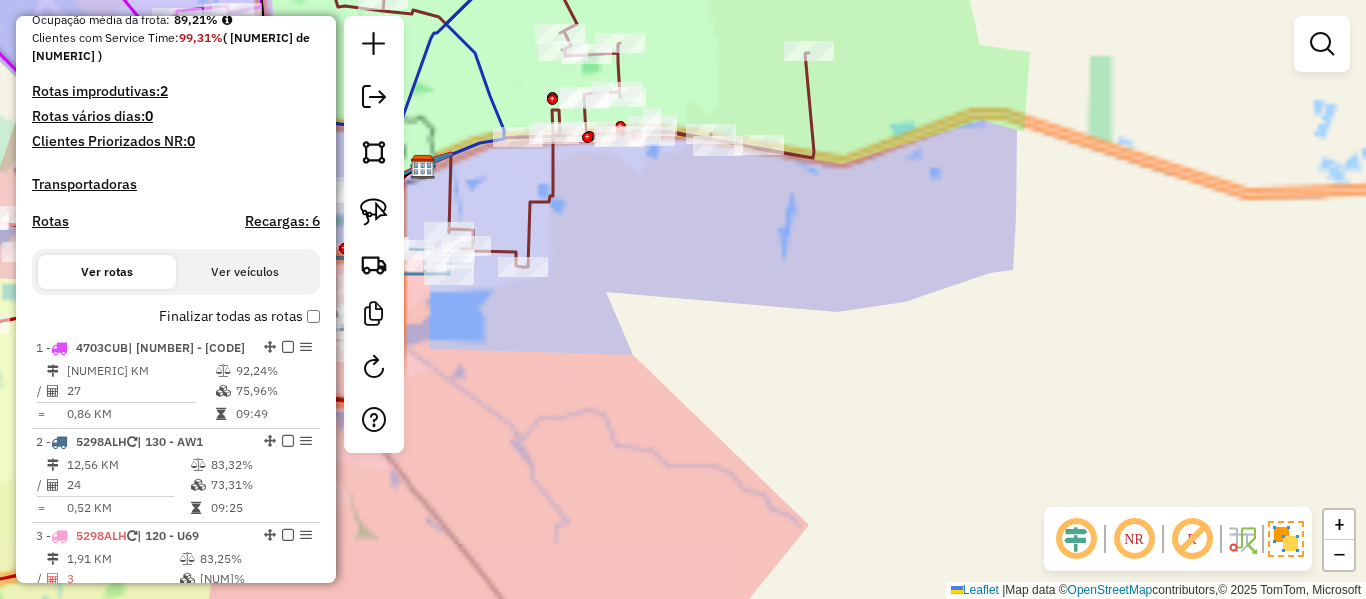 drag, startPoint x: 862, startPoint y: 221, endPoint x: 840, endPoint y: 224, distance: 22.203604 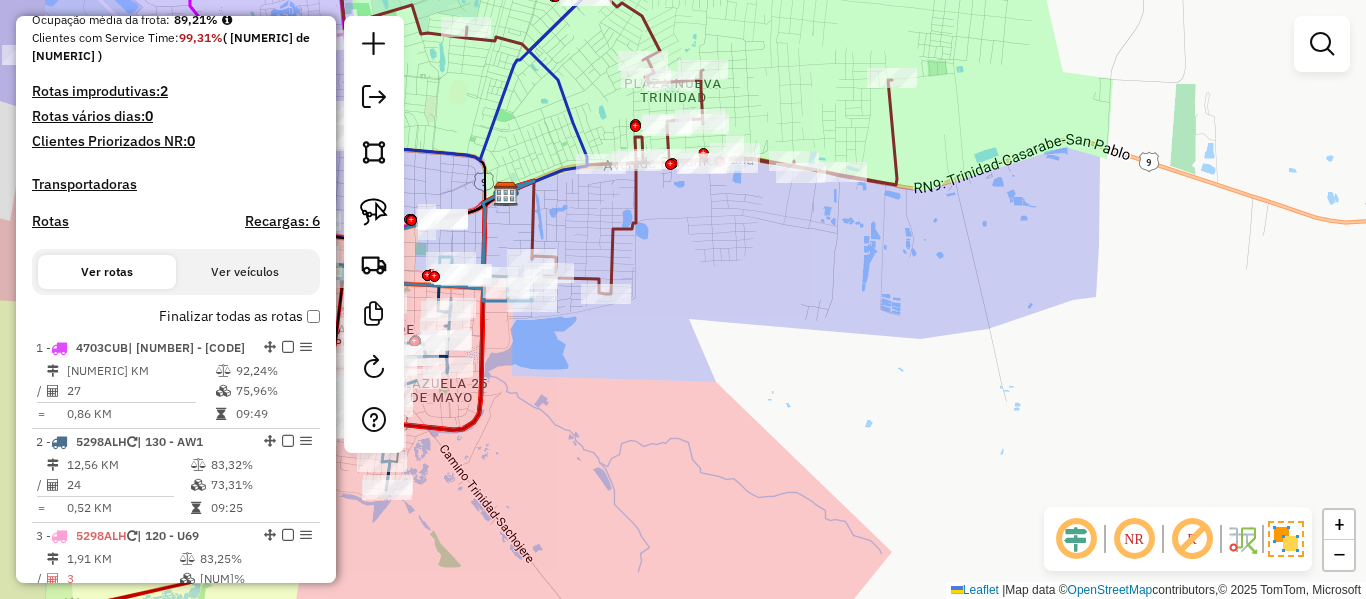 drag, startPoint x: 640, startPoint y: 246, endPoint x: 694, endPoint y: 263, distance: 56.61272 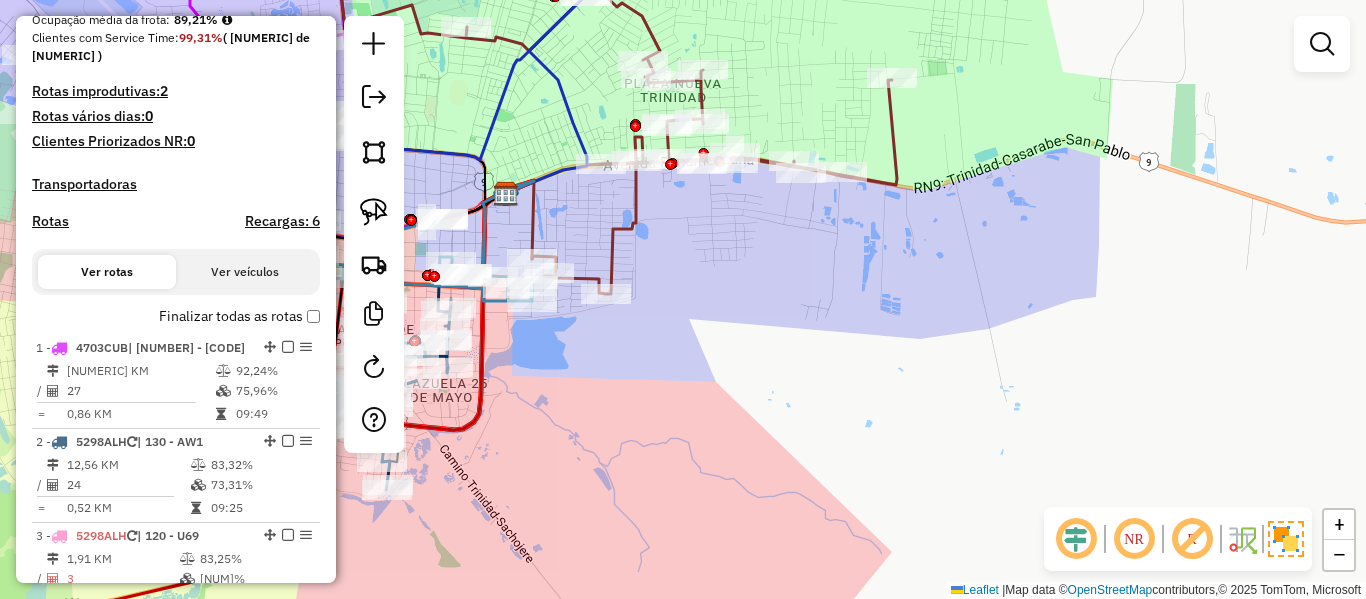 click 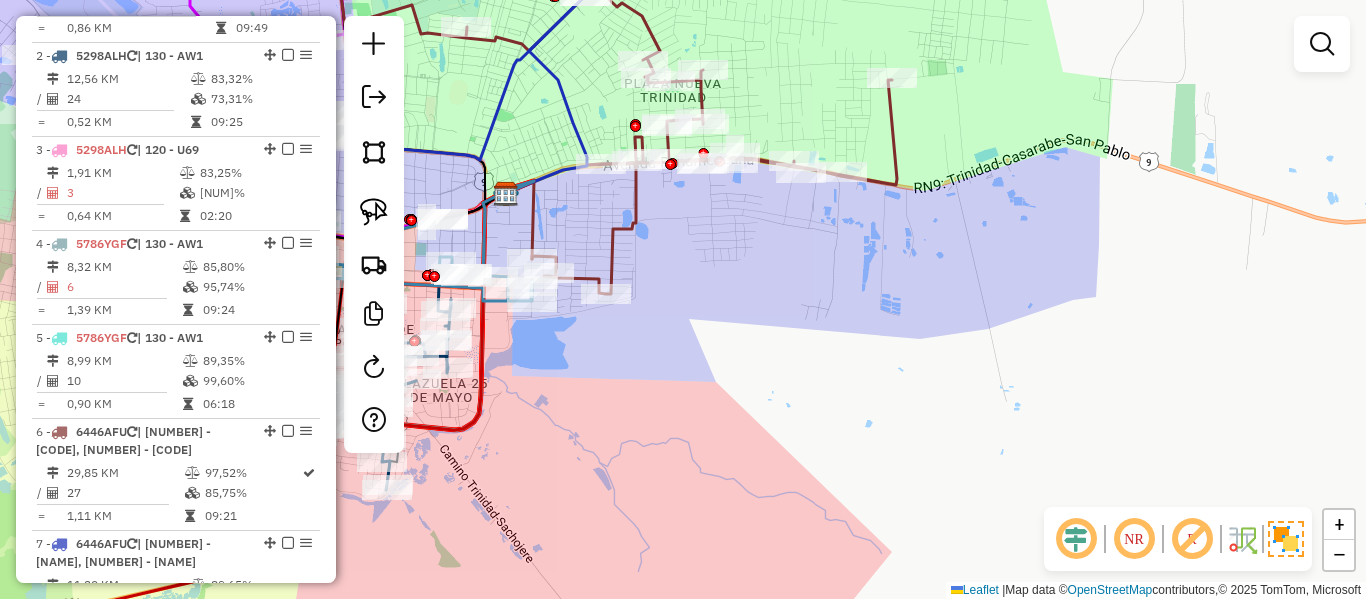 select on "**********" 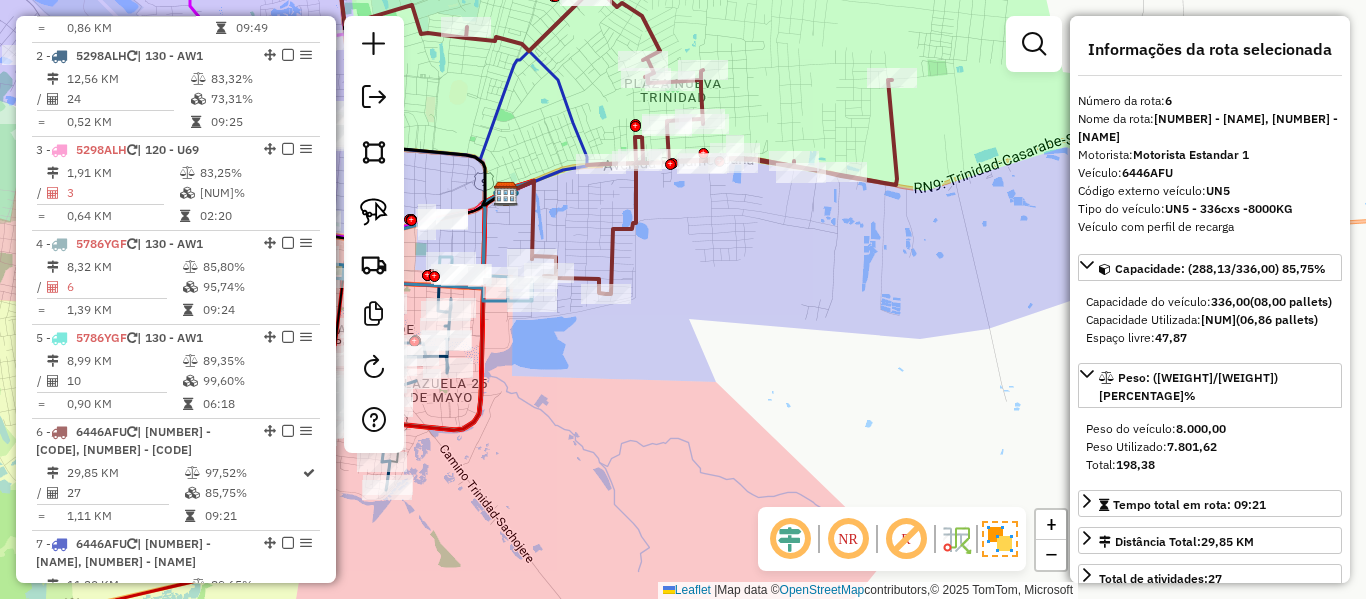 scroll, scrollTop: 1251, scrollLeft: 0, axis: vertical 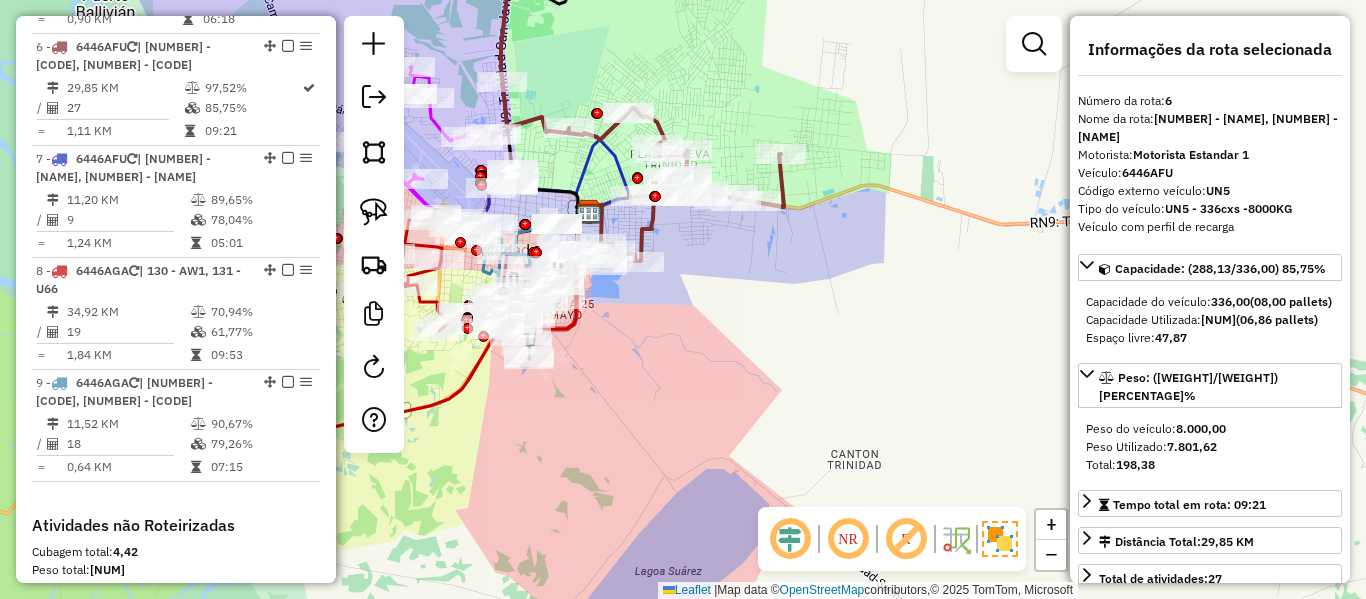 drag, startPoint x: 890, startPoint y: 290, endPoint x: 619, endPoint y: 275, distance: 271.41483 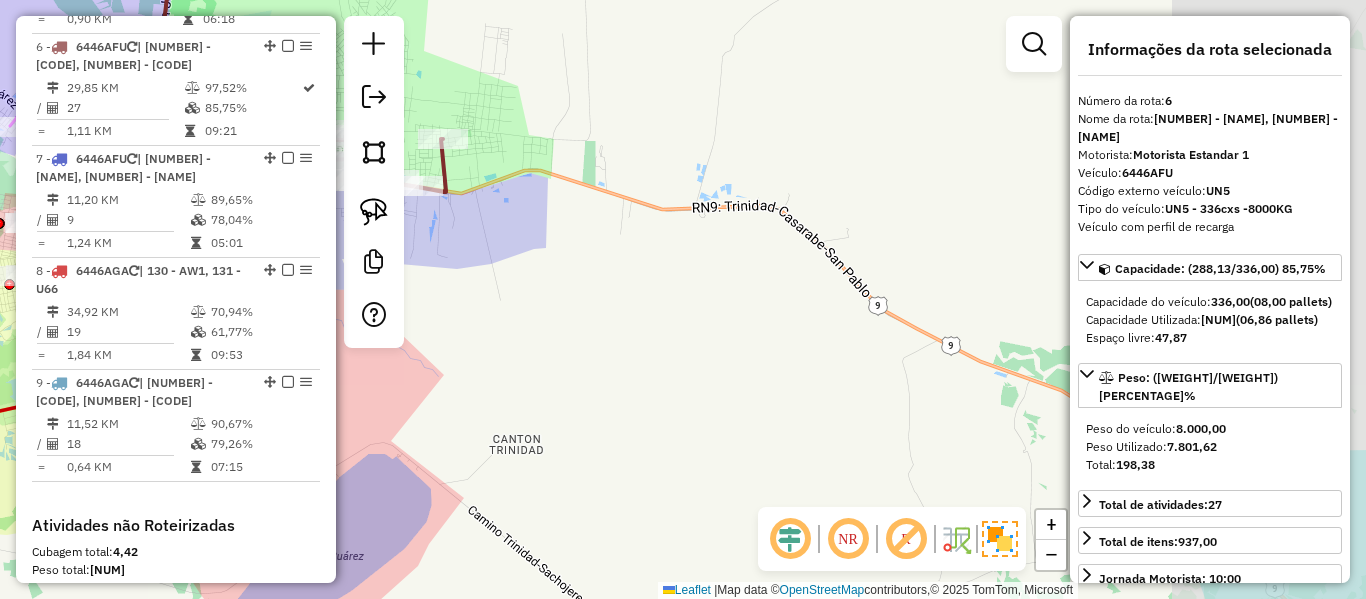 drag, startPoint x: 845, startPoint y: 283, endPoint x: 748, endPoint y: 277, distance: 97.18539 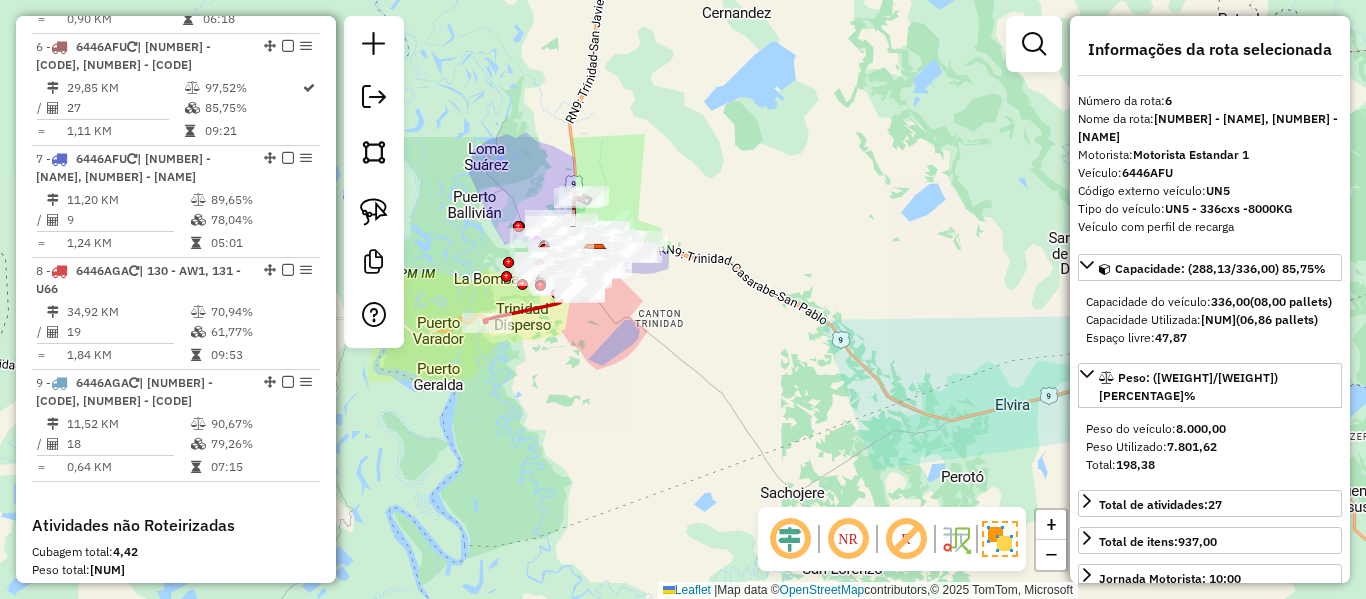 click on "Janela de atendimento Grade de atendimento Capacidade Transportadoras Veículos Cliente Pedidos  Rotas Selecione os dias de semana para filtrar as janelas de atendimento  Seg   Ter   Qua   Qui   Sex   Sáb   Dom  Informe o período da janela de atendimento: De: Até:  Filtrar exatamente a janela do cliente  Considerar janela de atendimento padrão  Selecione os dias de semana para filtrar as grades de atendimento  Seg   Ter   Qua   Qui   Sex   Sáb   Dom   Considerar clientes sem dia de atendimento cadastrado  Clientes fora do dia de atendimento selecionado Filtrar as atividades entre os valores definidos abaixo:  Peso mínimo:   Peso máximo:   Cubagem mínima:   Cubagem máxima:   De:   Até:  Filtrar as atividades entre o tempo de atendimento definido abaixo:  De:   Até:   Considerar capacidade total dos clientes não roteirizados Transportadora: Selecione um ou mais itens Tipo de veículo: Selecione um ou mais itens Veículo: Selecione um ou mais itens Motorista: Selecione um ou mais itens Nome: Rótulo:" 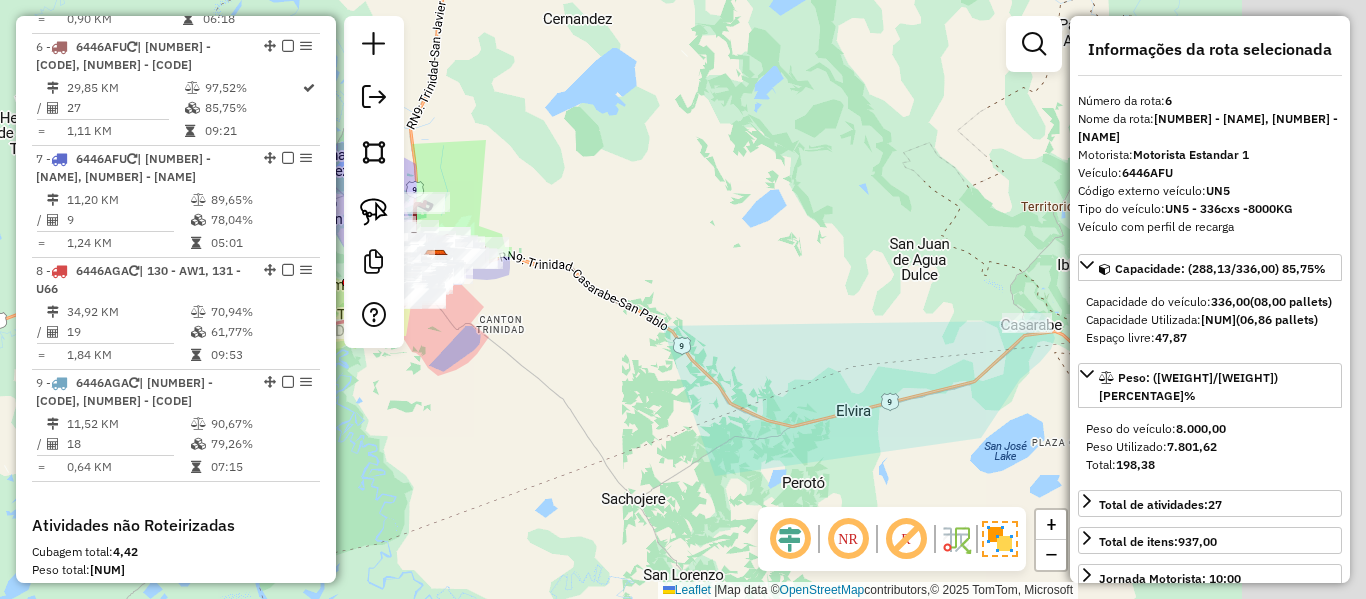 drag, startPoint x: 791, startPoint y: 311, endPoint x: 708, endPoint y: 311, distance: 83 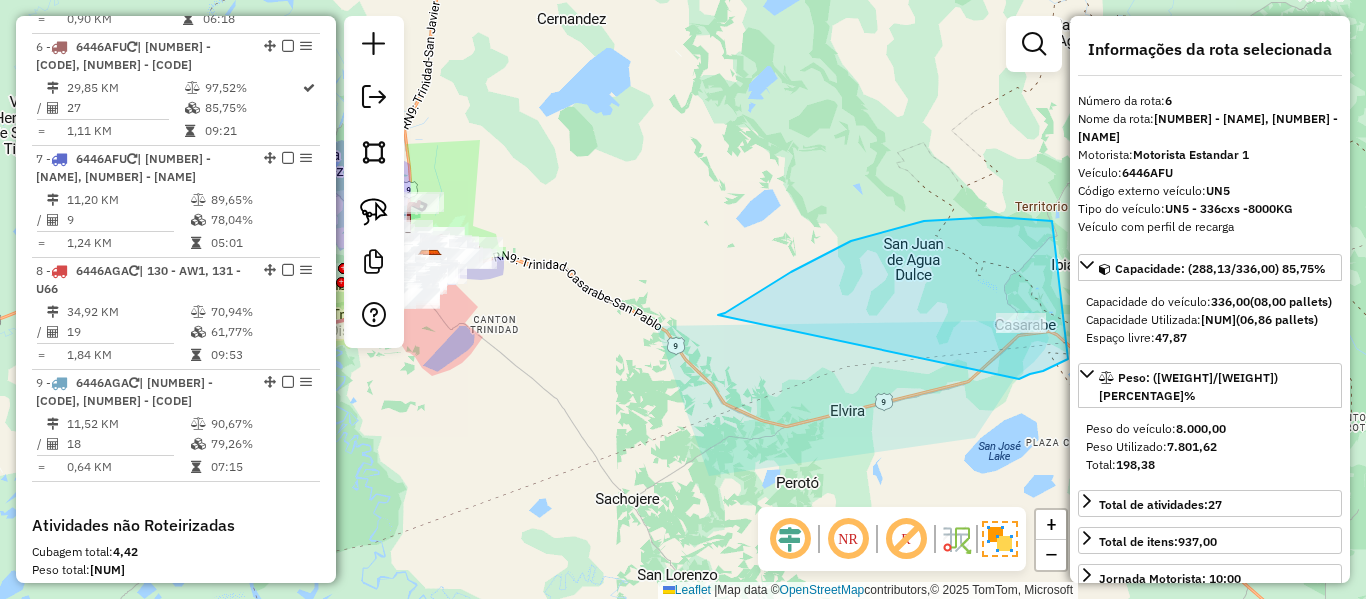 drag, startPoint x: 725, startPoint y: 313, endPoint x: 1017, endPoint y: 374, distance: 298.30353 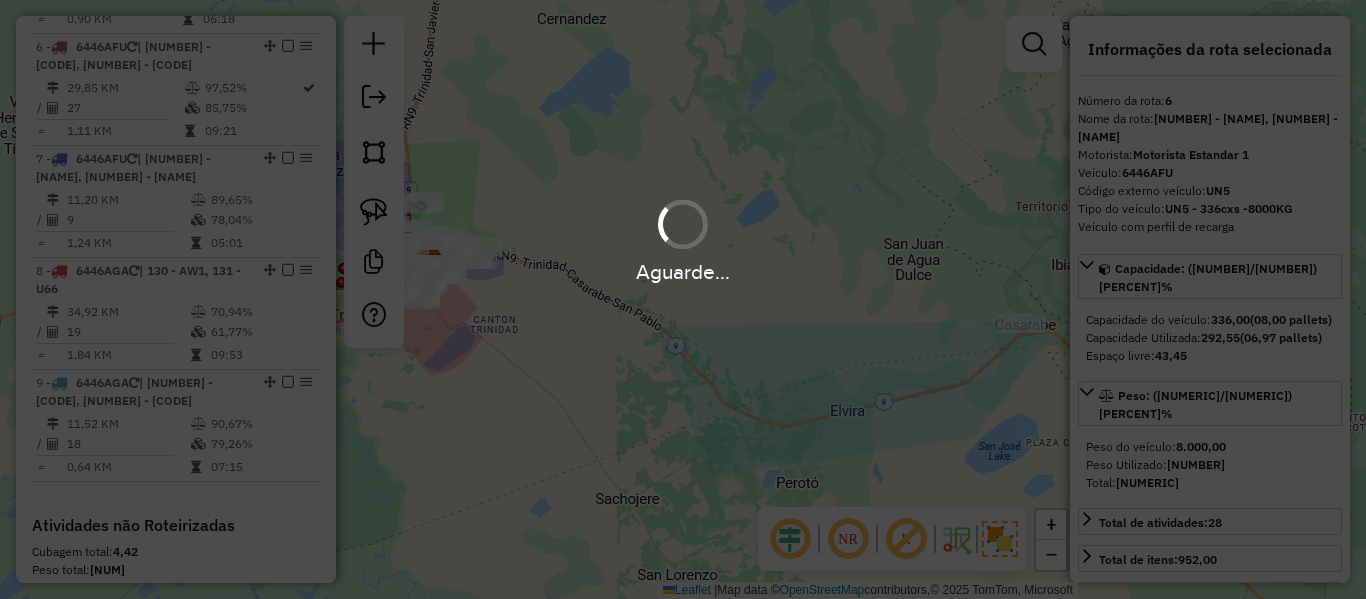 select on "**********" 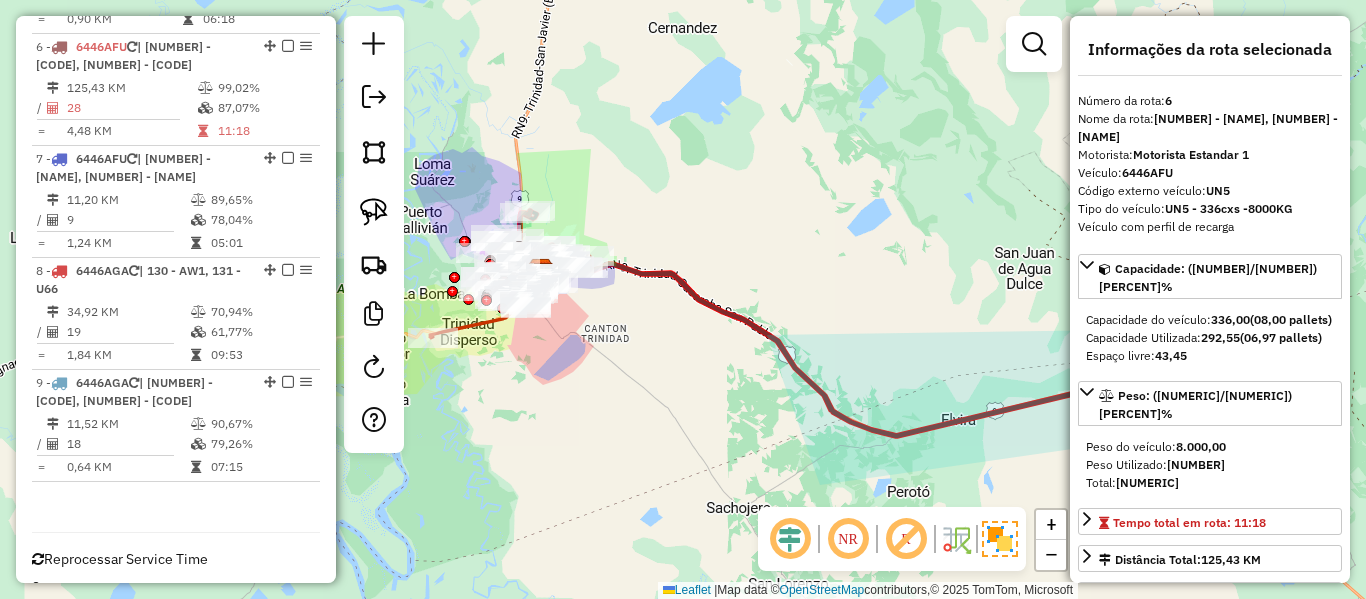 drag, startPoint x: 809, startPoint y: 315, endPoint x: 920, endPoint y: 324, distance: 111.364265 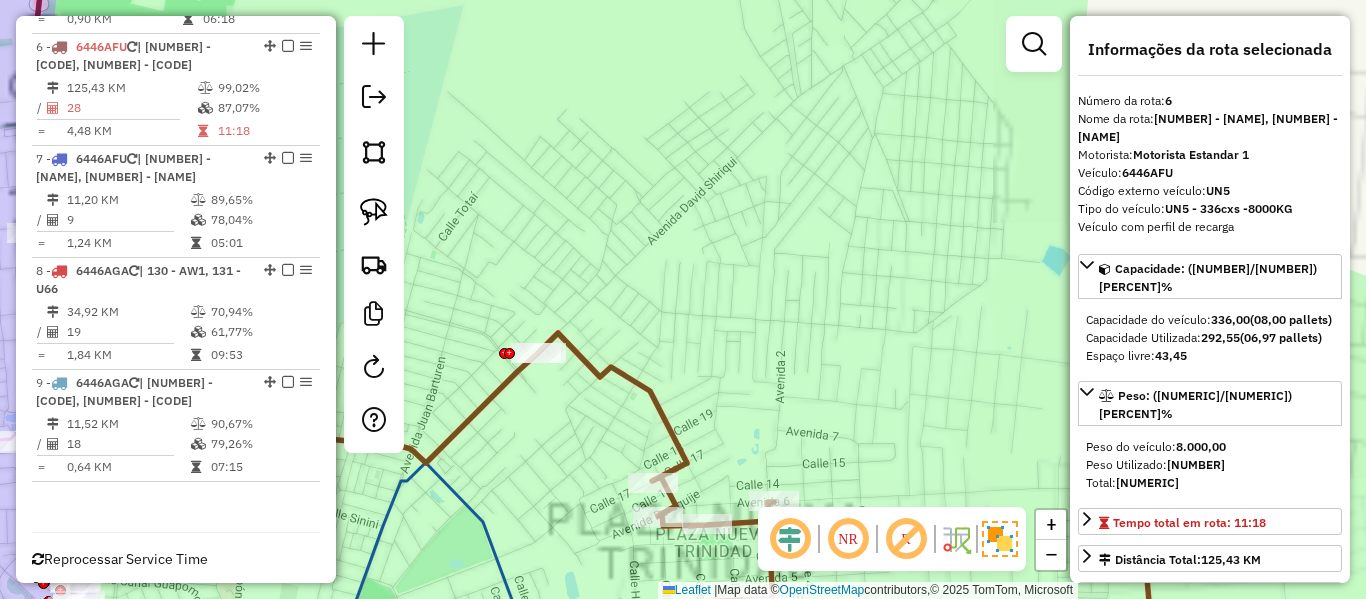drag, startPoint x: 624, startPoint y: 293, endPoint x: 854, endPoint y: 201, distance: 247.71758 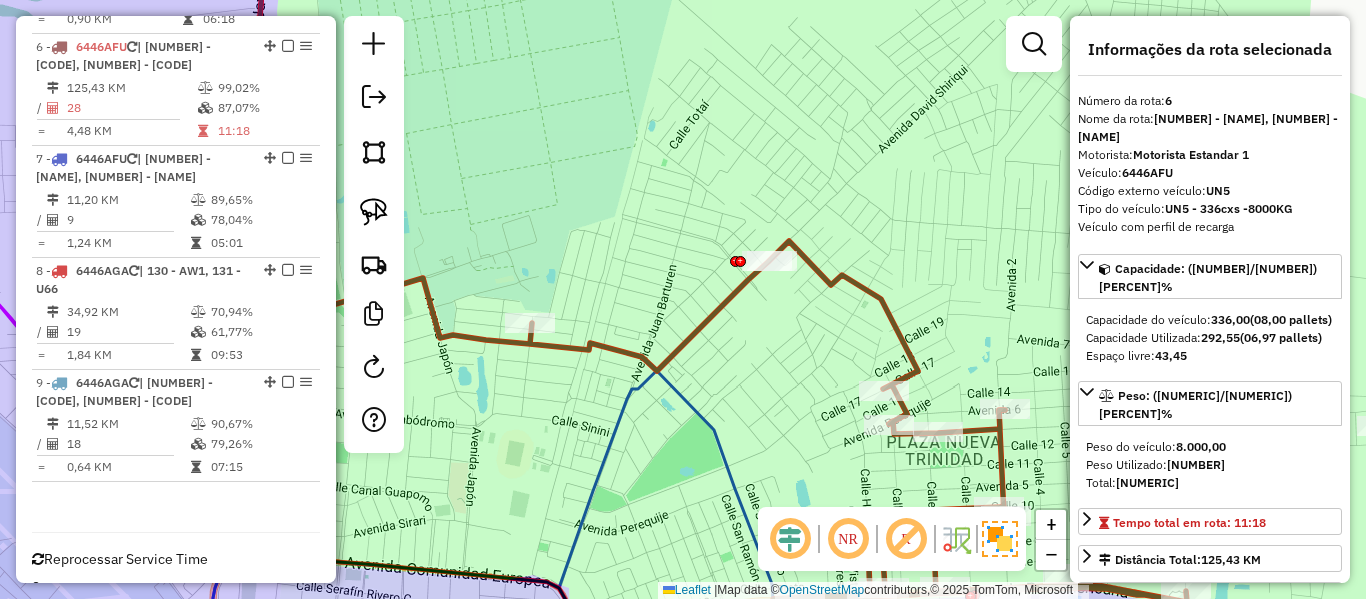 click 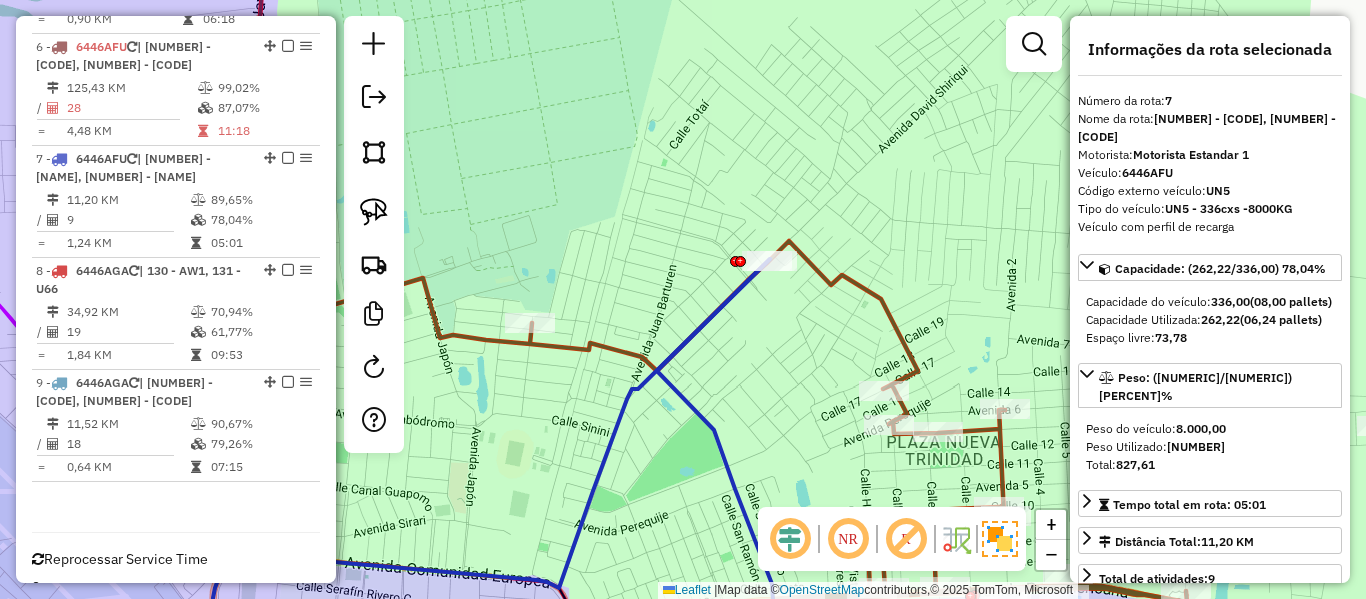 scroll, scrollTop: 1265, scrollLeft: 0, axis: vertical 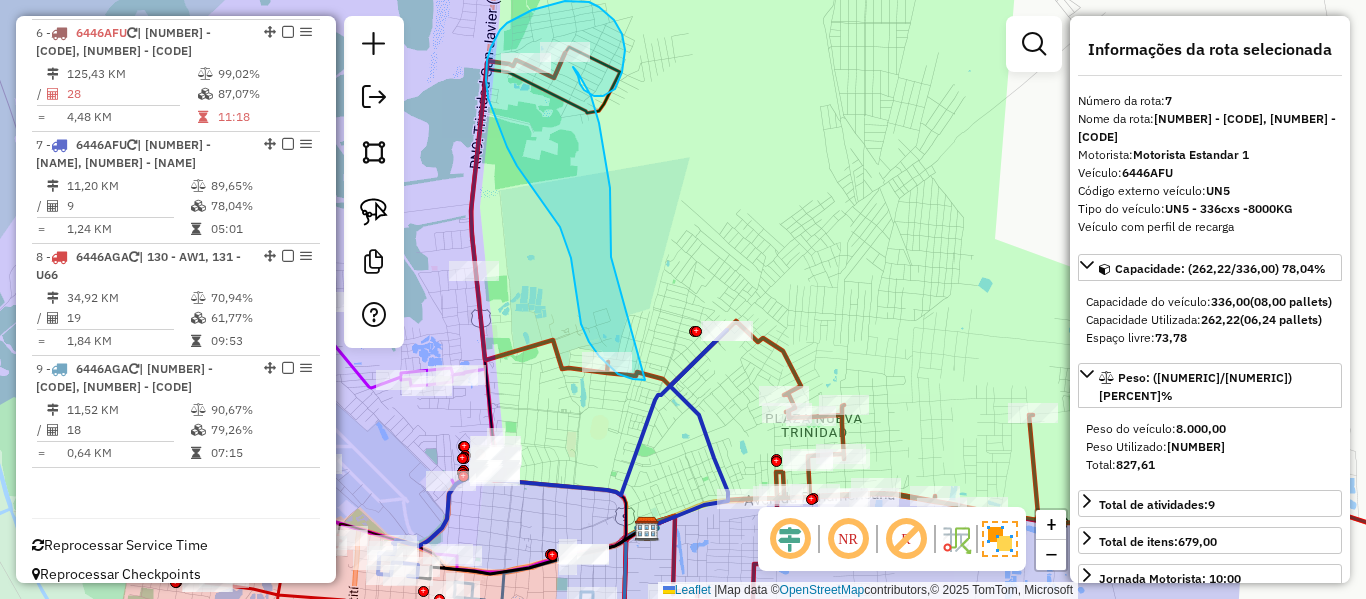 drag, startPoint x: 599, startPoint y: 123, endPoint x: 659, endPoint y: 377, distance: 260.99042 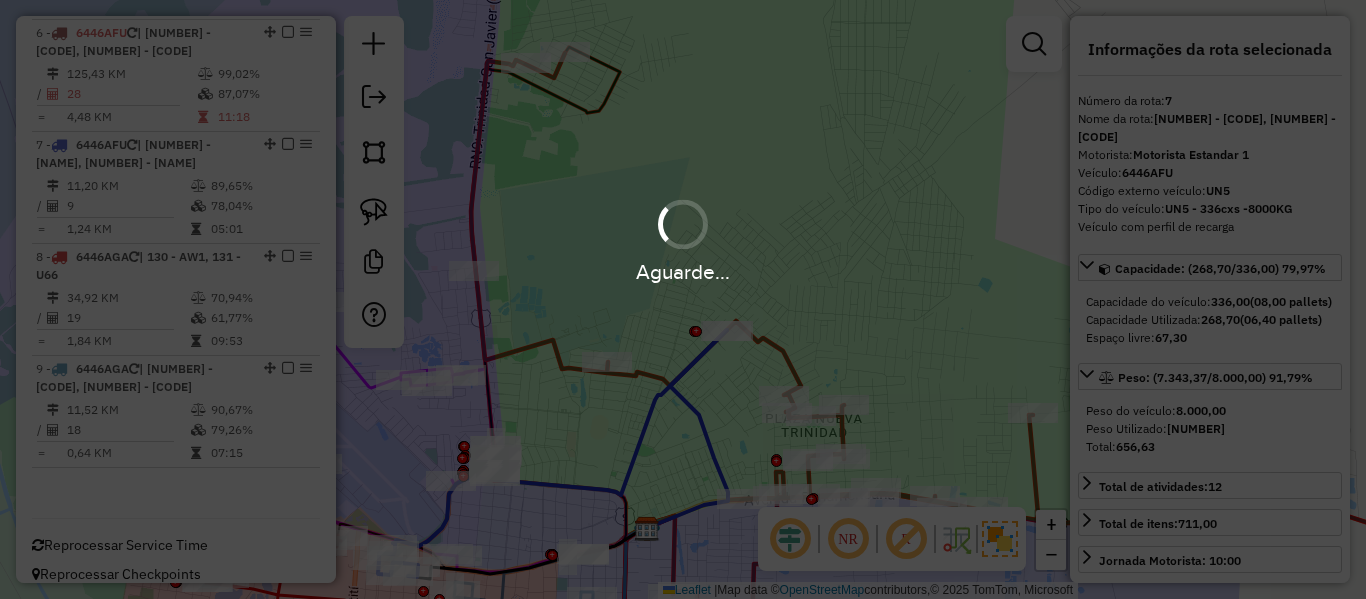 select on "**********" 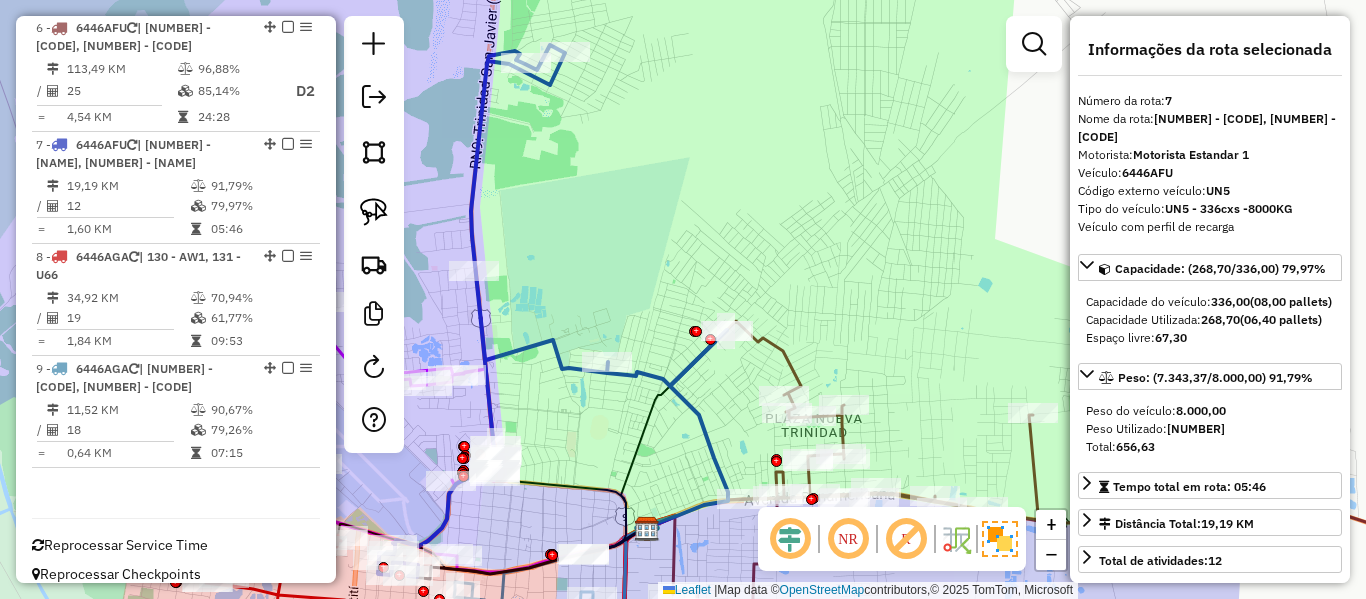 click 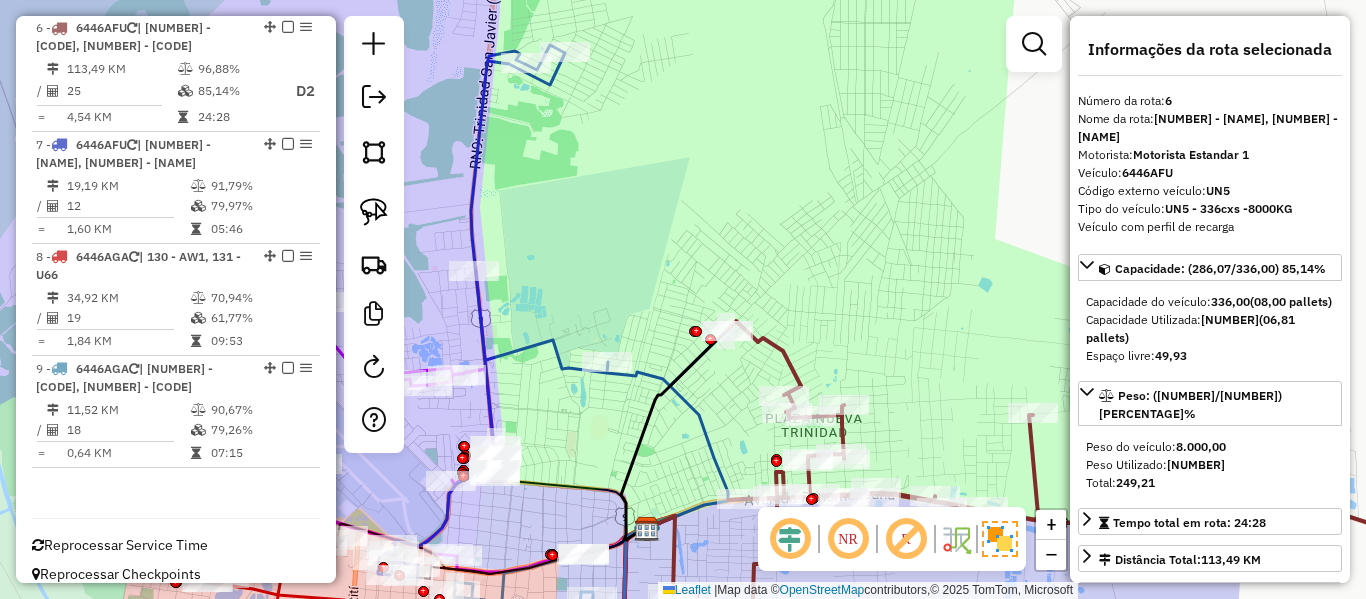 scroll, scrollTop: 1251, scrollLeft: 0, axis: vertical 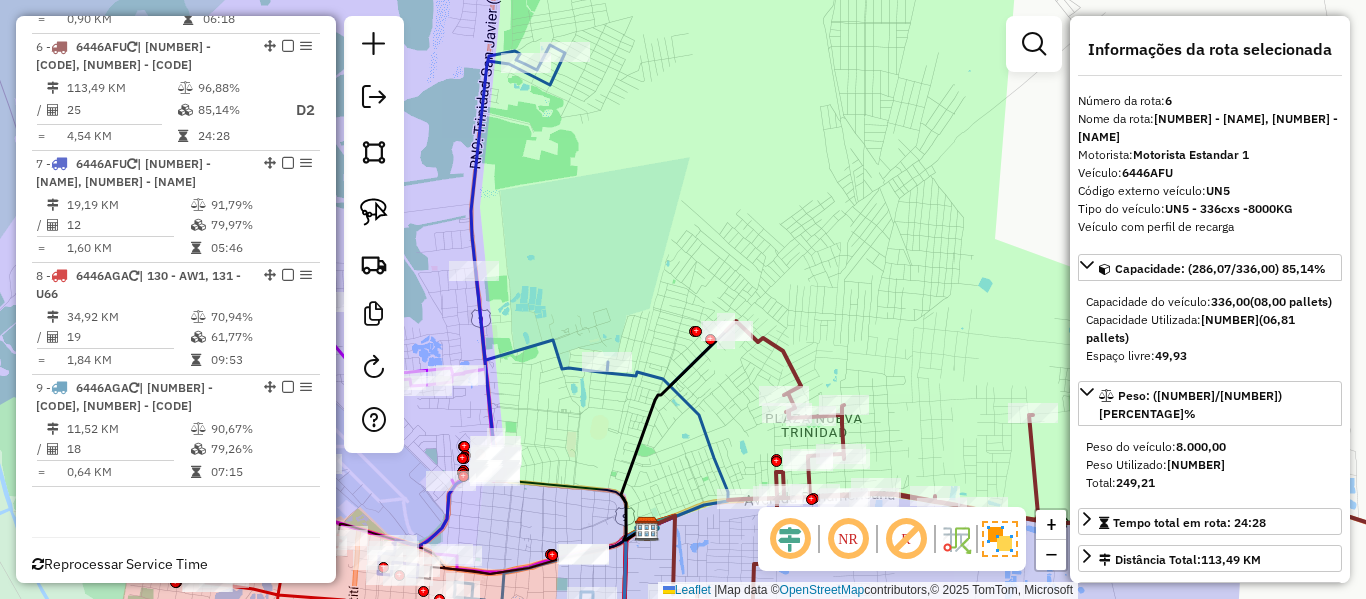 click 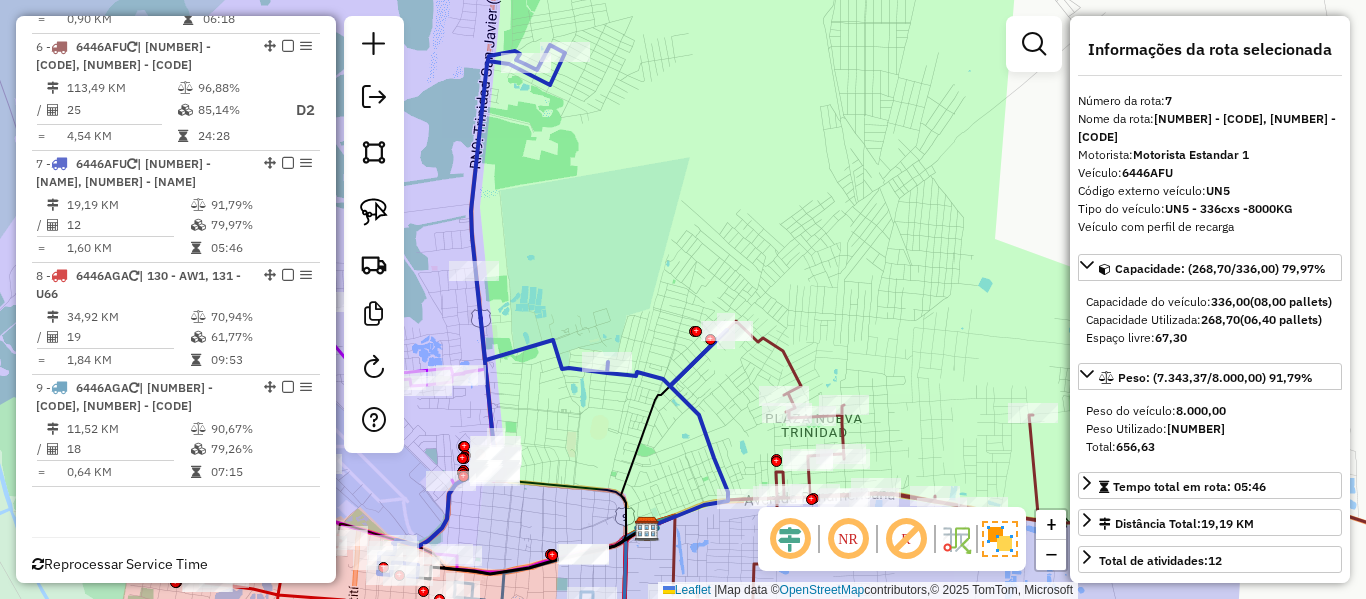 scroll, scrollTop: 1270, scrollLeft: 0, axis: vertical 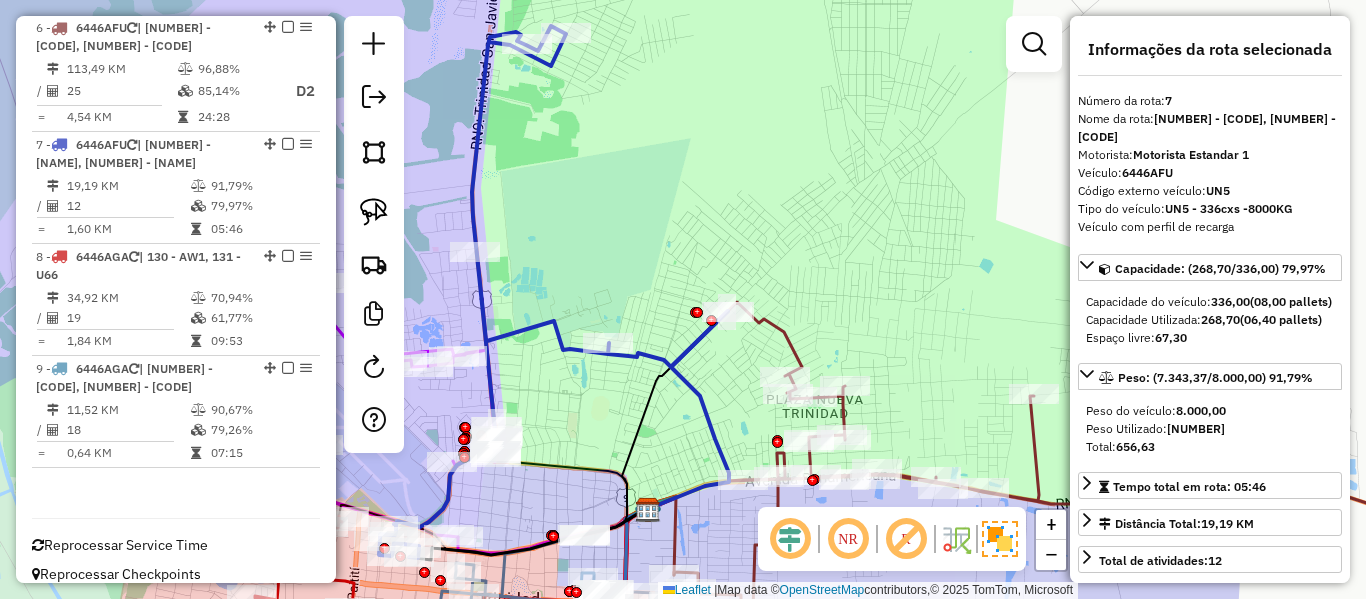 drag, startPoint x: 657, startPoint y: 367, endPoint x: 616, endPoint y: 260, distance: 114.58621 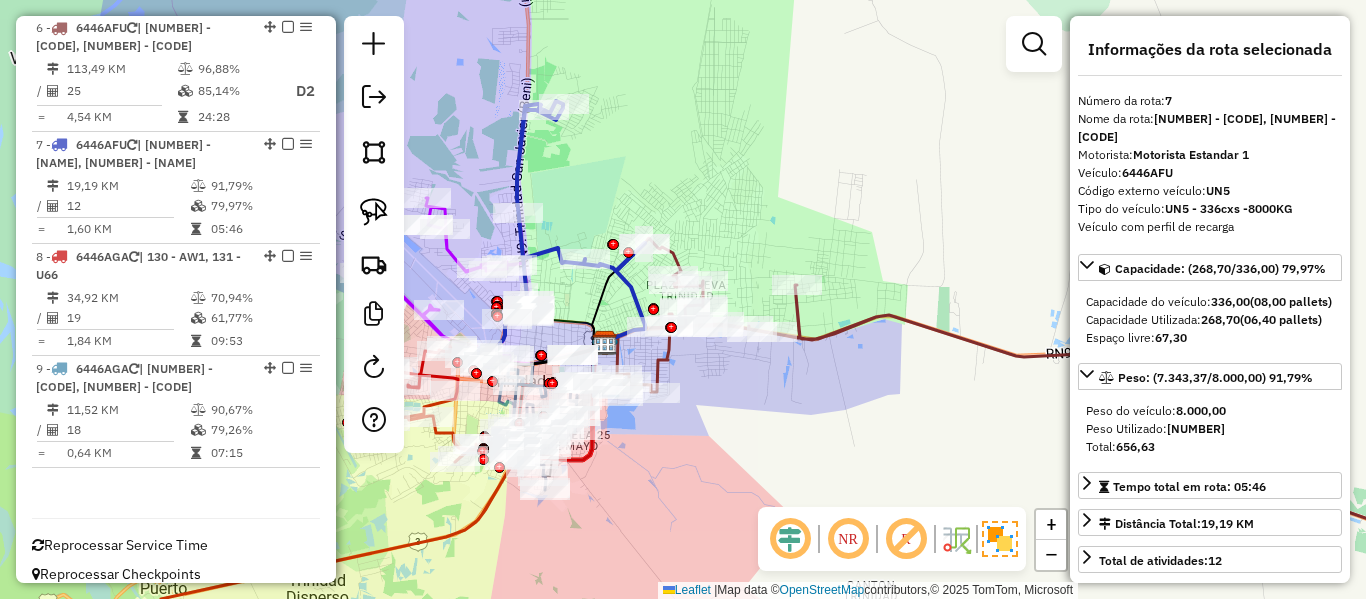 click on "Janela de atendimento Grade de atendimento Capacidade Transportadoras Veículos Cliente Pedidos  Rotas Selecione os dias de semana para filtrar as janelas de atendimento  Seg   Ter   Qua   Qui   Sex   Sáb   Dom  Informe o período da janela de atendimento: De: Até:  Filtrar exatamente a janela do cliente  Considerar janela de atendimento padrão  Selecione os dias de semana para filtrar as grades de atendimento  Seg   Ter   Qua   Qui   Sex   Sáb   Dom   Considerar clientes sem dia de atendimento cadastrado  Clientes fora do dia de atendimento selecionado Filtrar as atividades entre os valores definidos abaixo:  Peso mínimo:   Peso máximo:   Cubagem mínima:   Cubagem máxima:   De:   Até:  Filtrar as atividades entre o tempo de atendimento definido abaixo:  De:   Até:   Considerar capacidade total dos clientes não roteirizados Transportadora: Selecione um ou mais itens Tipo de veículo: Selecione um ou mais itens Veículo: Selecione um ou mais itens Motorista: Selecione um ou mais itens Nome: Rótulo:" 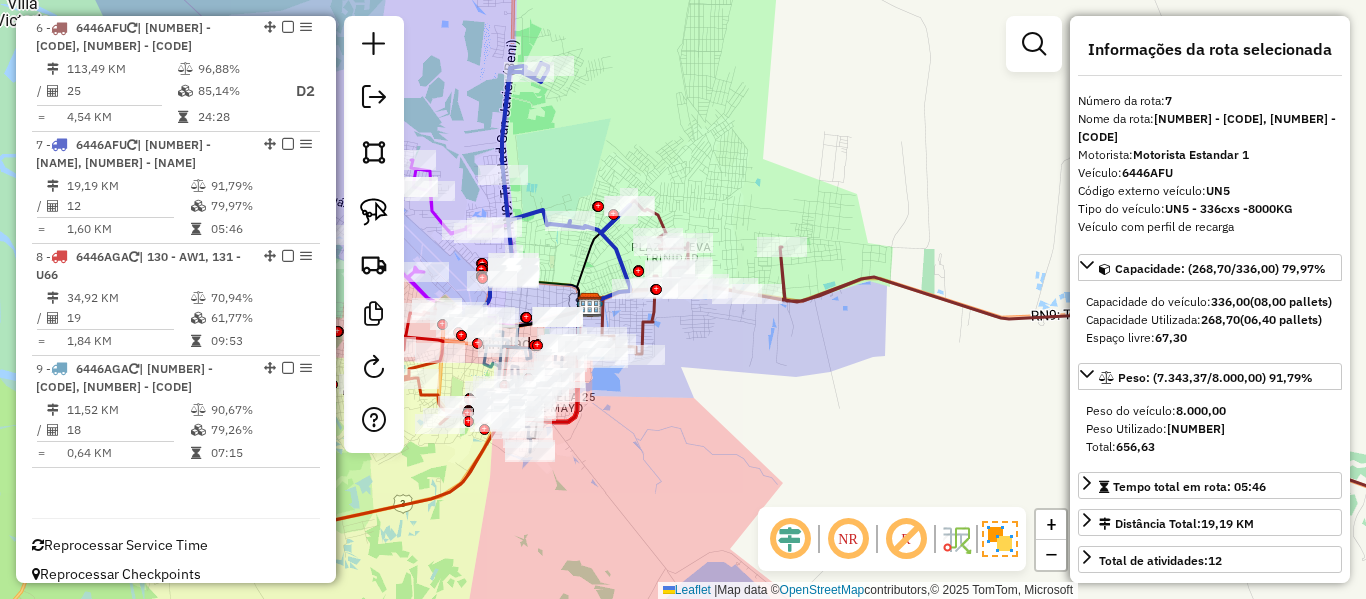 click 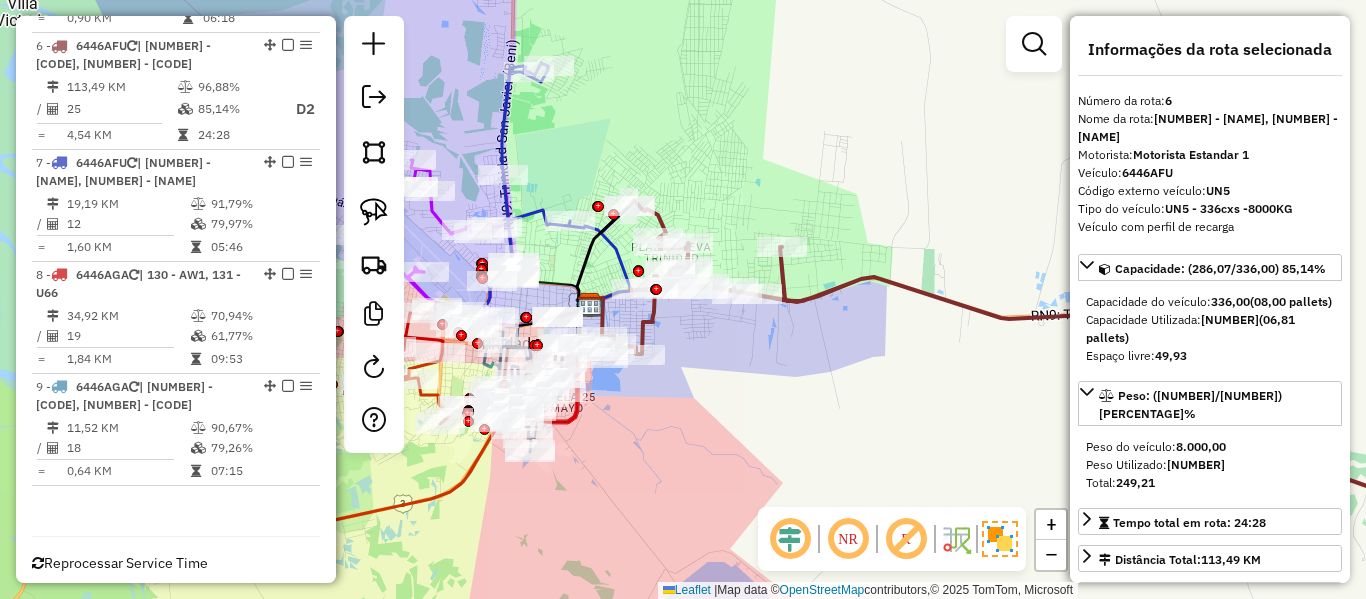 scroll, scrollTop: 1251, scrollLeft: 0, axis: vertical 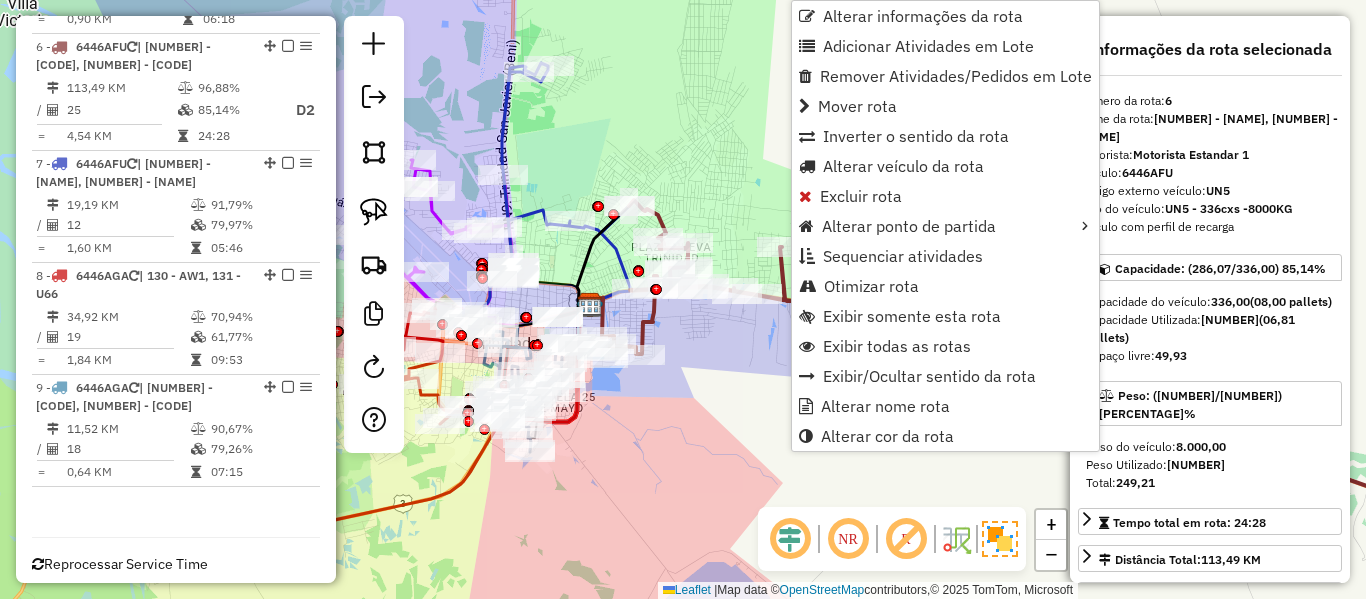 click on "Rota [NUMBER] - Placa [PLATE]  [NUMBER] - [INITIAL]. [NAME] Rota [NUMBER] - Placa [PLATE]  [NUMBER] - [INITIAL]. [NAME] Rota [NUMBER] - Placa [PLATE]  [NUMBER] - [NAME] [NAME] Rota [NUMBER] - Placa [PLATE]  [NUMBER] - [INITIAL]. [NAME] Janela de atendimento Grade de atendimento Capacidade Transportadoras Veículos Cliente Pedidos  Rotas Selecione os dias de semana para filtrar as janelas de atendimento  Seg   Ter   Qua   Qui   Sex   Sáb   Dom  Informe o período da janela de atendimento: De: Até:  Filtrar exatamente a janela do cliente  Considerar janela de atendimento padrão  Selecione os dias de semana para filtrar as grades de atendimento  Seg   Ter   Qua   Qui   Sex   Sáb   Dom   Considerar clientes sem dia de atendimento cadastrado  Clientes fora do dia de atendimento selecionado Filtrar as atividades entre os valores definidos abaixo:  Peso mínimo:   Peso máximo:   Cubagem mínima:   Cubagem máxima:   De:   Até:  Filtrar as atividades entre o tempo de atendimento definido abaixo:  De:   Até:  Transportadora: Tipo de veículo: De:" 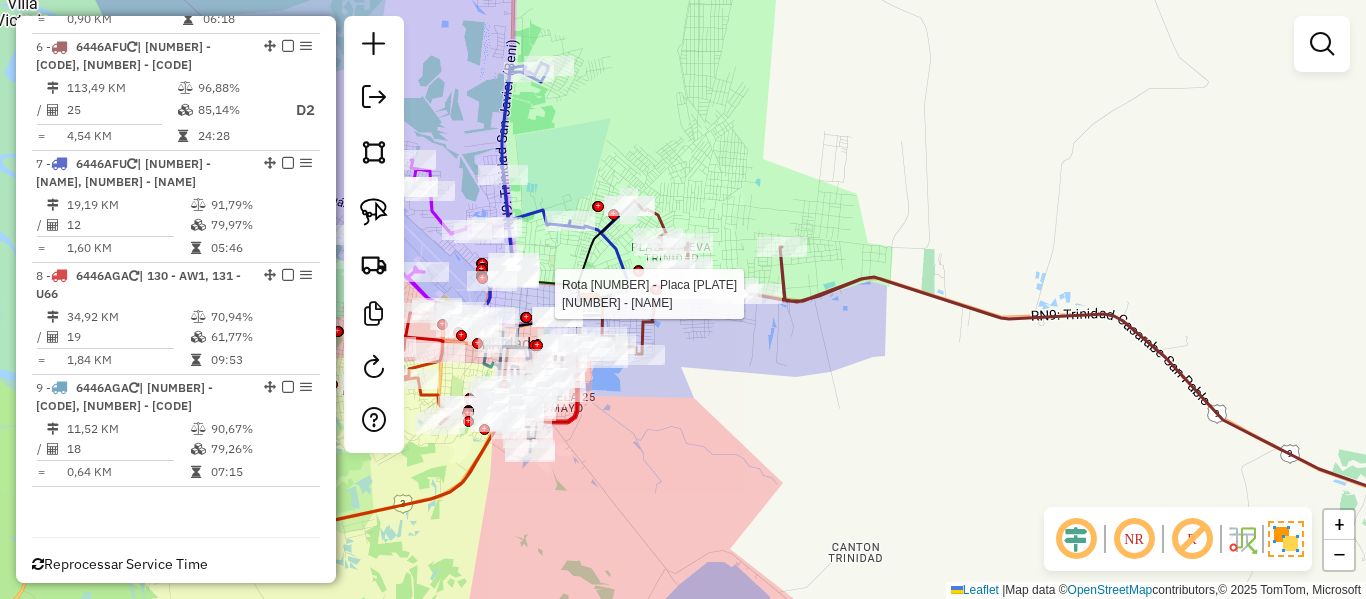 select on "**********" 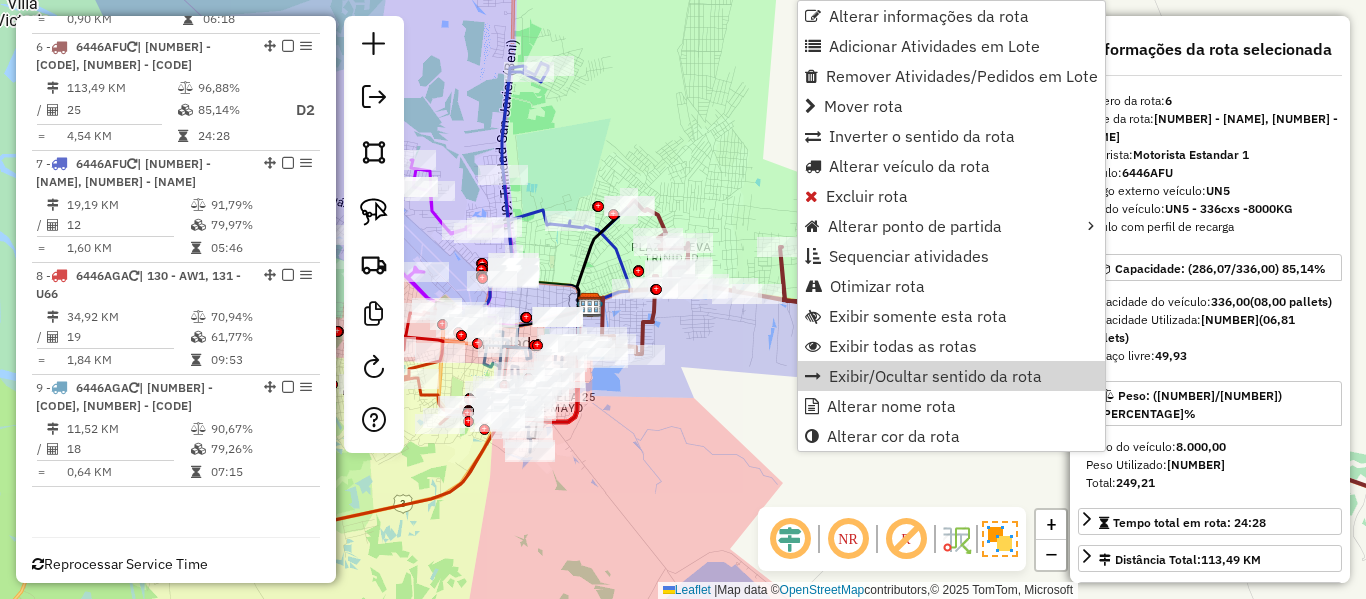 scroll, scrollTop: 1051, scrollLeft: 0, axis: vertical 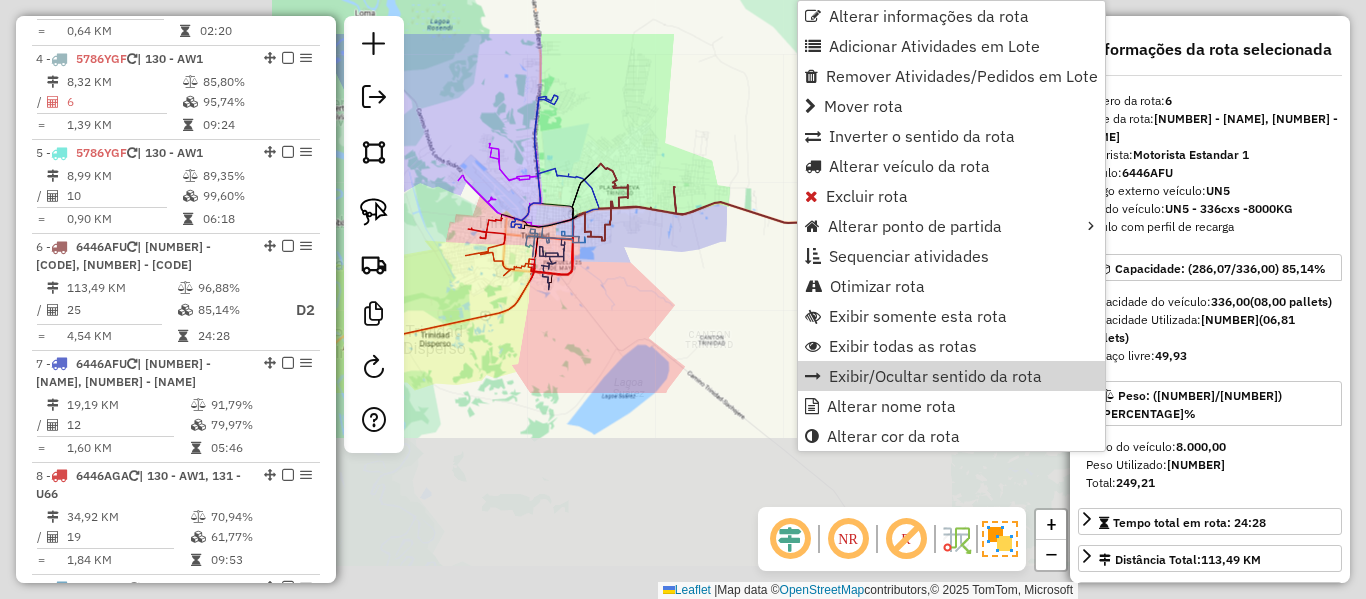 click on "Janela de atendimento Grade de atendimento Capacidade Transportadoras Veículos Cliente Pedidos  Rotas Selecione os dias de semana para filtrar as janelas de atendimento  Seg   Ter   Qua   Qui   Sex   Sáb   Dom  Informe o período da janela de atendimento: De: Até:  Filtrar exatamente a janela do cliente  Considerar janela de atendimento padrão  Selecione os dias de semana para filtrar as grades de atendimento  Seg   Ter   Qua   Qui   Sex   Sáb   Dom   Considerar clientes sem dia de atendimento cadastrado  Clientes fora do dia de atendimento selecionado Filtrar as atividades entre os valores definidos abaixo:  Peso mínimo:   Peso máximo:   Cubagem mínima:   Cubagem máxima:   De:   Até:  Filtrar as atividades entre o tempo de atendimento definido abaixo:  De:   Até:   Considerar capacidade total dos clientes não roteirizados Transportadora: Selecione um ou mais itens Tipo de veículo: Selecione um ou mais itens Veículo: Selecione um ou mais itens Motorista: Selecione um ou mais itens Nome: Rótulo:" 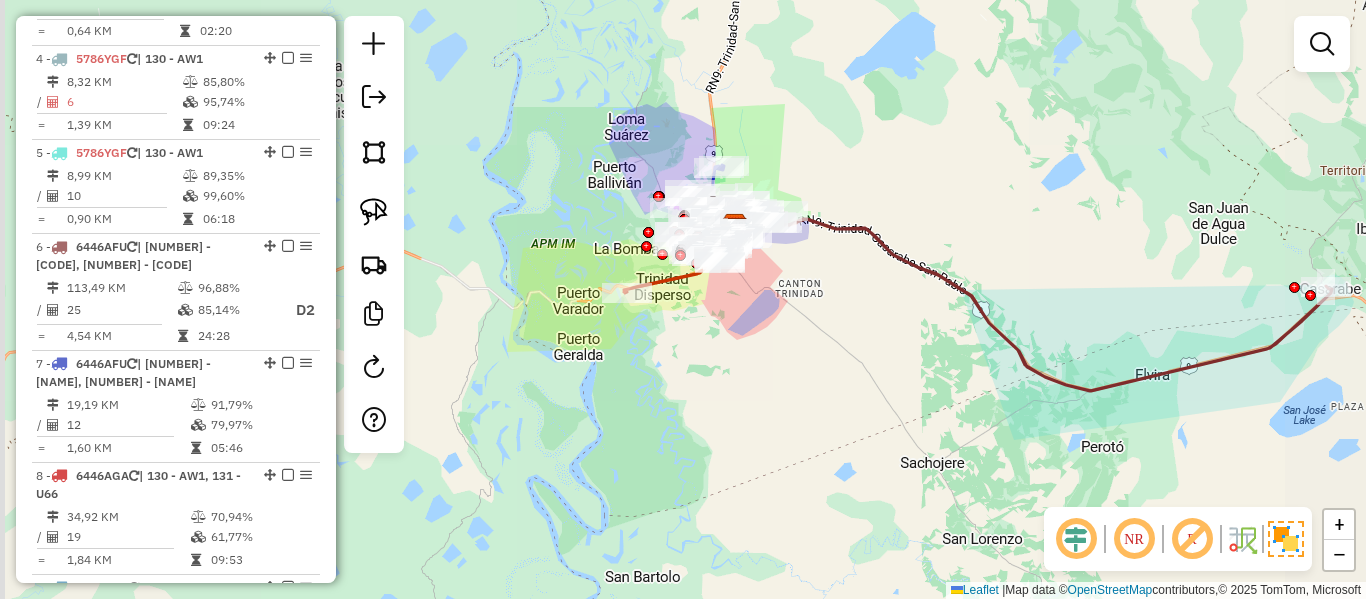 click on "Janela de atendimento Grade de atendimento Capacidade Transportadoras Veículos Cliente Pedidos  Rotas Selecione os dias de semana para filtrar as janelas de atendimento  Seg   Ter   Qua   Qui   Sex   Sáb   Dom  Informe o período da janela de atendimento: De: Até:  Filtrar exatamente a janela do cliente  Considerar janela de atendimento padrão  Selecione os dias de semana para filtrar as grades de atendimento  Seg   Ter   Qua   Qui   Sex   Sáb   Dom   Considerar clientes sem dia de atendimento cadastrado  Clientes fora do dia de atendimento selecionado Filtrar as atividades entre os valores definidos abaixo:  Peso mínimo:   Peso máximo:   Cubagem mínima:   Cubagem máxima:   De:   Até:  Filtrar as atividades entre o tempo de atendimento definido abaixo:  De:   Até:   Considerar capacidade total dos clientes não roteirizados Transportadora: Selecione um ou mais itens Tipo de veículo: Selecione um ou mais itens Veículo: Selecione um ou mais itens Motorista: Selecione um ou mais itens Nome: Rótulo:" 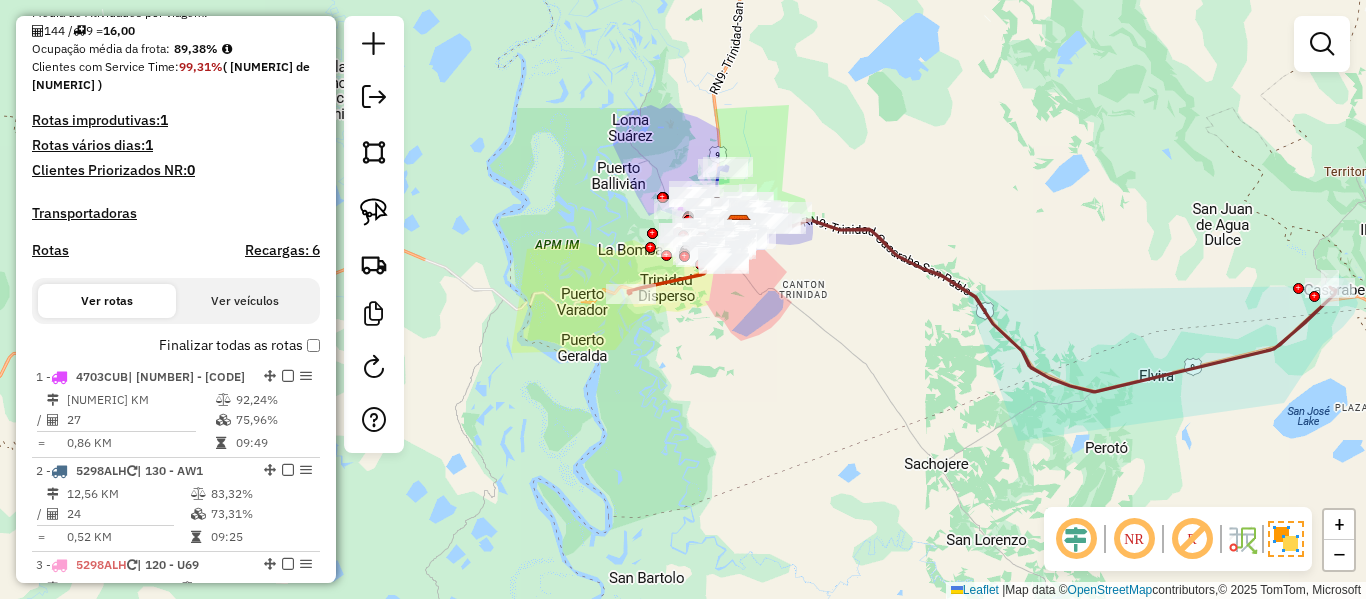 click on "Finalizar todas as rotas" at bounding box center (239, 345) 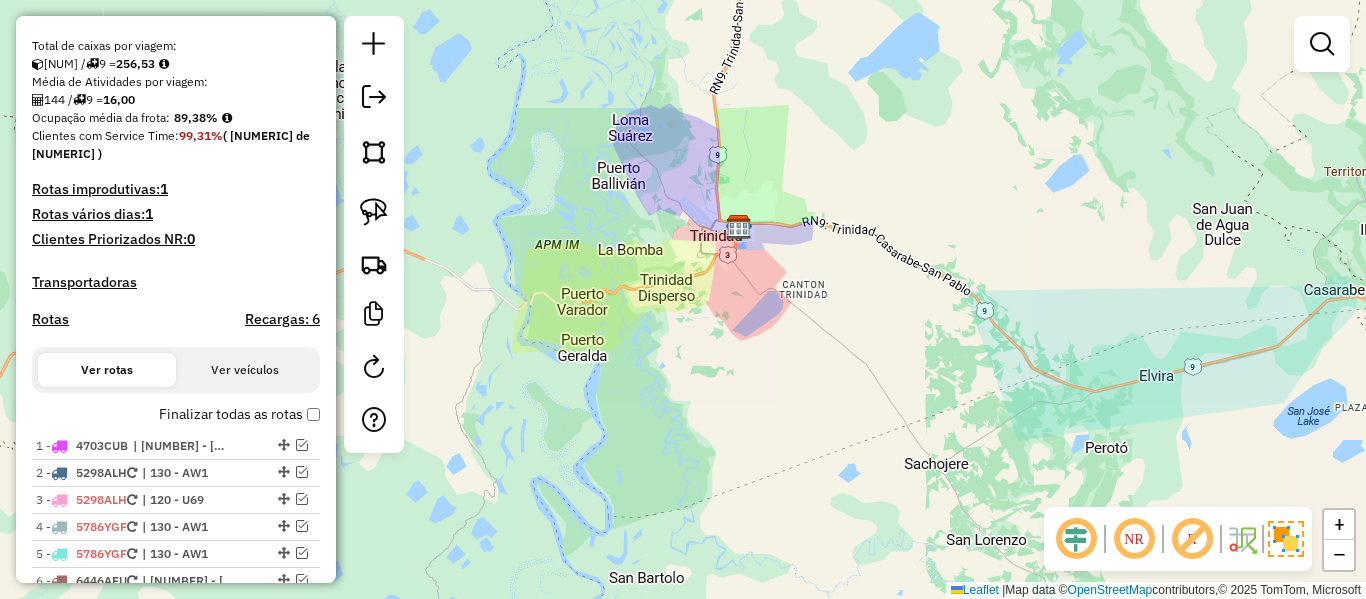 scroll, scrollTop: 351, scrollLeft: 0, axis: vertical 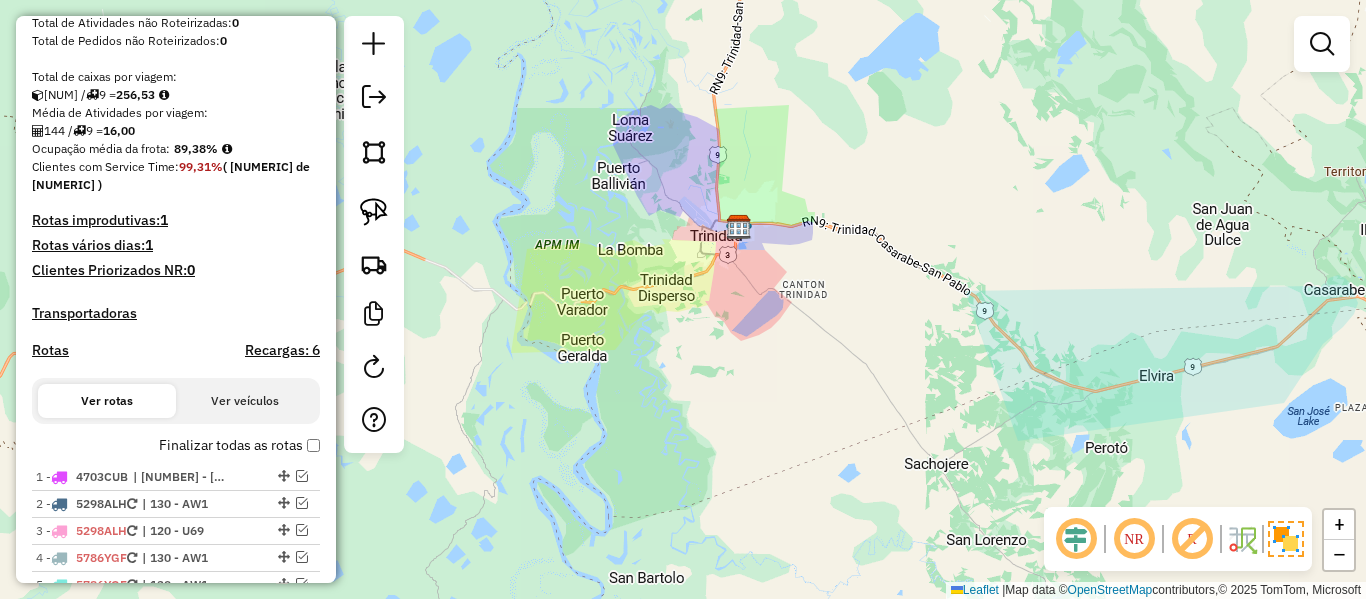 click on "Rotas vários dias: [NUMBER]" at bounding box center [176, 245] 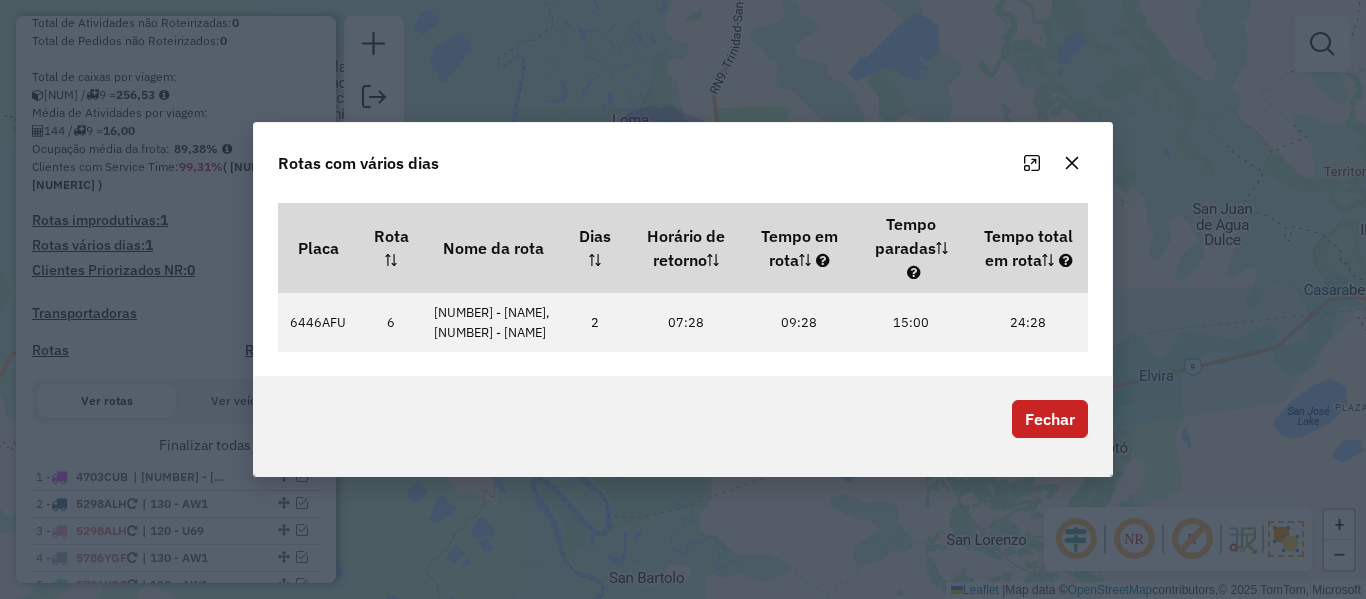 scroll, scrollTop: 0, scrollLeft: 0, axis: both 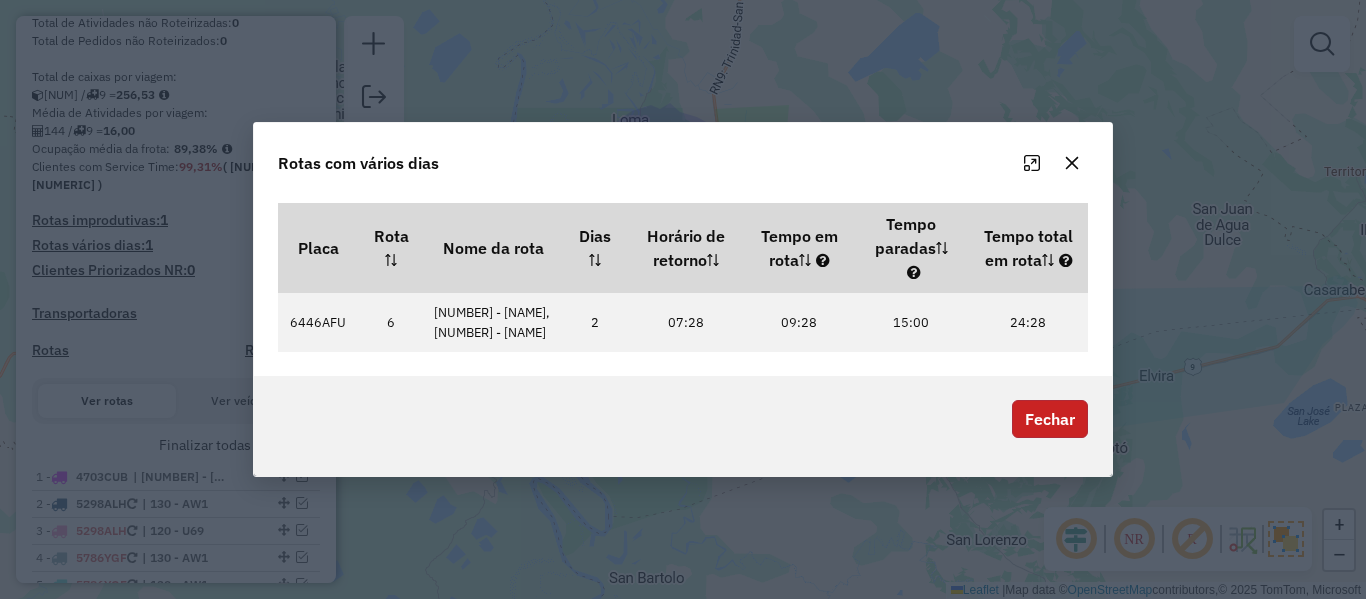 click on "Fechar" 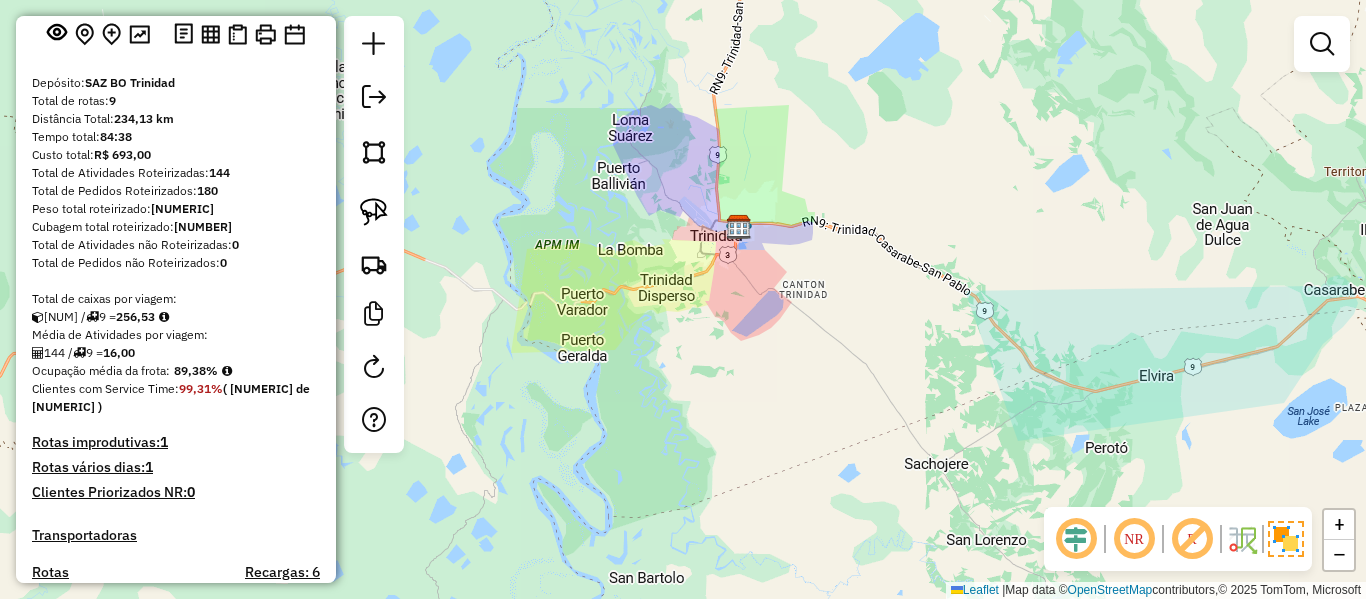 scroll, scrollTop: 0, scrollLeft: 0, axis: both 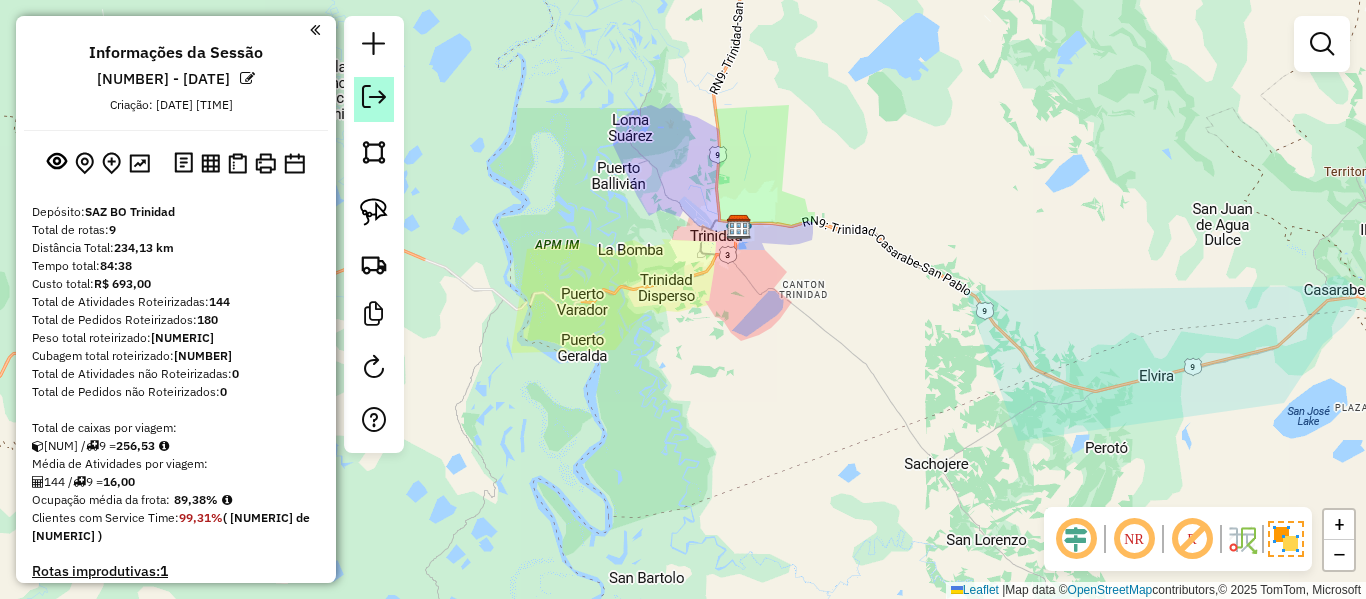 click 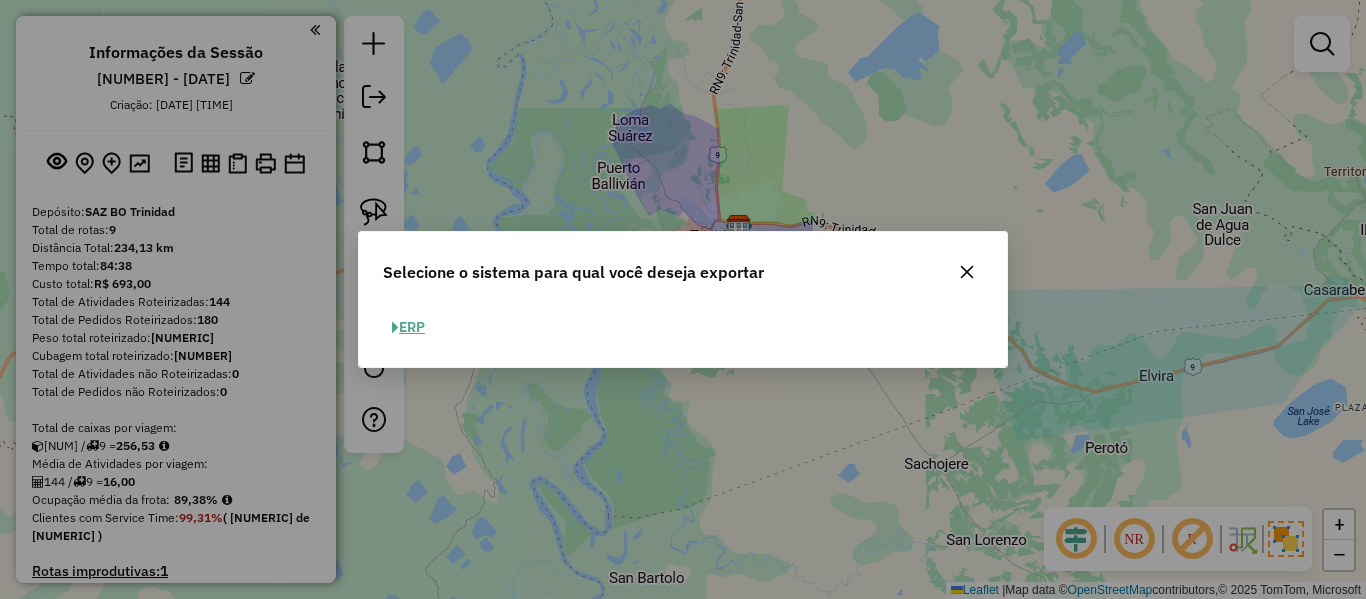 click on "ERP" 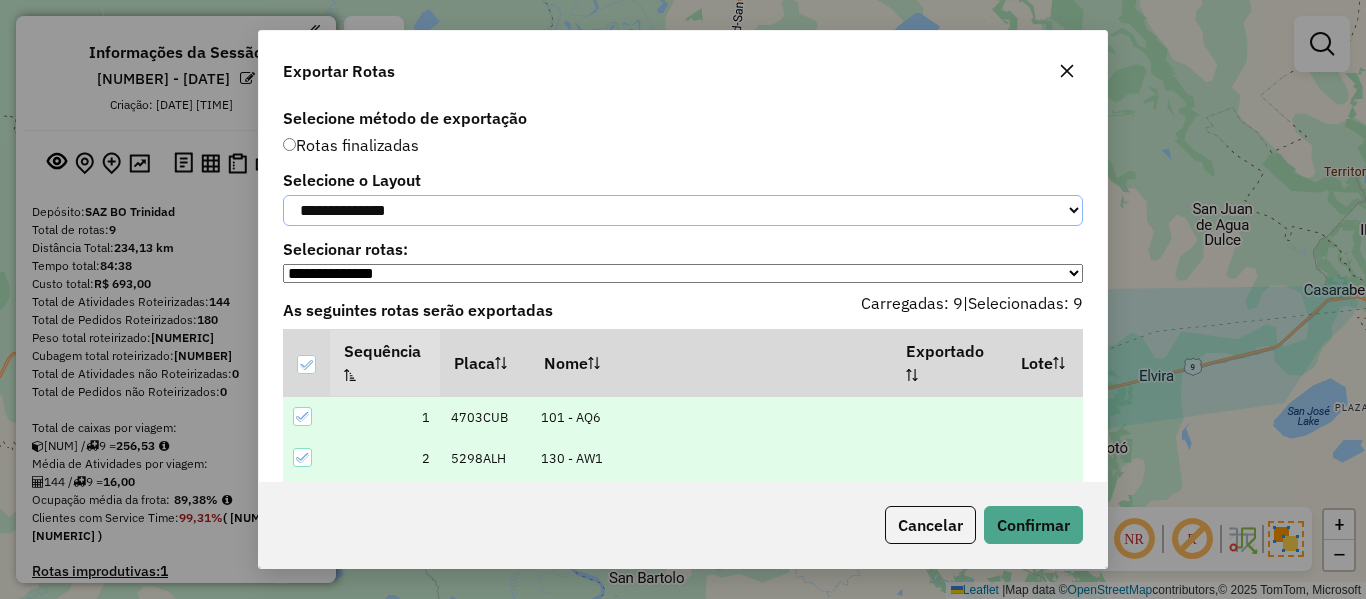 drag, startPoint x: 441, startPoint y: 199, endPoint x: 434, endPoint y: 214, distance: 16.552946 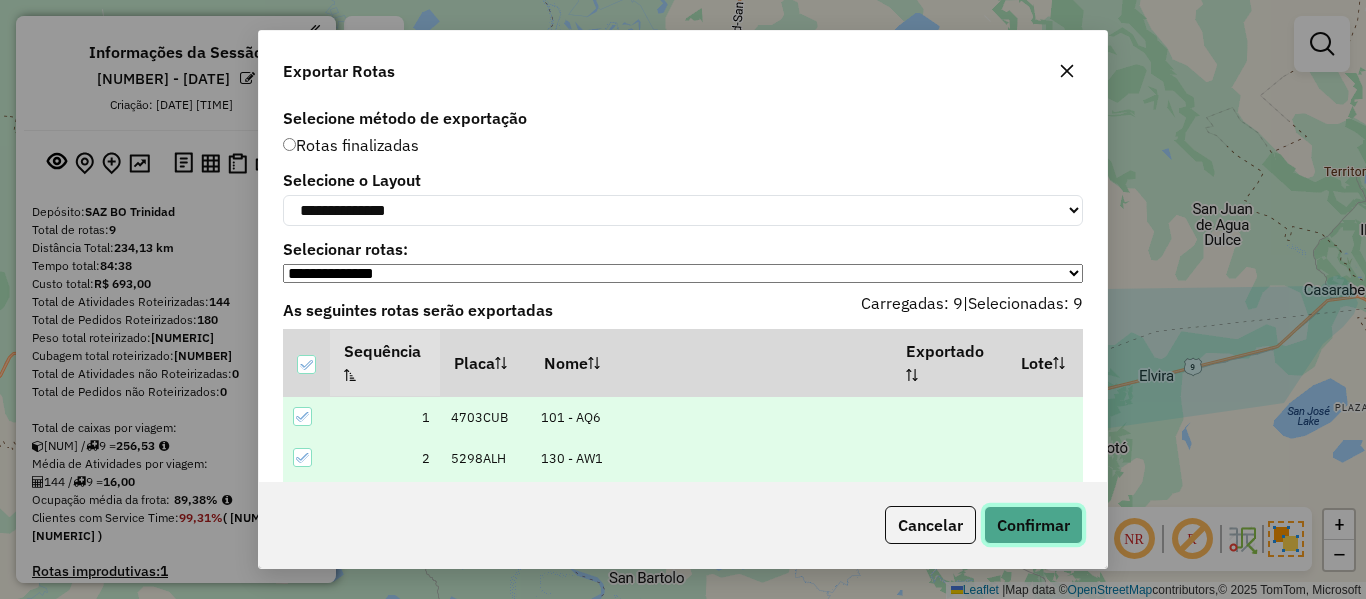 click on "Confirmar" 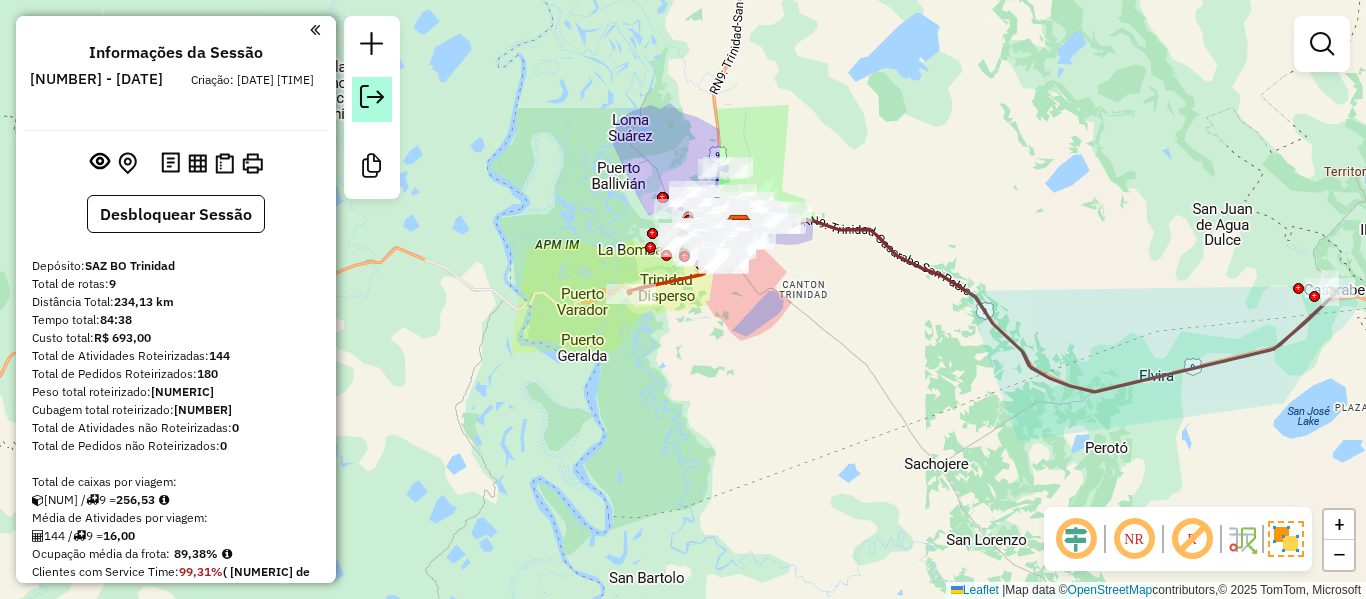 click 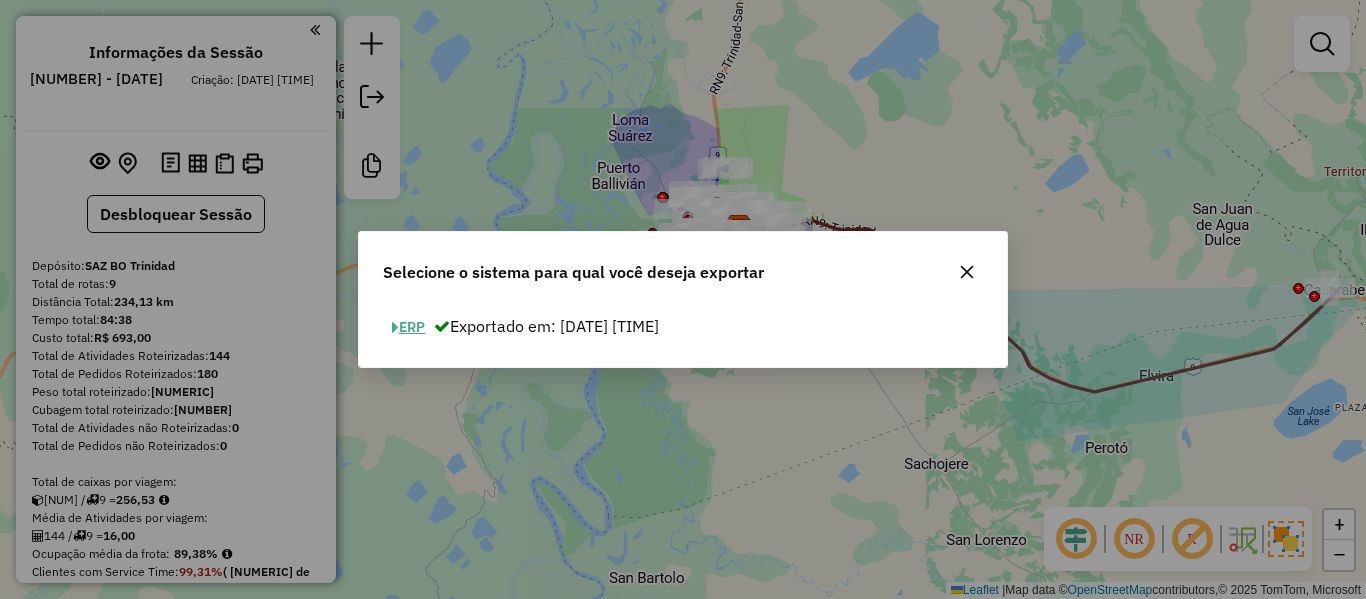 click on "ERP" 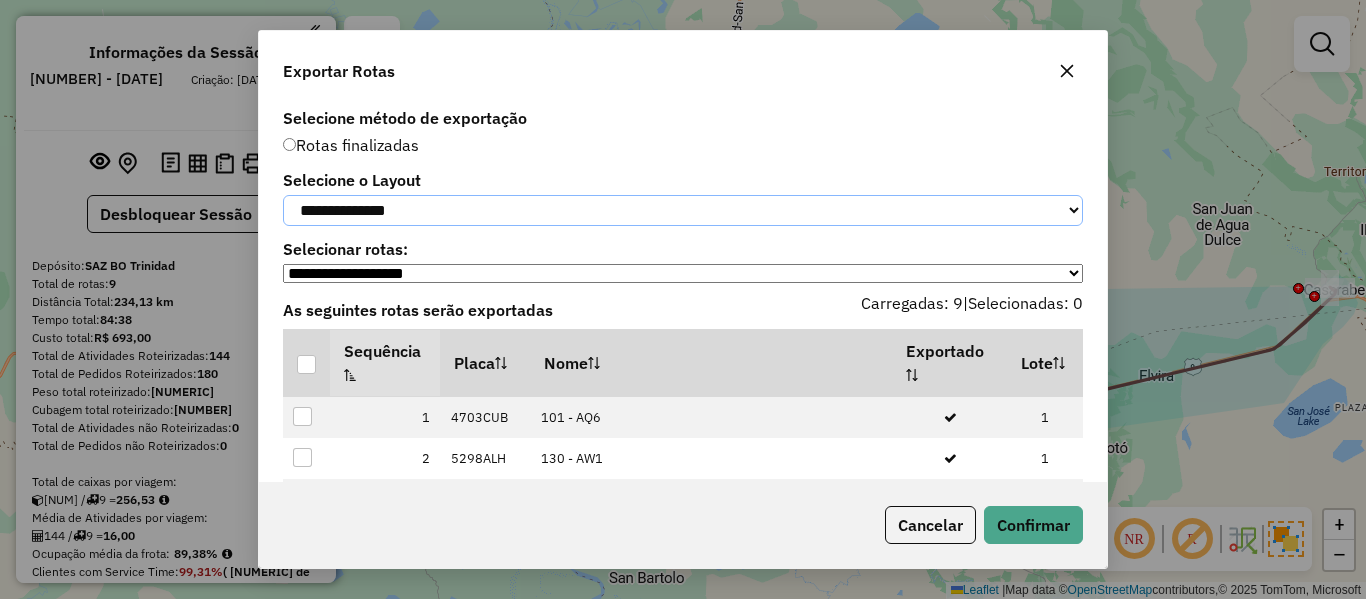 drag, startPoint x: 426, startPoint y: 201, endPoint x: 407, endPoint y: 223, distance: 29.068884 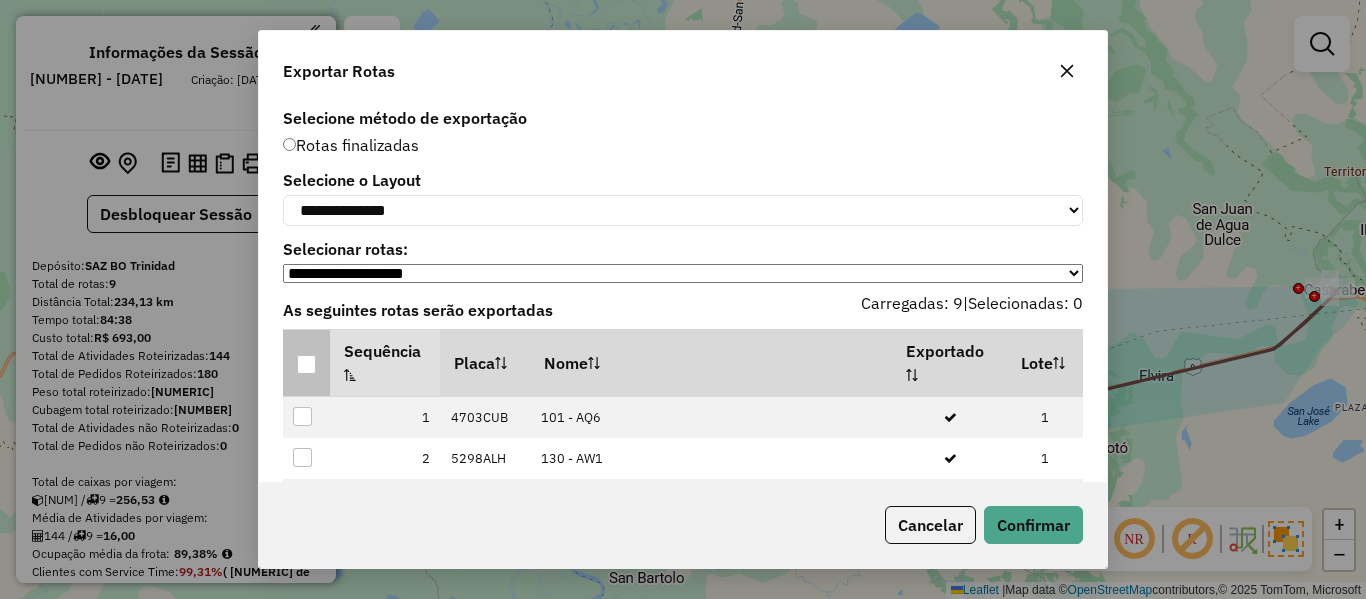 click at bounding box center [306, 364] 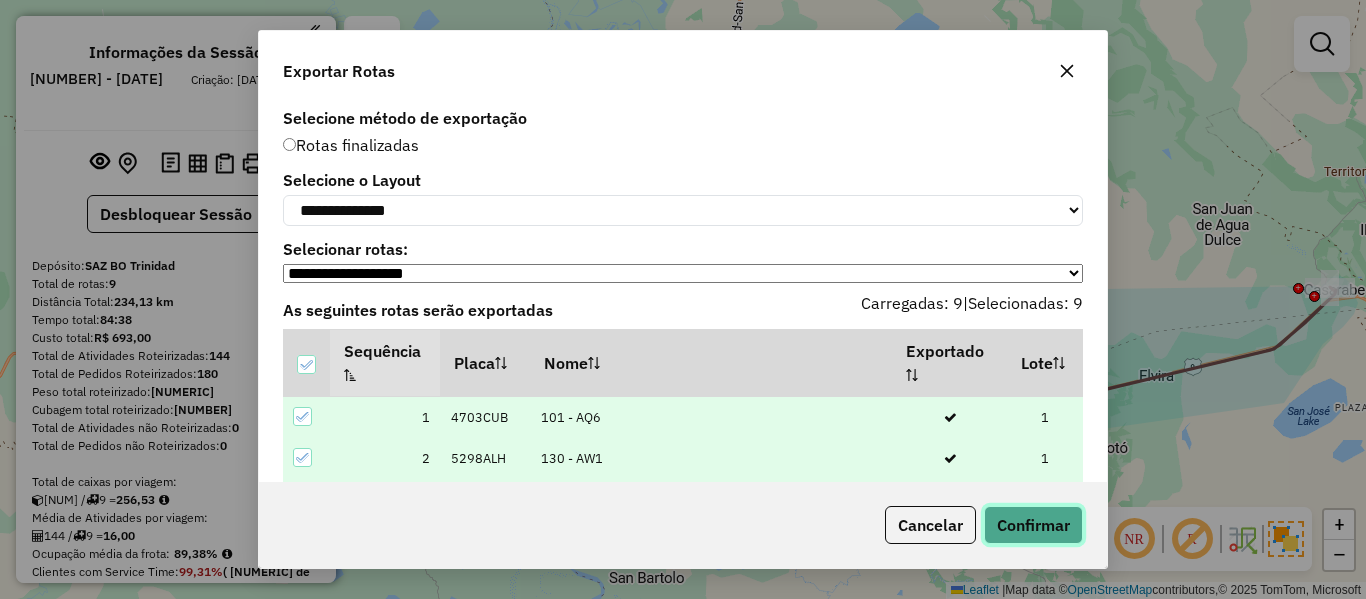 click on "Confirmar" 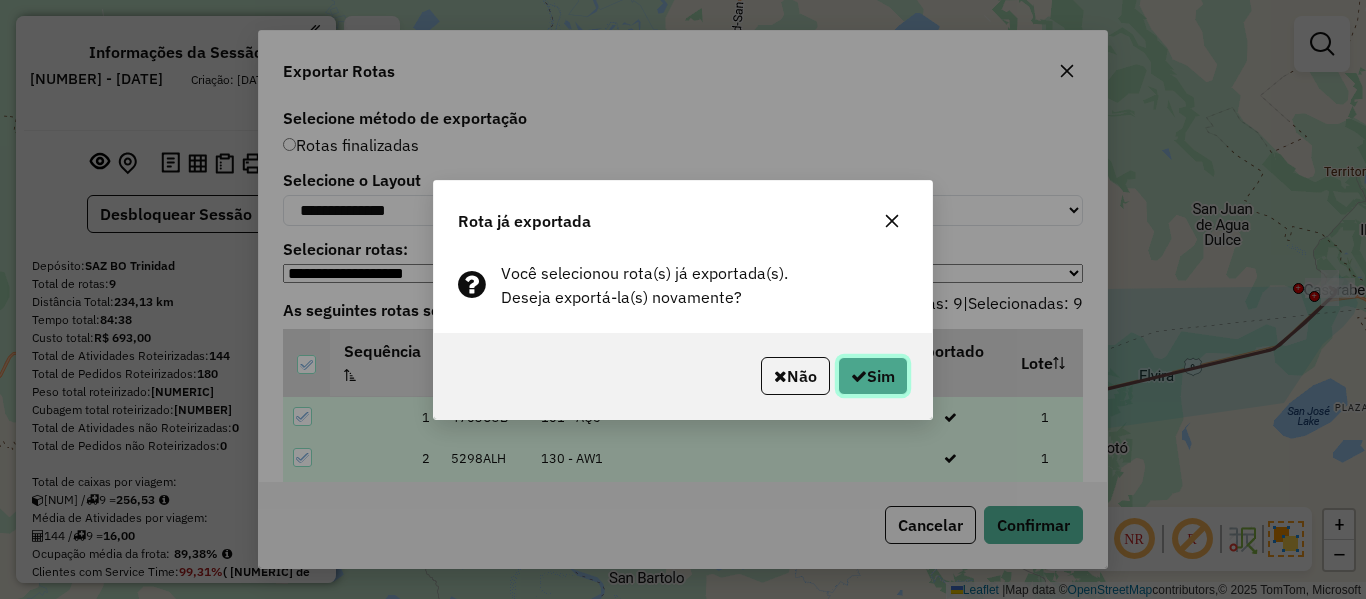 click on "Sim" 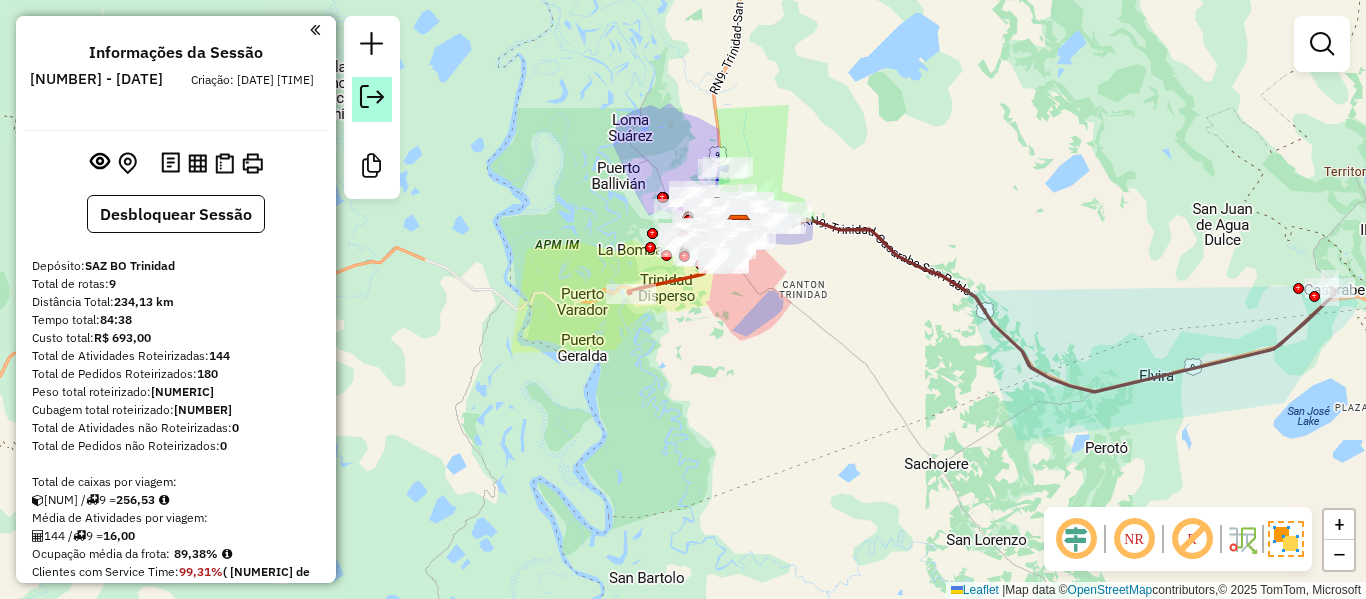 click 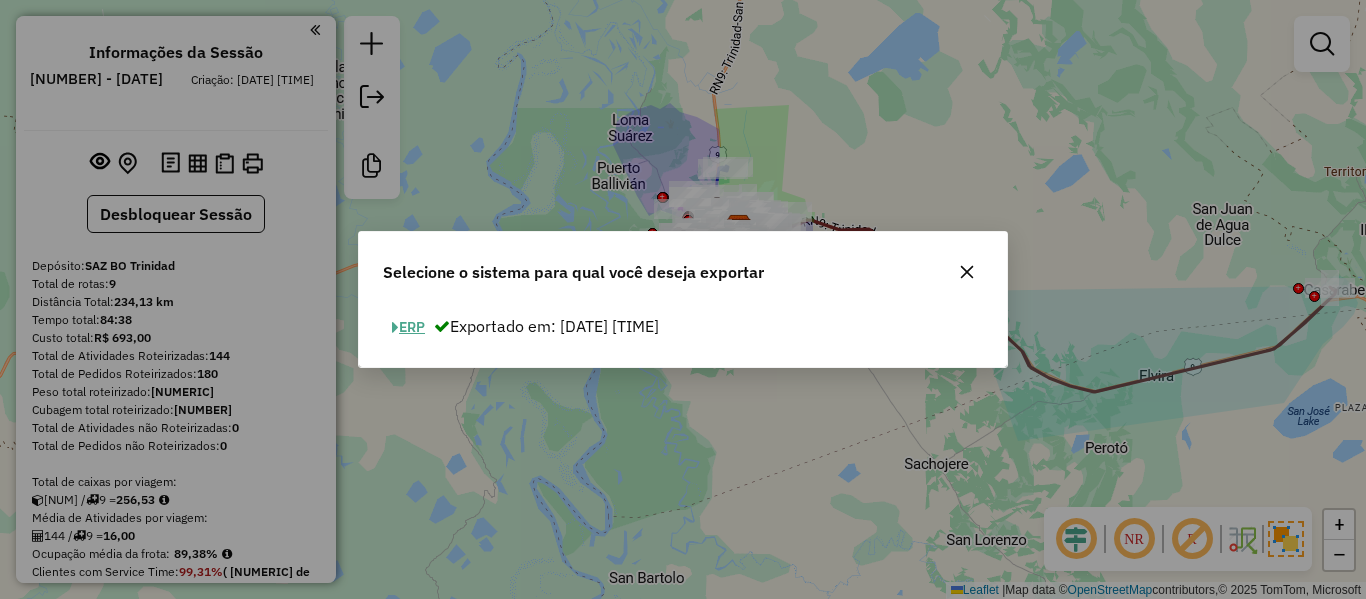 click on "ERP" 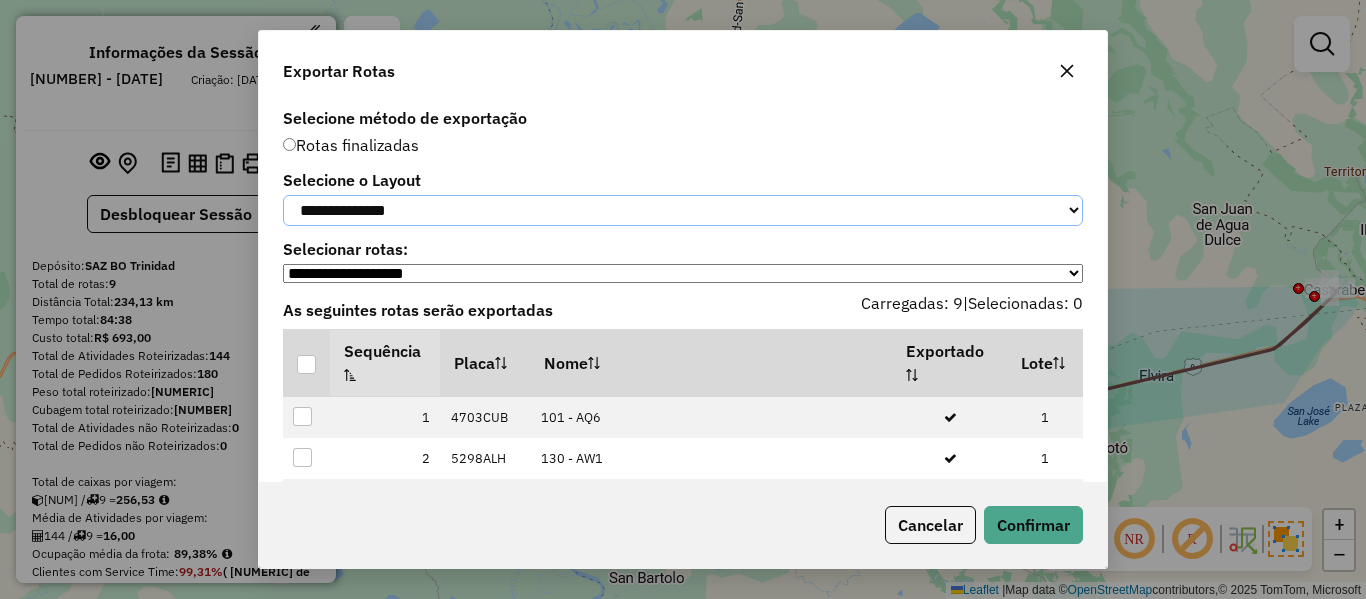 click on "**********" 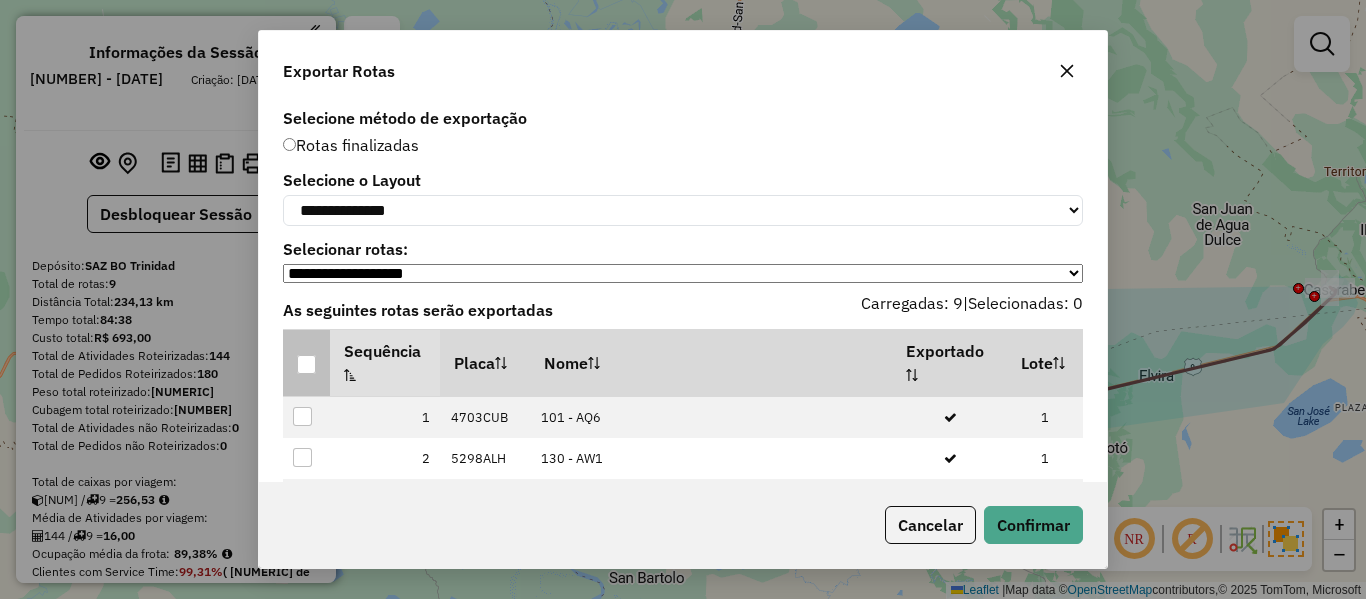click at bounding box center (306, 364) 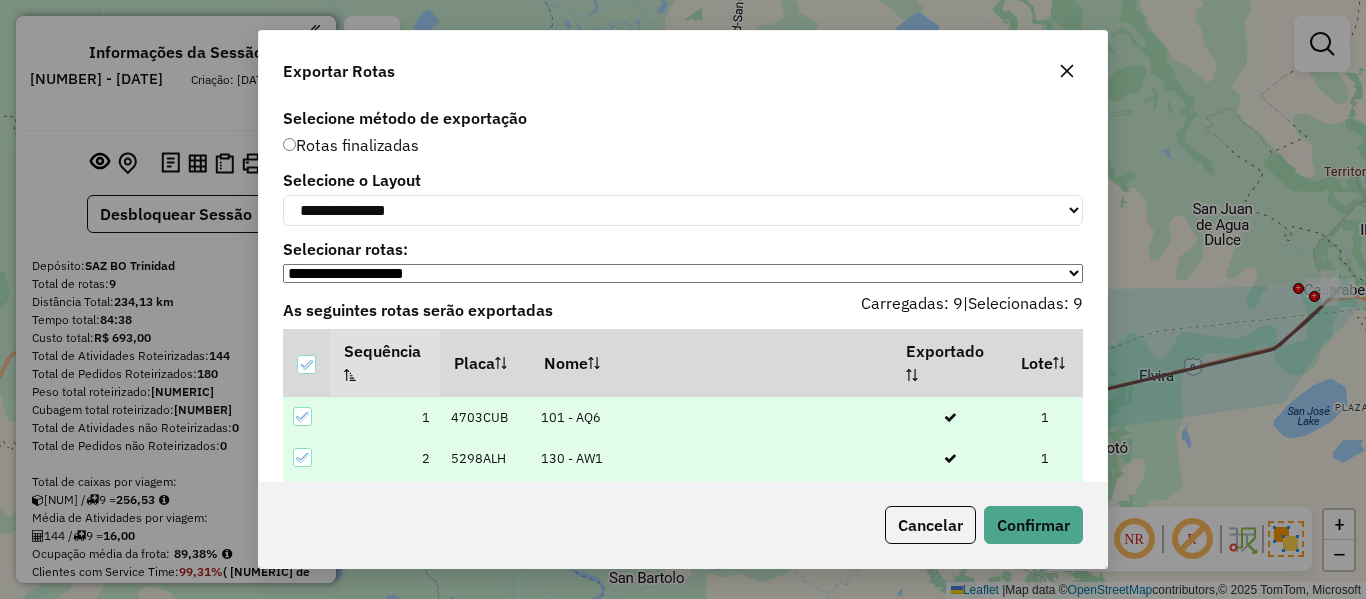 click on "Cancelar   Confirmar" 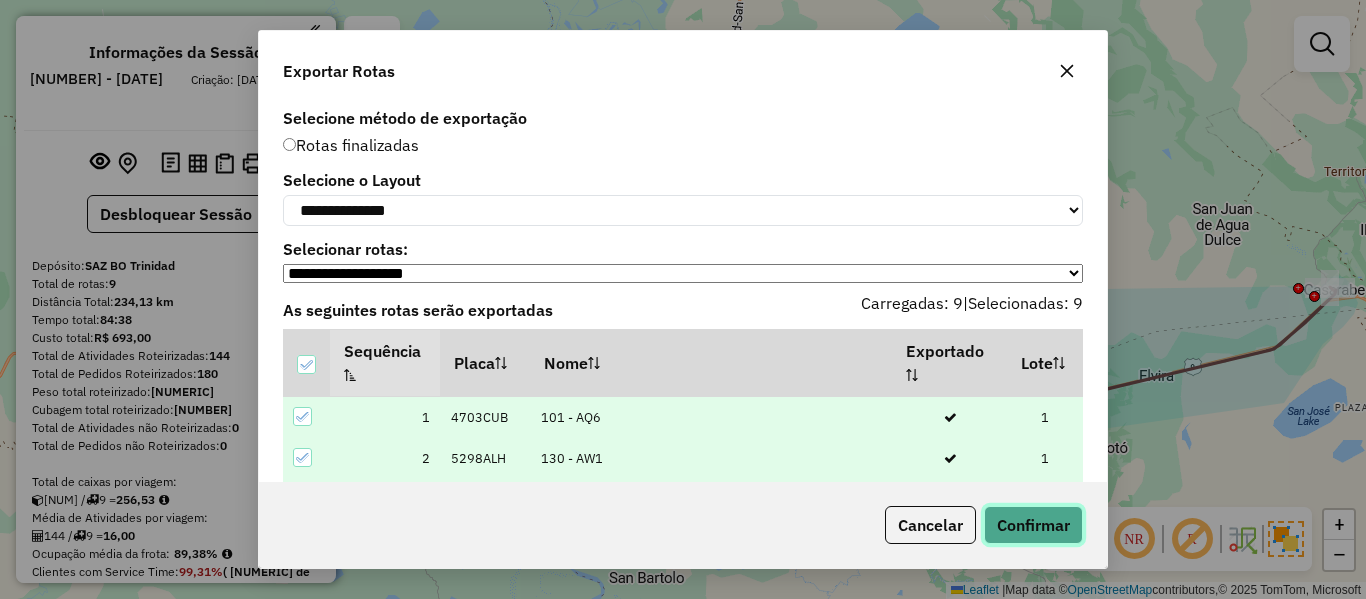 click on "Confirmar" 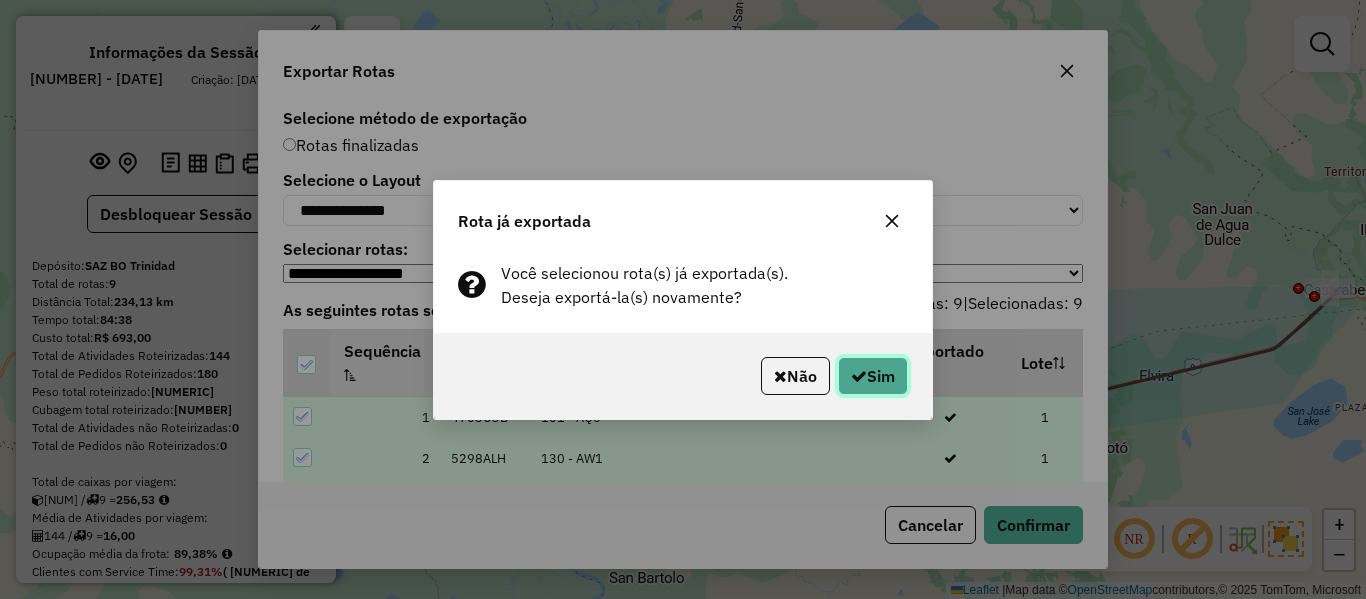 click on "Sim" 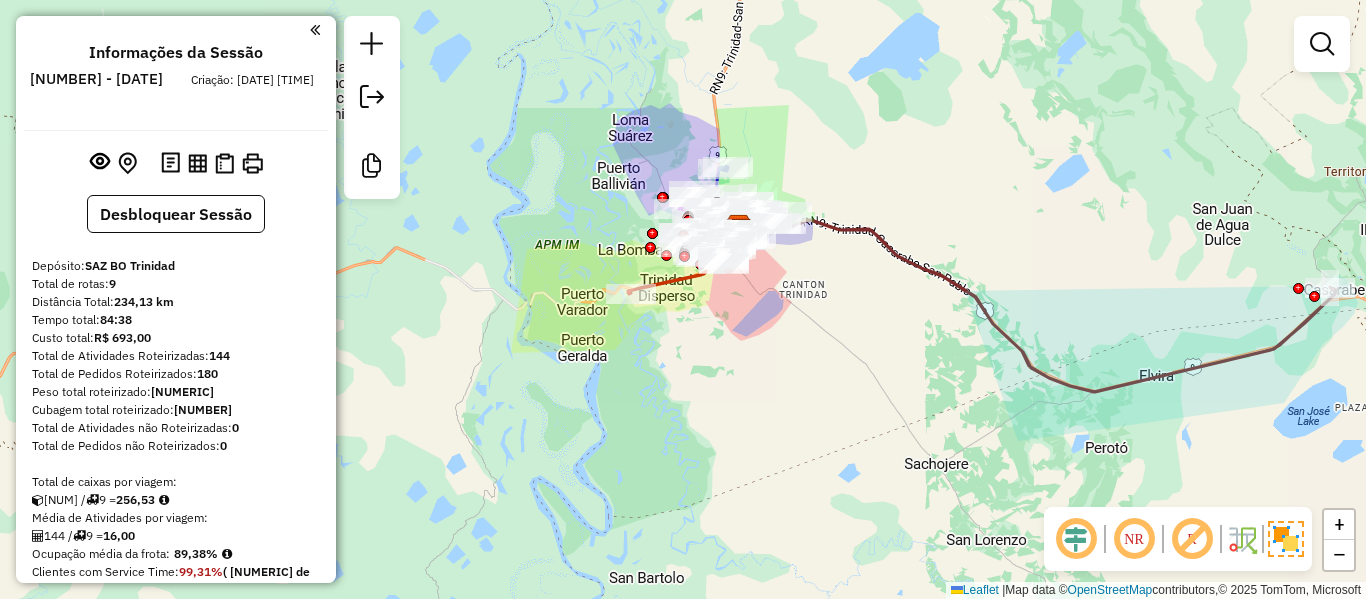 click on "[NUMBER] - [DATE]" at bounding box center (96, 79) 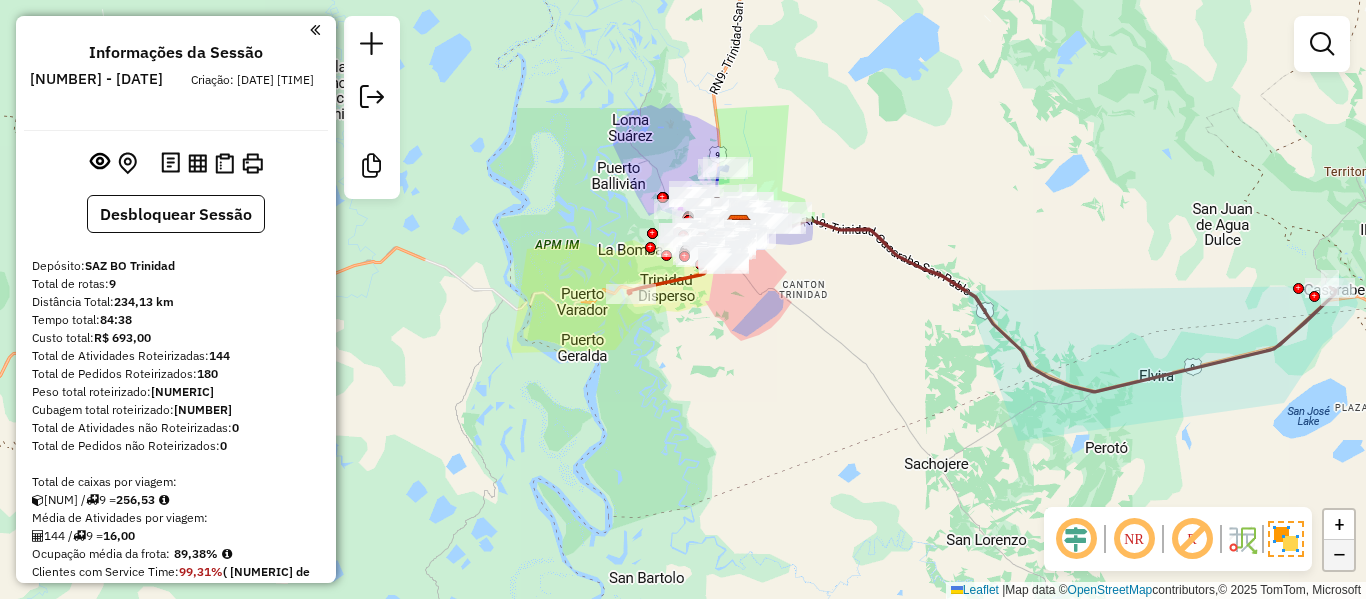 copy on "256,53" 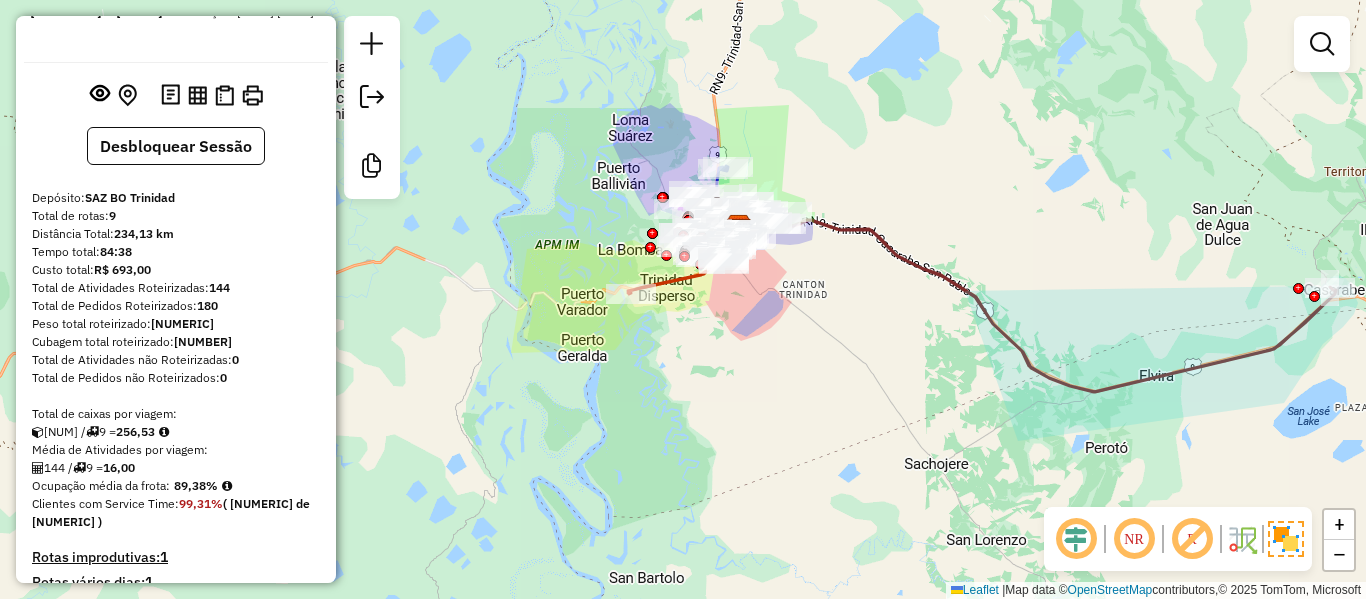 scroll, scrollTop: 100, scrollLeft: 0, axis: vertical 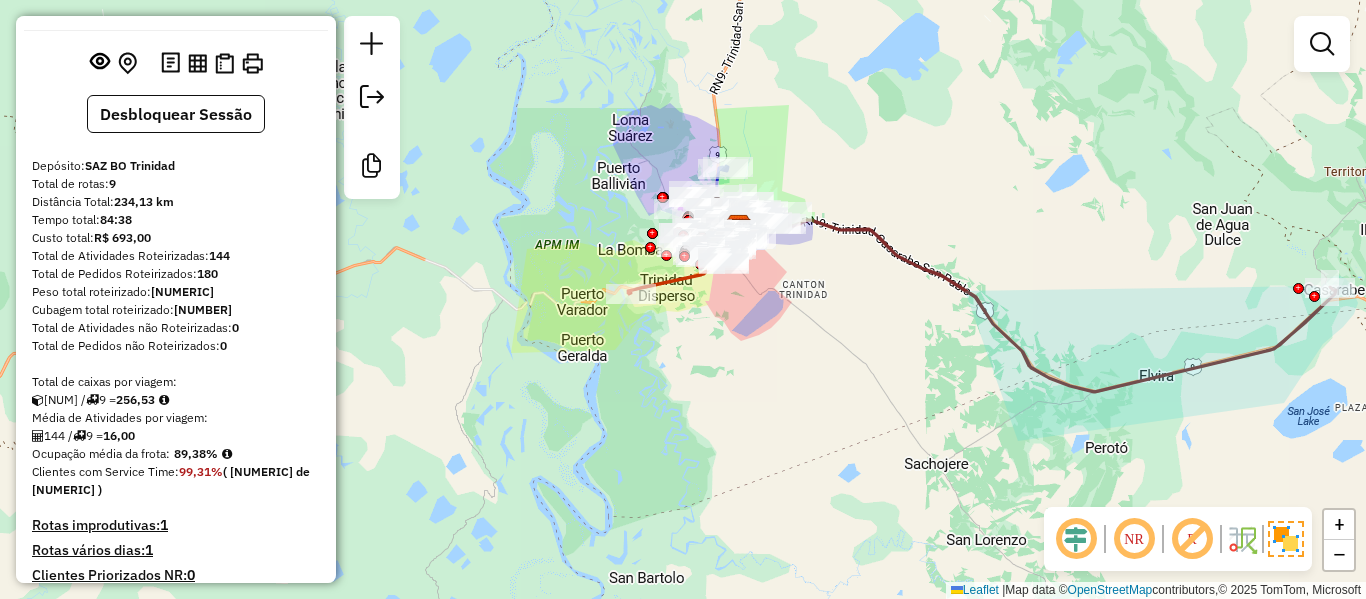 click on "89,38%" at bounding box center (196, 453) 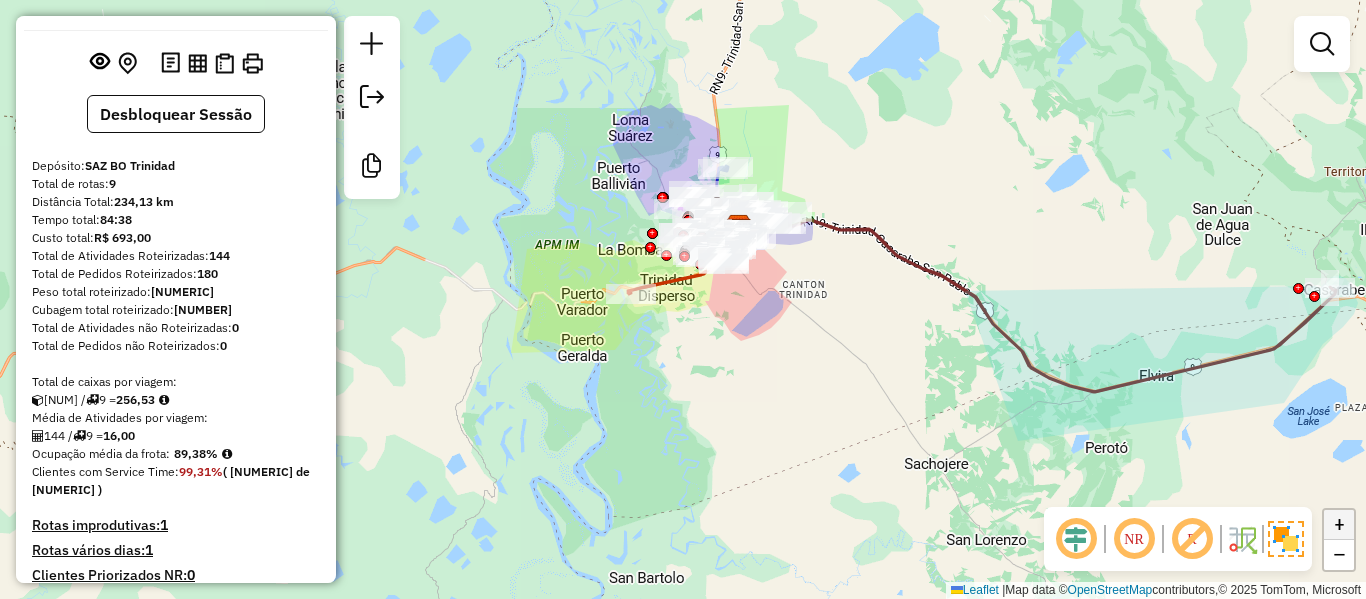 copy on "16,00" 